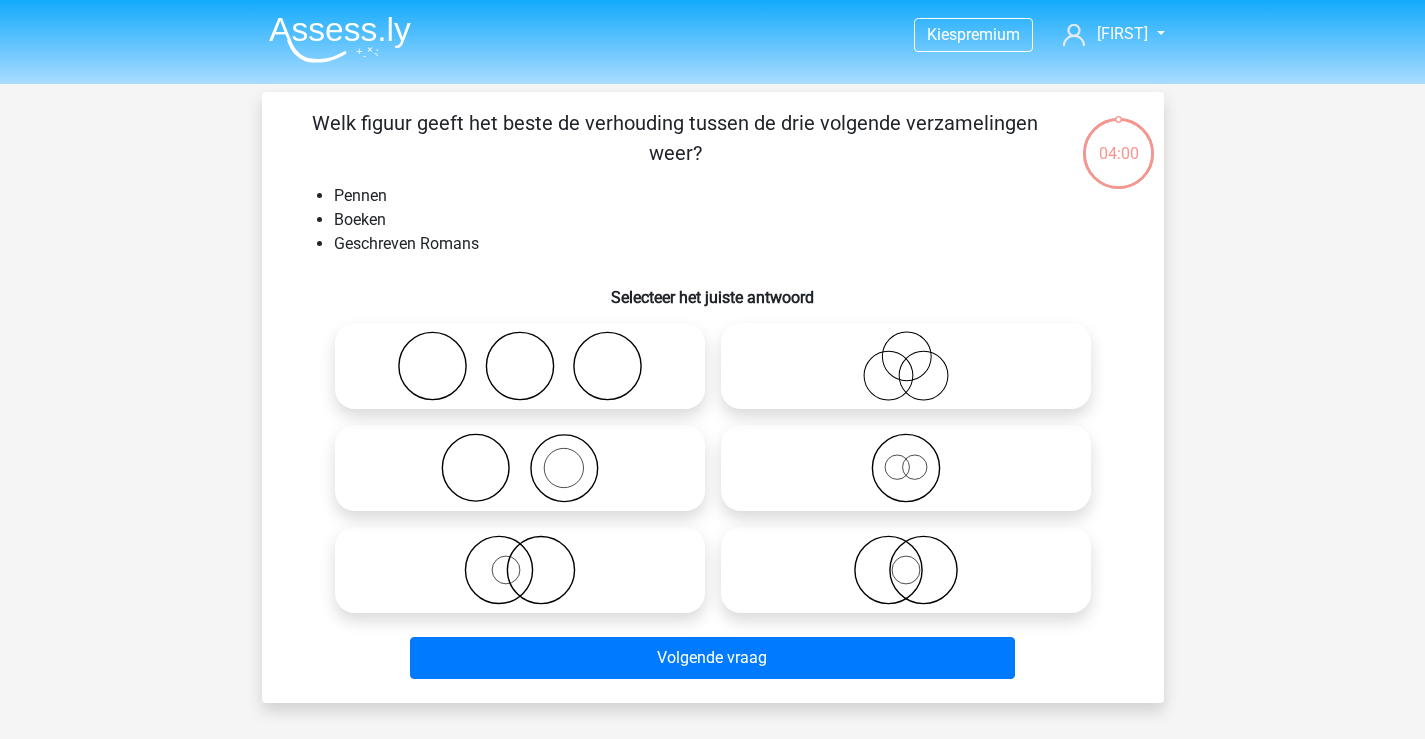 scroll, scrollTop: 0, scrollLeft: 0, axis: both 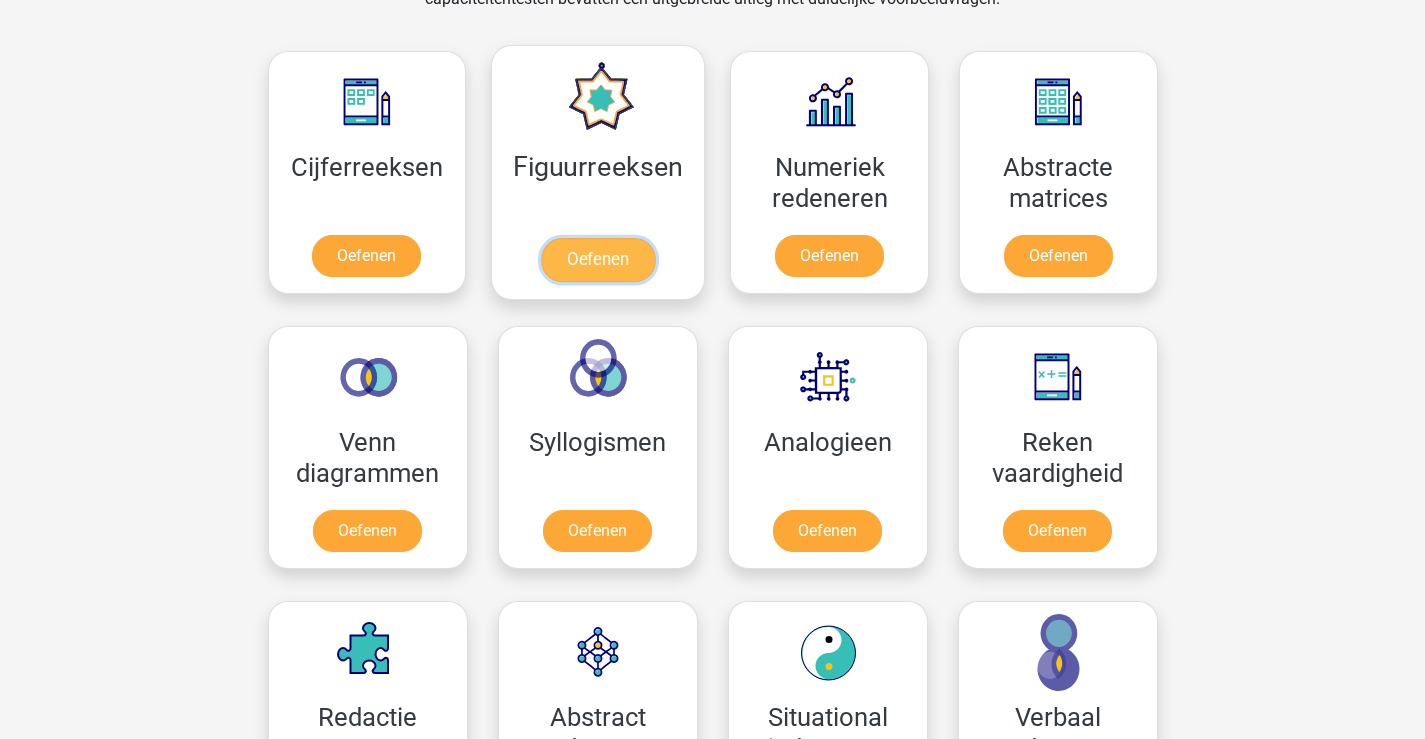 click on "Oefenen" at bounding box center [598, 260] 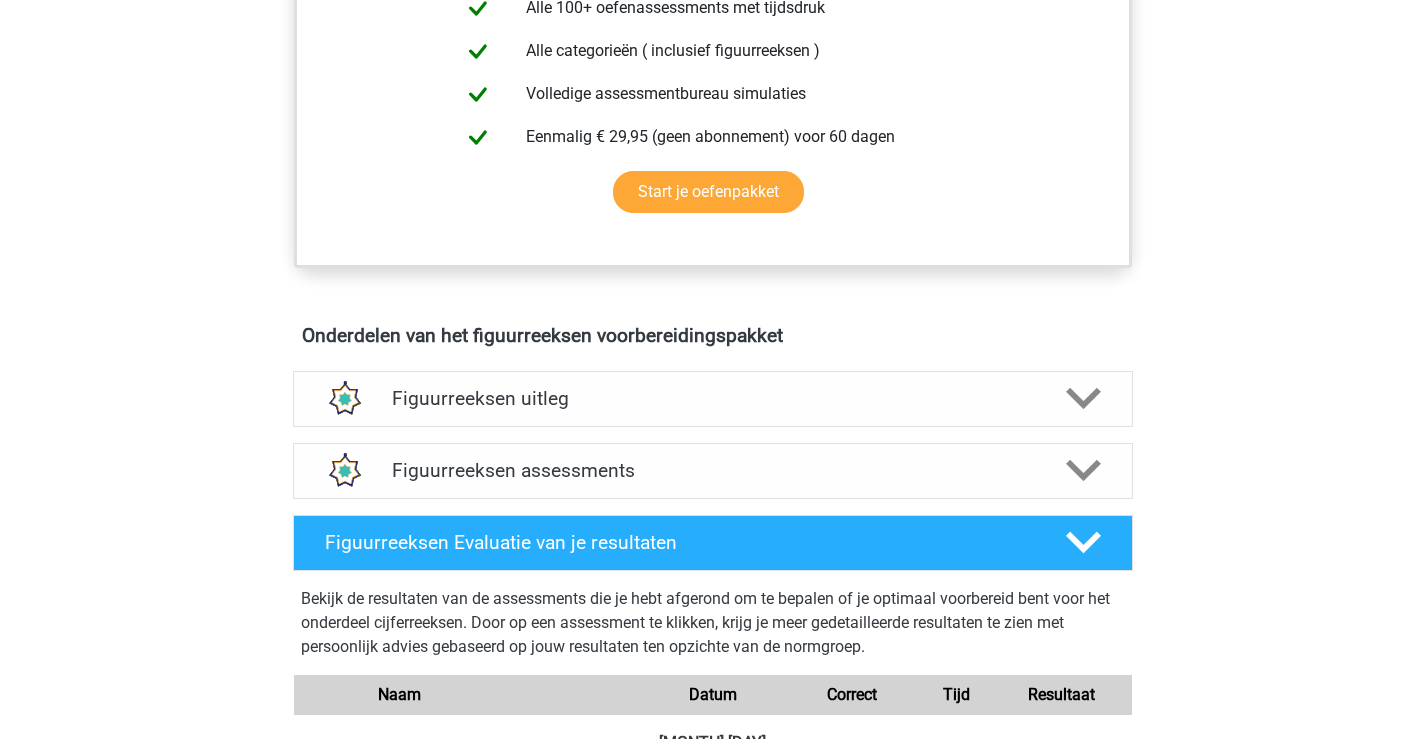 scroll, scrollTop: 1000, scrollLeft: 0, axis: vertical 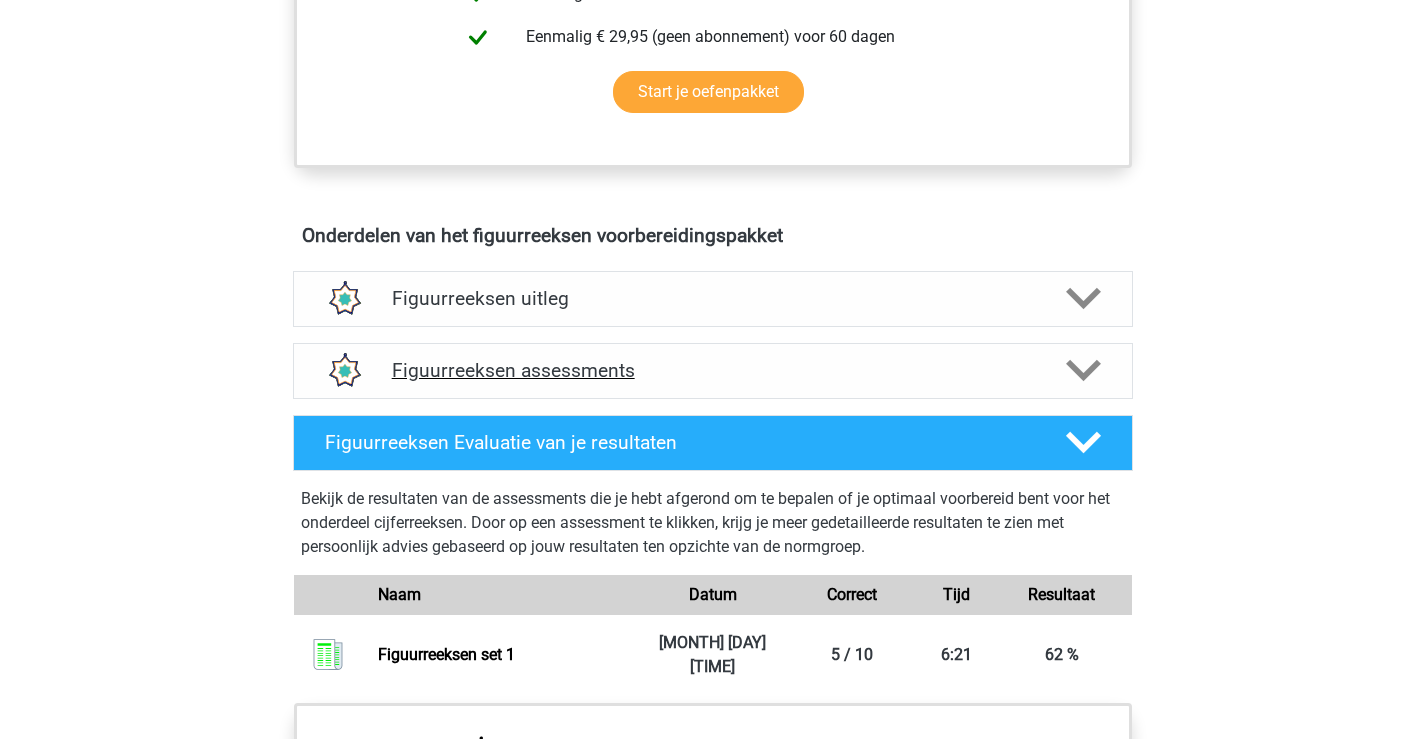 click on "Figuurreeksen assessments" at bounding box center (713, 370) 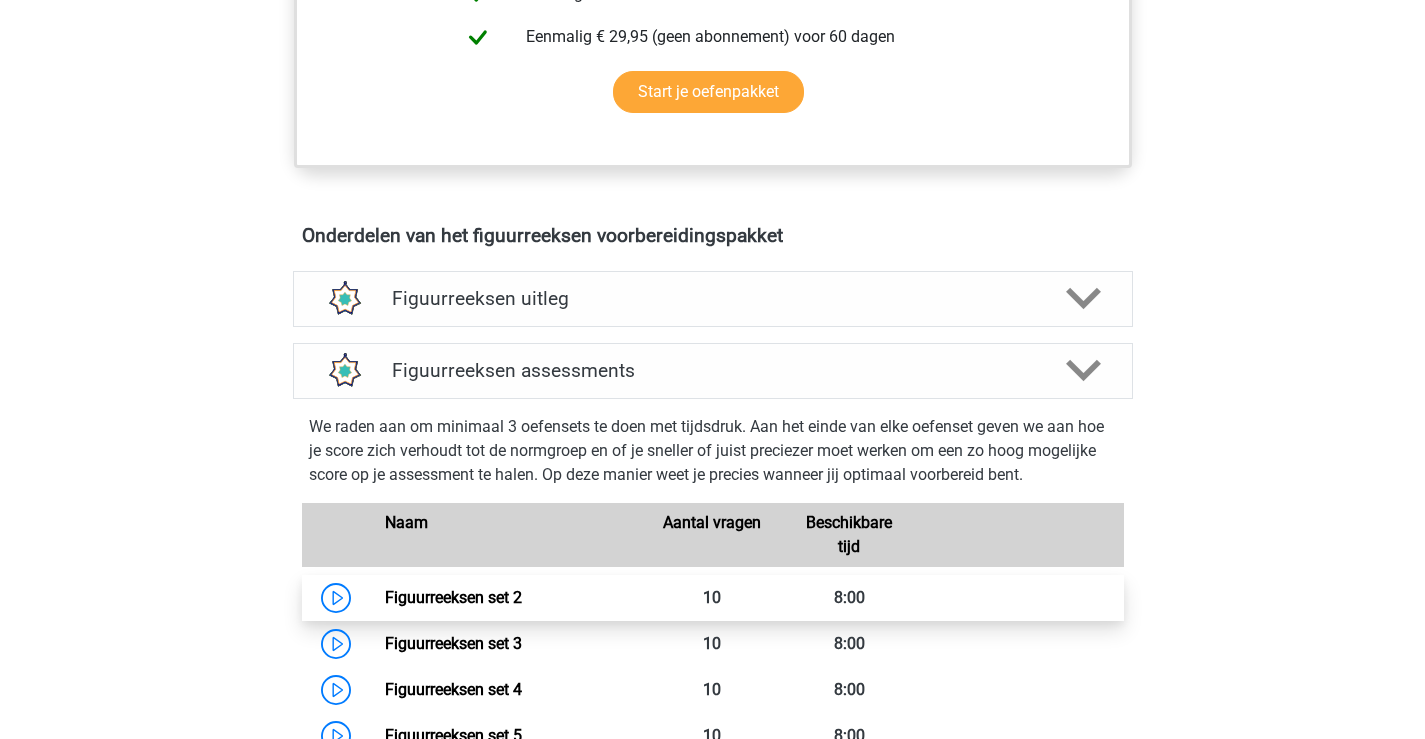 click on "Figuurreeksen
set 2" at bounding box center [453, 597] 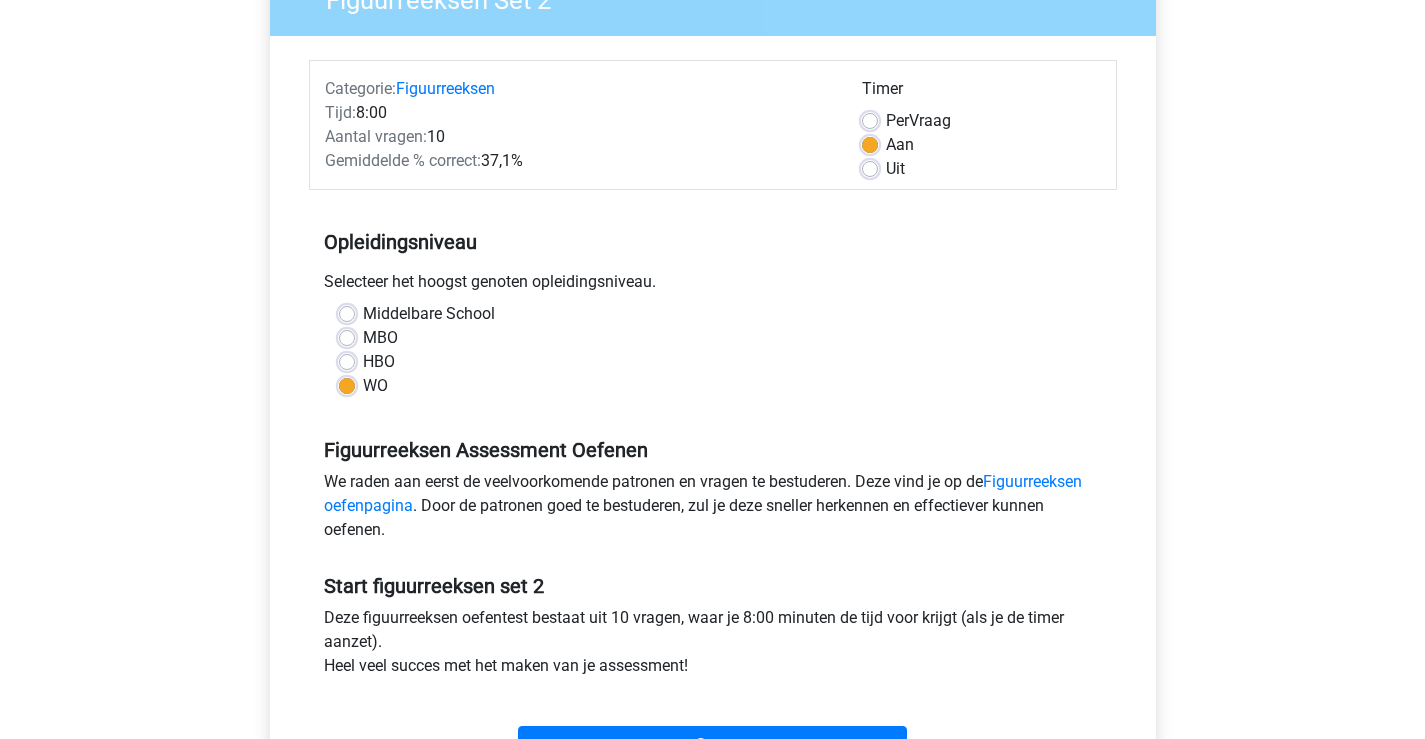 scroll, scrollTop: 300, scrollLeft: 0, axis: vertical 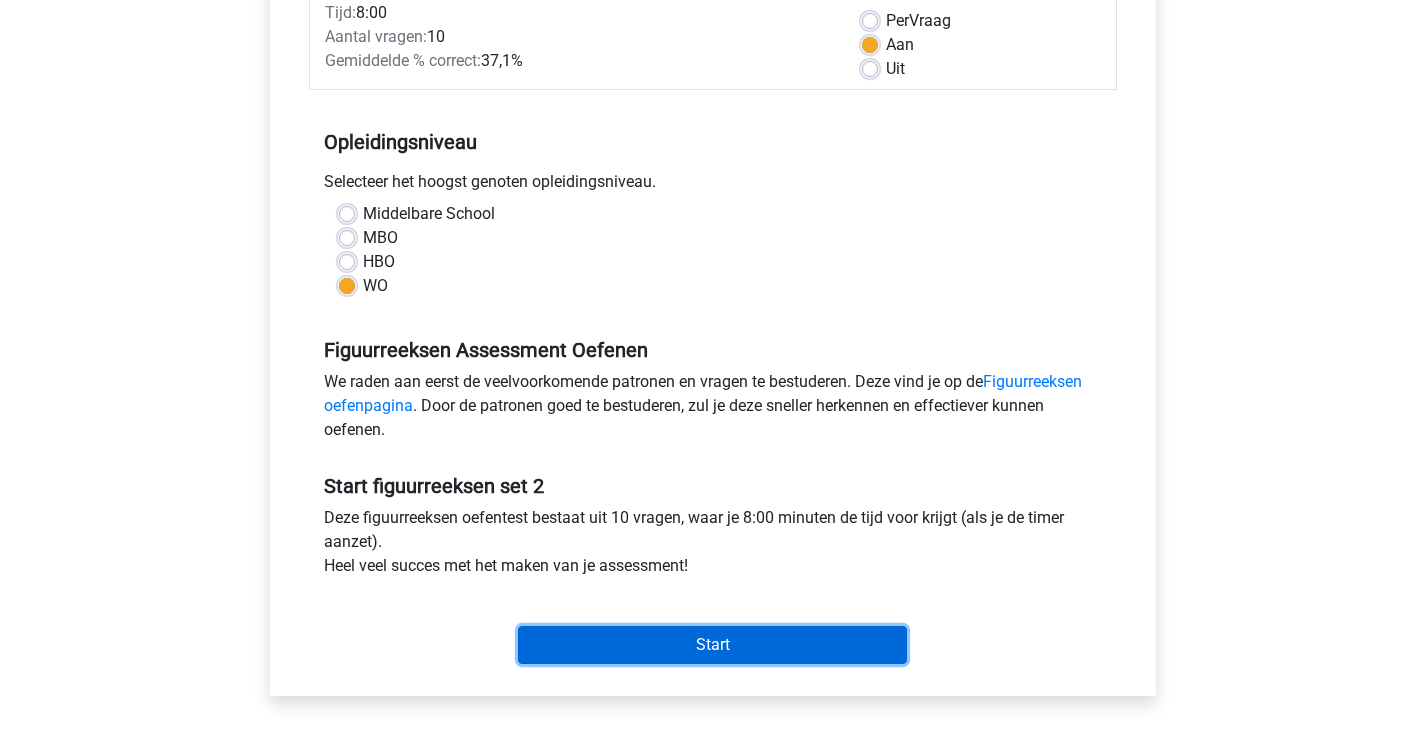 click on "Start" at bounding box center [712, 645] 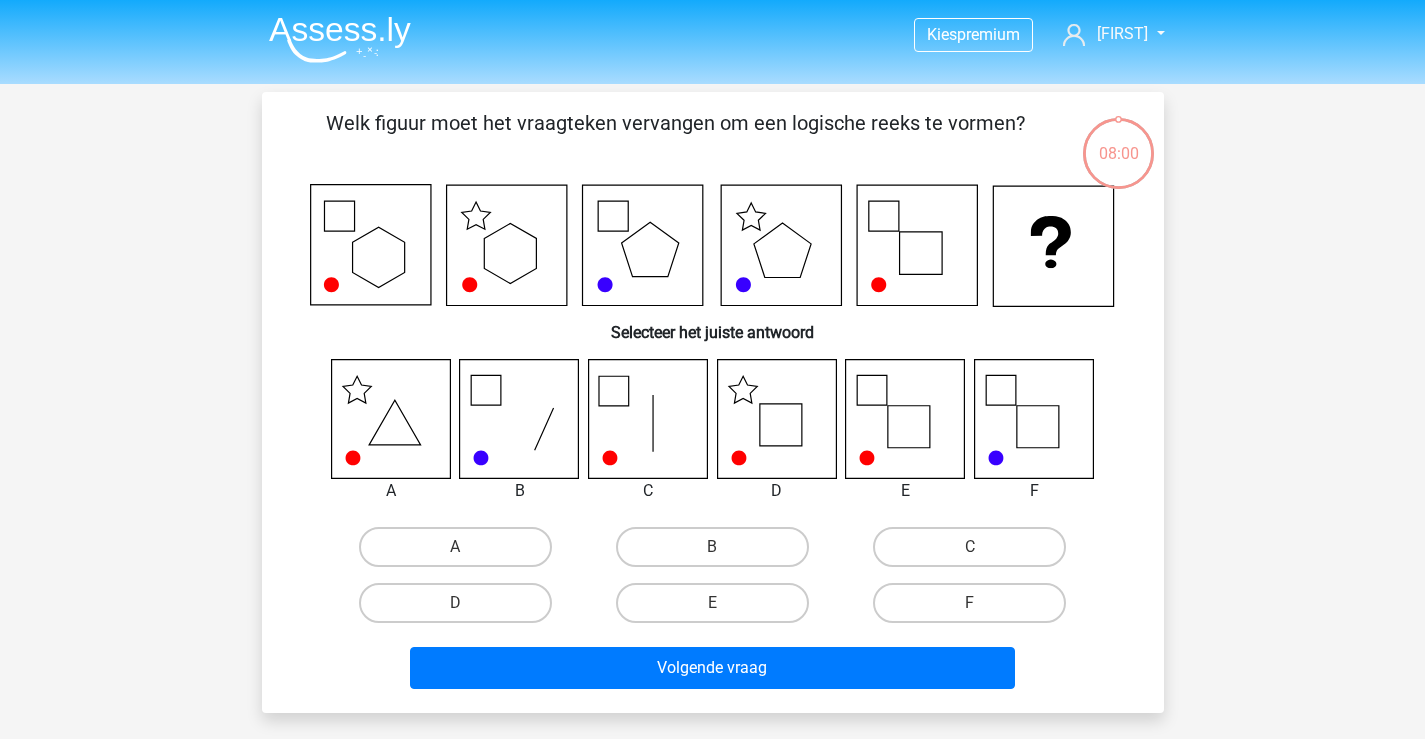 scroll, scrollTop: 0, scrollLeft: 0, axis: both 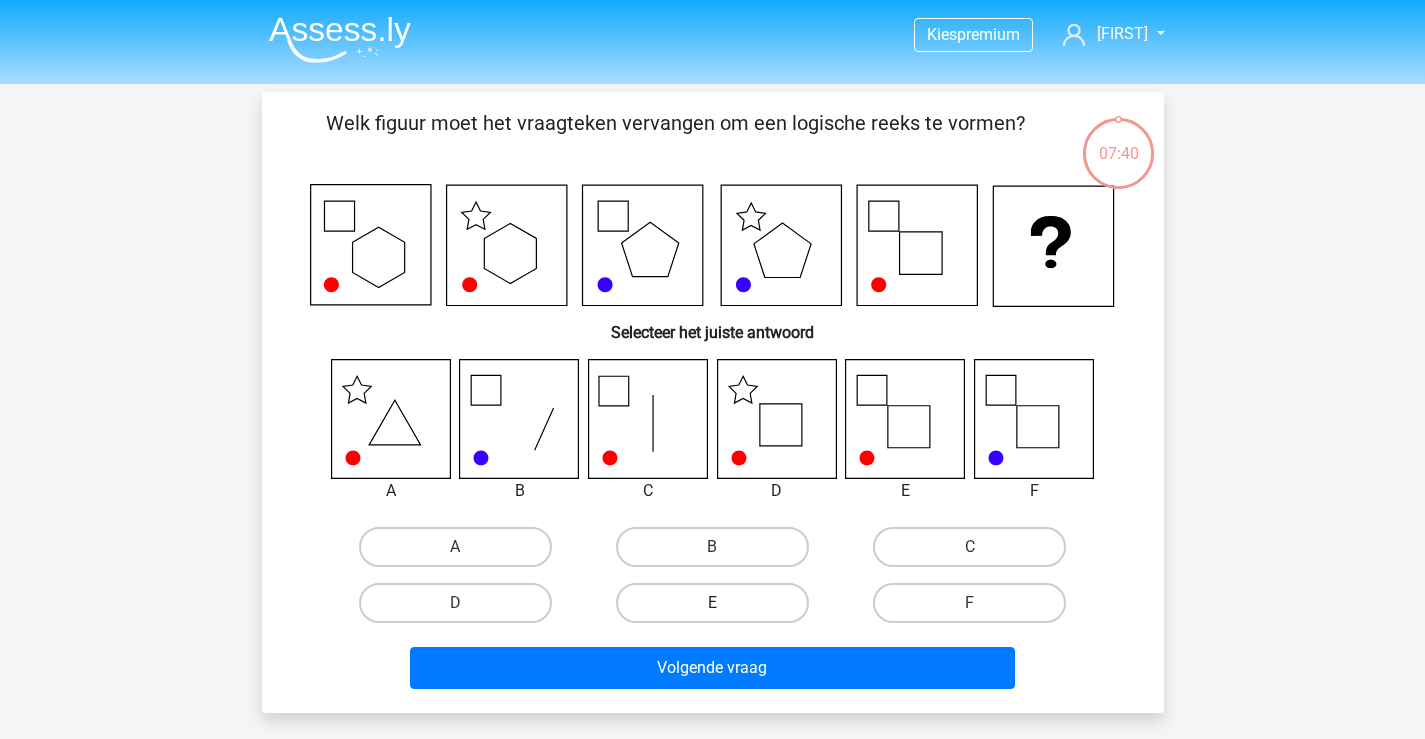 click on "E" at bounding box center [712, 603] 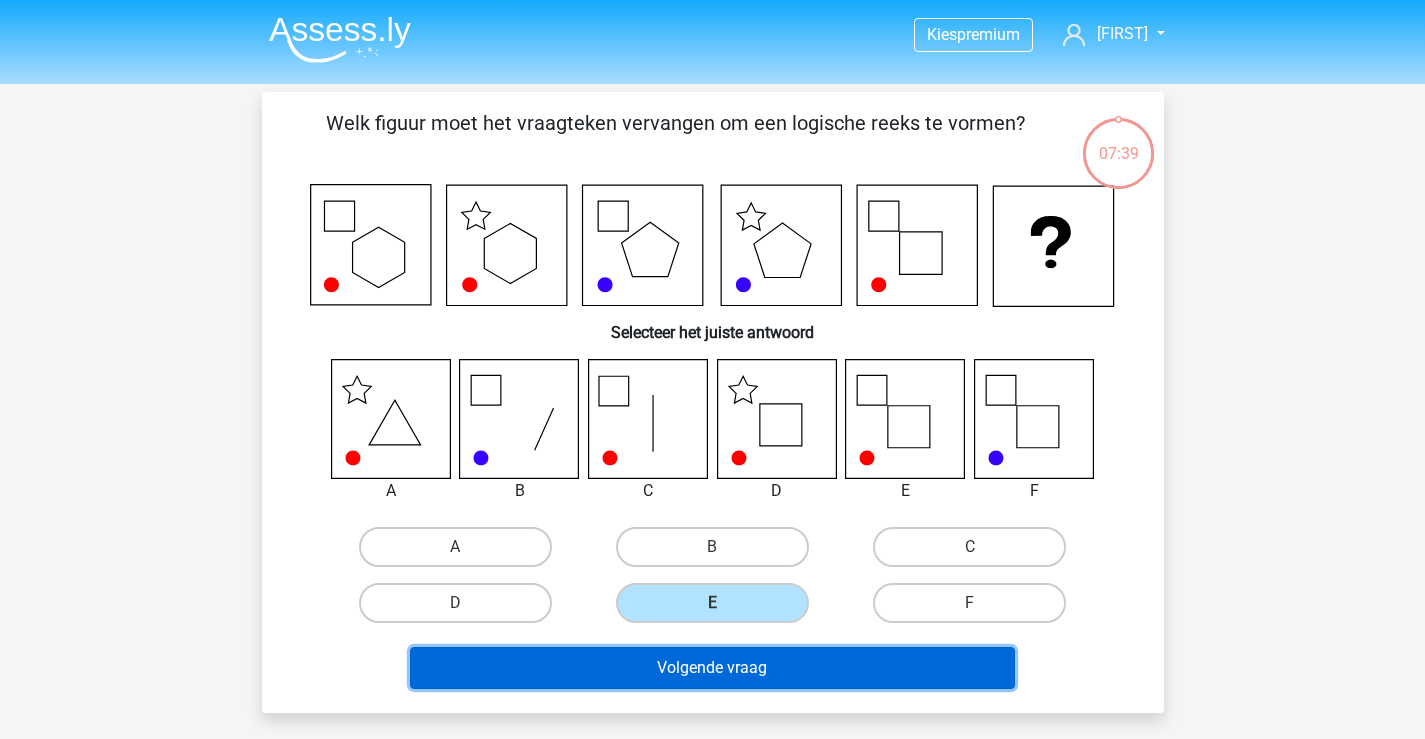 click on "Volgende vraag" at bounding box center (712, 668) 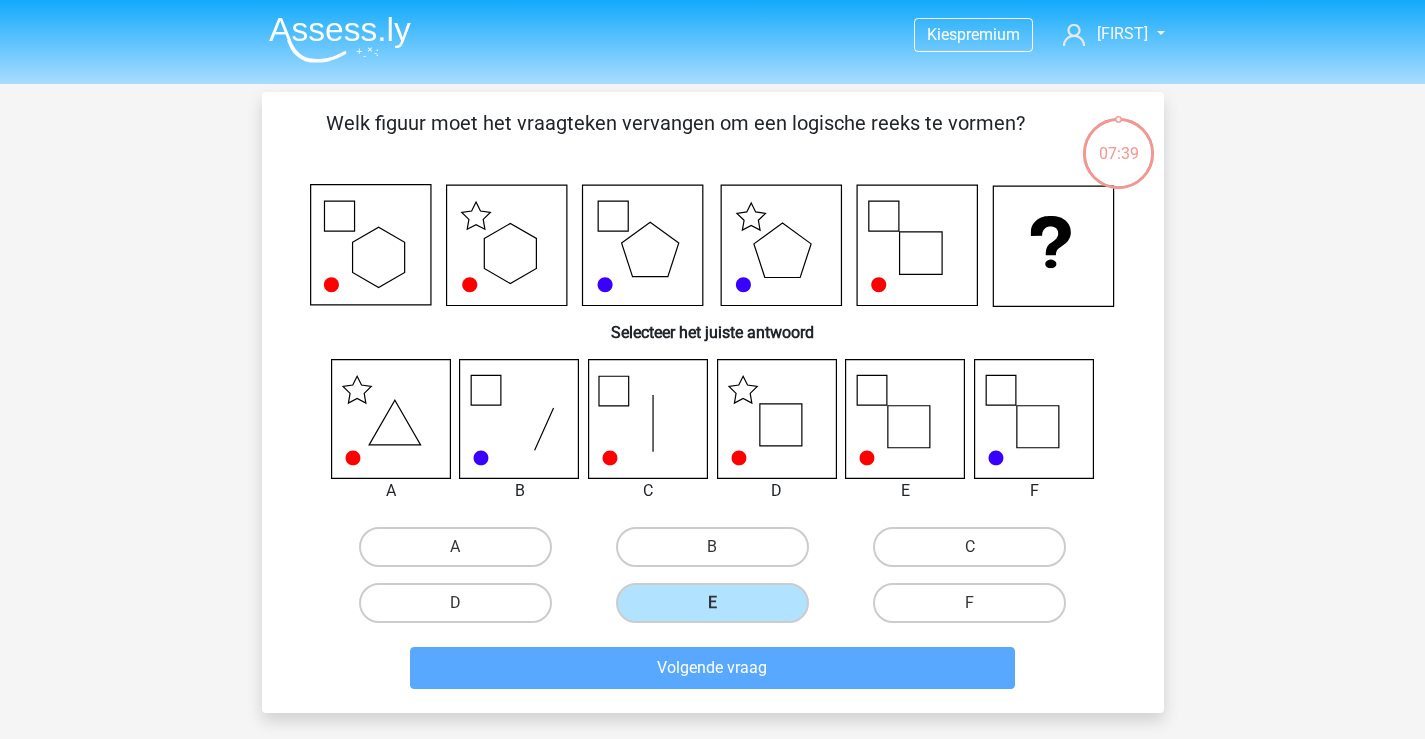 scroll, scrollTop: 92, scrollLeft: 0, axis: vertical 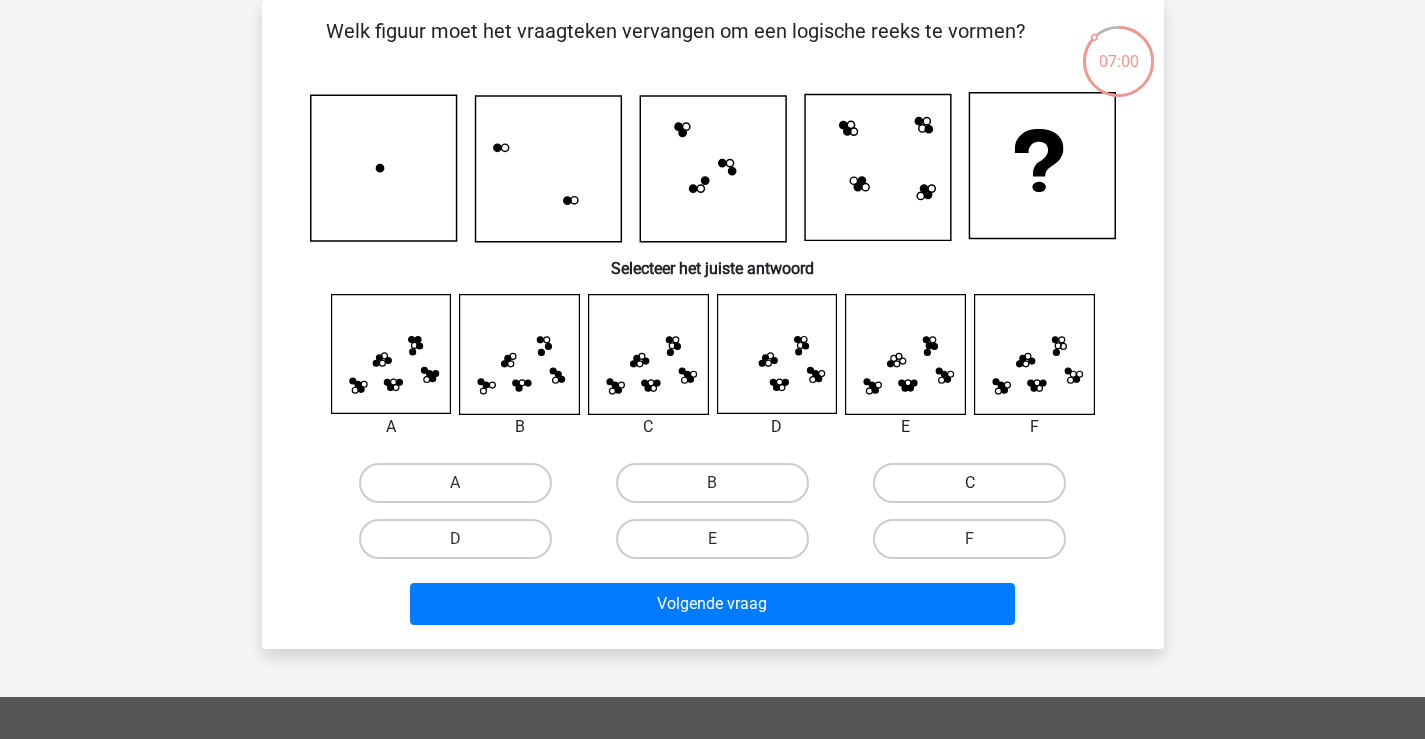 click on "C" at bounding box center [969, 483] 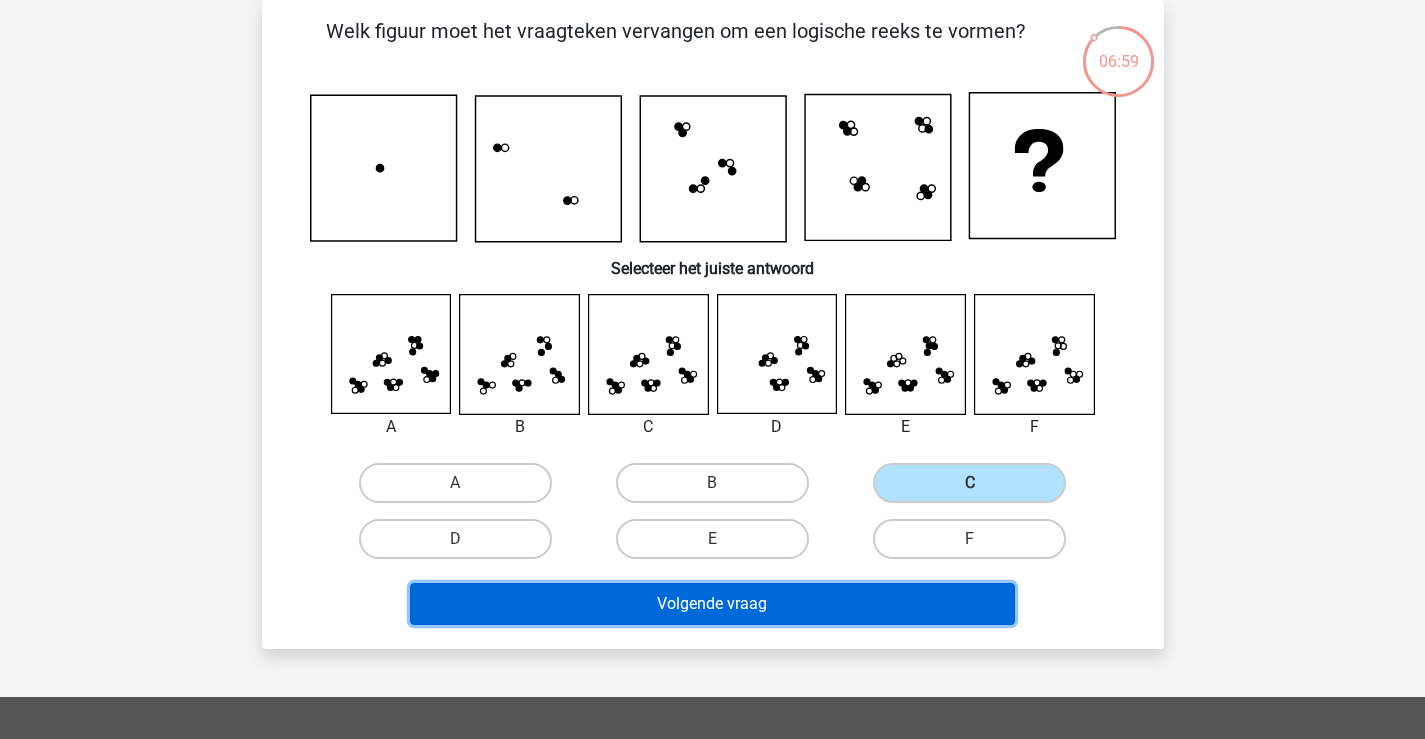 click on "Volgende vraag" at bounding box center (712, 604) 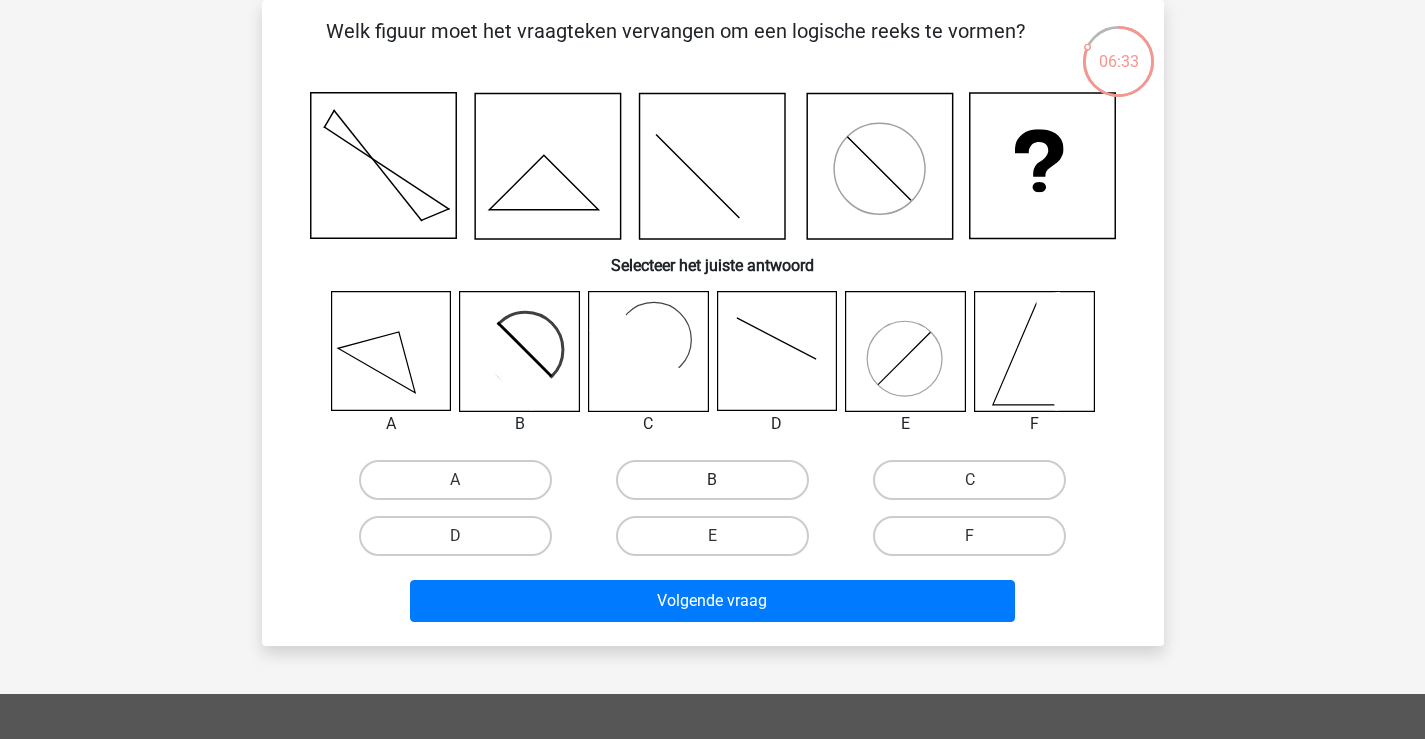 click on "B" at bounding box center [712, 480] 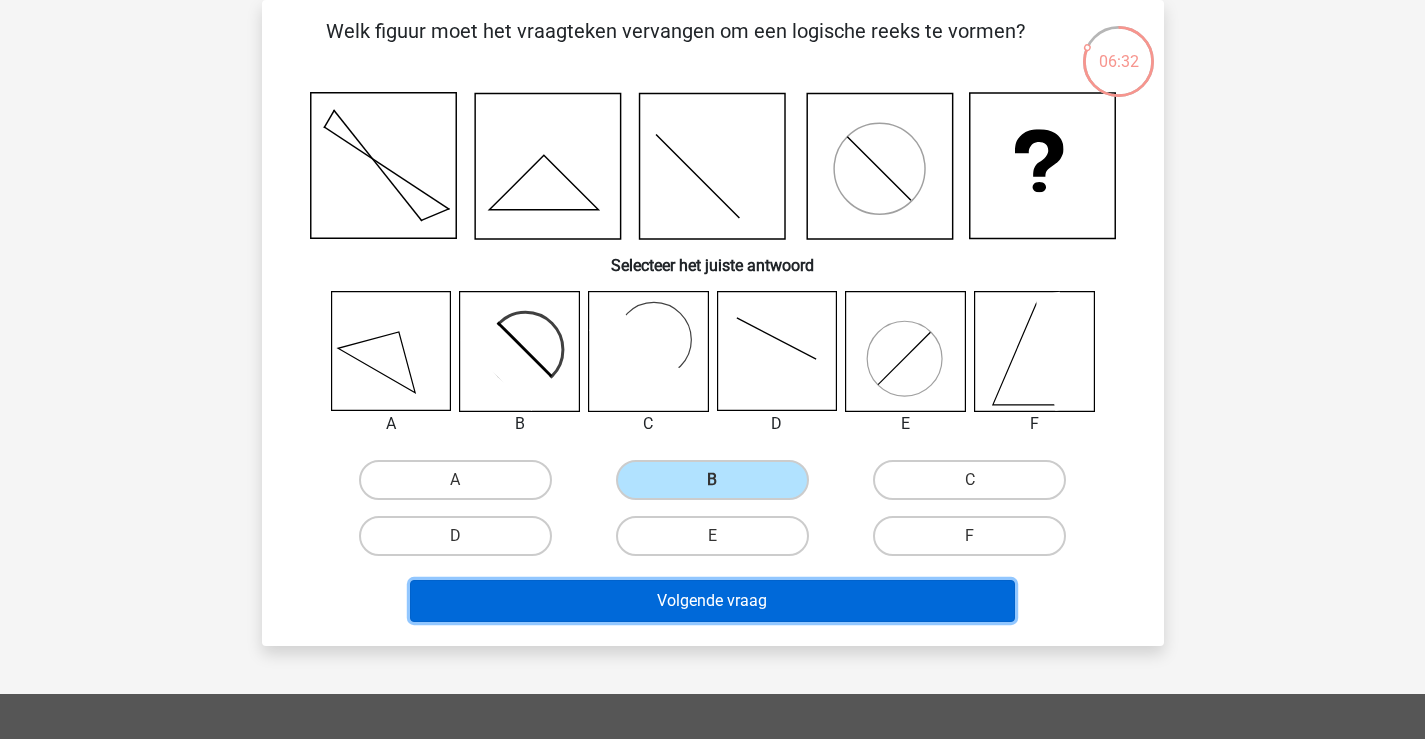 click on "Volgende vraag" at bounding box center [712, 601] 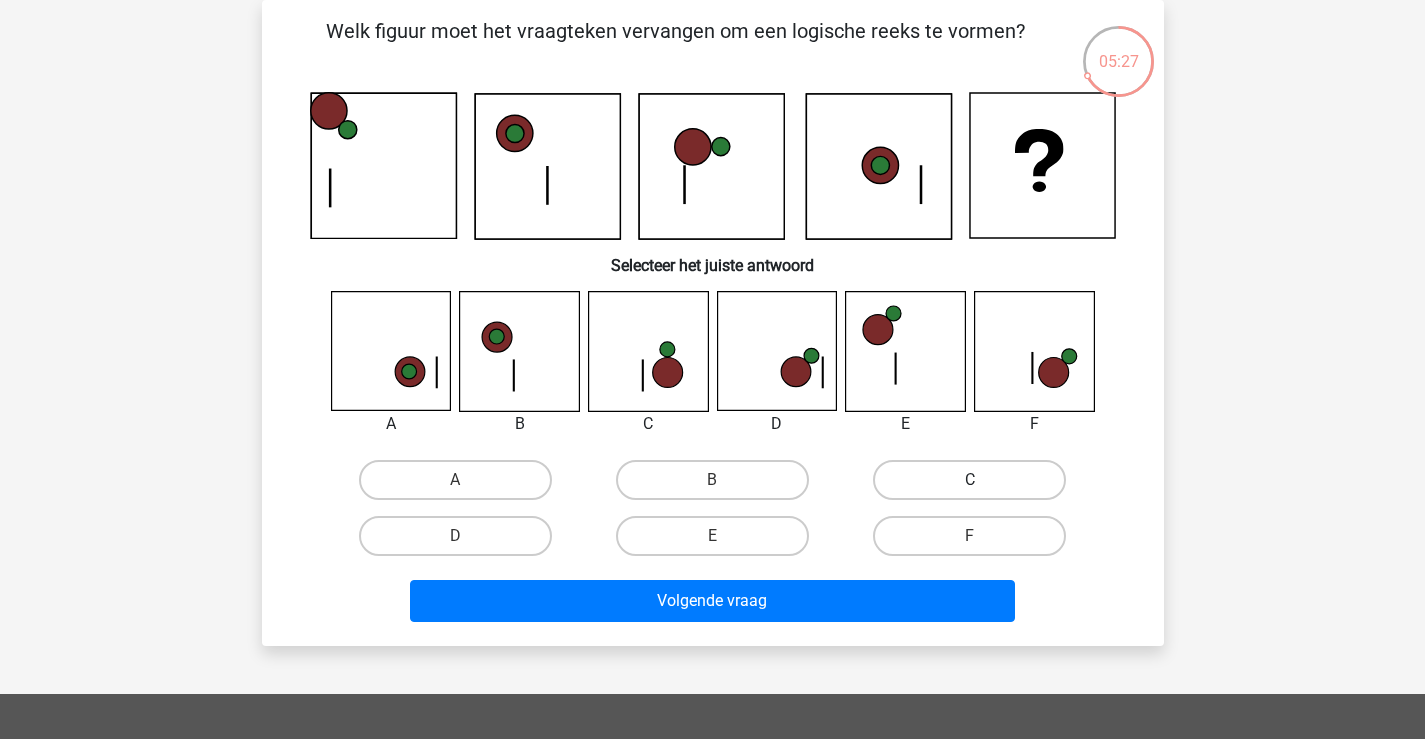 click on "C" at bounding box center (969, 480) 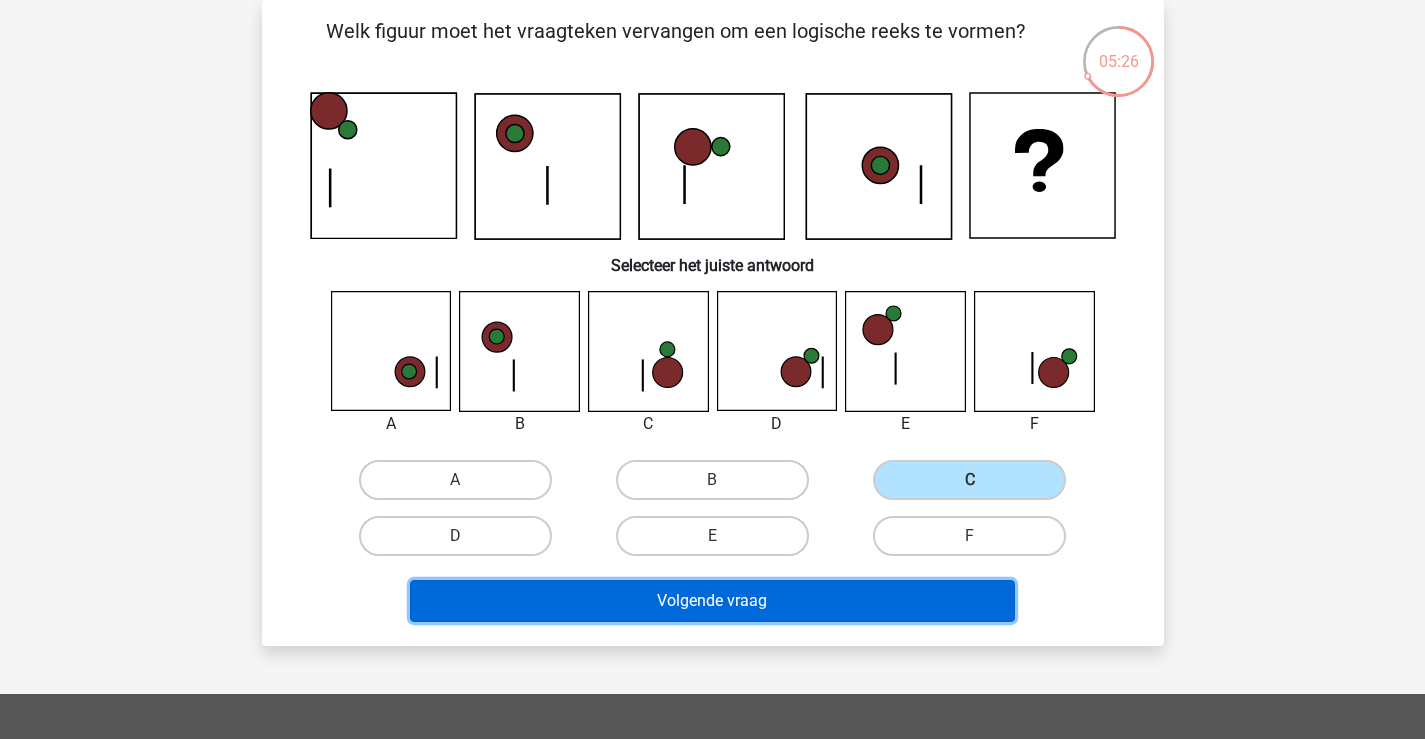click on "Volgende vraag" at bounding box center (712, 601) 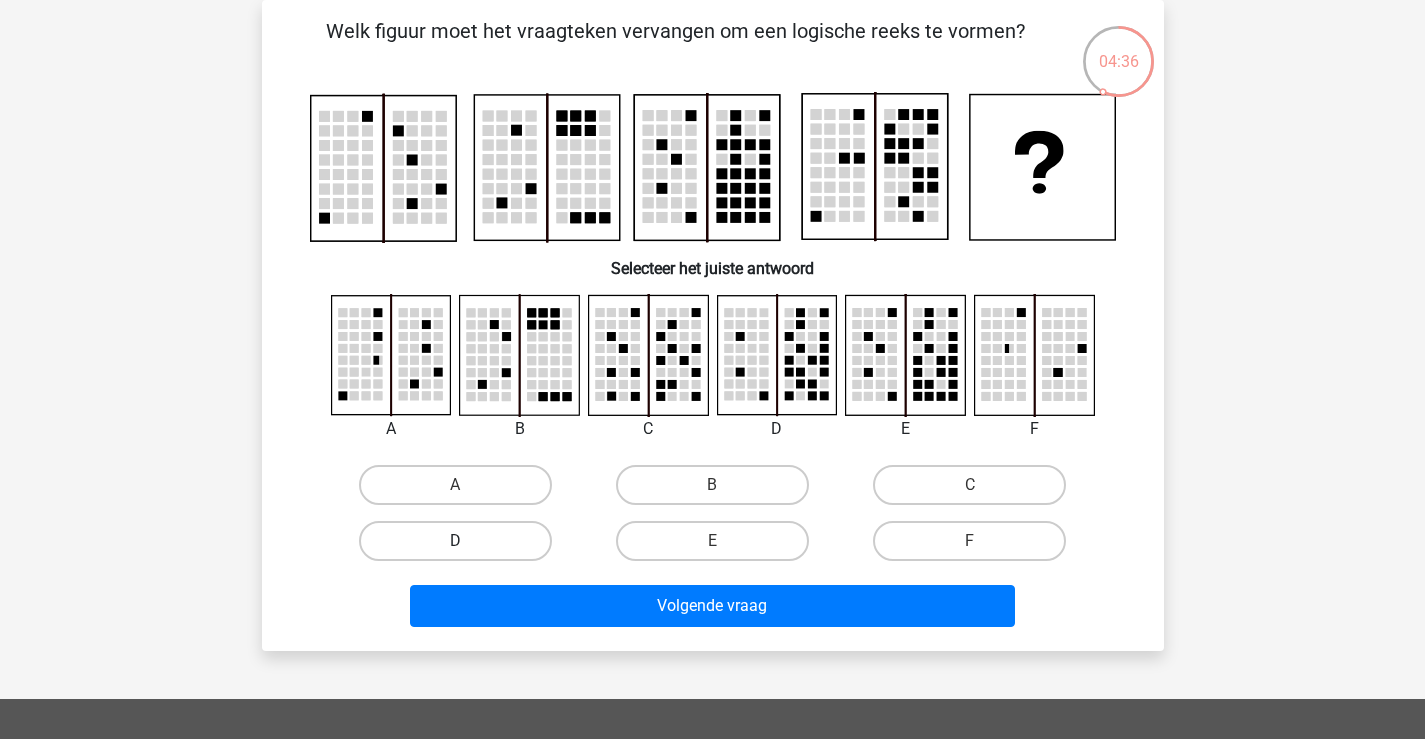 click on "D" at bounding box center (455, 541) 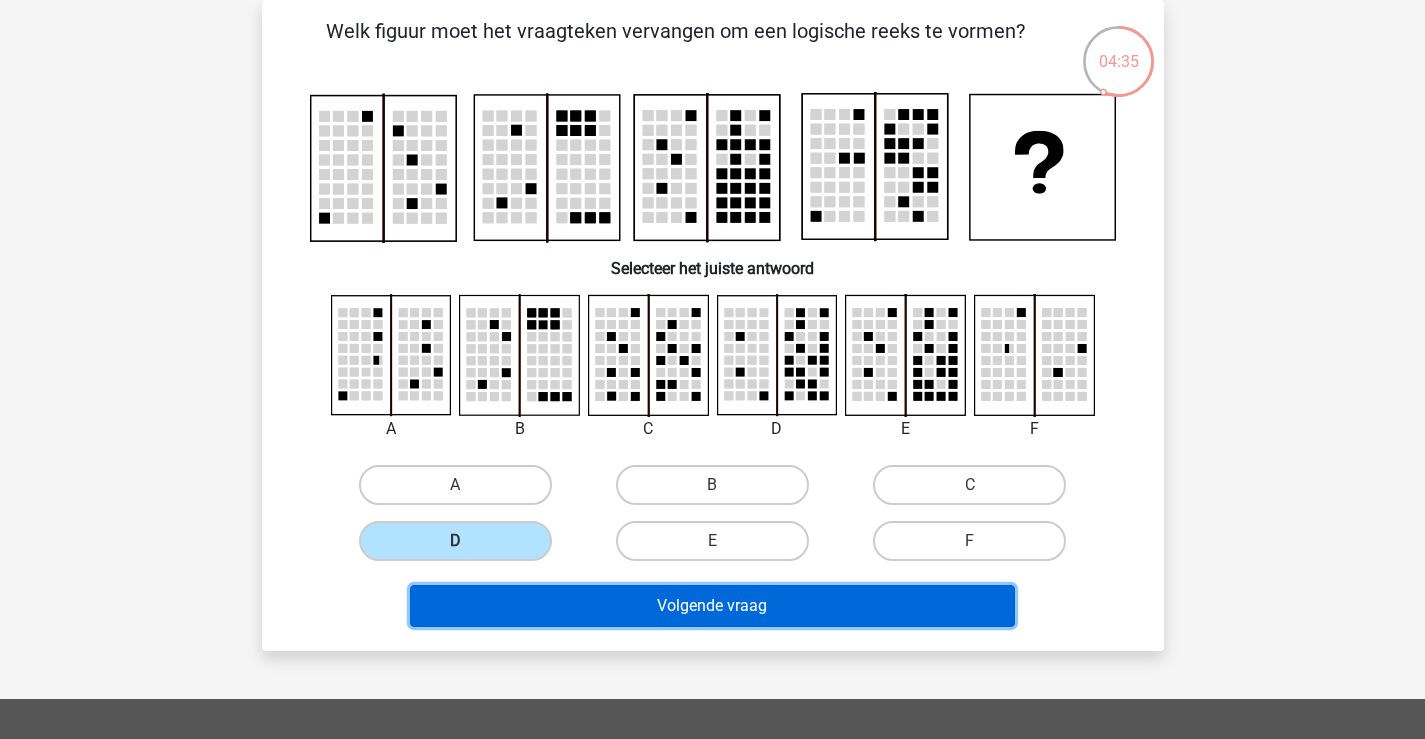 click on "Volgende vraag" at bounding box center (712, 606) 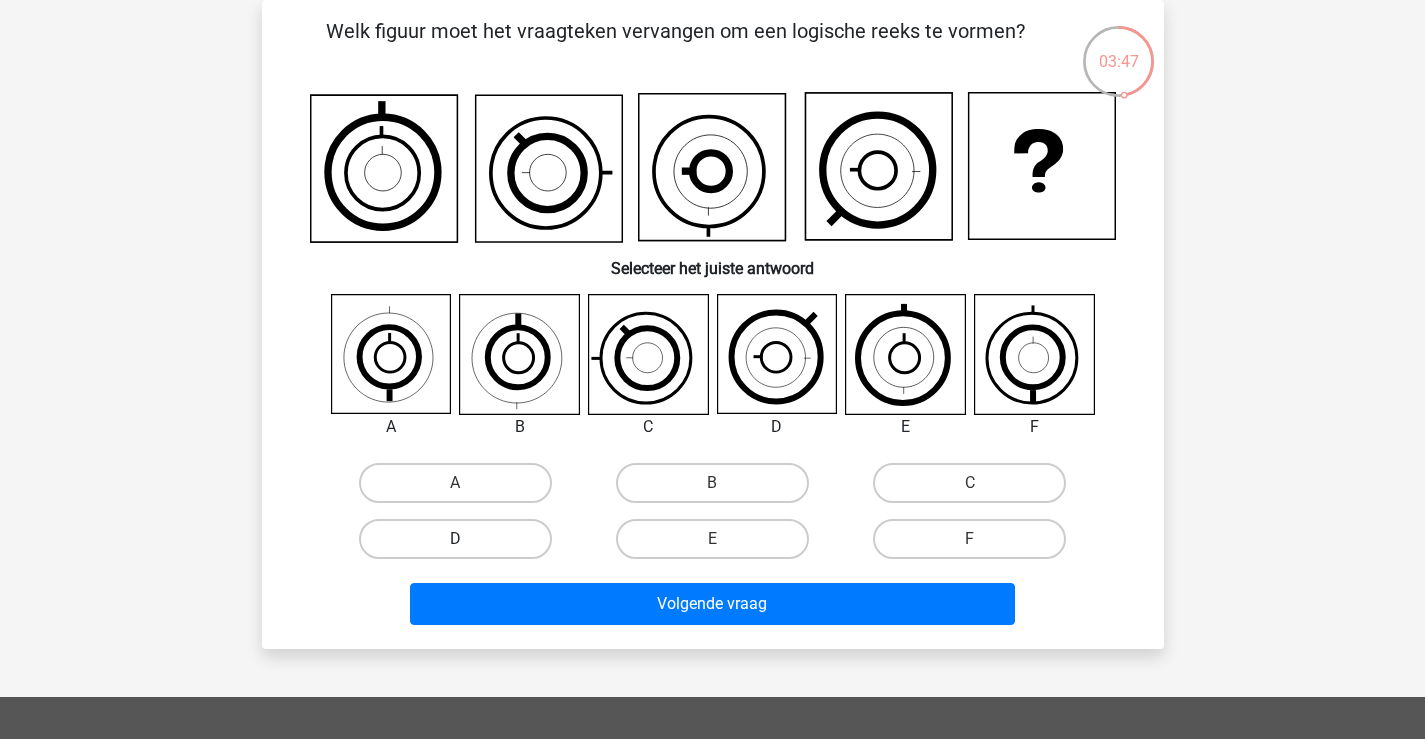click on "D" at bounding box center (455, 539) 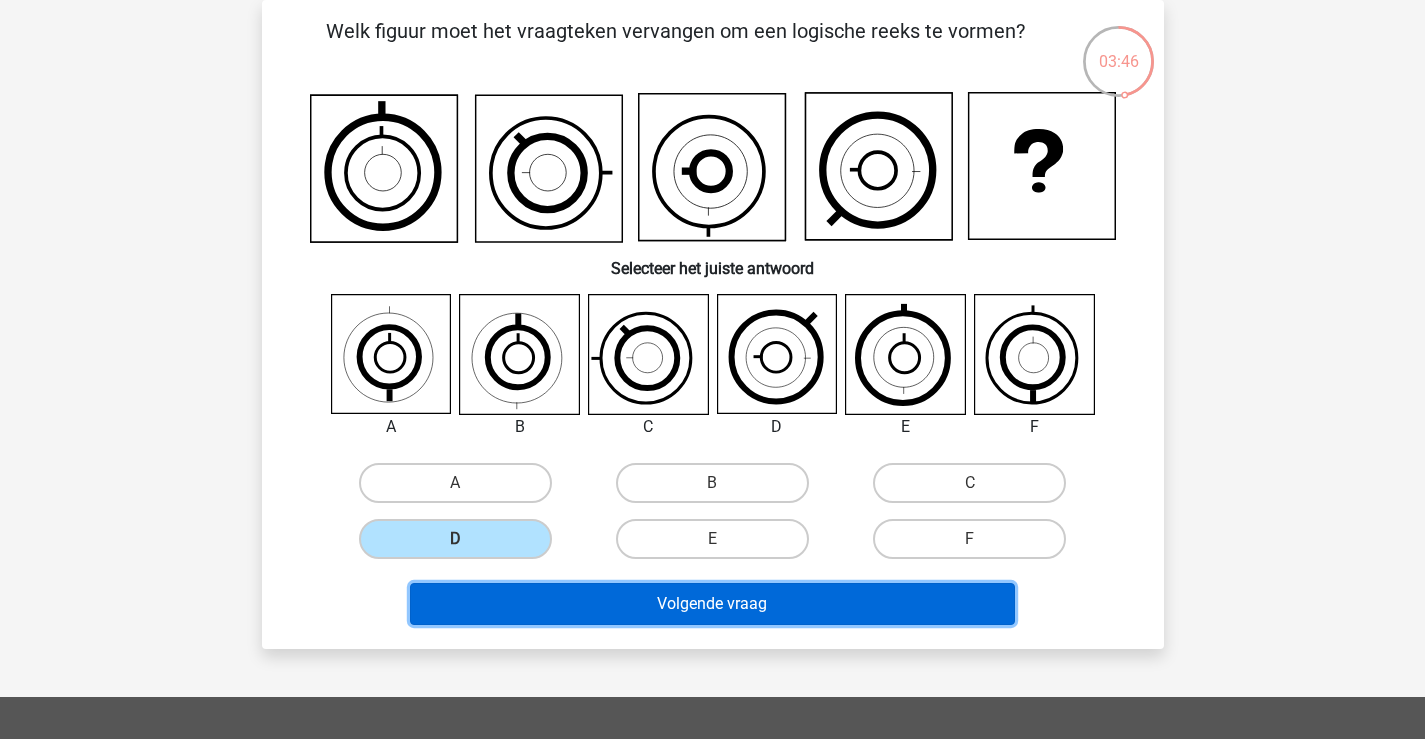 click on "Volgende vraag" at bounding box center [712, 604] 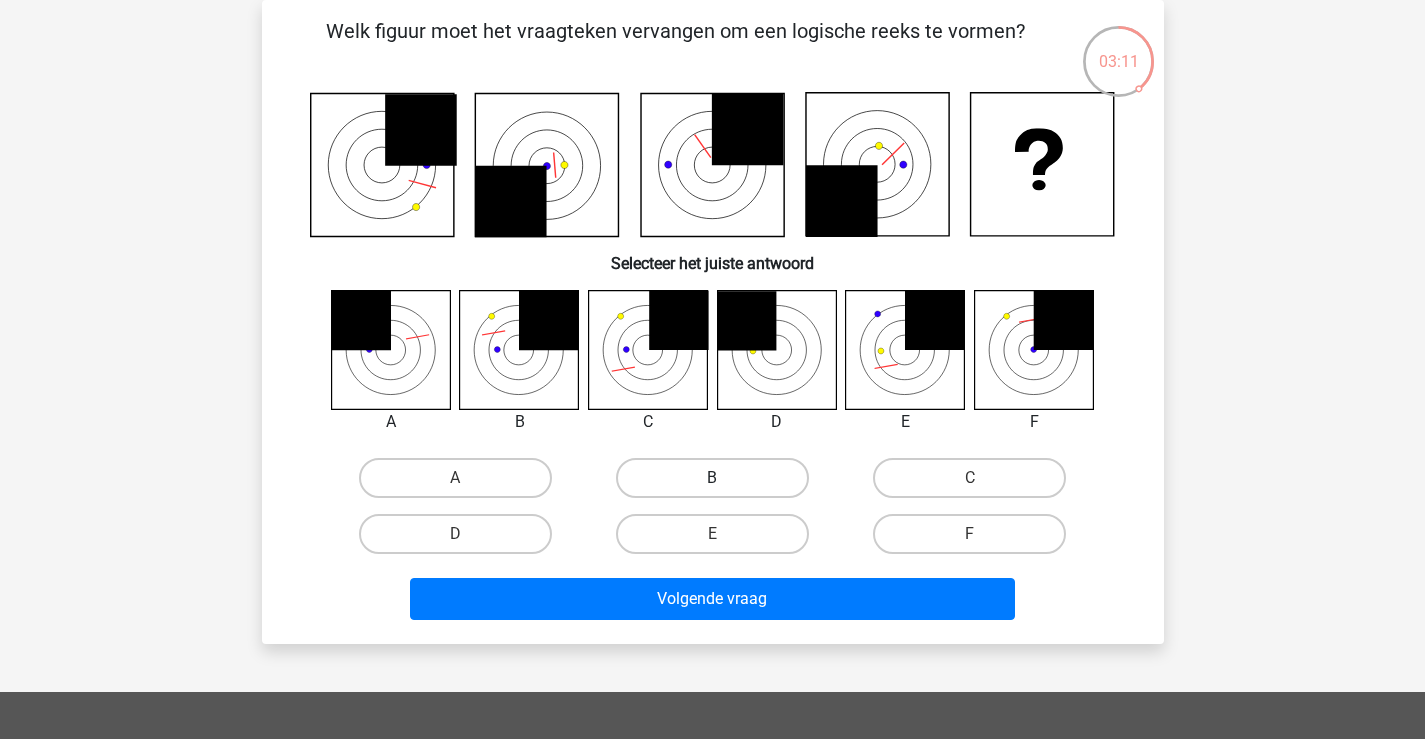 click on "B" at bounding box center (712, 478) 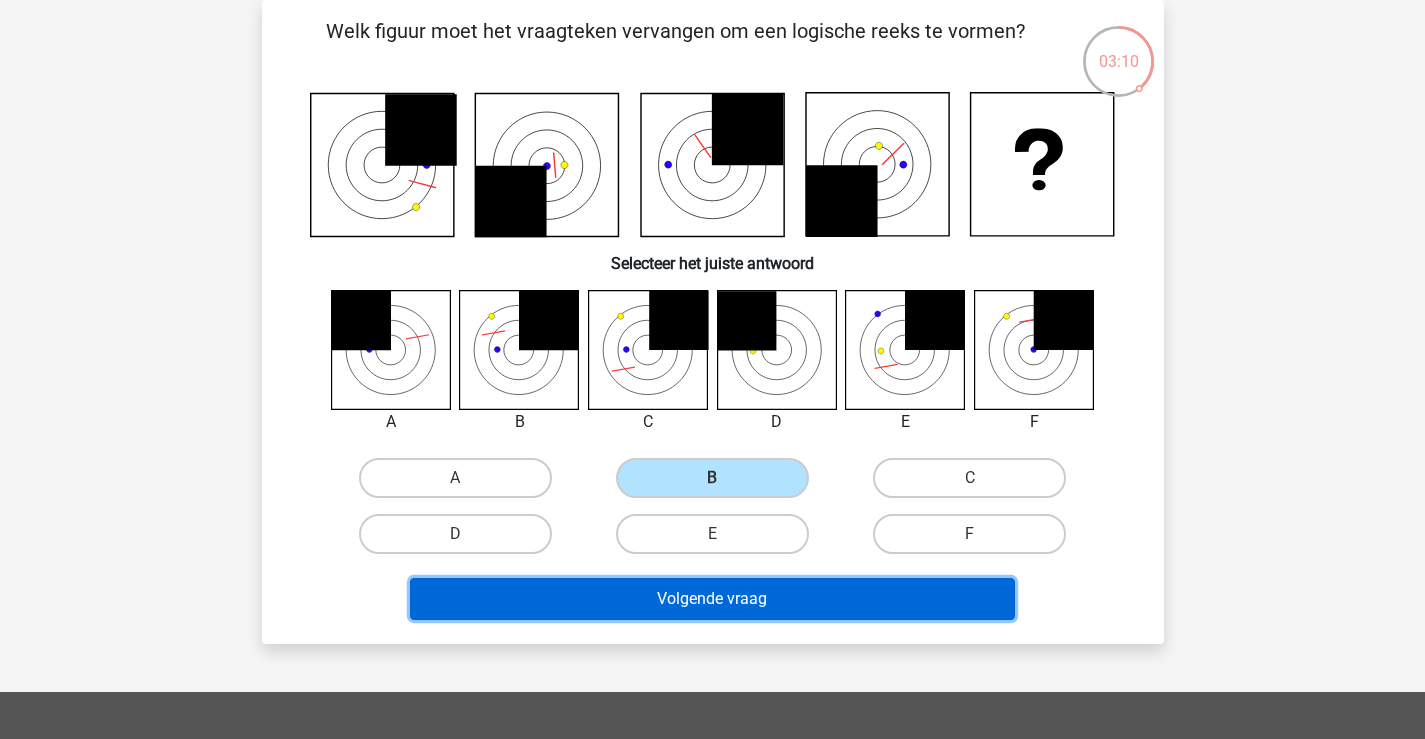 click on "Volgende vraag" at bounding box center (712, 599) 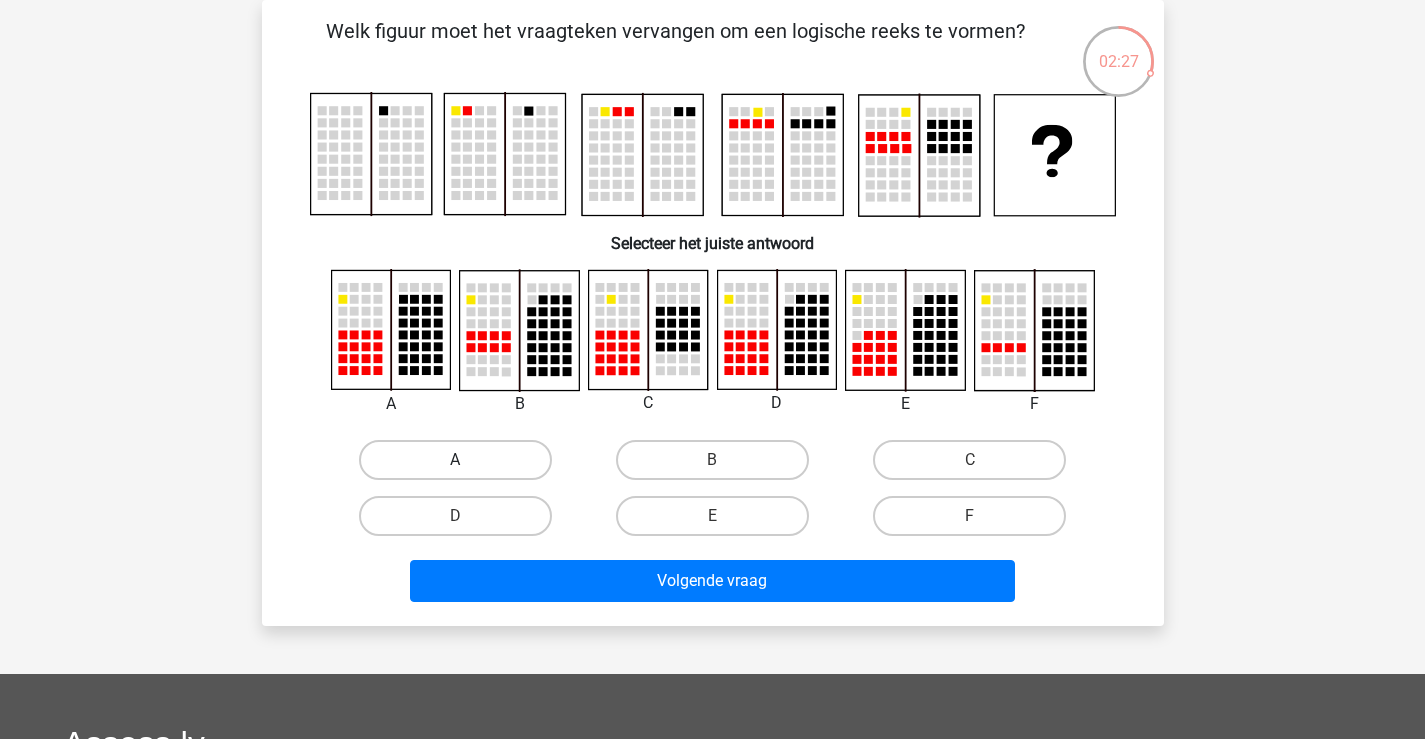 click on "A" at bounding box center (455, 460) 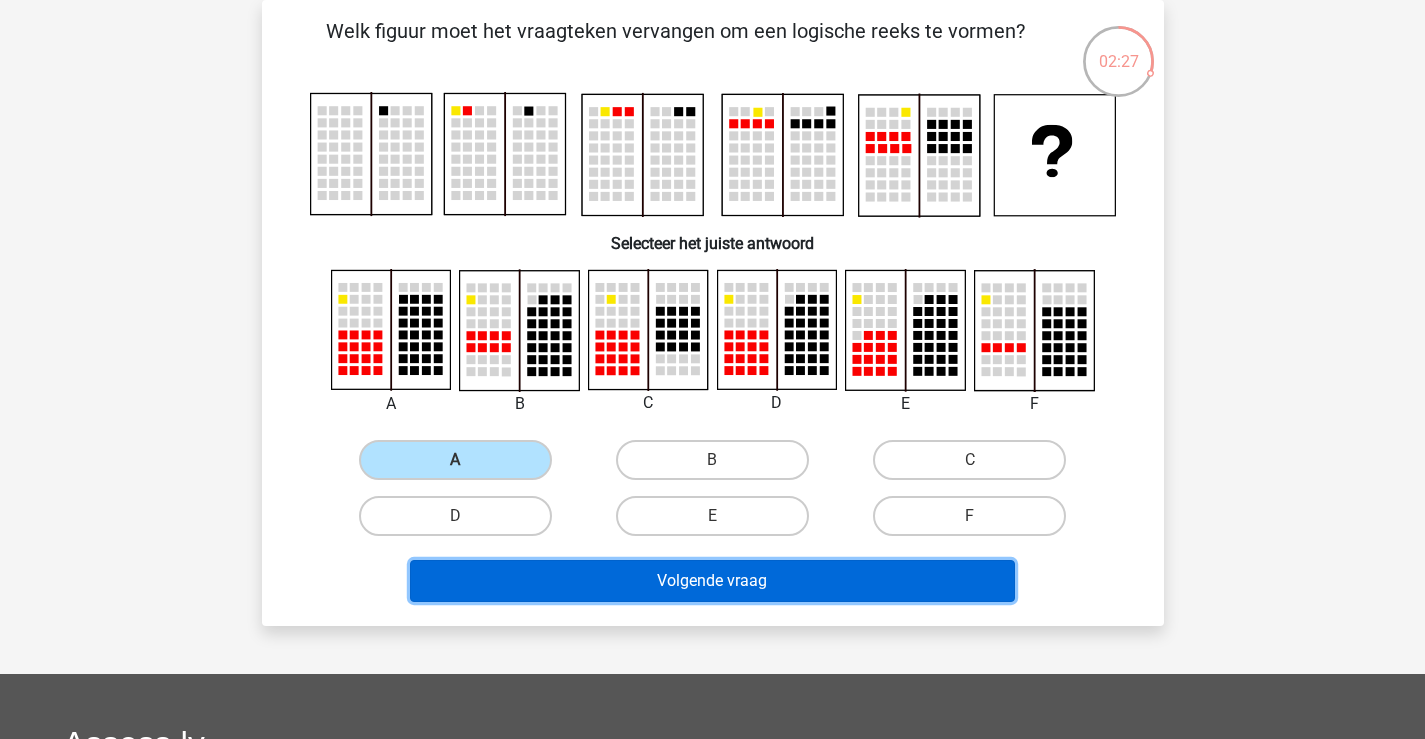 click on "Volgende vraag" at bounding box center (712, 581) 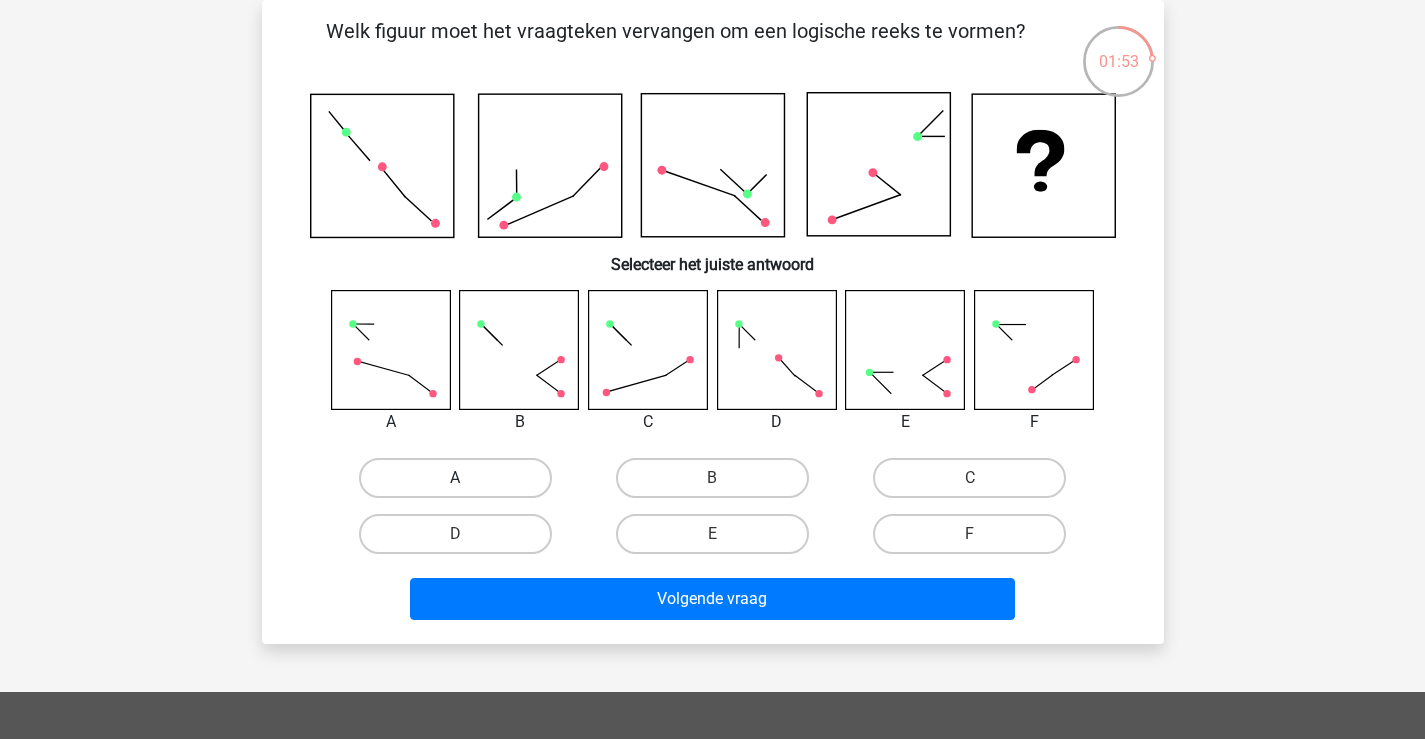click on "A" at bounding box center (455, 478) 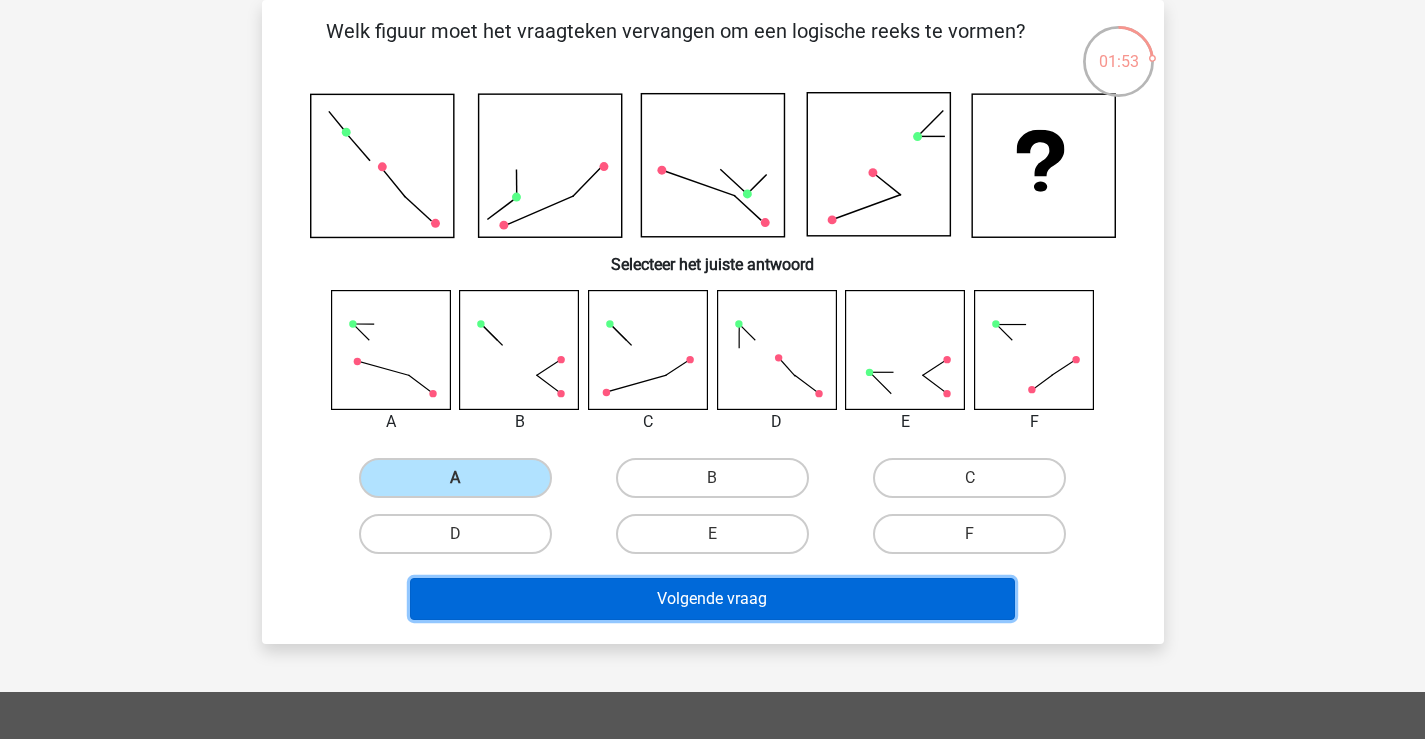click on "Volgende vraag" at bounding box center (712, 599) 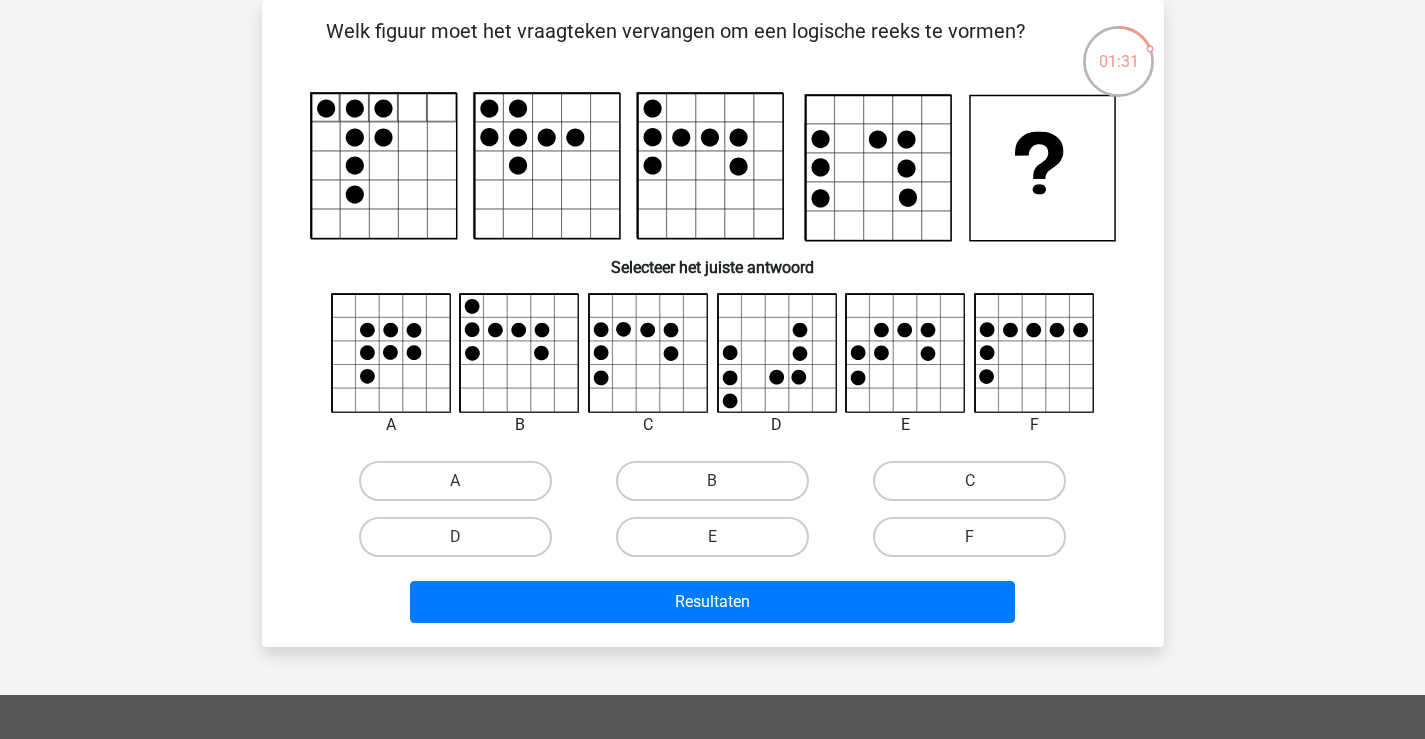 click 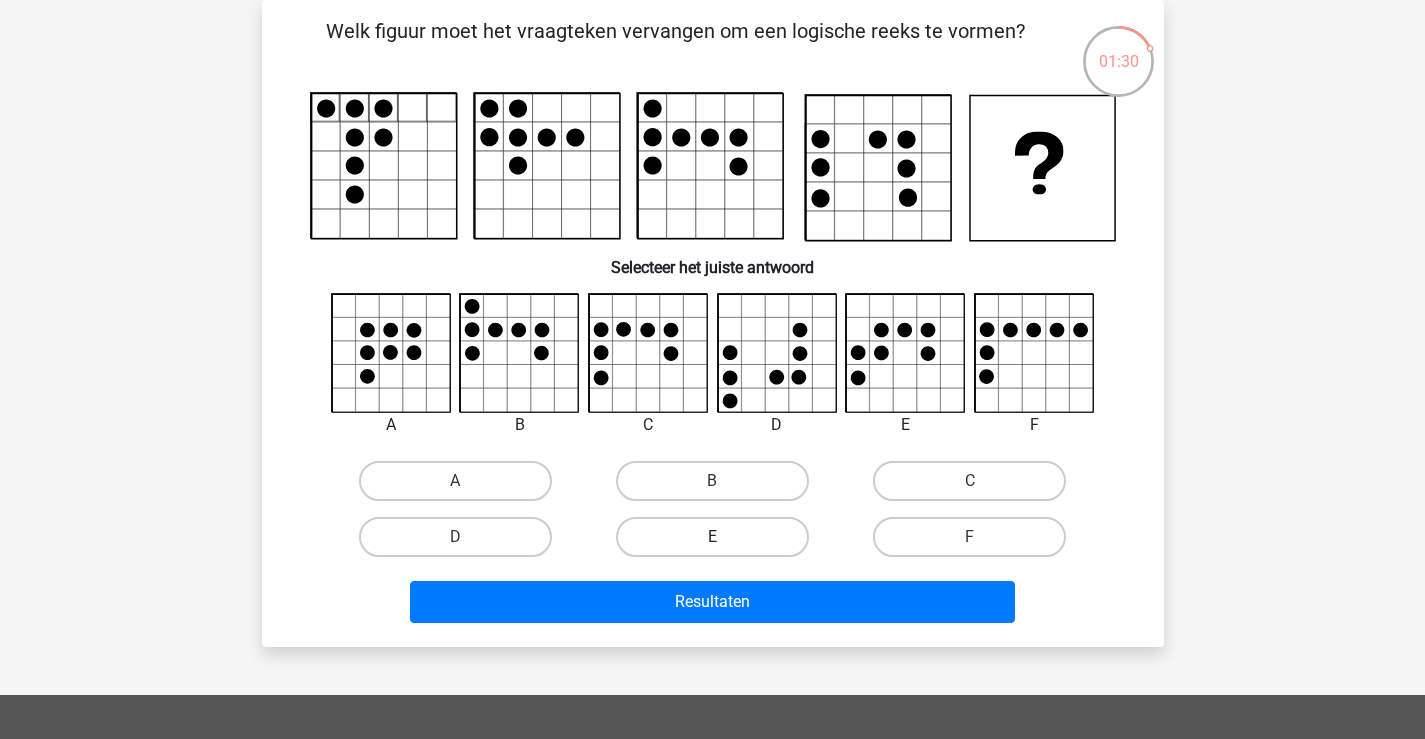 click on "E" at bounding box center (712, 537) 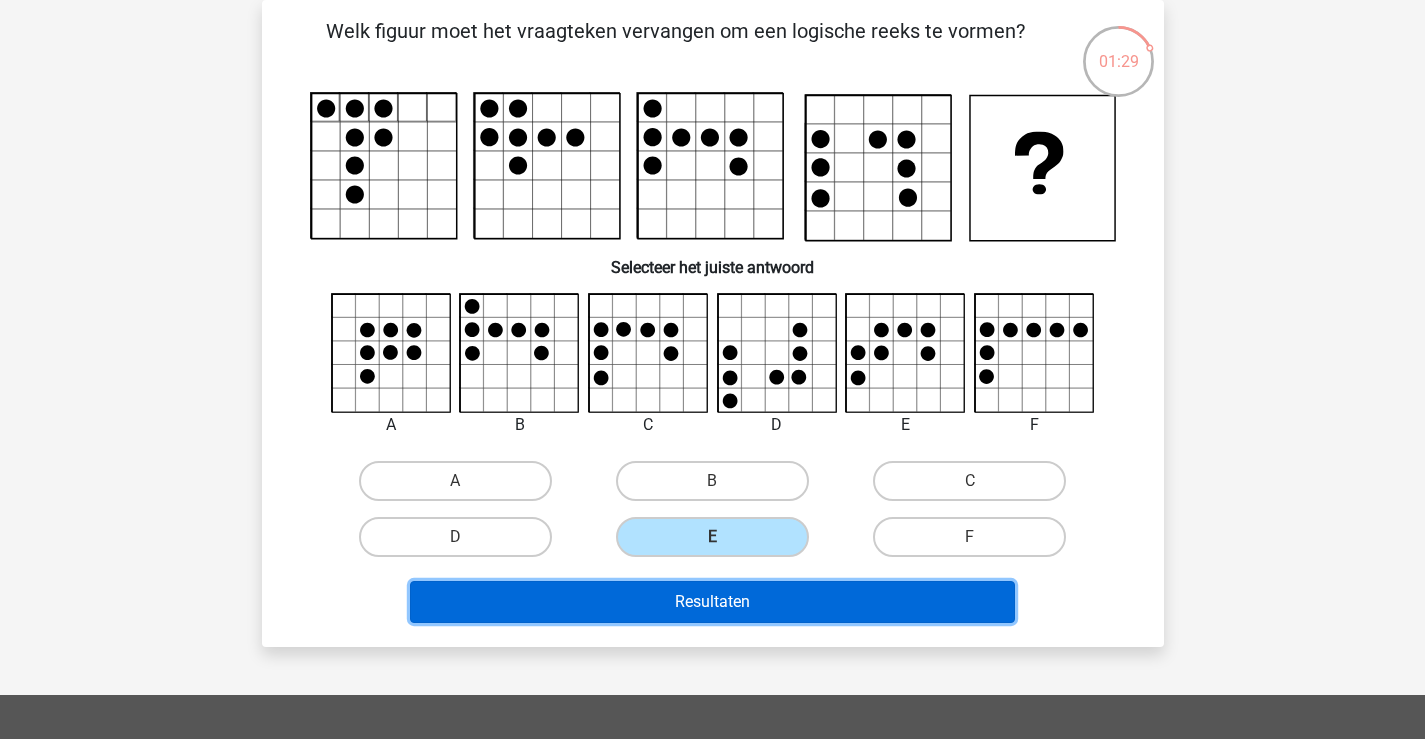 click on "Resultaten" at bounding box center (712, 602) 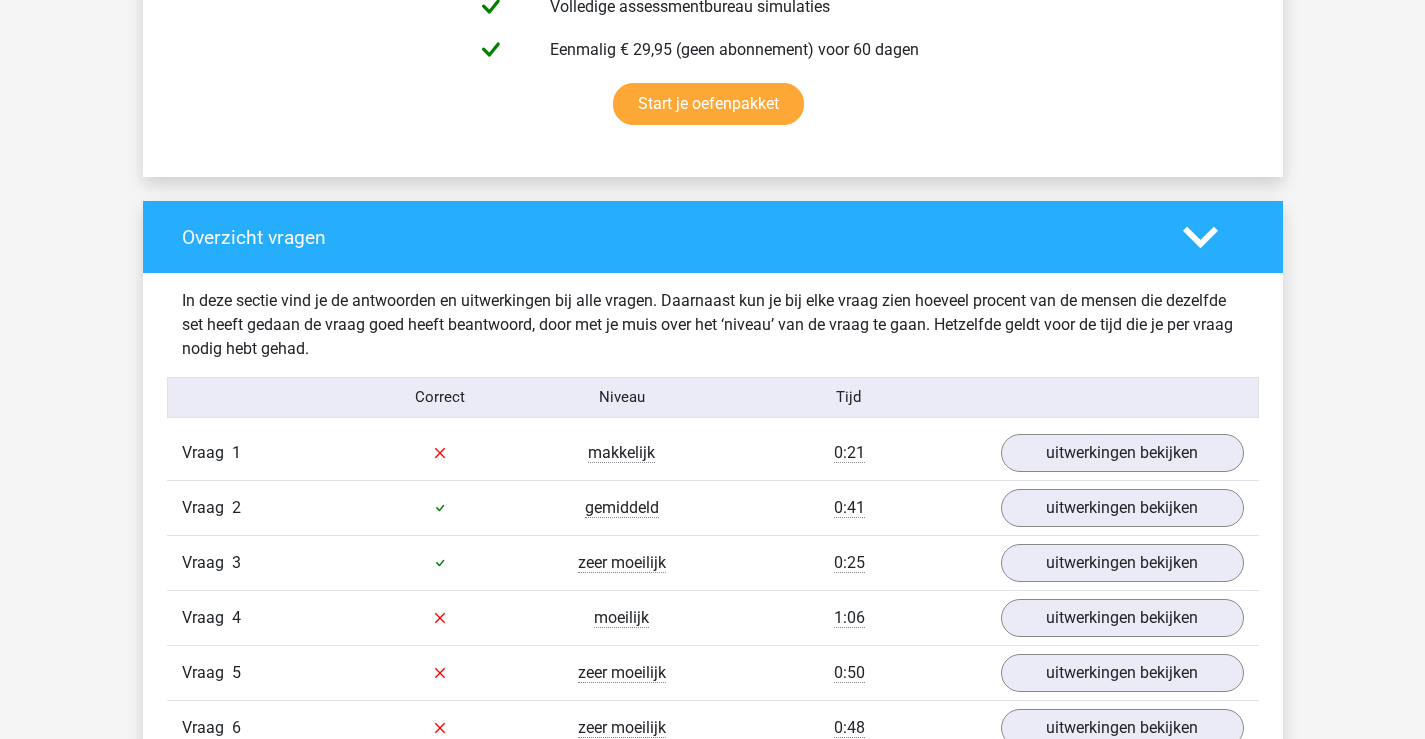 scroll, scrollTop: 1400, scrollLeft: 0, axis: vertical 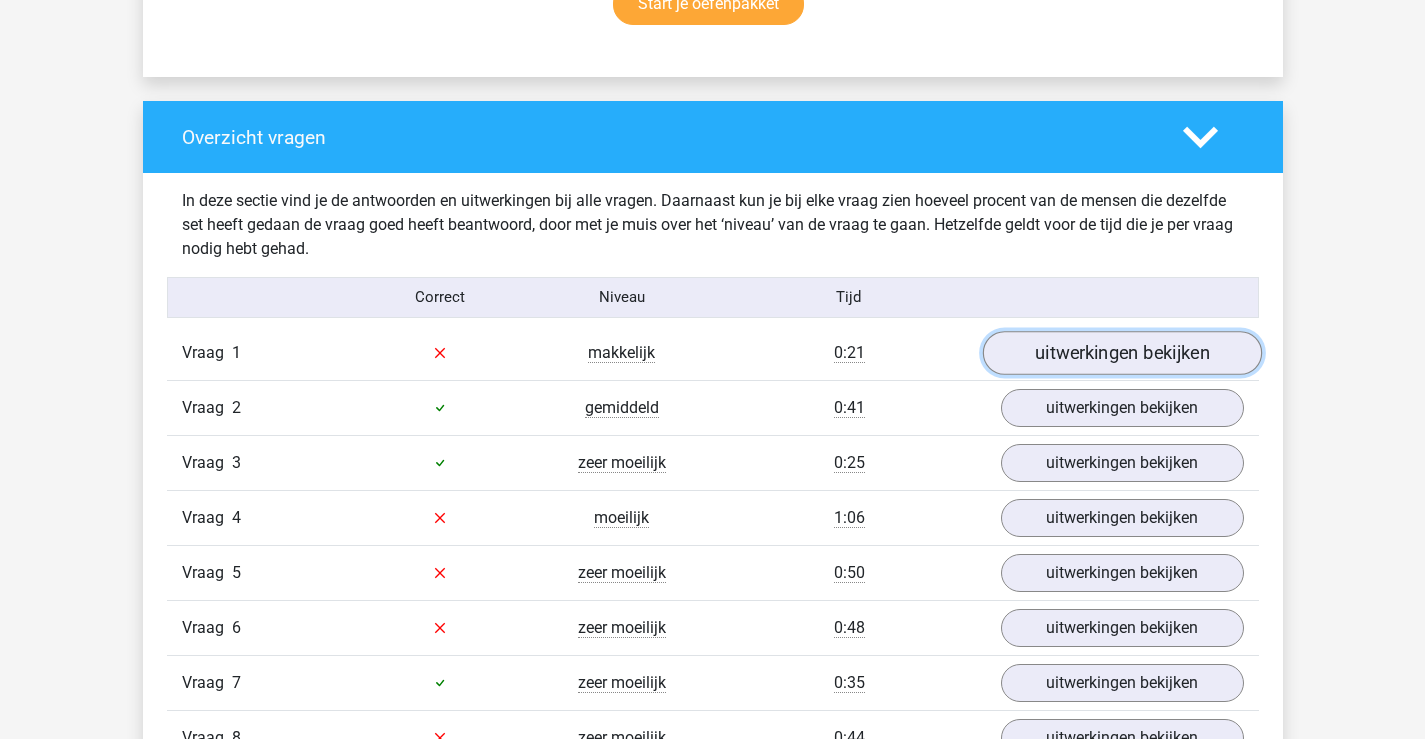 click on "uitwerkingen bekijken" at bounding box center [1121, 353] 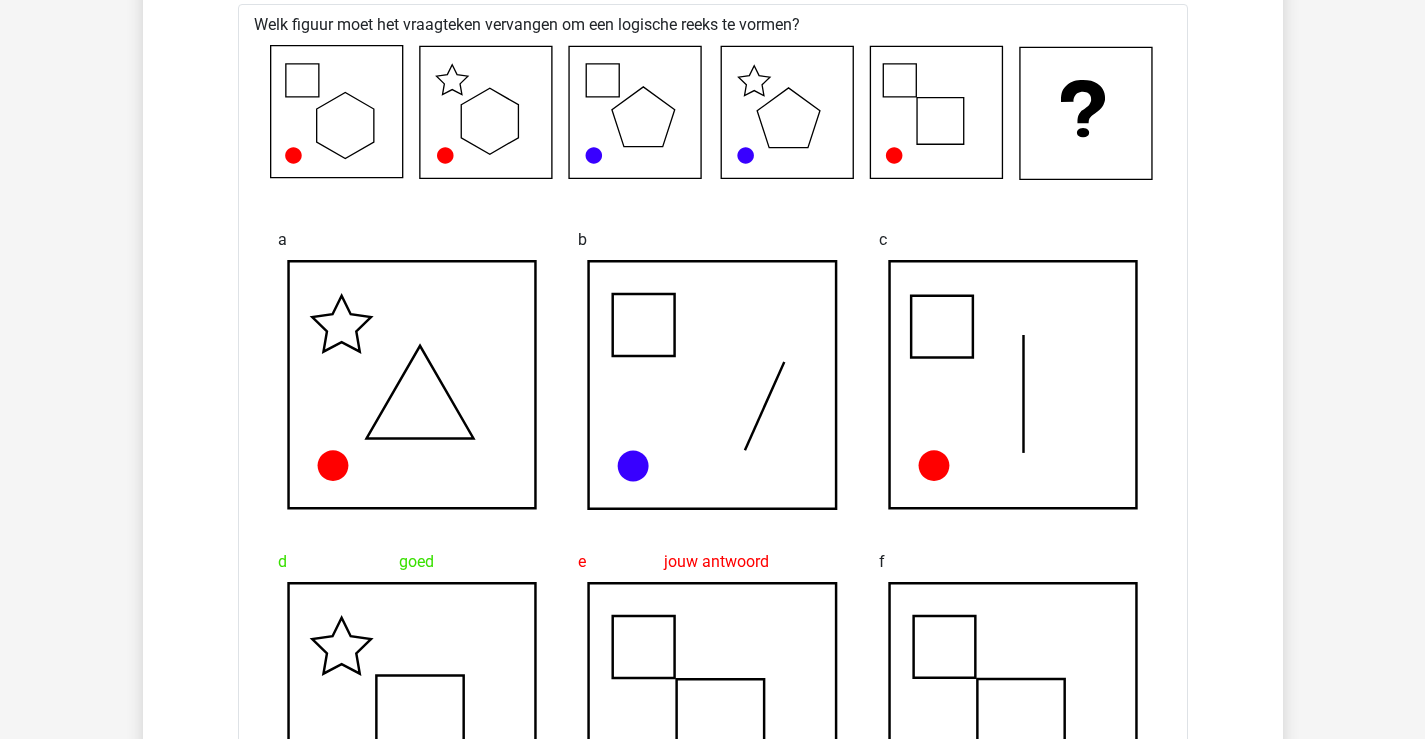 scroll, scrollTop: 1900, scrollLeft: 0, axis: vertical 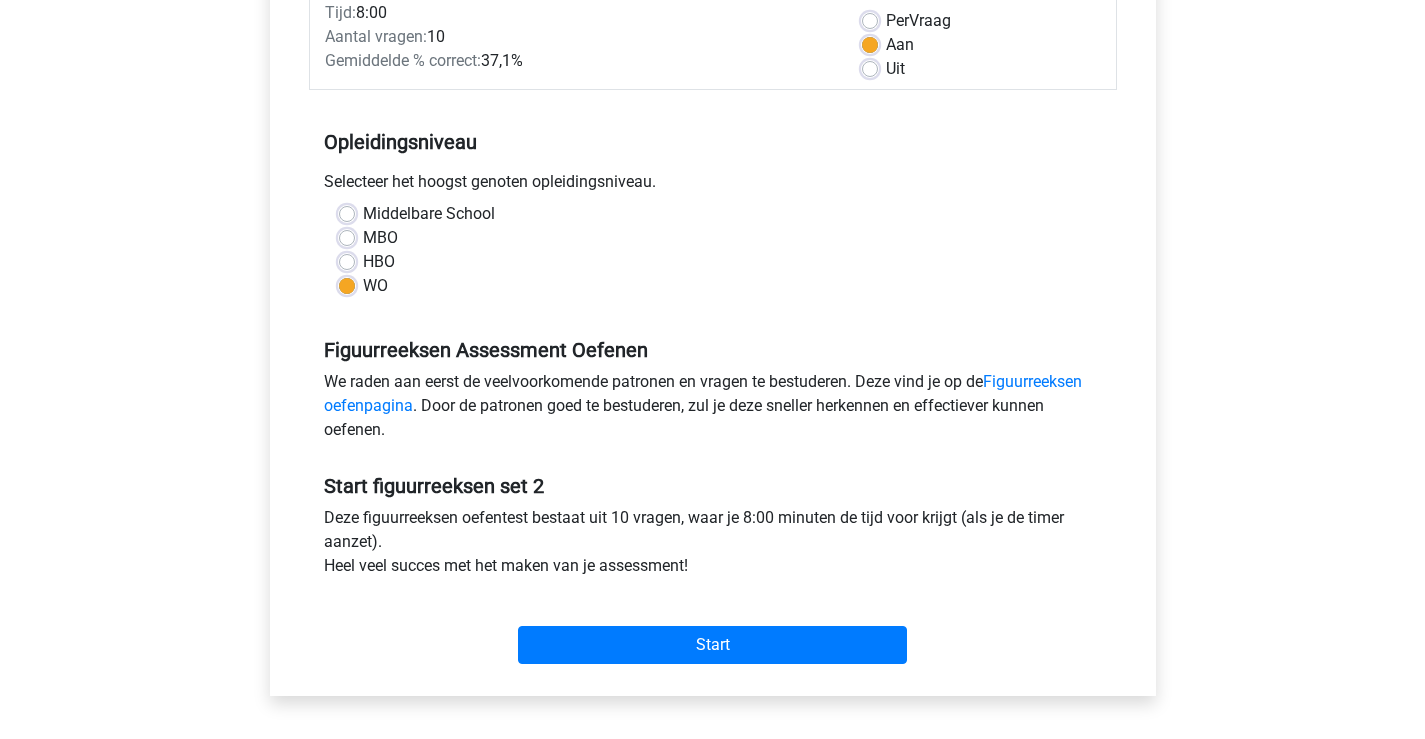 click on "Kies premium
[FIRST]
[EMAIL]@[DOMAIN].nl" at bounding box center [712, 490] 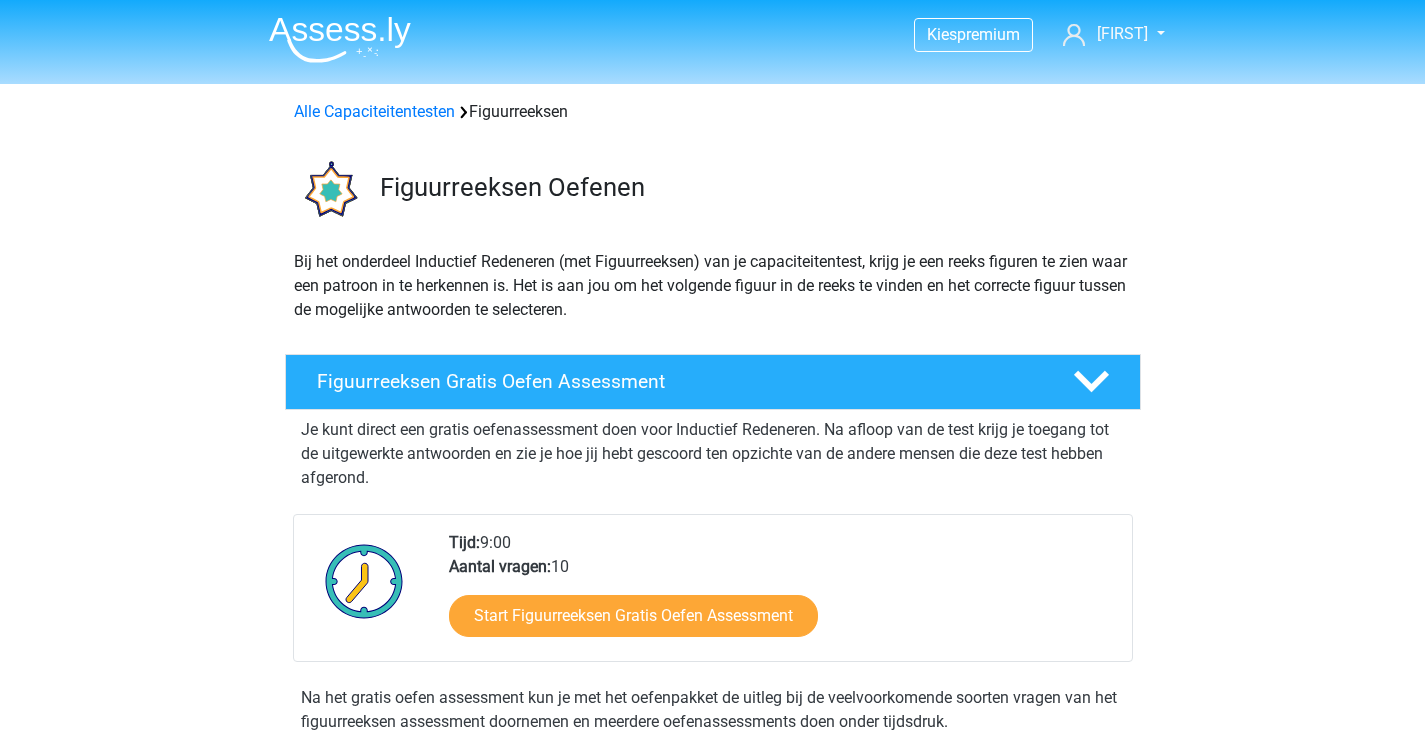 scroll, scrollTop: 1000, scrollLeft: 0, axis: vertical 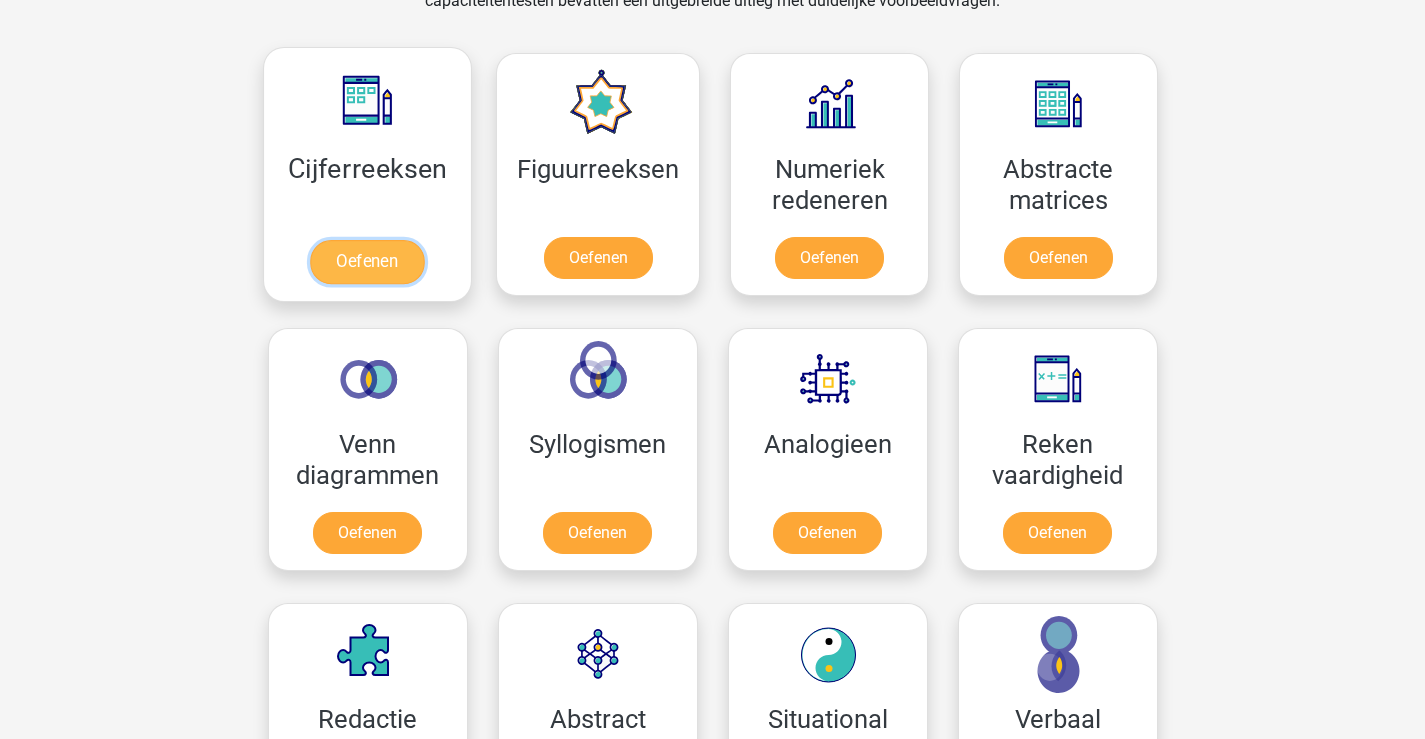 click on "Oefenen" at bounding box center (367, 262) 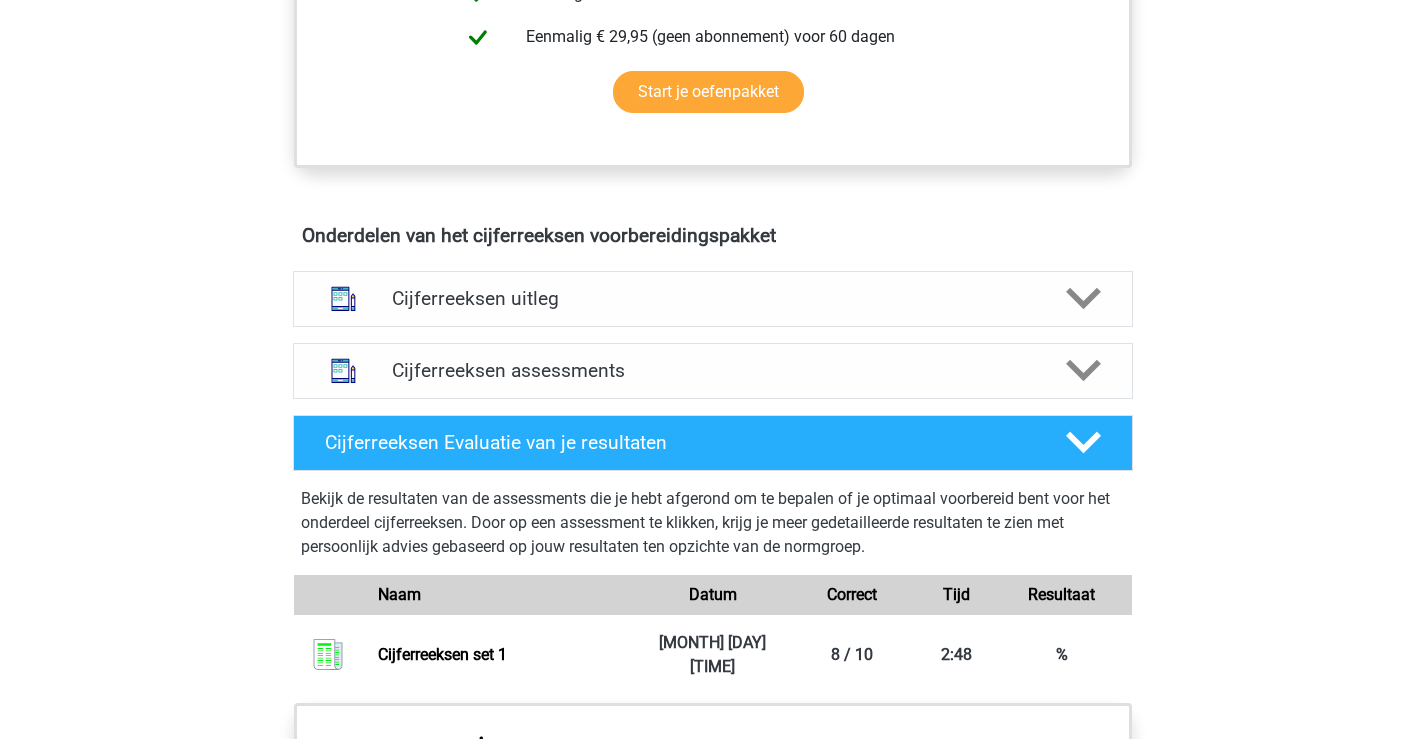 scroll, scrollTop: 1100, scrollLeft: 0, axis: vertical 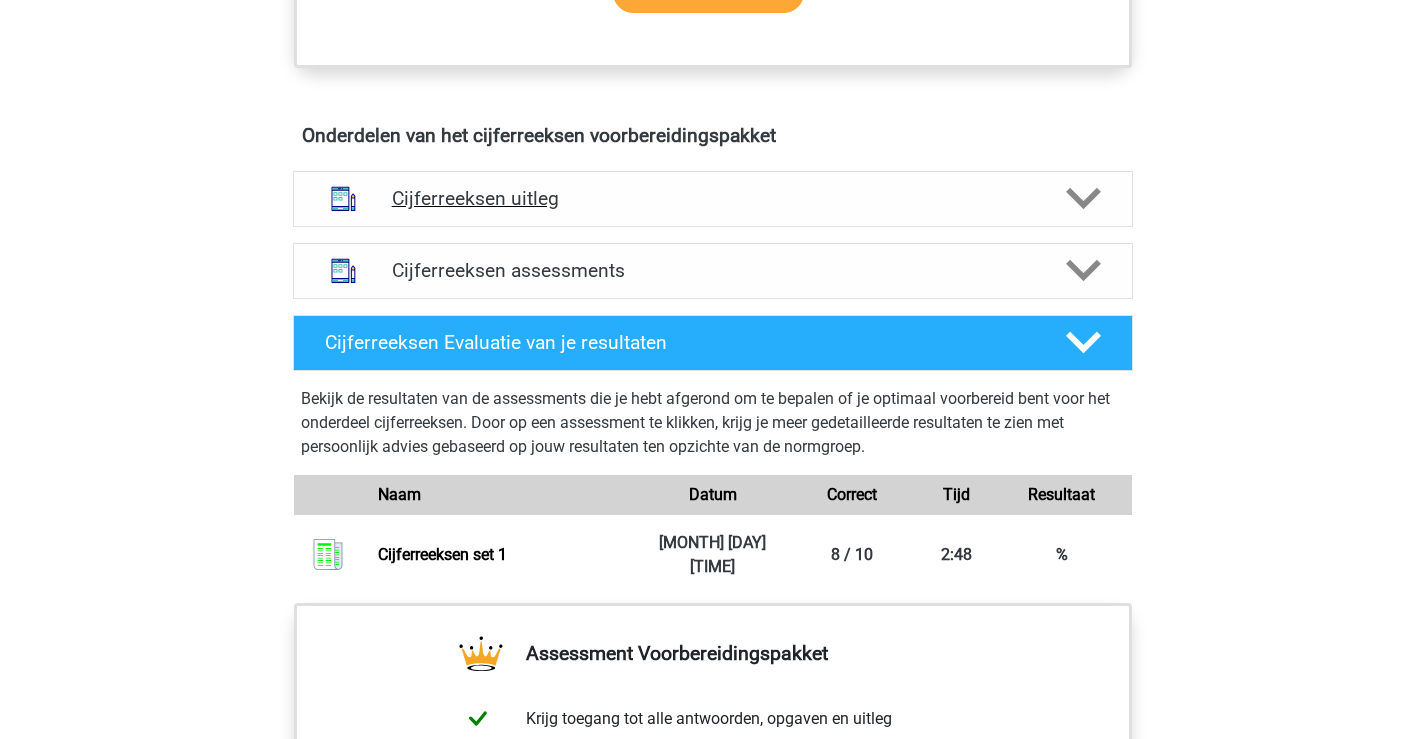 click on "Cijferreeksen uitleg" at bounding box center [713, 199] 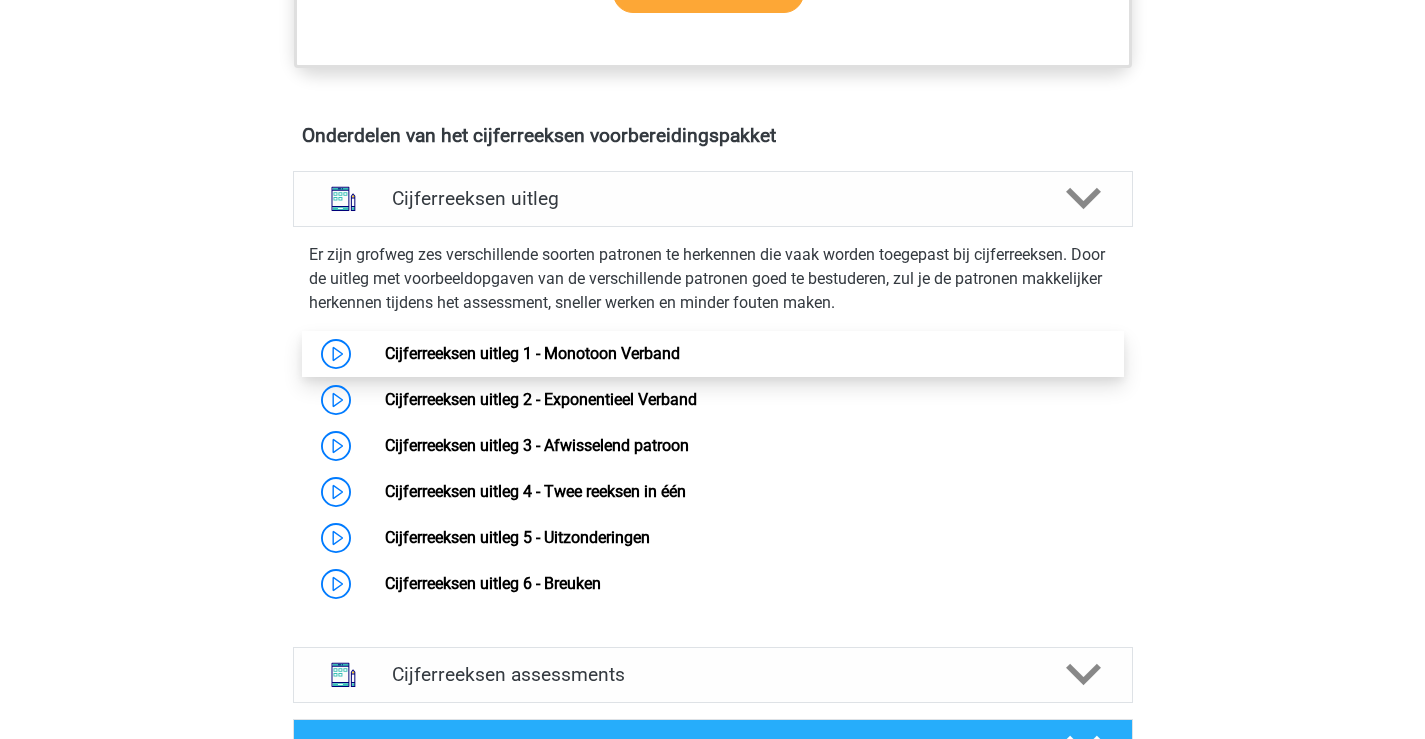 click on "Cijferreeksen uitleg 1 - Monotoon Verband" at bounding box center [532, 353] 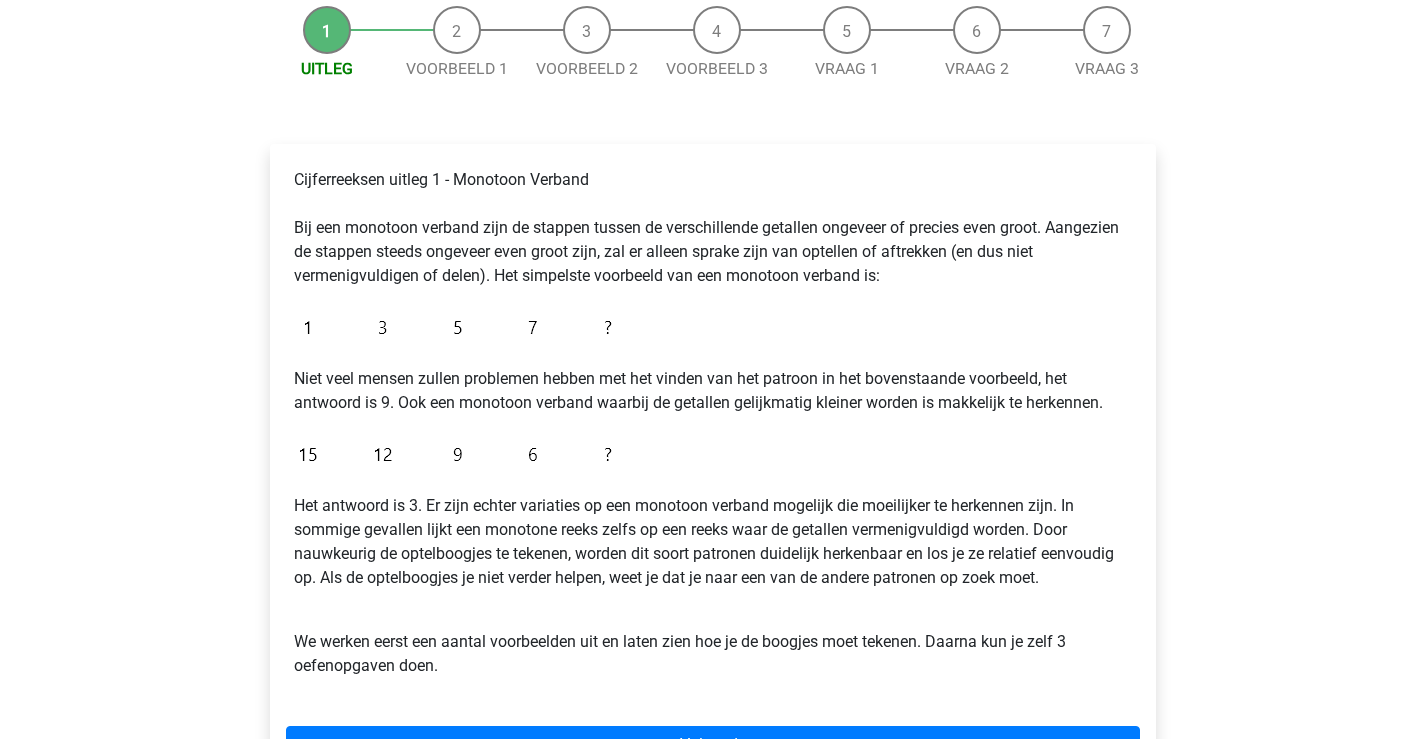 scroll, scrollTop: 300, scrollLeft: 0, axis: vertical 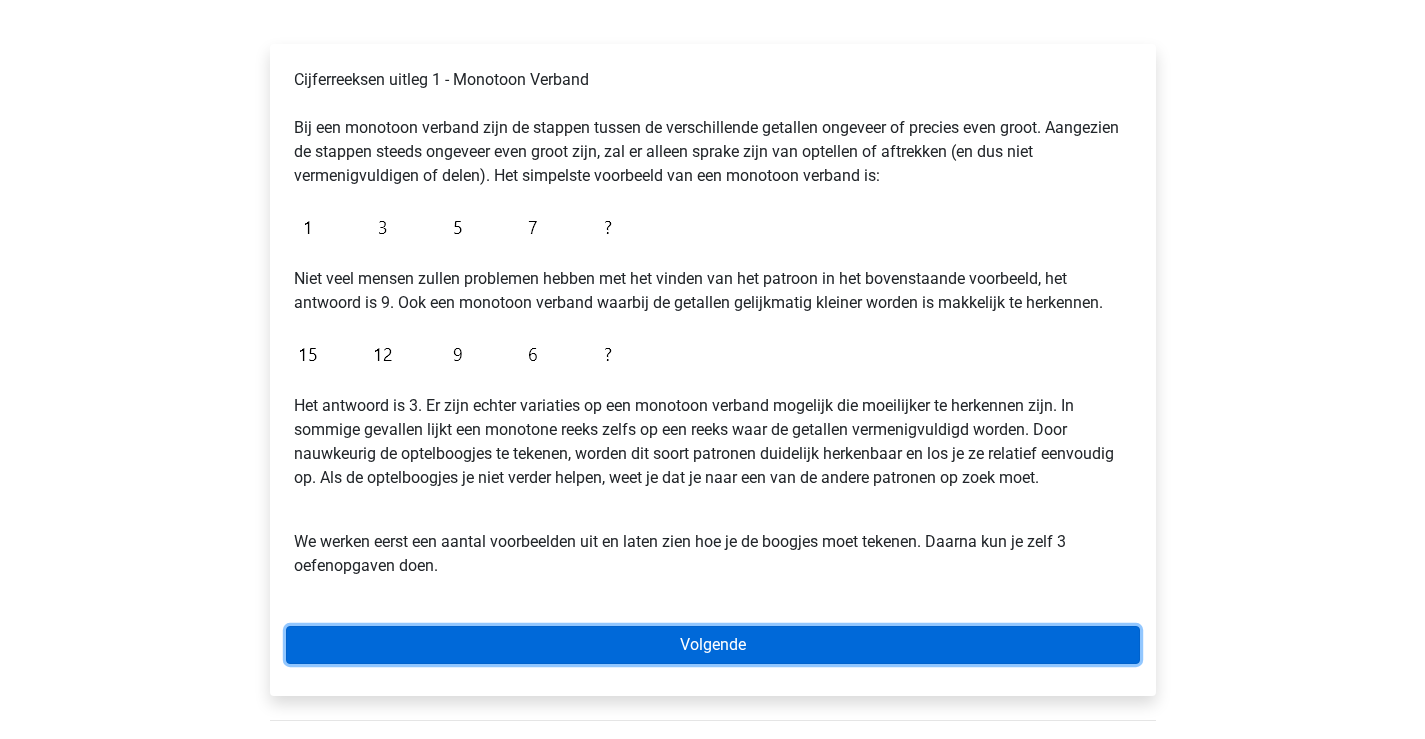 click on "Volgende" at bounding box center (713, 645) 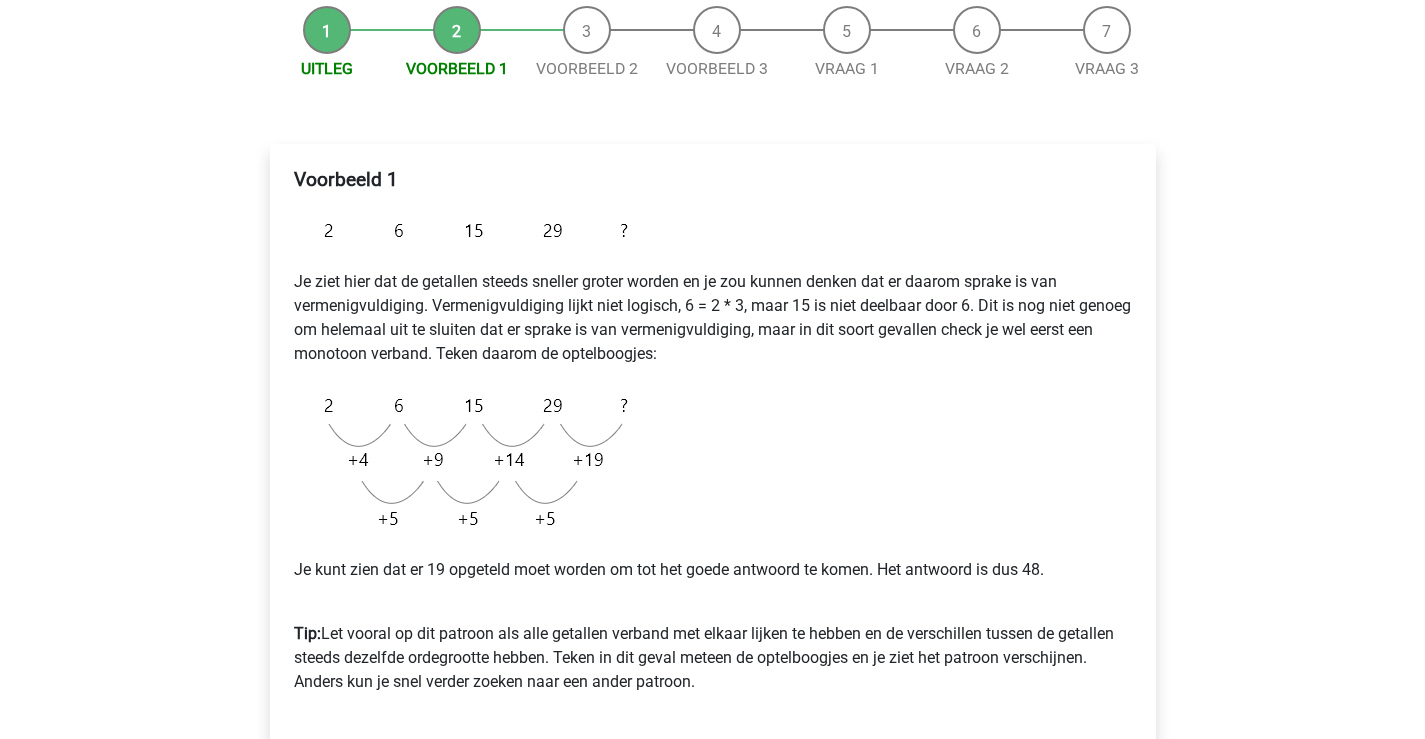 scroll, scrollTop: 300, scrollLeft: 0, axis: vertical 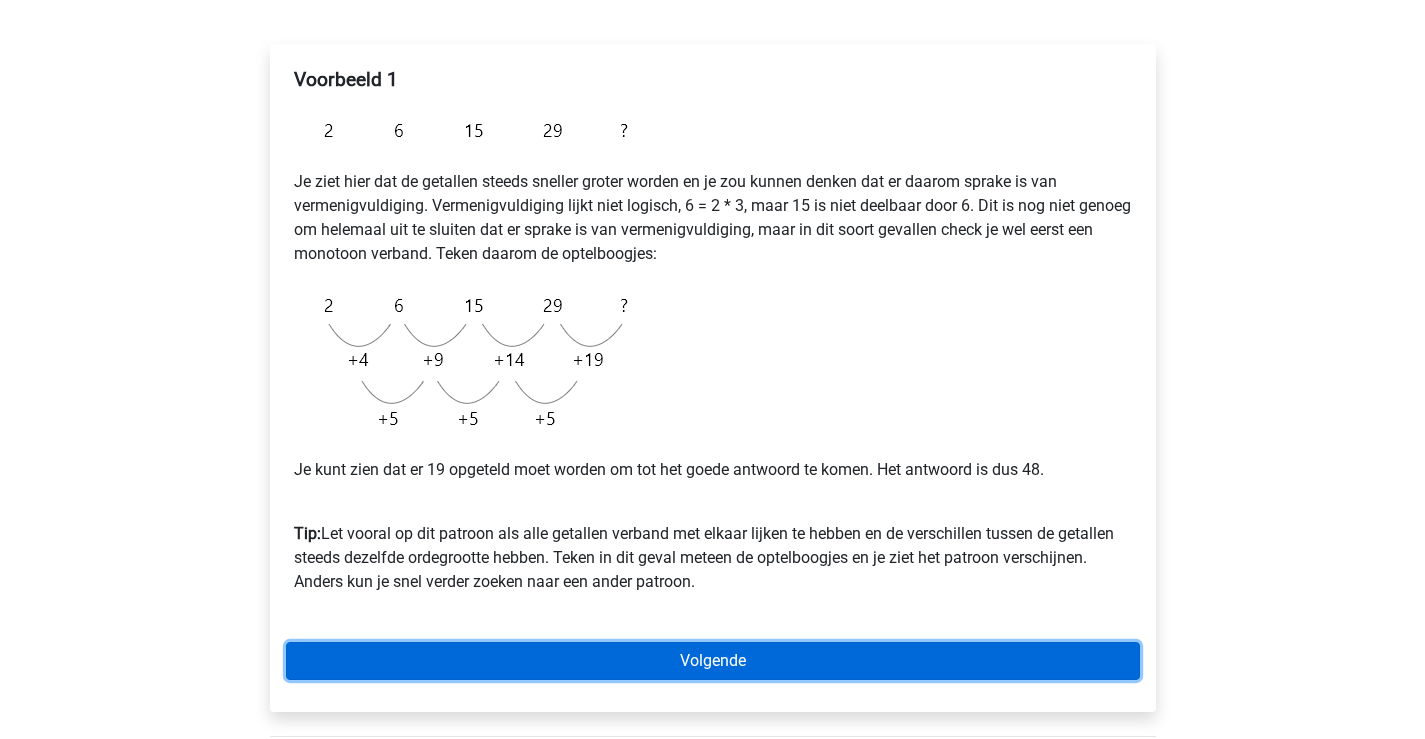 click on "Volgende" at bounding box center (713, 661) 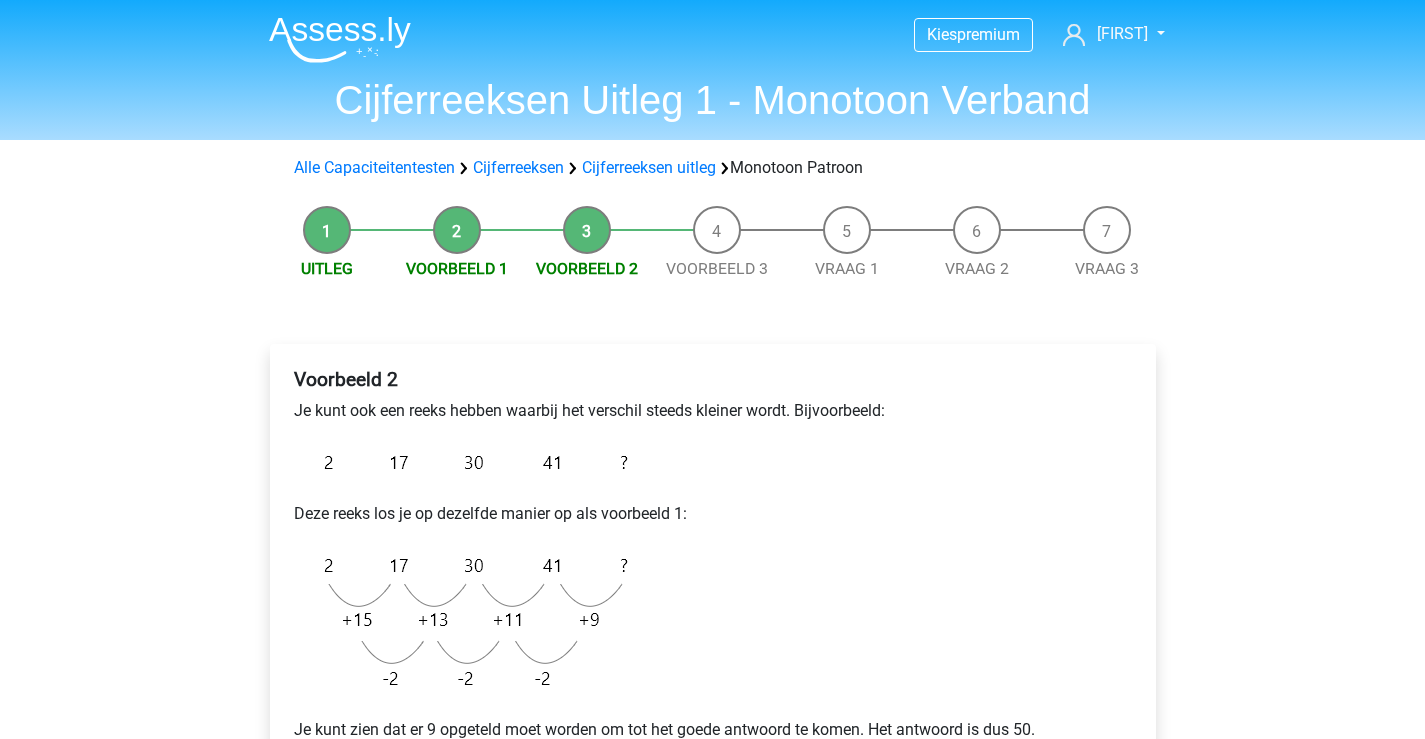 scroll, scrollTop: 200, scrollLeft: 0, axis: vertical 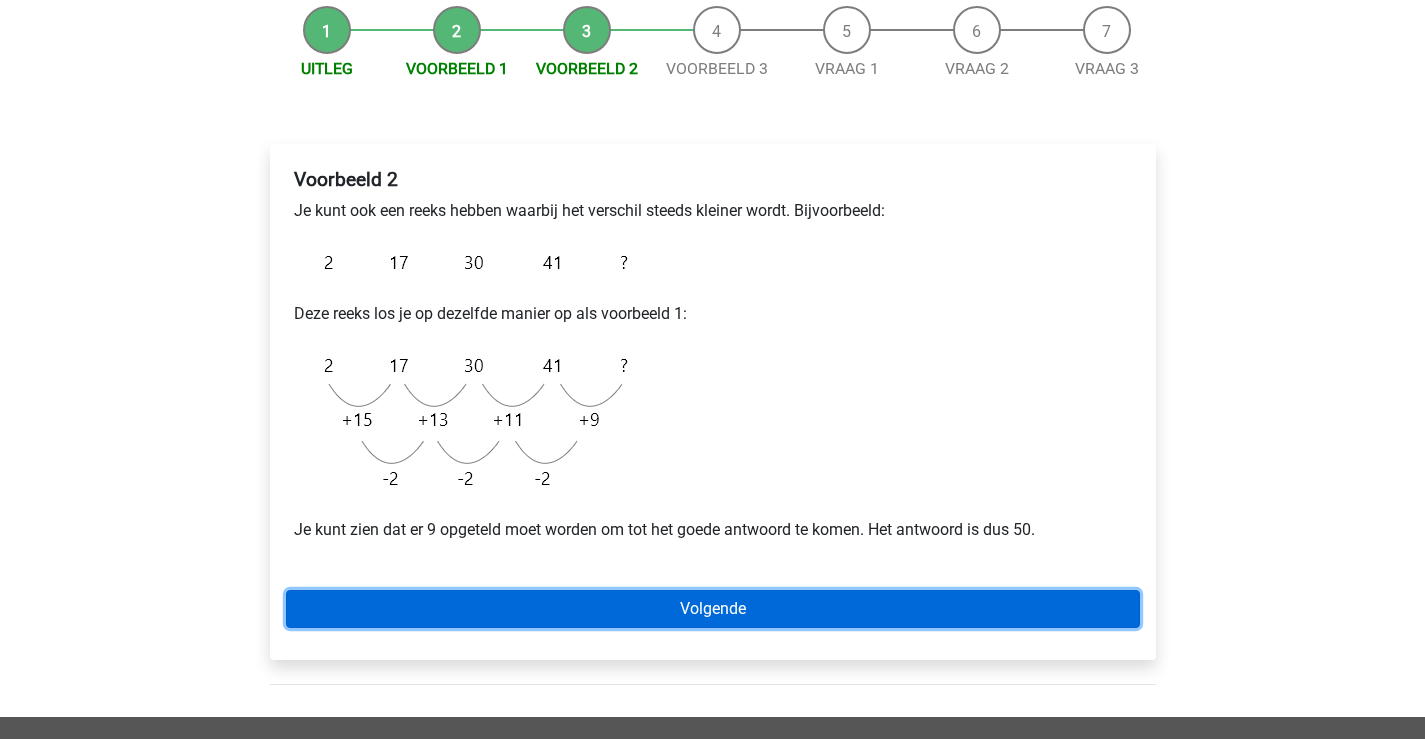 click on "Volgende" at bounding box center [713, 609] 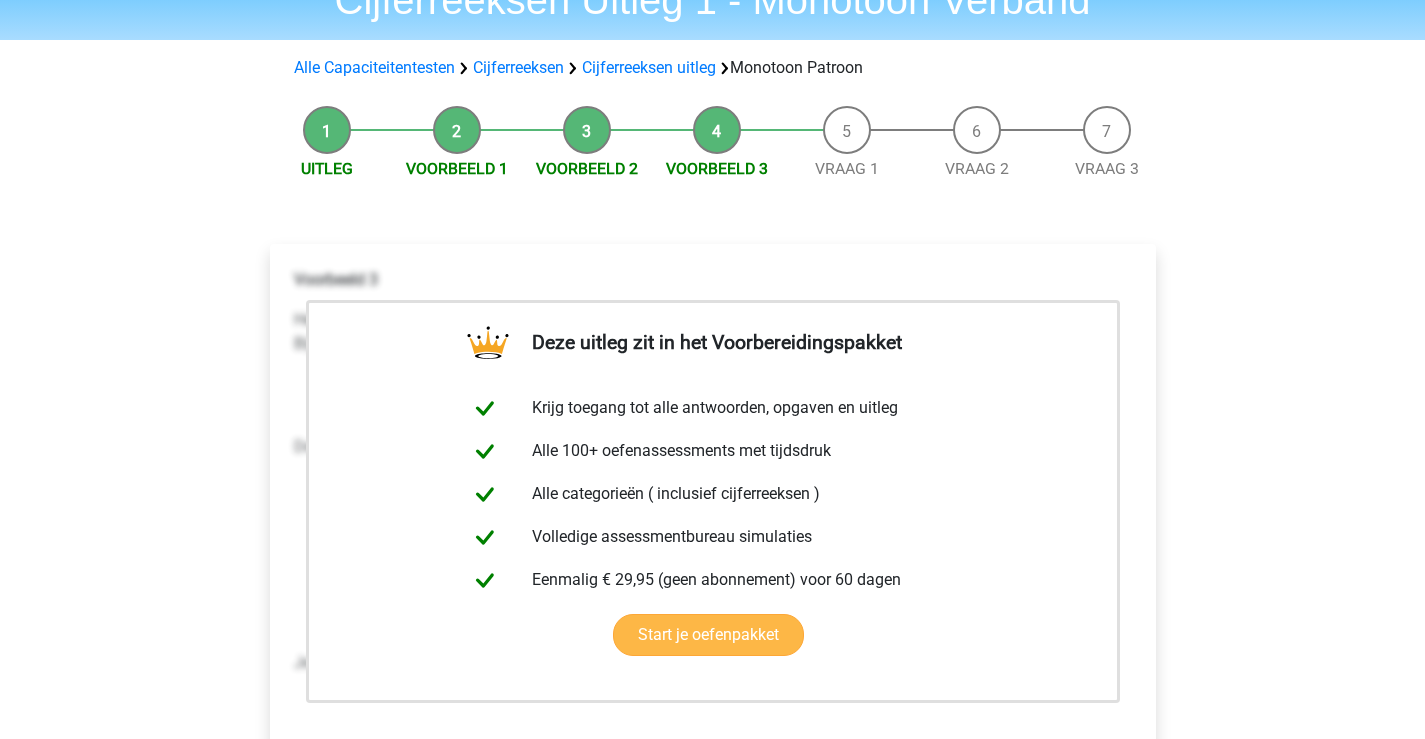 scroll, scrollTop: 0, scrollLeft: 0, axis: both 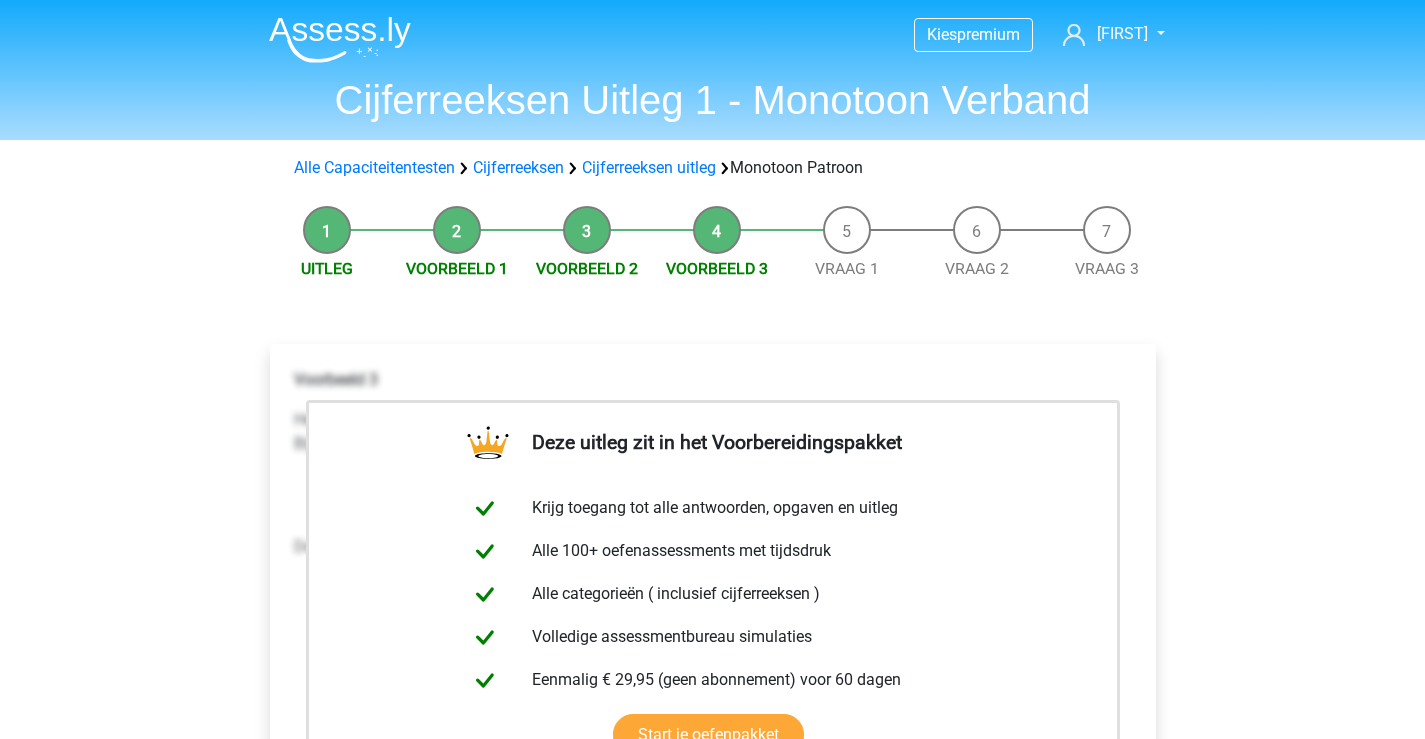 click on "Alle Capaciteitentesten
Cijferreeksen
Cijferreeksen uitleg
Monotoon Patroon" at bounding box center (713, 168) 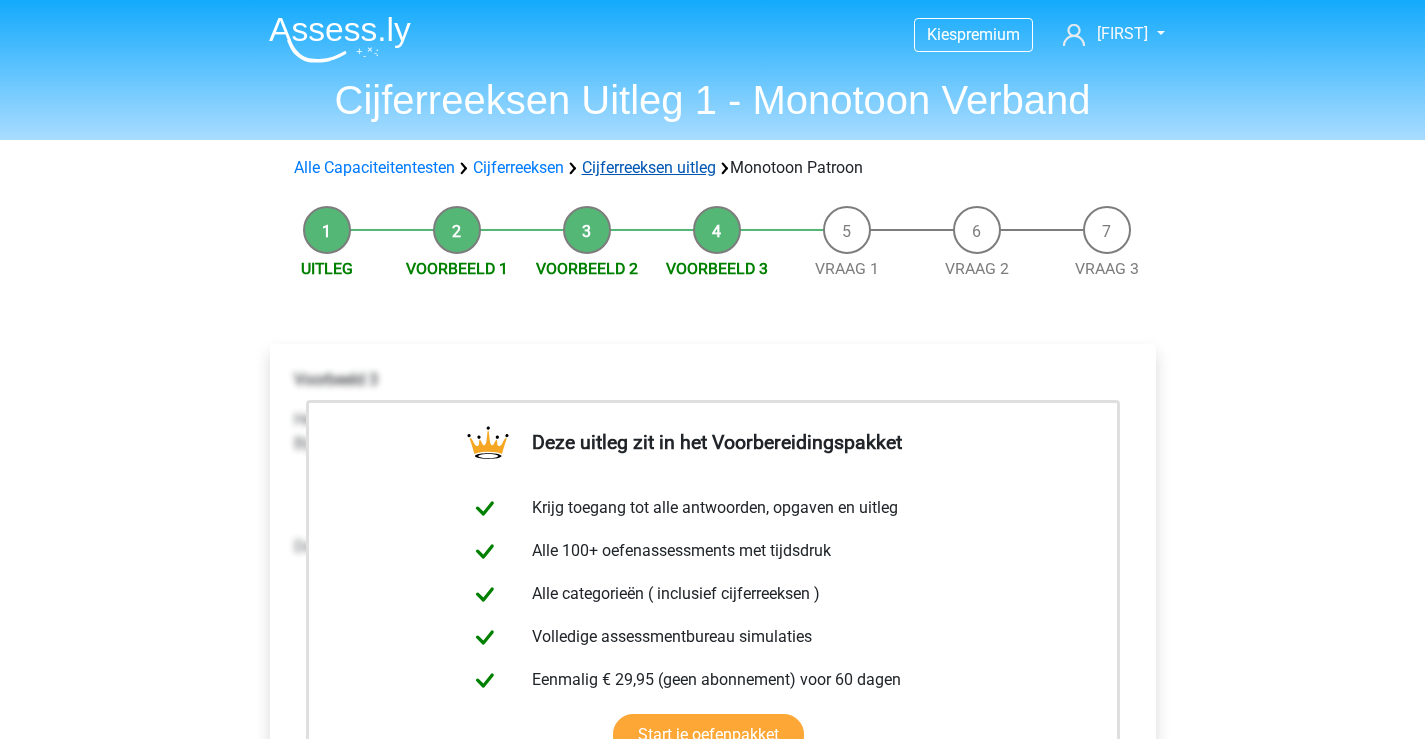 click on "Cijferreeksen uitleg" at bounding box center [649, 167] 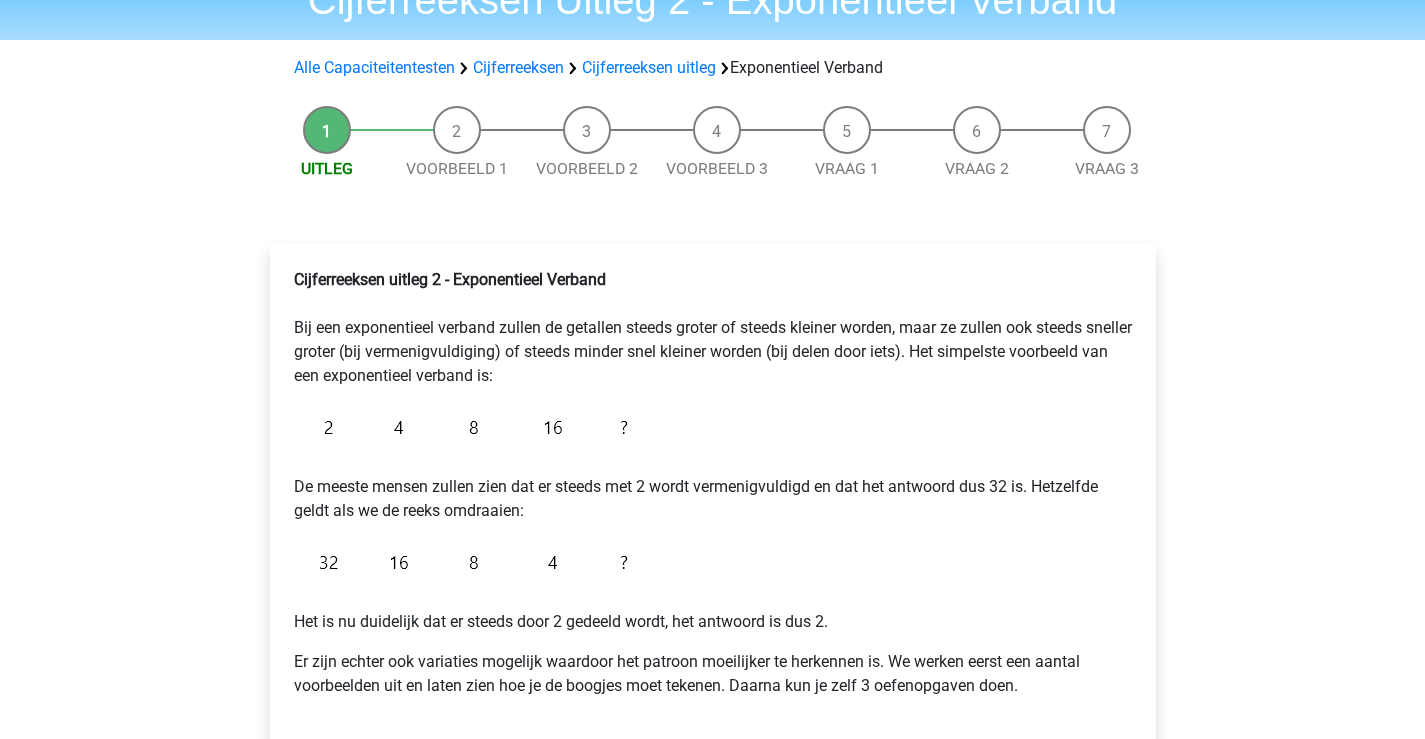 scroll, scrollTop: 200, scrollLeft: 0, axis: vertical 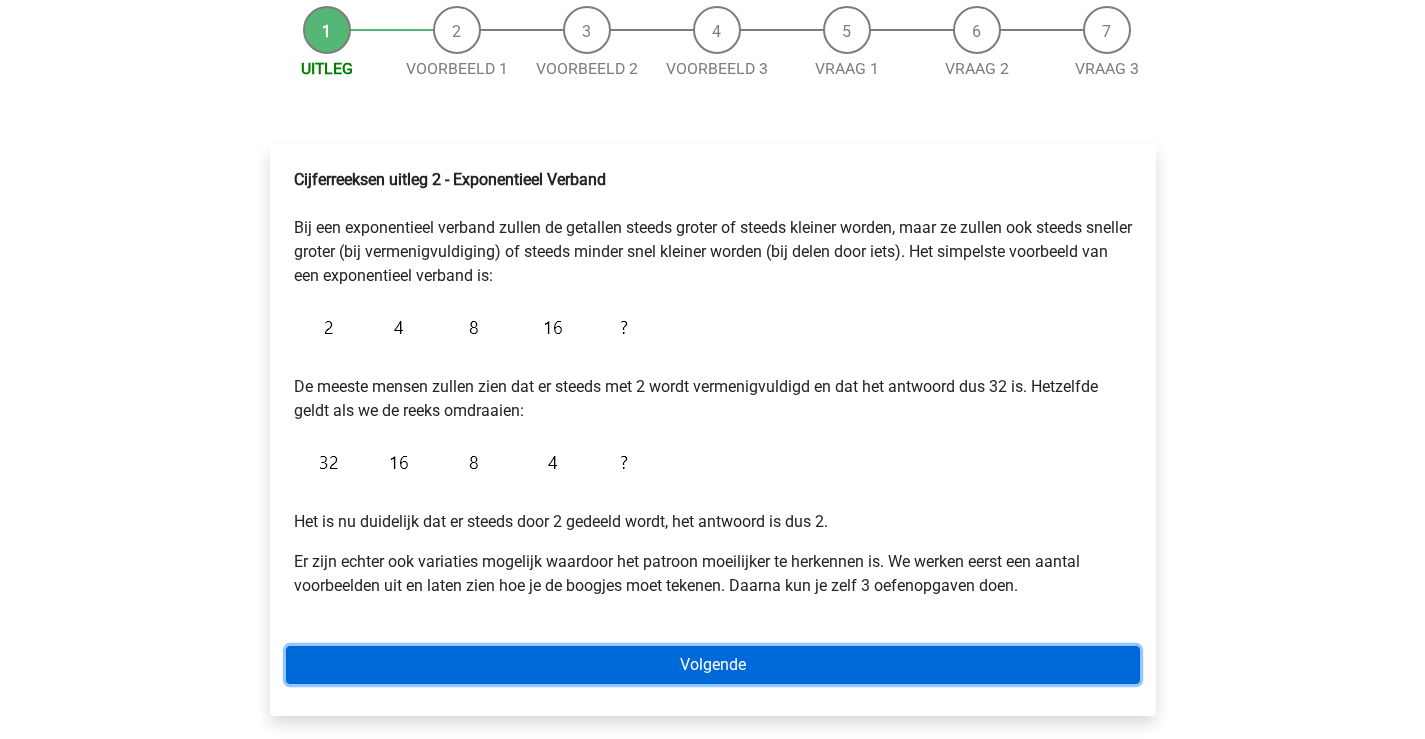 click on "Volgende" at bounding box center [713, 665] 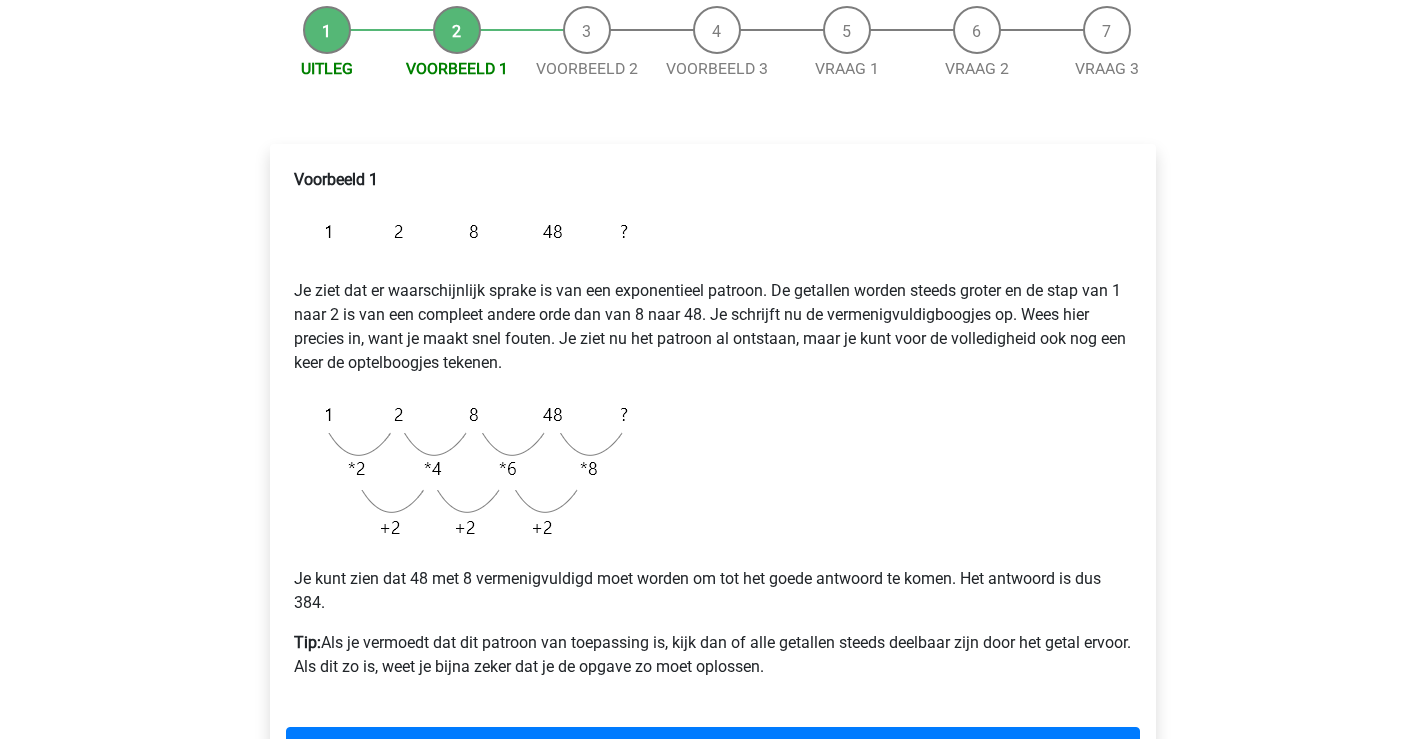 scroll, scrollTop: 400, scrollLeft: 0, axis: vertical 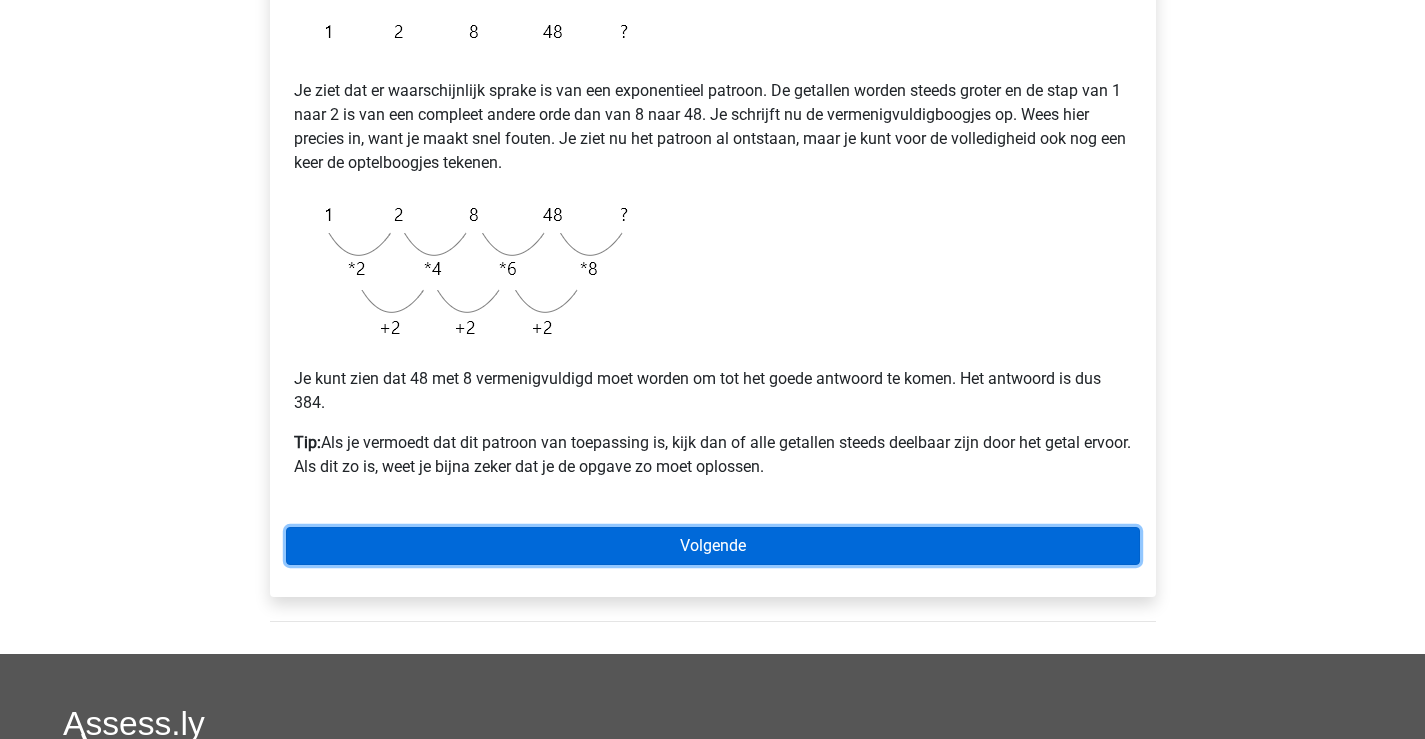 click on "Volgende" at bounding box center (713, 546) 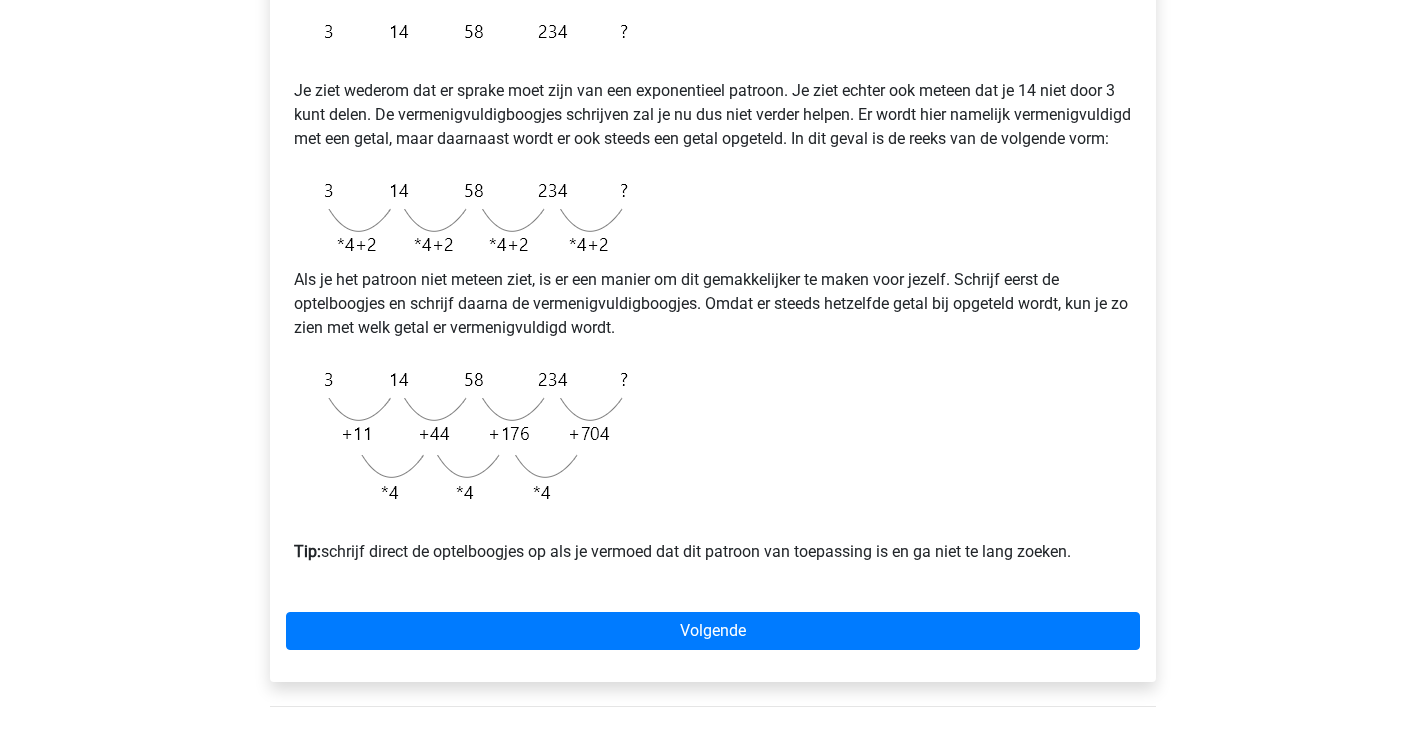 scroll, scrollTop: 500, scrollLeft: 0, axis: vertical 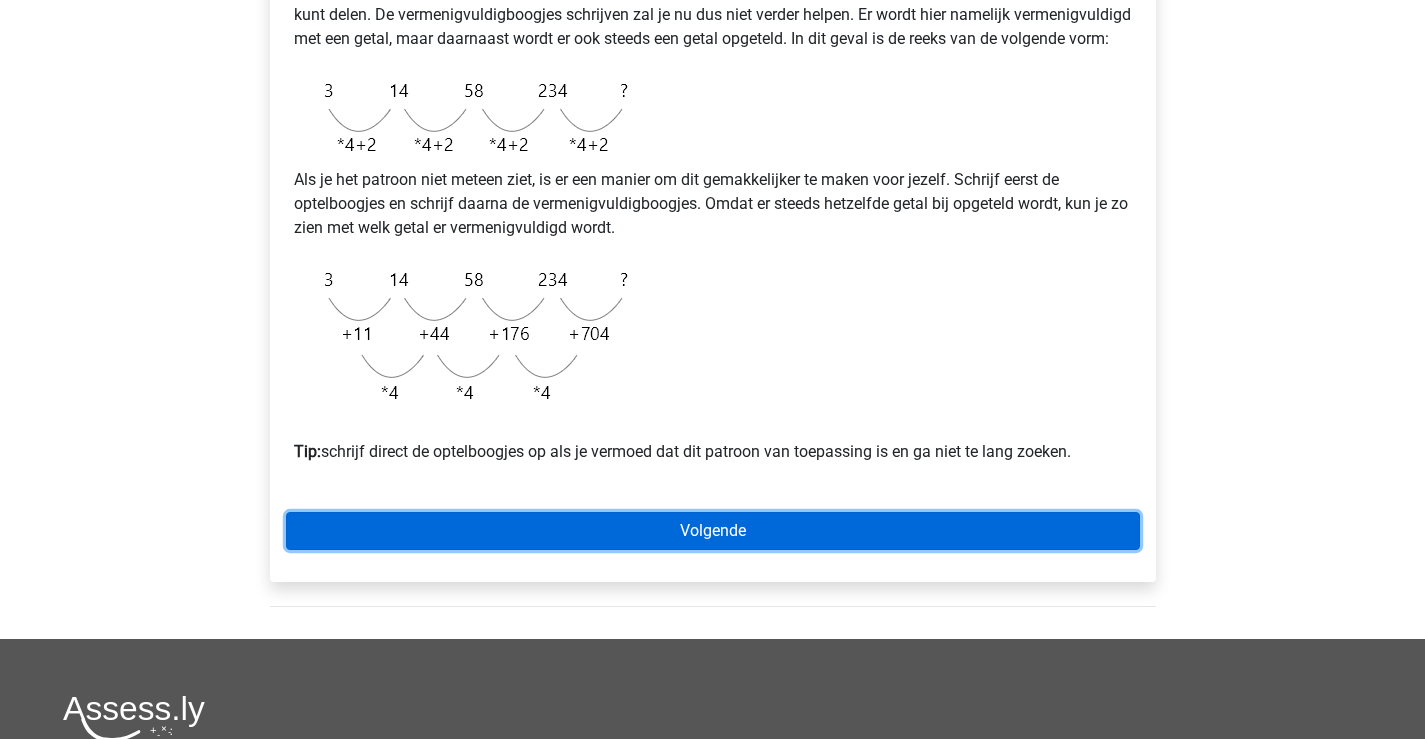 click on "Volgende" at bounding box center [713, 531] 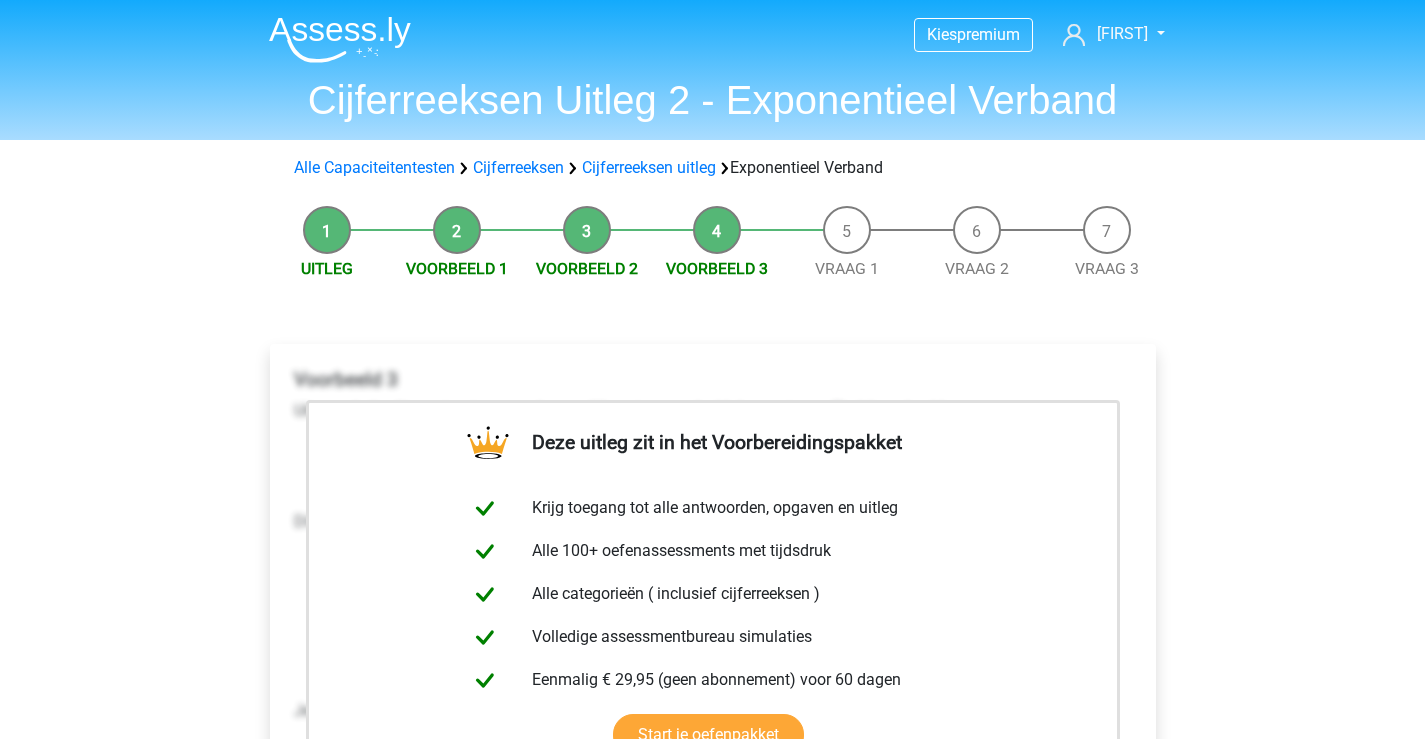 scroll, scrollTop: 0, scrollLeft: 0, axis: both 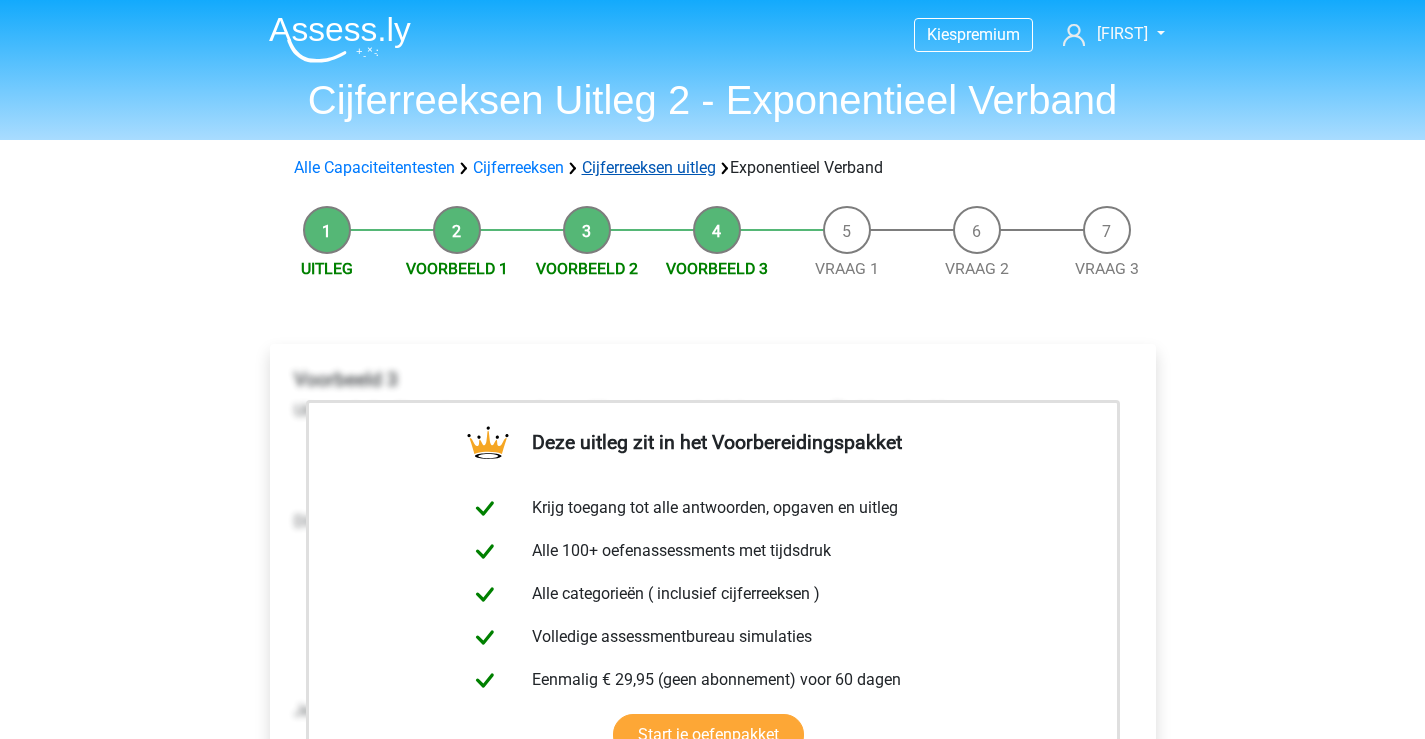 click on "Cijferreeksen uitleg" at bounding box center [649, 167] 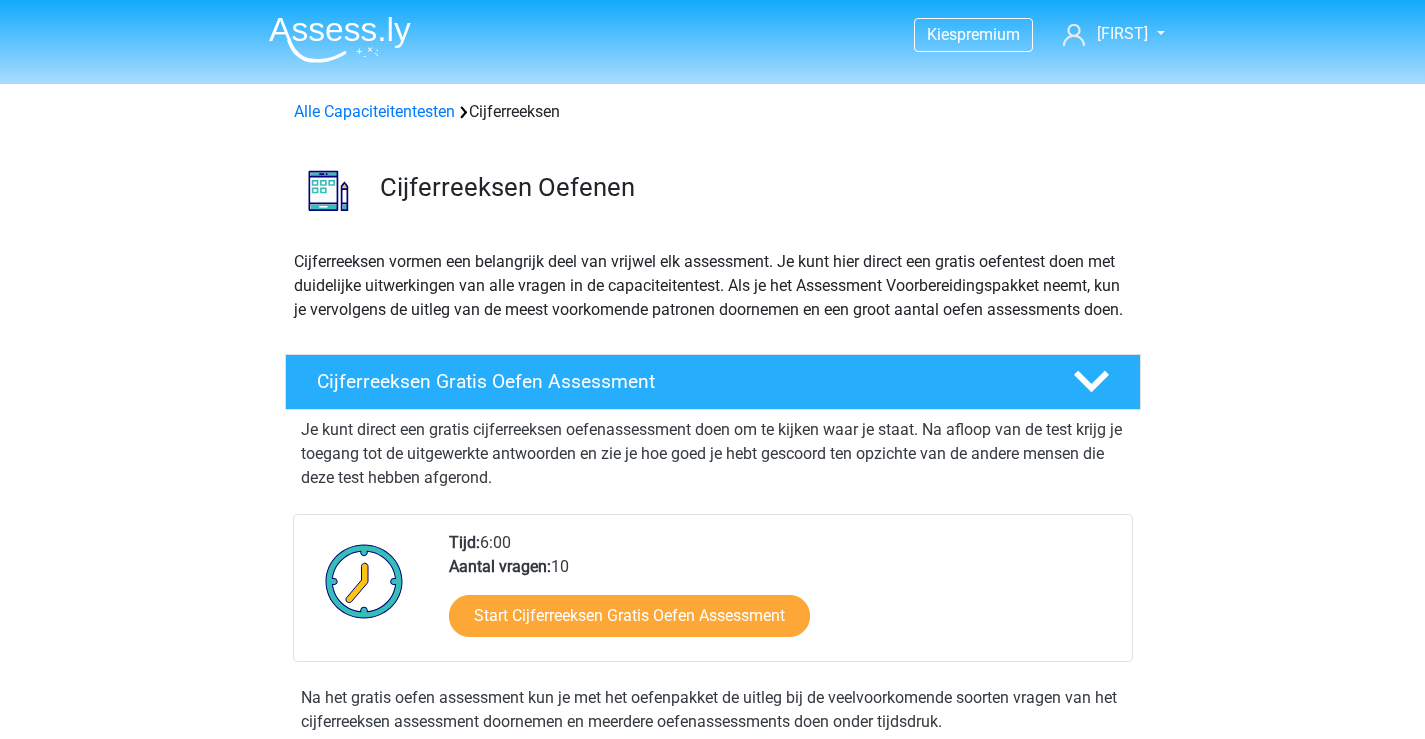 scroll, scrollTop: 1287, scrollLeft: 0, axis: vertical 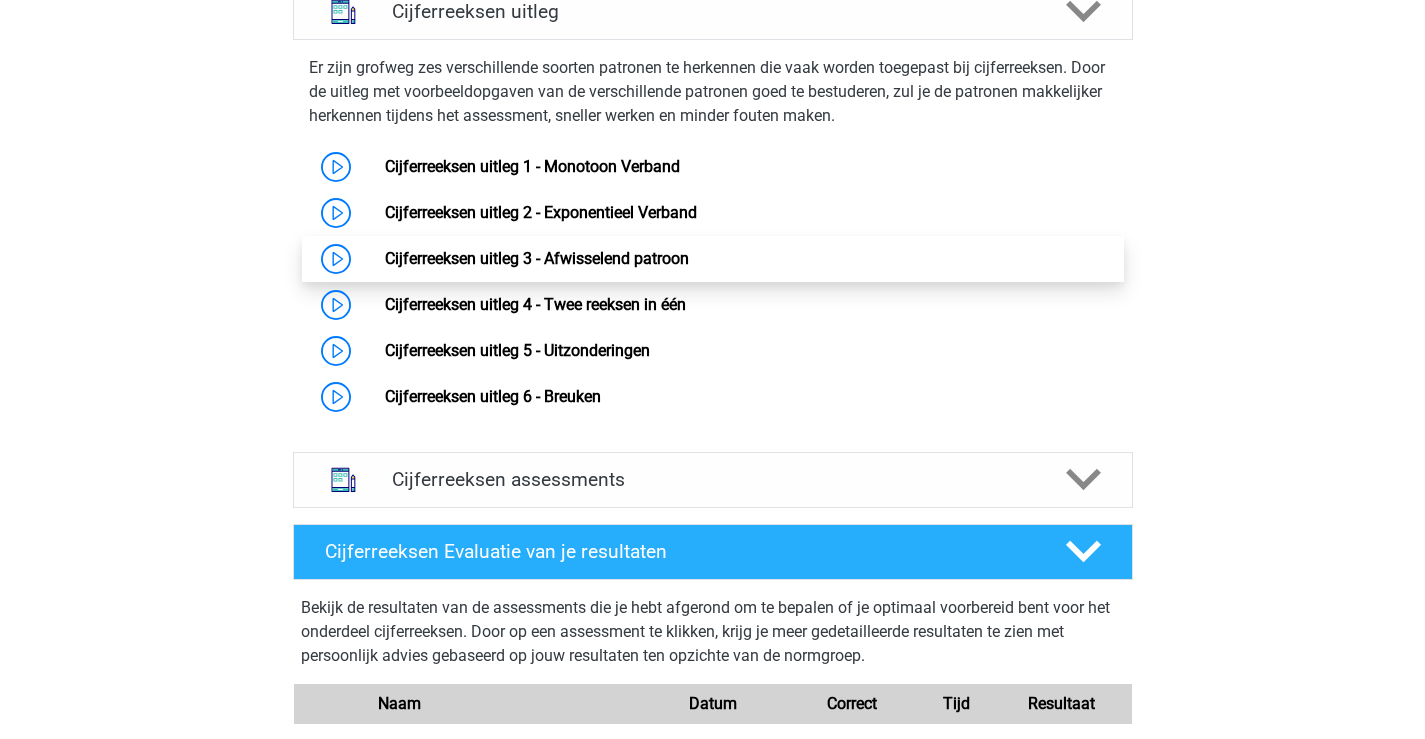 click on "Cijferreeksen uitleg 3 - Afwisselend patroon" at bounding box center (537, 258) 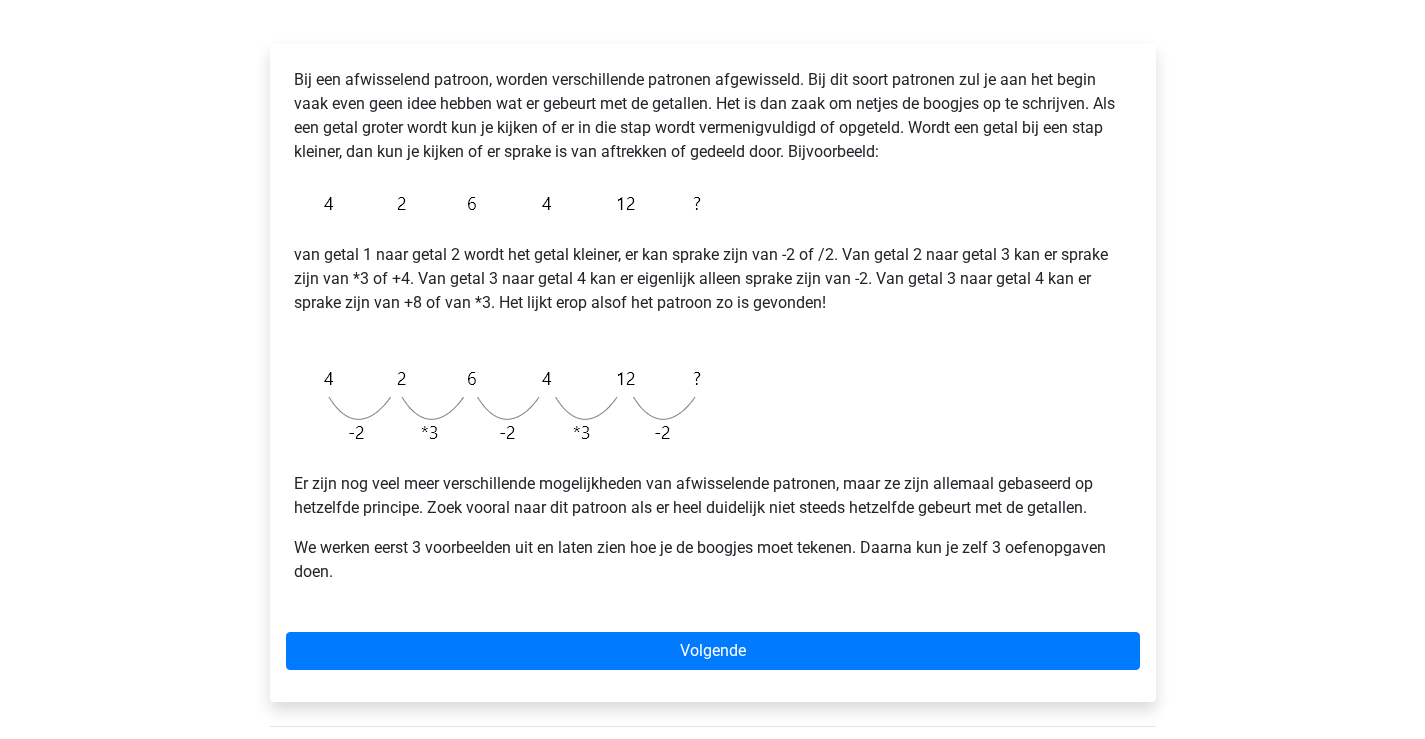 scroll, scrollTop: 400, scrollLeft: 0, axis: vertical 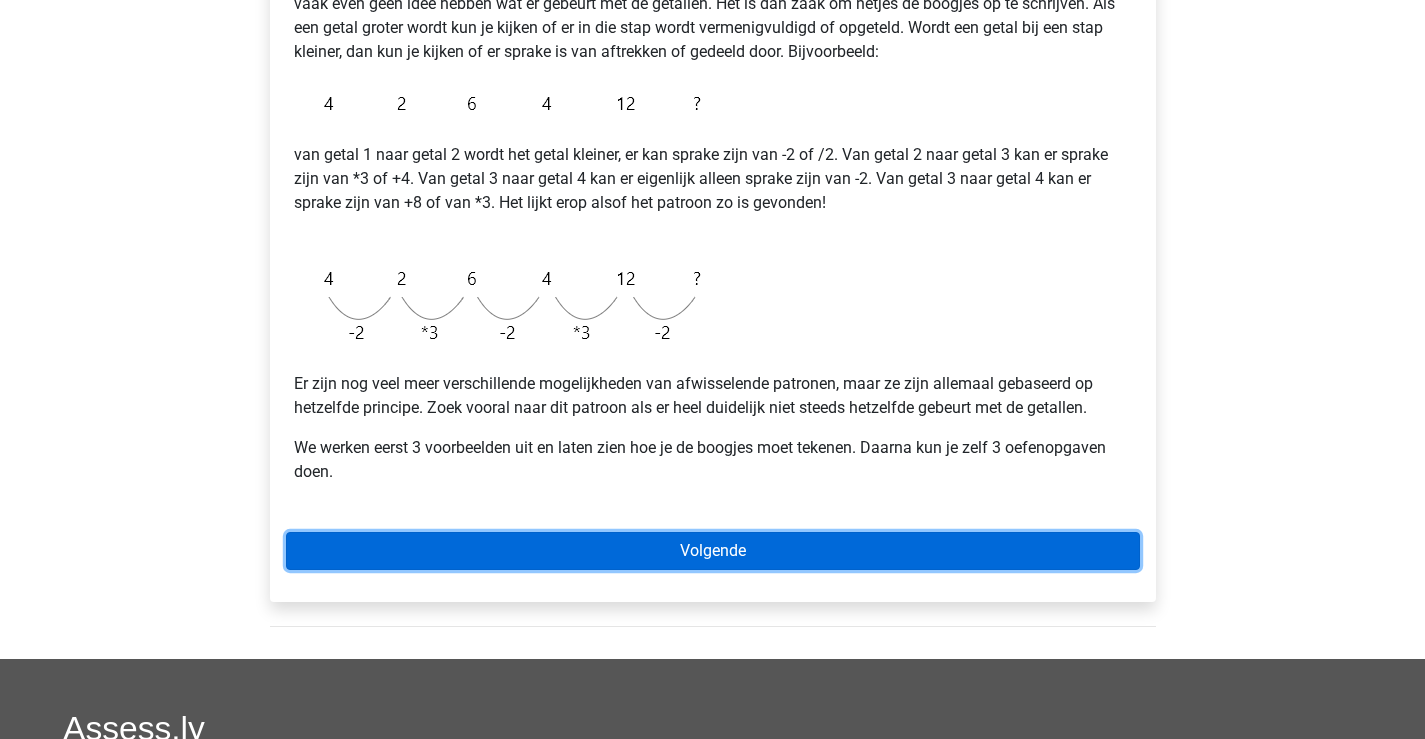 click on "Volgende" at bounding box center [713, 551] 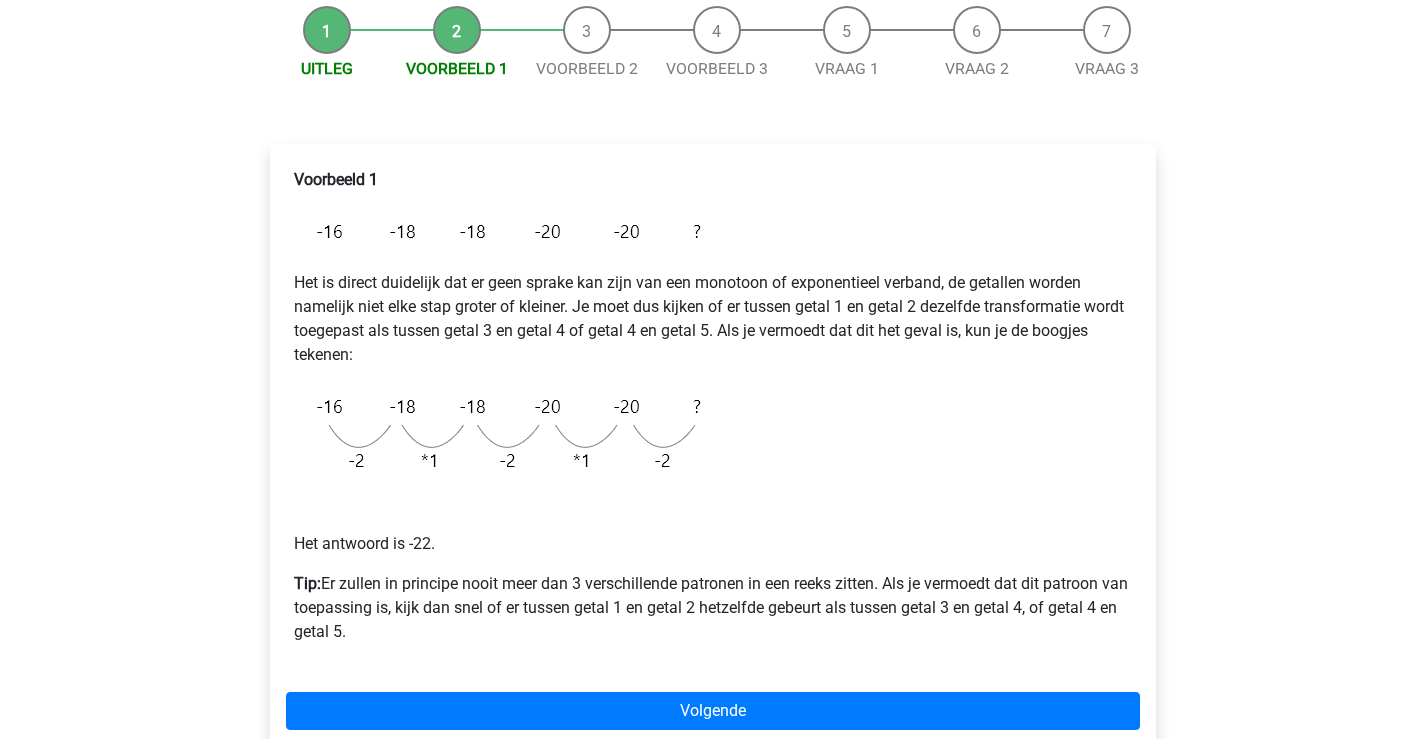 scroll, scrollTop: 300, scrollLeft: 0, axis: vertical 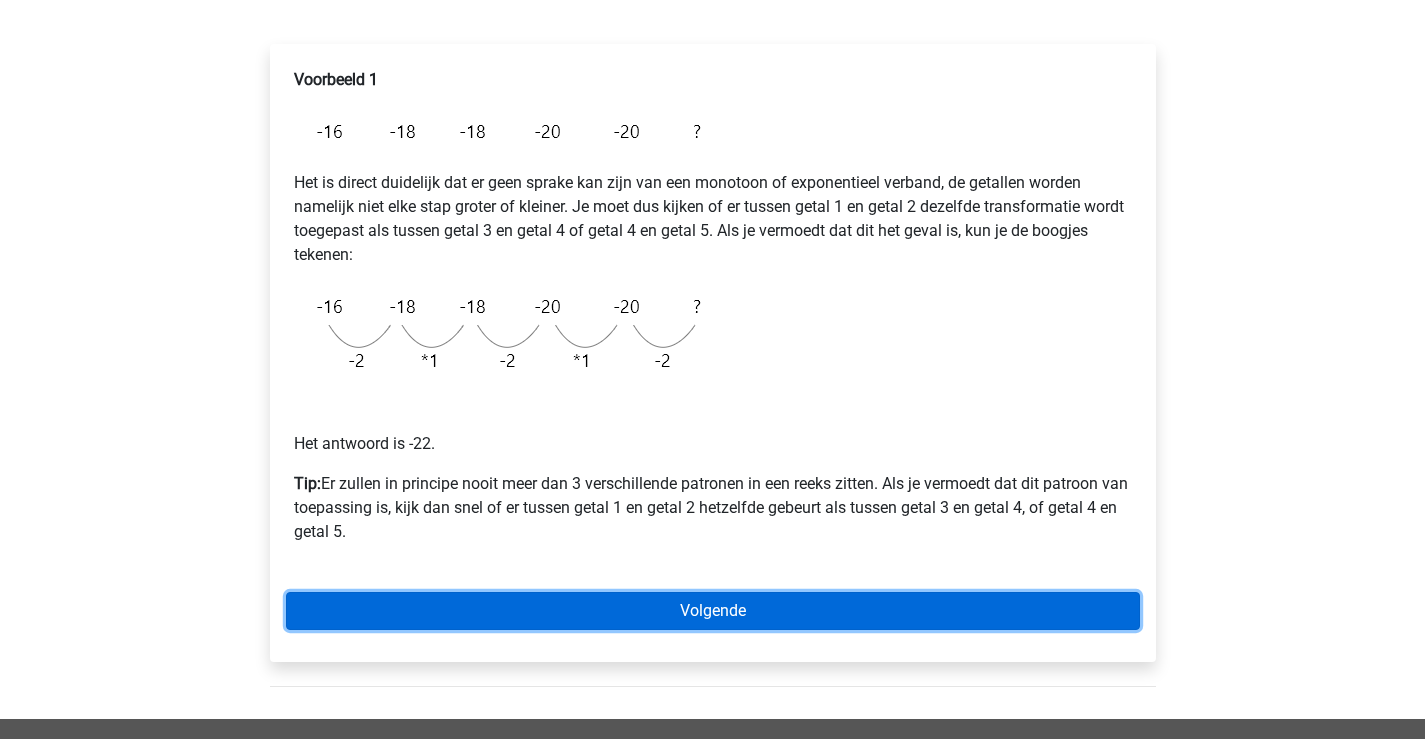 click on "Volgende" at bounding box center [713, 611] 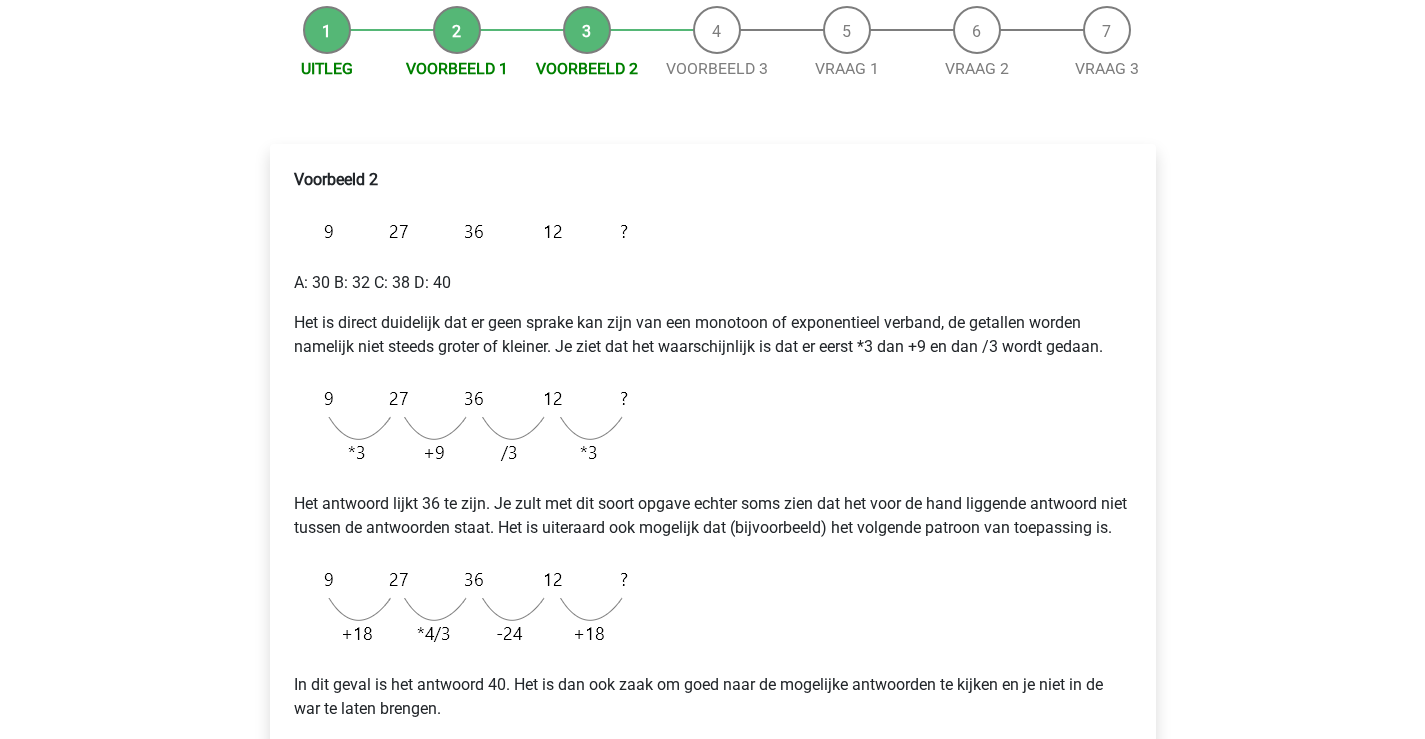scroll, scrollTop: 0, scrollLeft: 0, axis: both 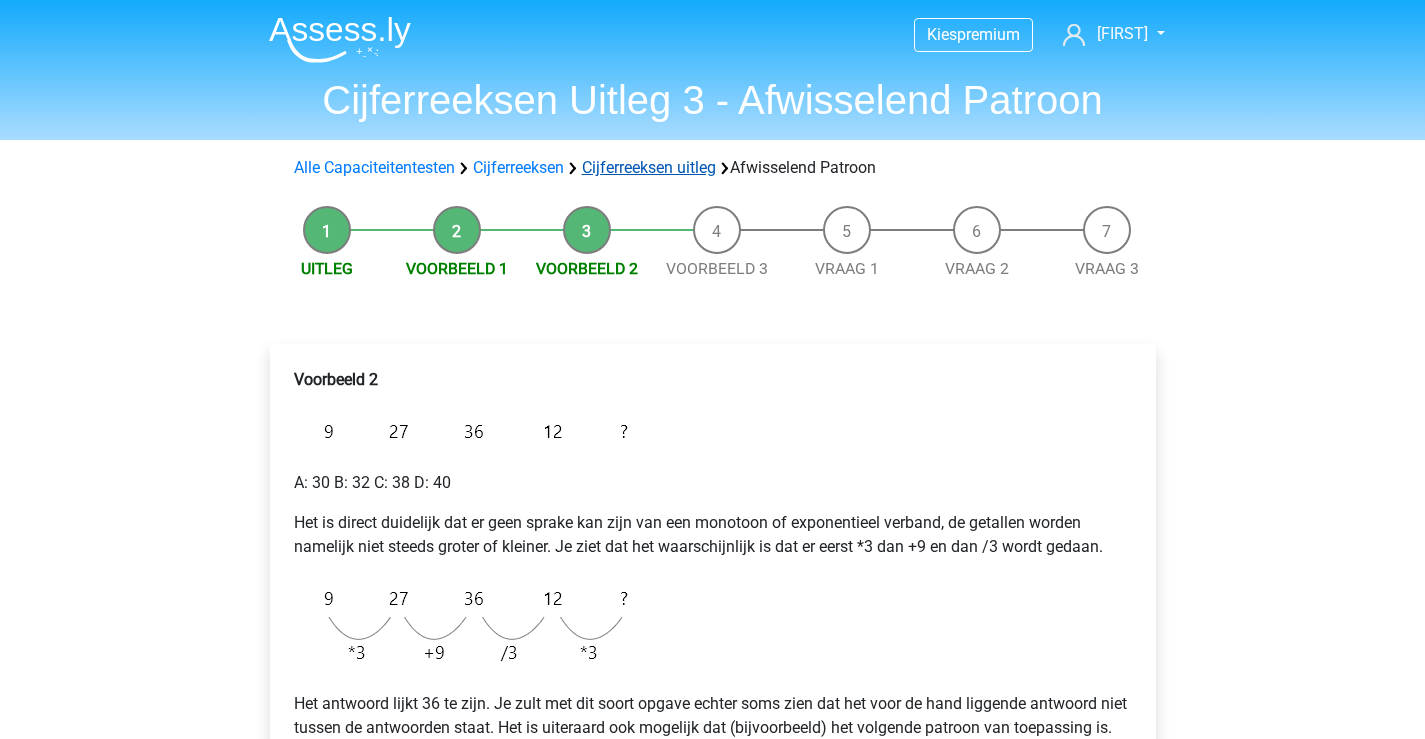 click on "Cijferreeksen uitleg" at bounding box center [649, 167] 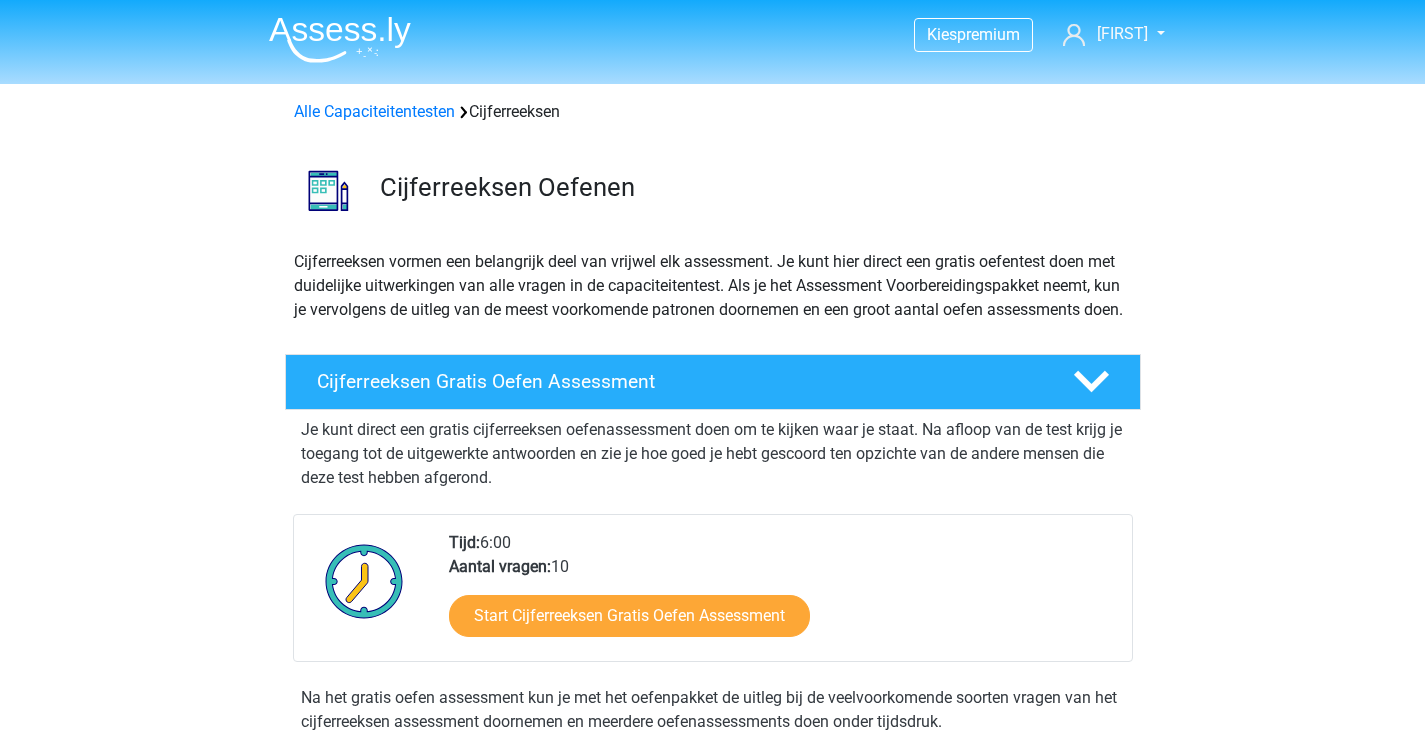 scroll, scrollTop: 1287, scrollLeft: 0, axis: vertical 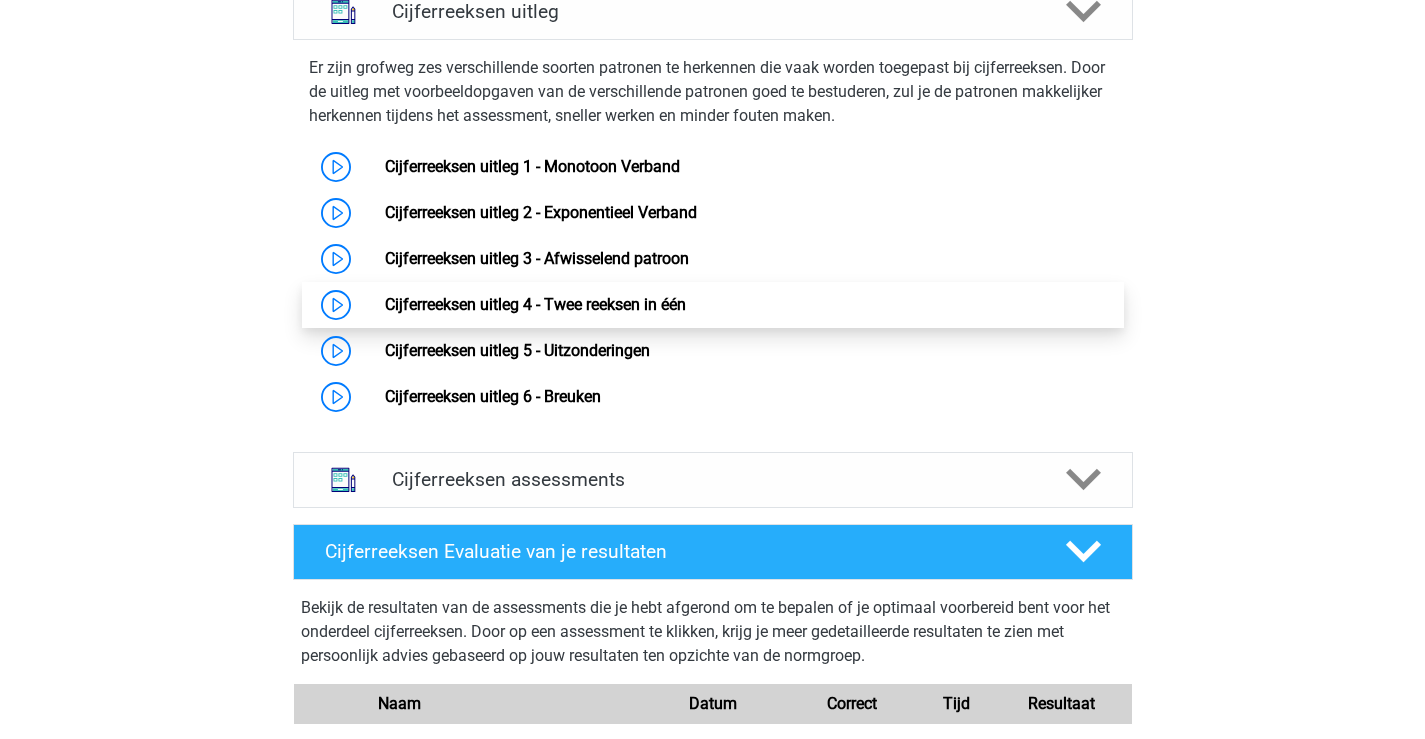 click on "Cijferreeksen uitleg 4 - Twee reeksen in één" at bounding box center (535, 304) 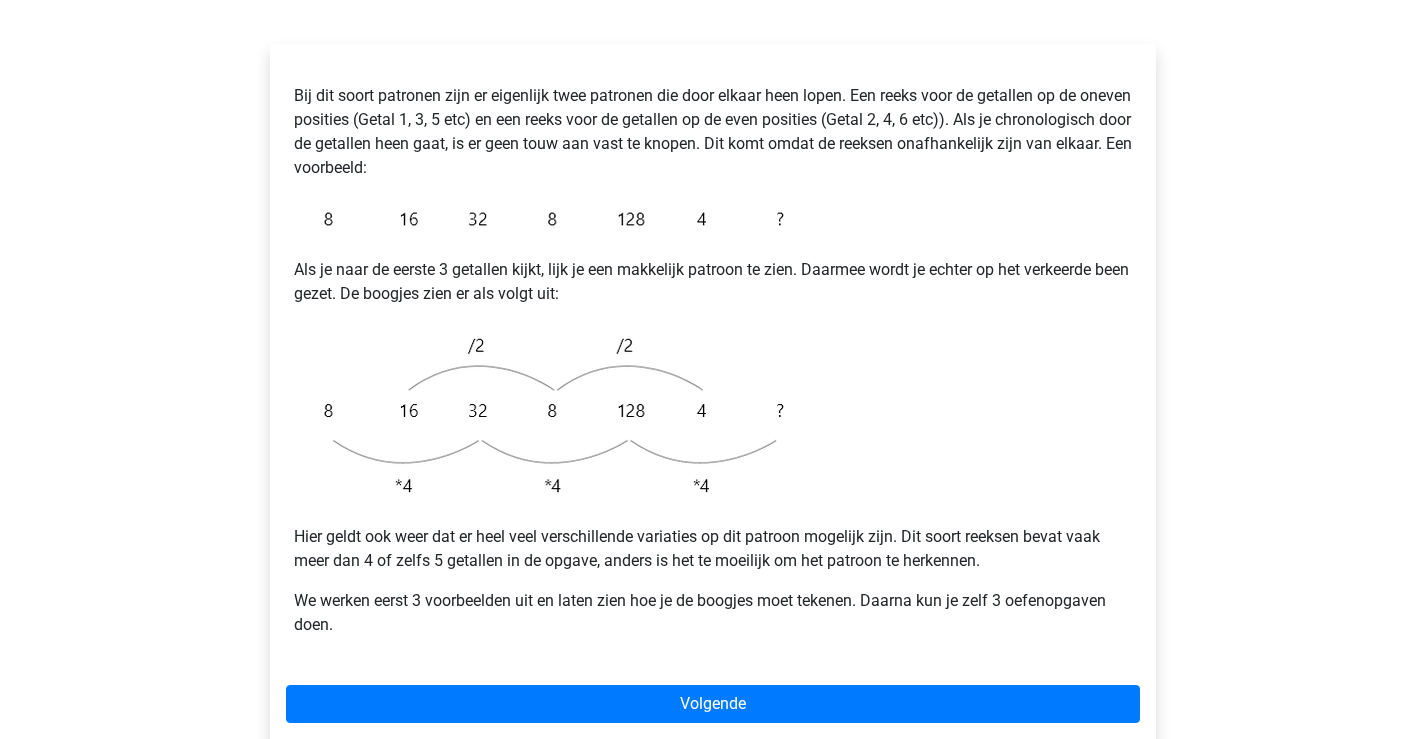 scroll, scrollTop: 600, scrollLeft: 0, axis: vertical 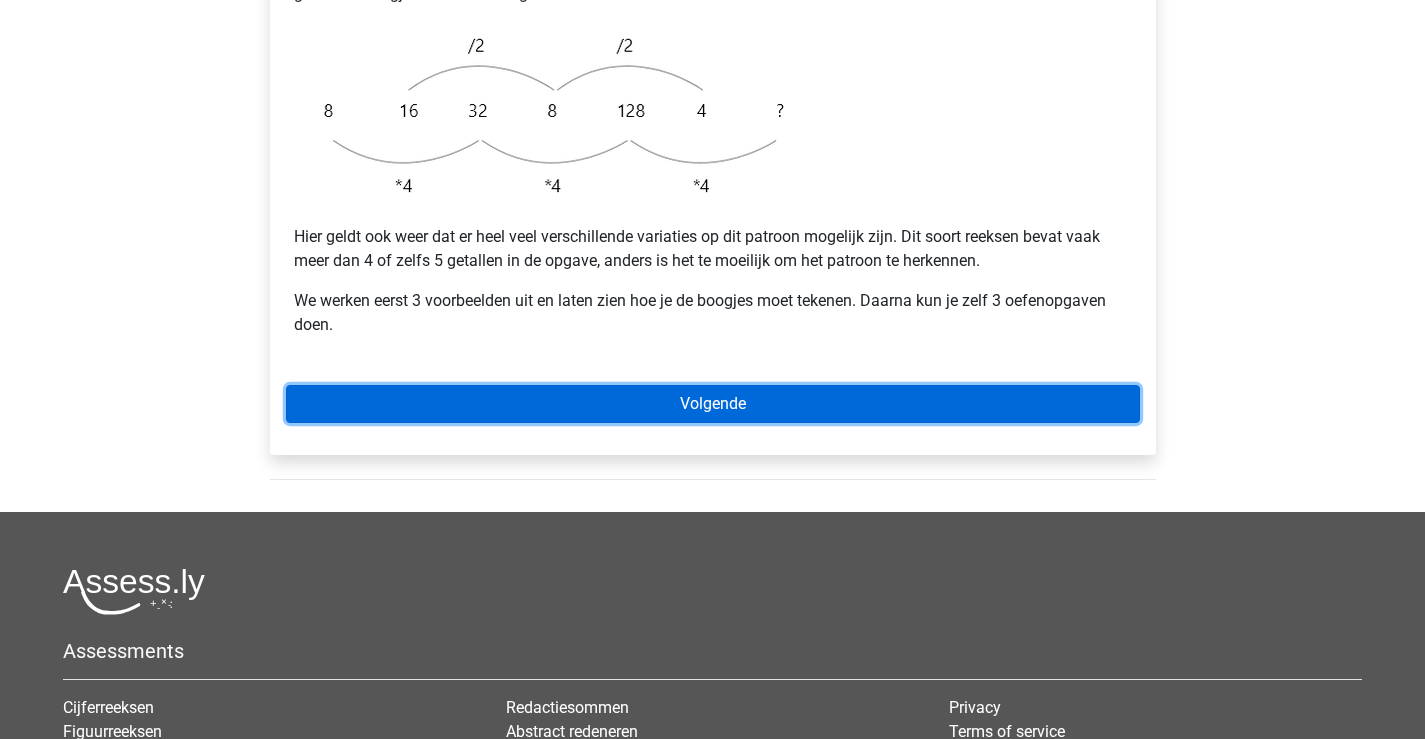 click on "Volgende" at bounding box center (713, 404) 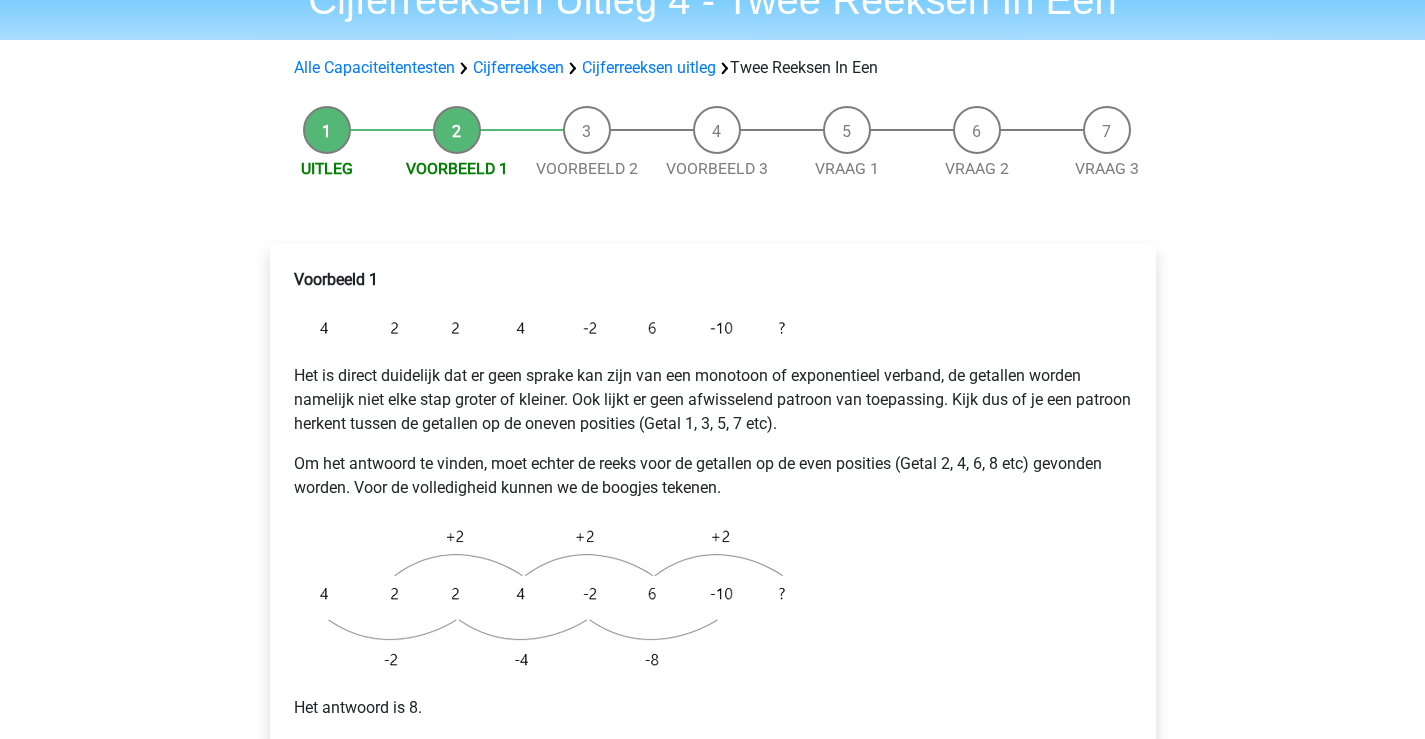 scroll, scrollTop: 400, scrollLeft: 0, axis: vertical 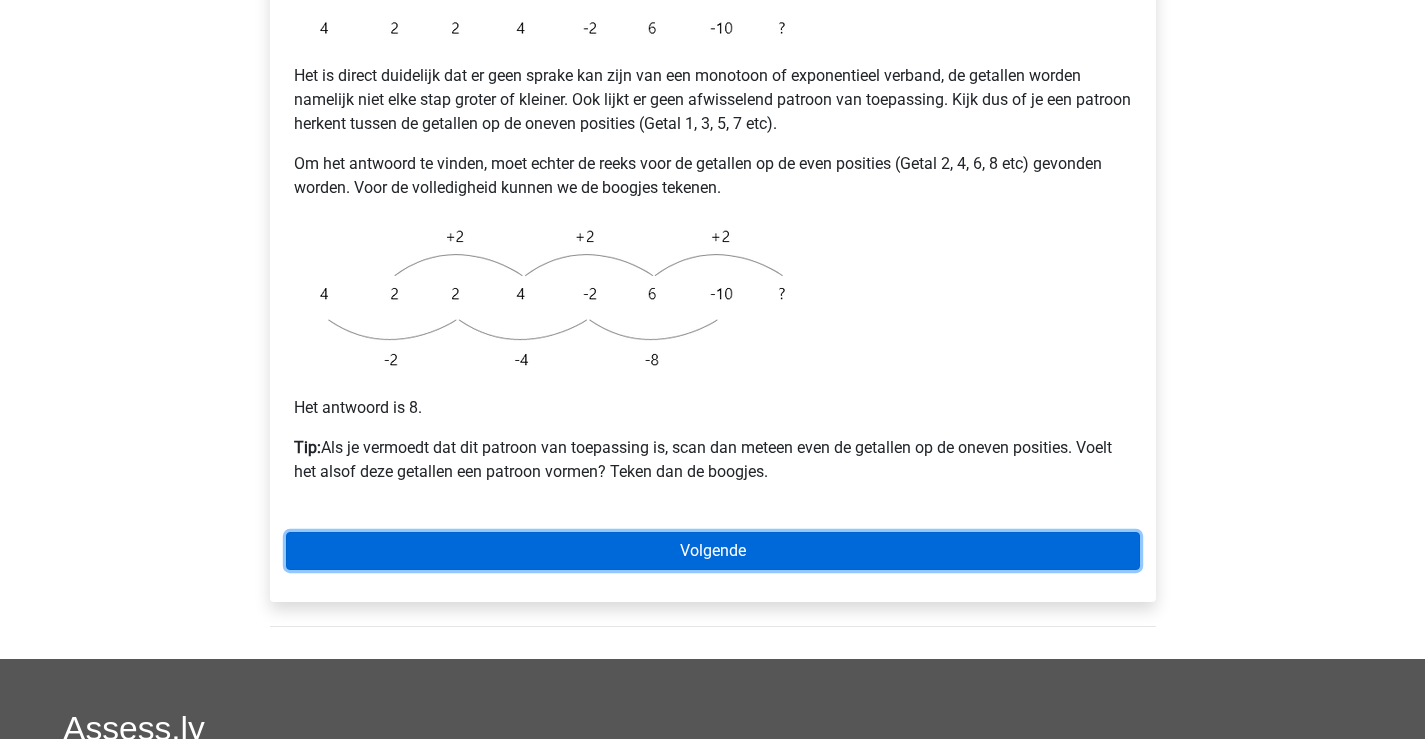 click on "Volgende" at bounding box center (713, 551) 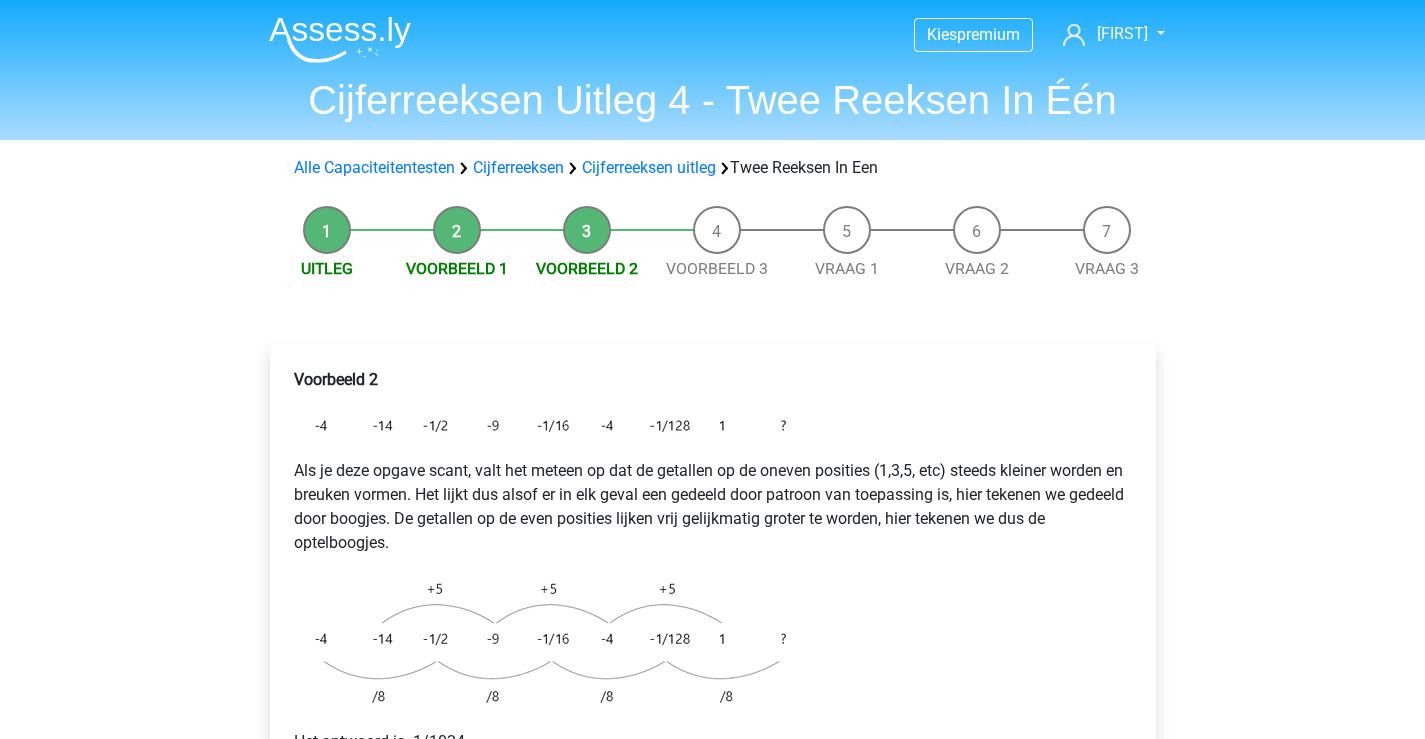 scroll, scrollTop: 0, scrollLeft: 0, axis: both 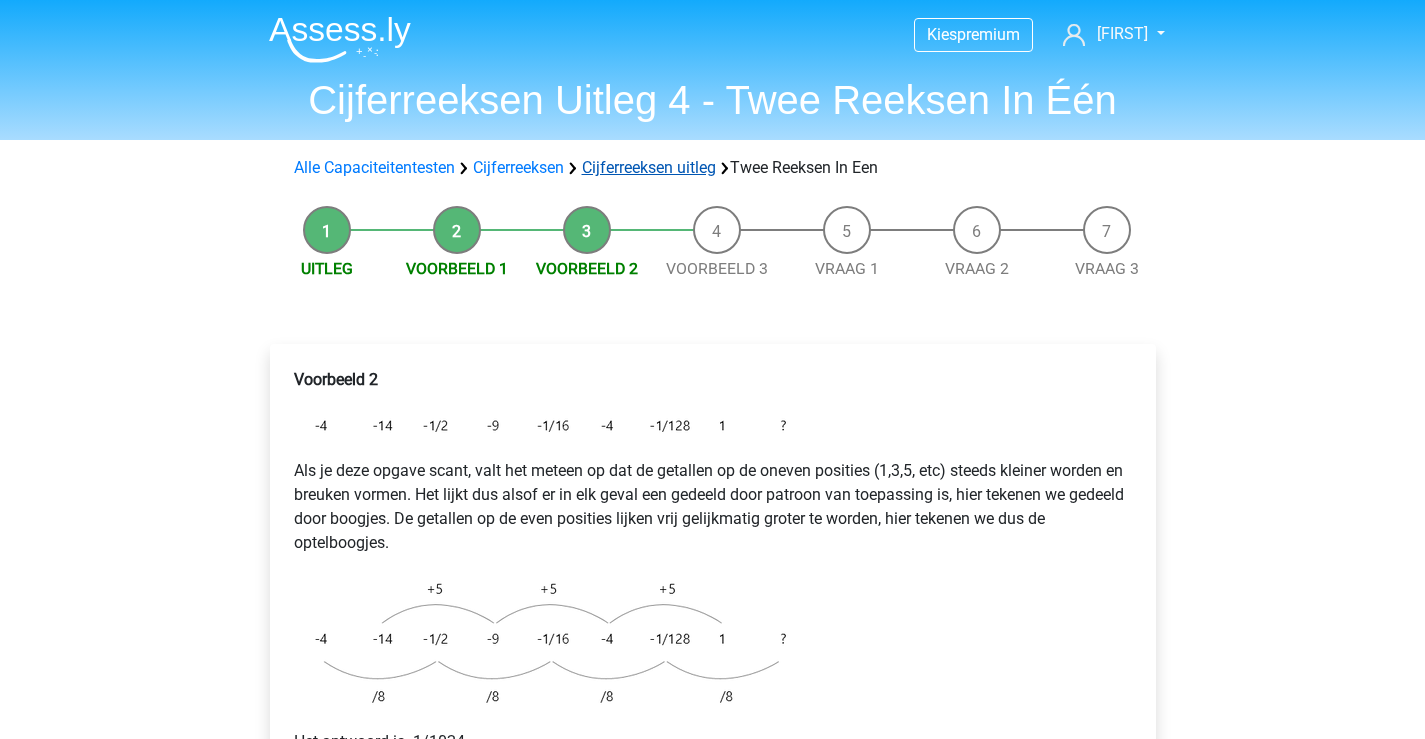 click on "Cijferreeksen uitleg" at bounding box center (649, 167) 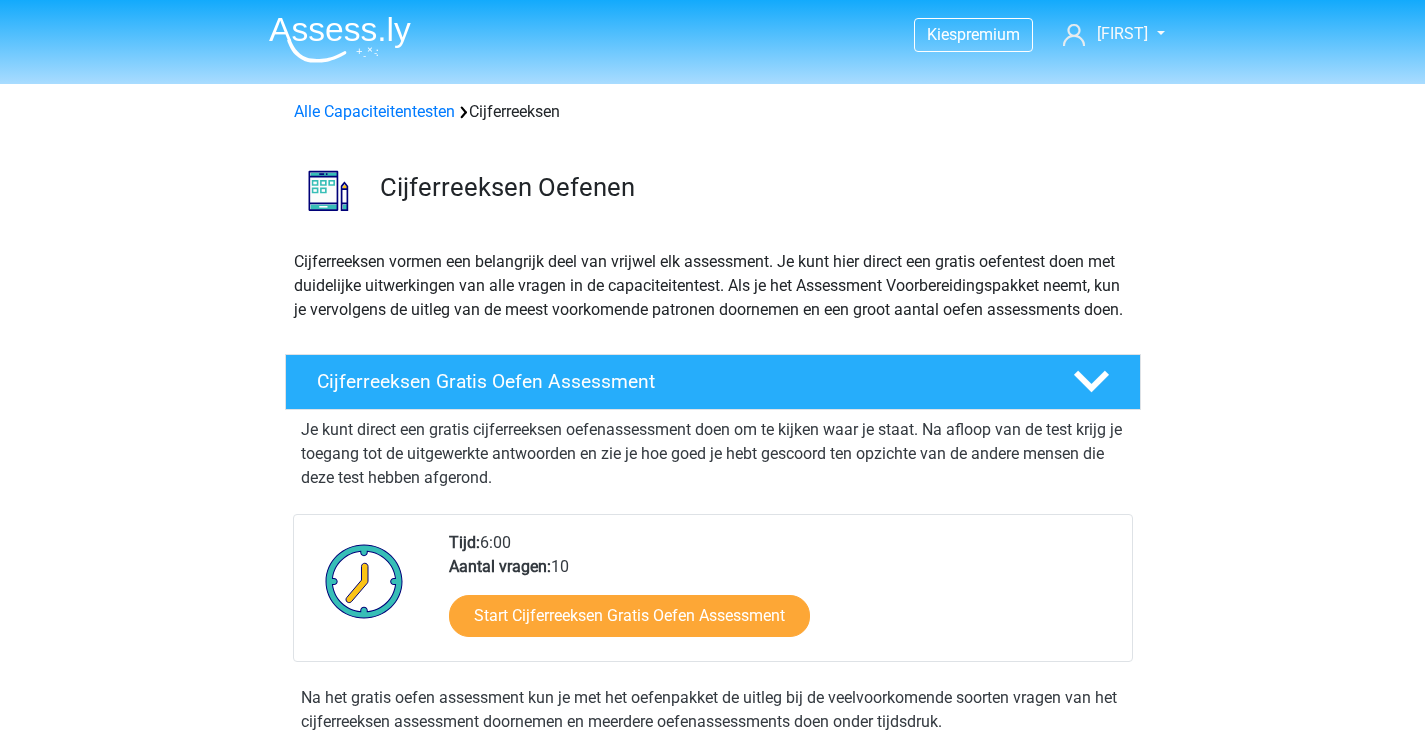 scroll, scrollTop: 1287, scrollLeft: 0, axis: vertical 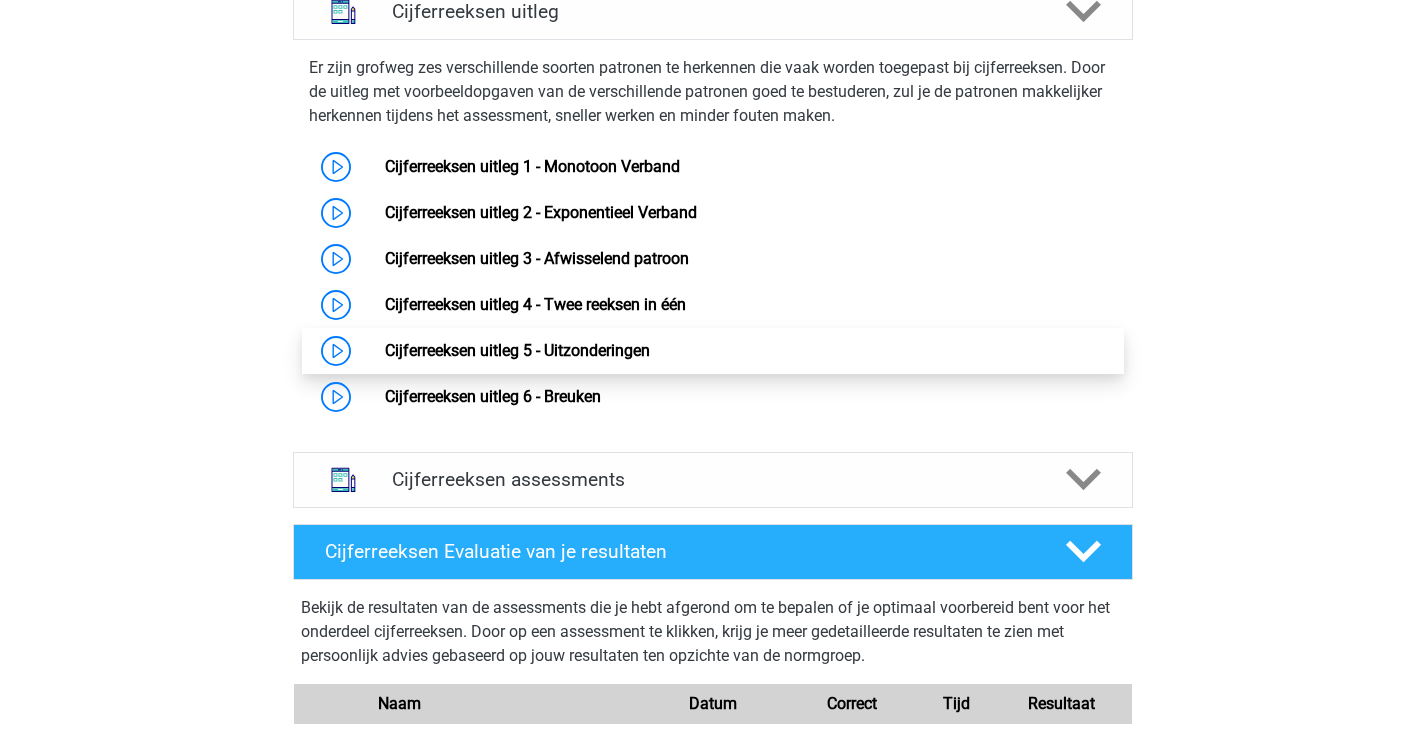 click on "Cijferreeksen uitleg 5 - Uitzonderingen" at bounding box center [517, 350] 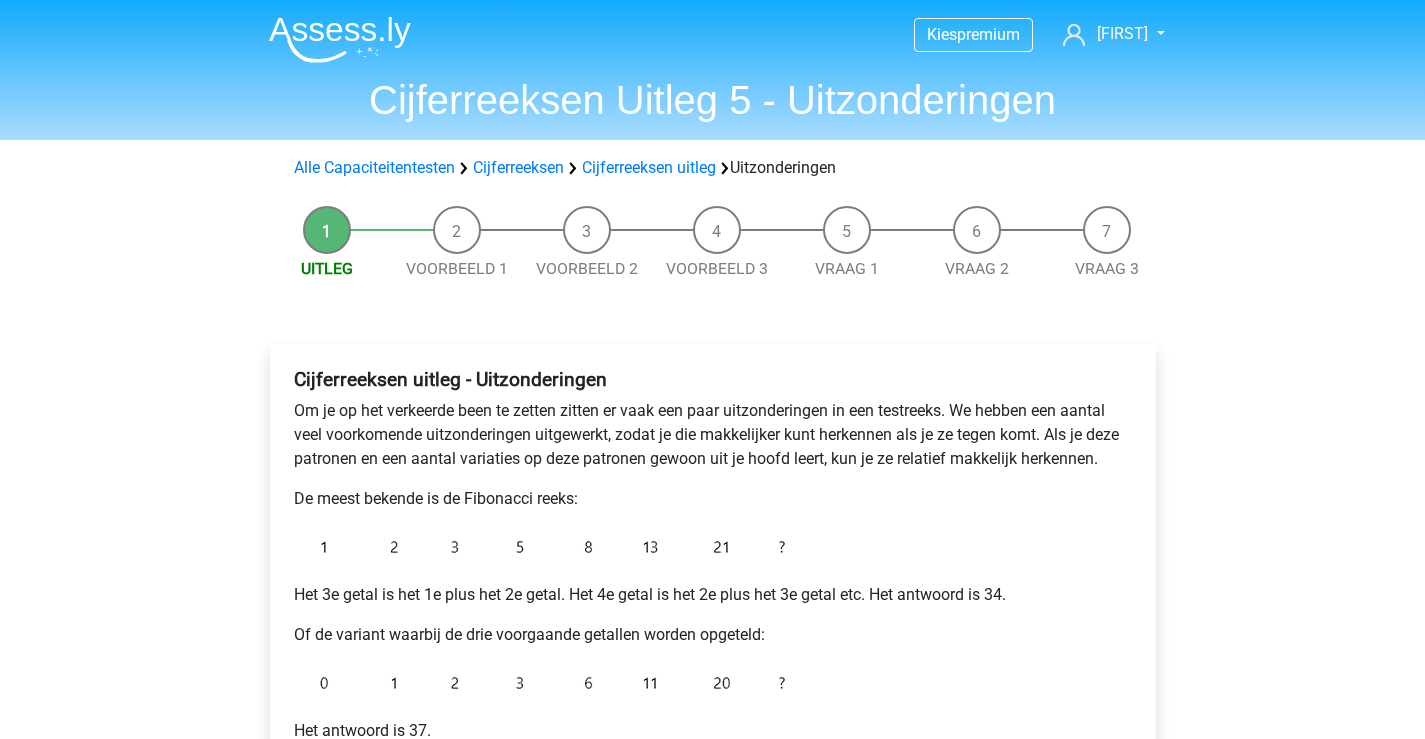 scroll, scrollTop: 0, scrollLeft: 0, axis: both 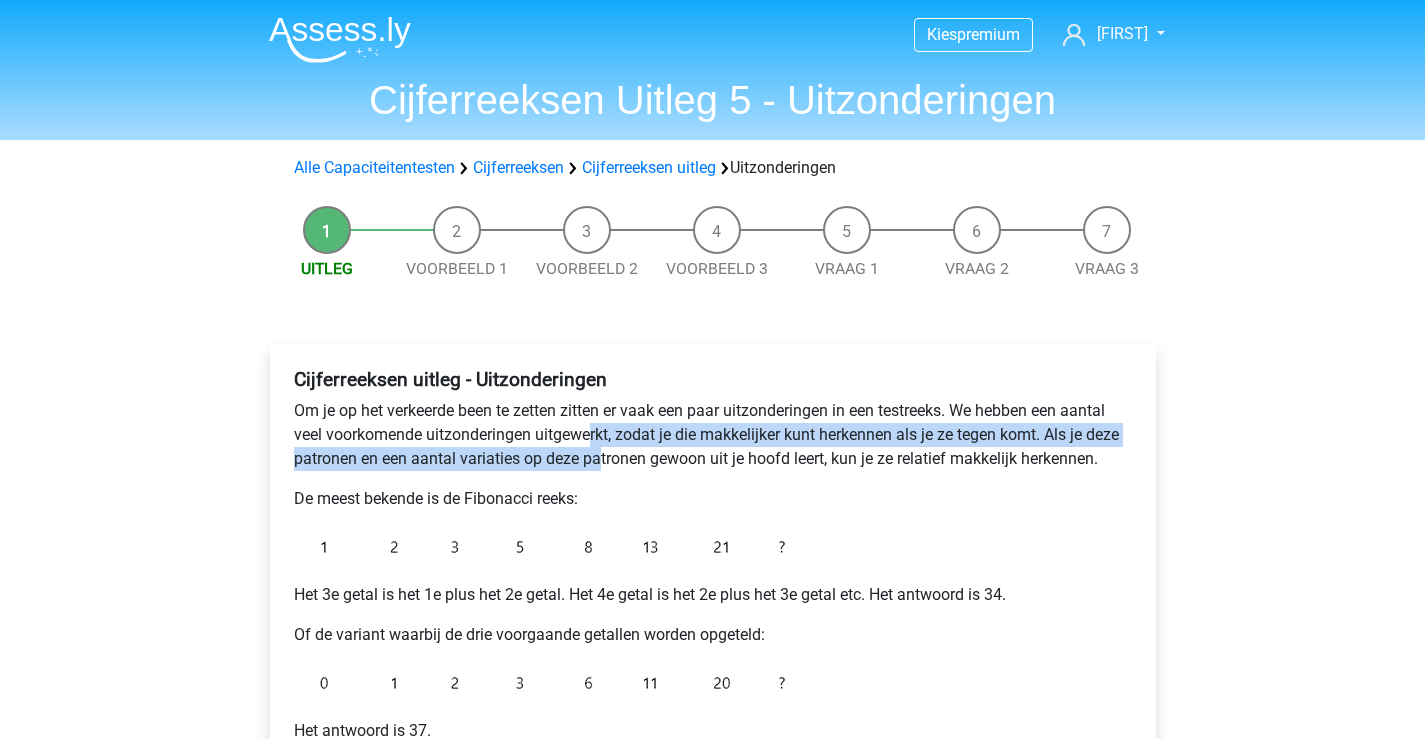 drag, startPoint x: 590, startPoint y: 435, endPoint x: 601, endPoint y: 464, distance: 31.016125 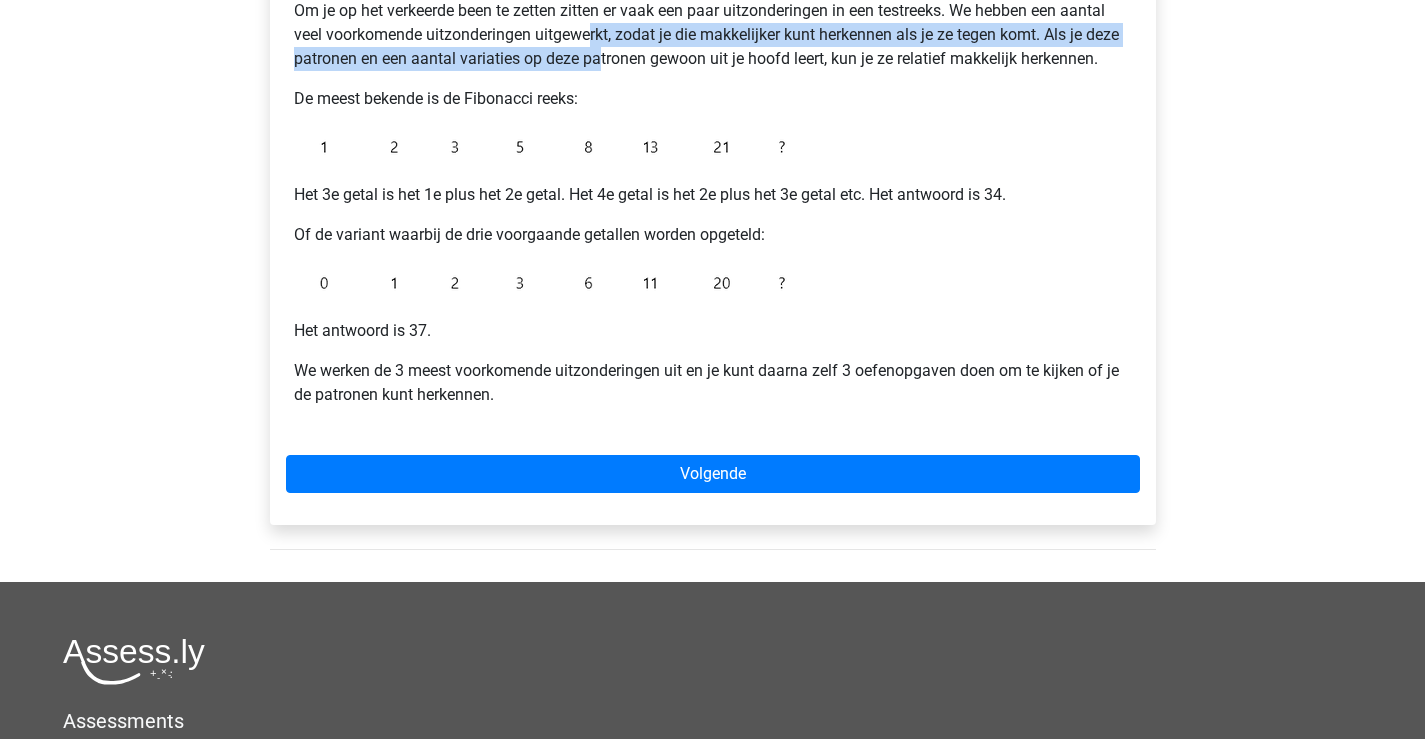 scroll, scrollTop: 500, scrollLeft: 0, axis: vertical 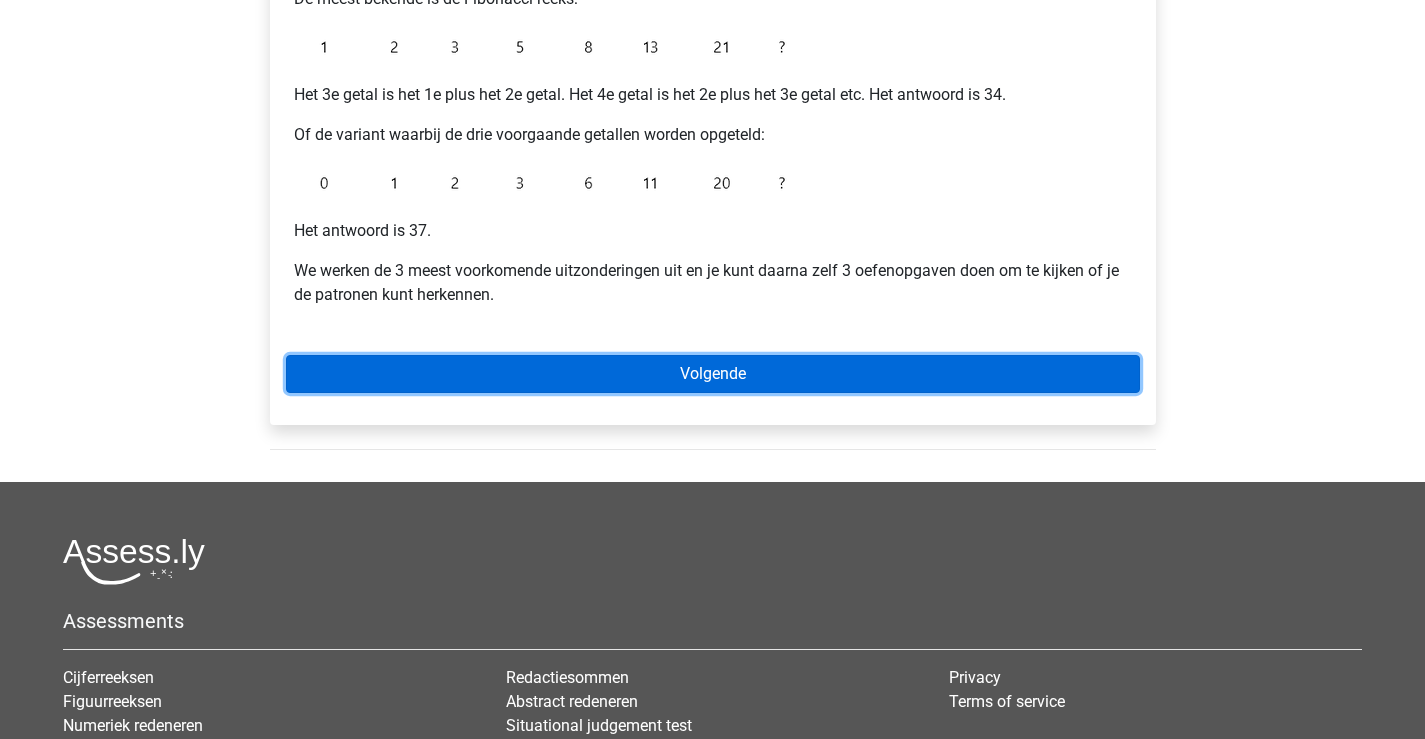 click on "Volgende" at bounding box center (713, 374) 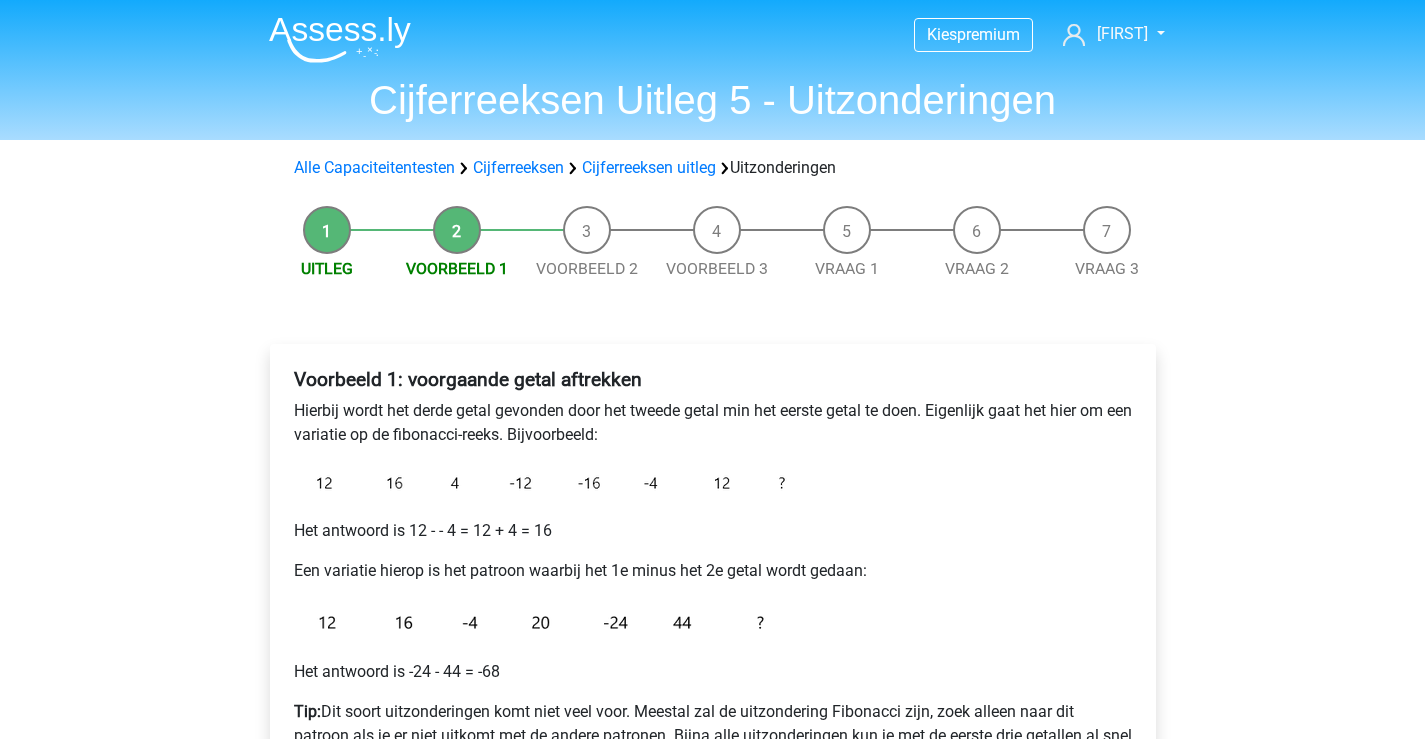 scroll, scrollTop: 0, scrollLeft: 0, axis: both 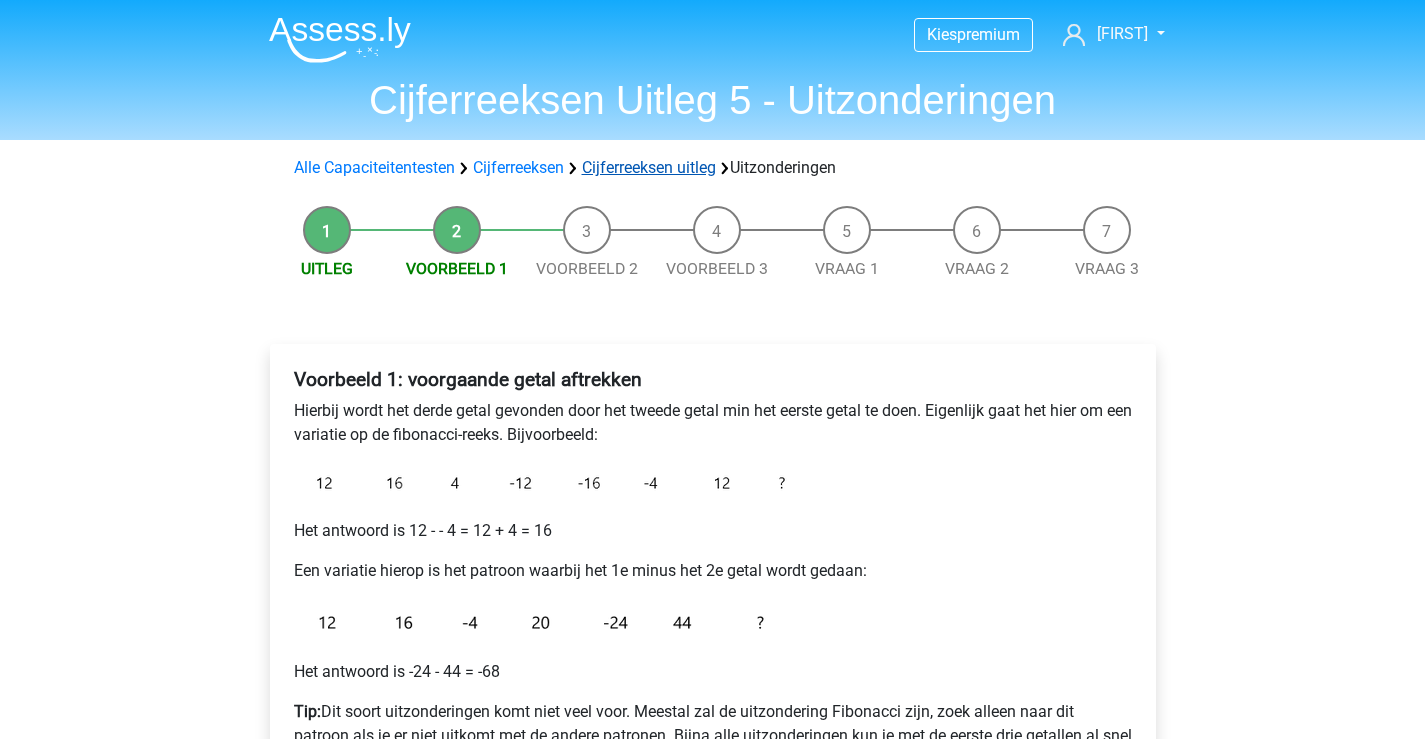 click on "Cijferreeksen uitleg" at bounding box center (649, 167) 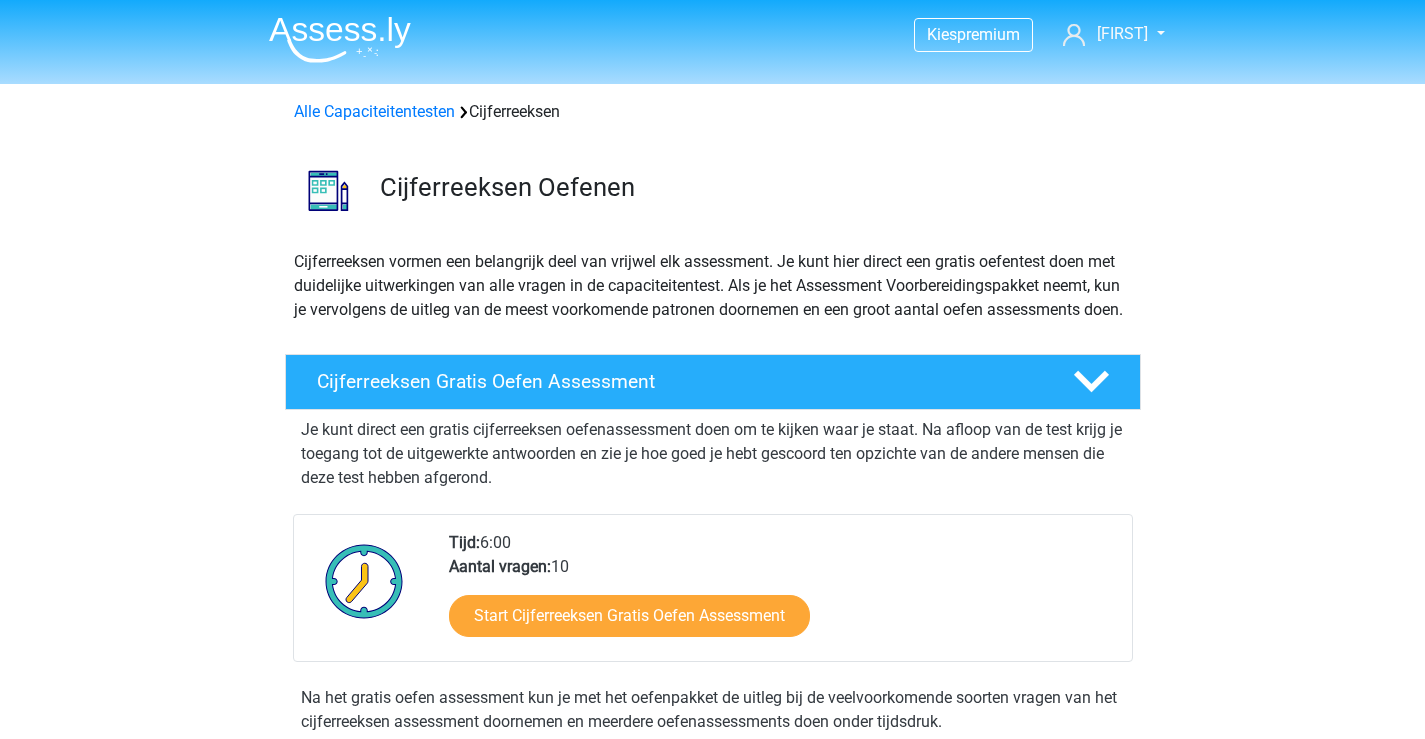 scroll, scrollTop: 1287, scrollLeft: 0, axis: vertical 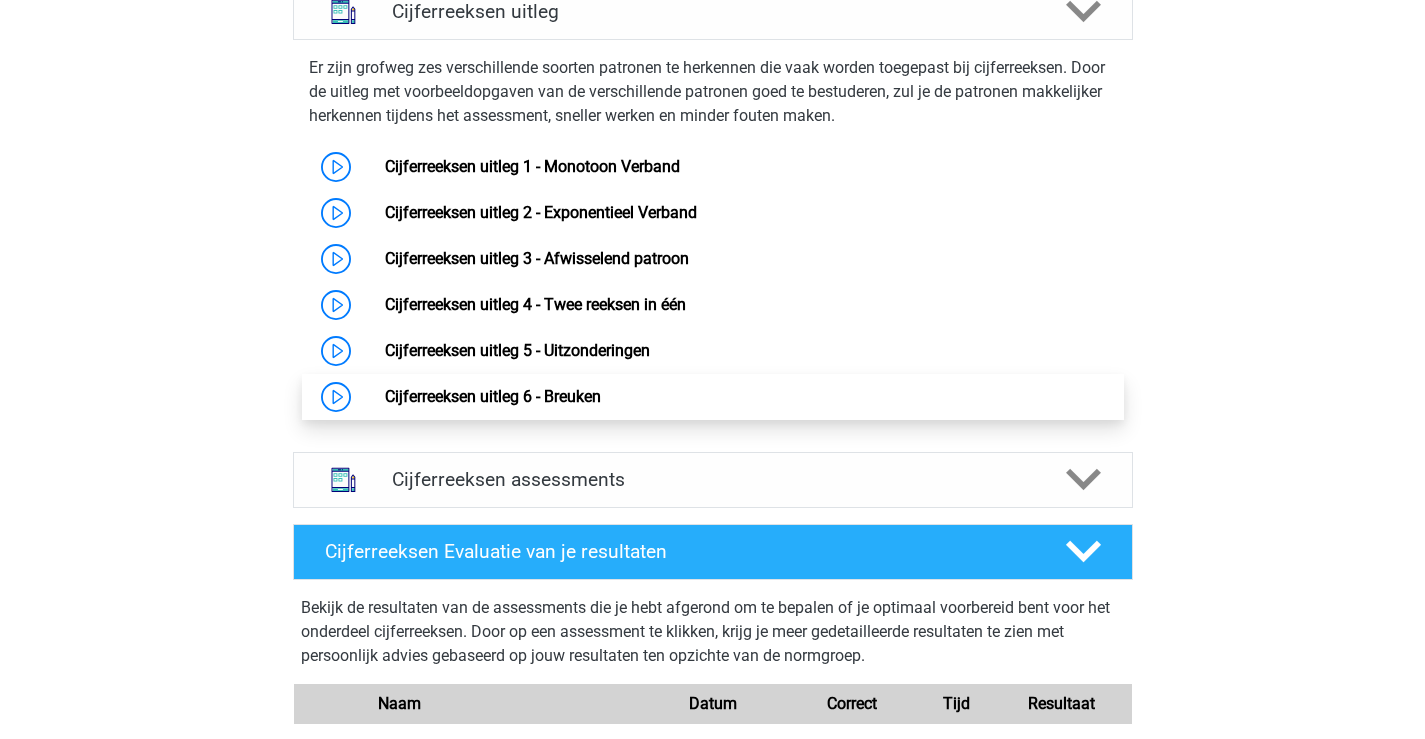 click on "Cijferreeksen uitleg 6 - Breuken" at bounding box center [493, 396] 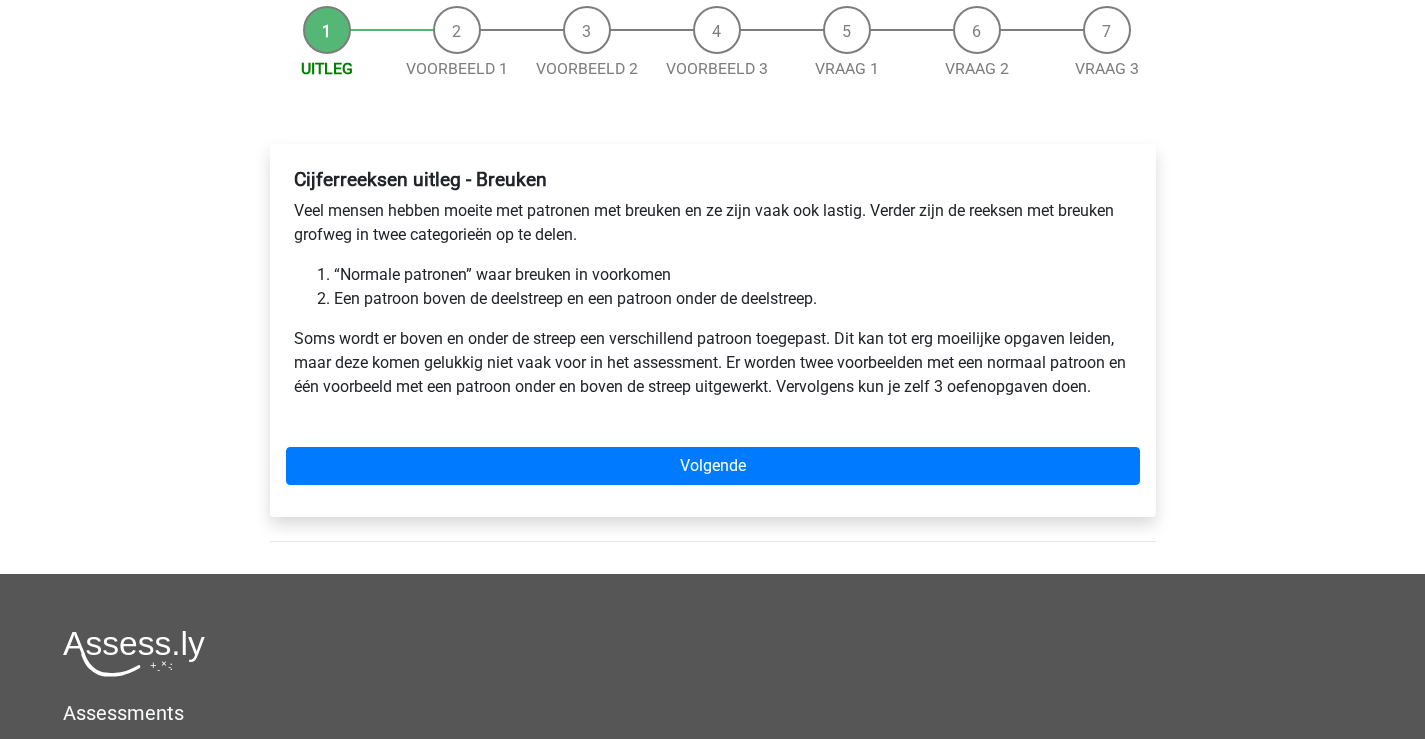 scroll, scrollTop: 300, scrollLeft: 0, axis: vertical 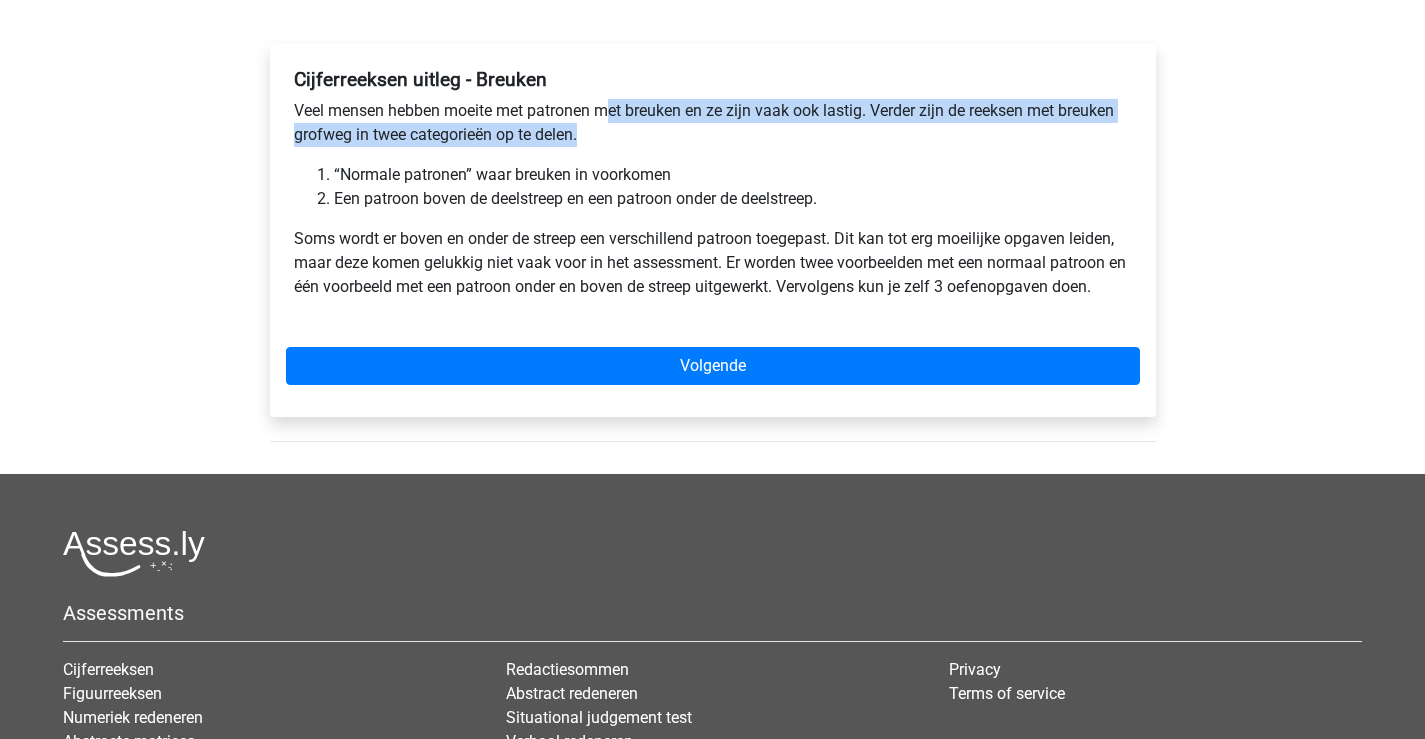 drag, startPoint x: 611, startPoint y: 112, endPoint x: 708, endPoint y: 146, distance: 102.78619 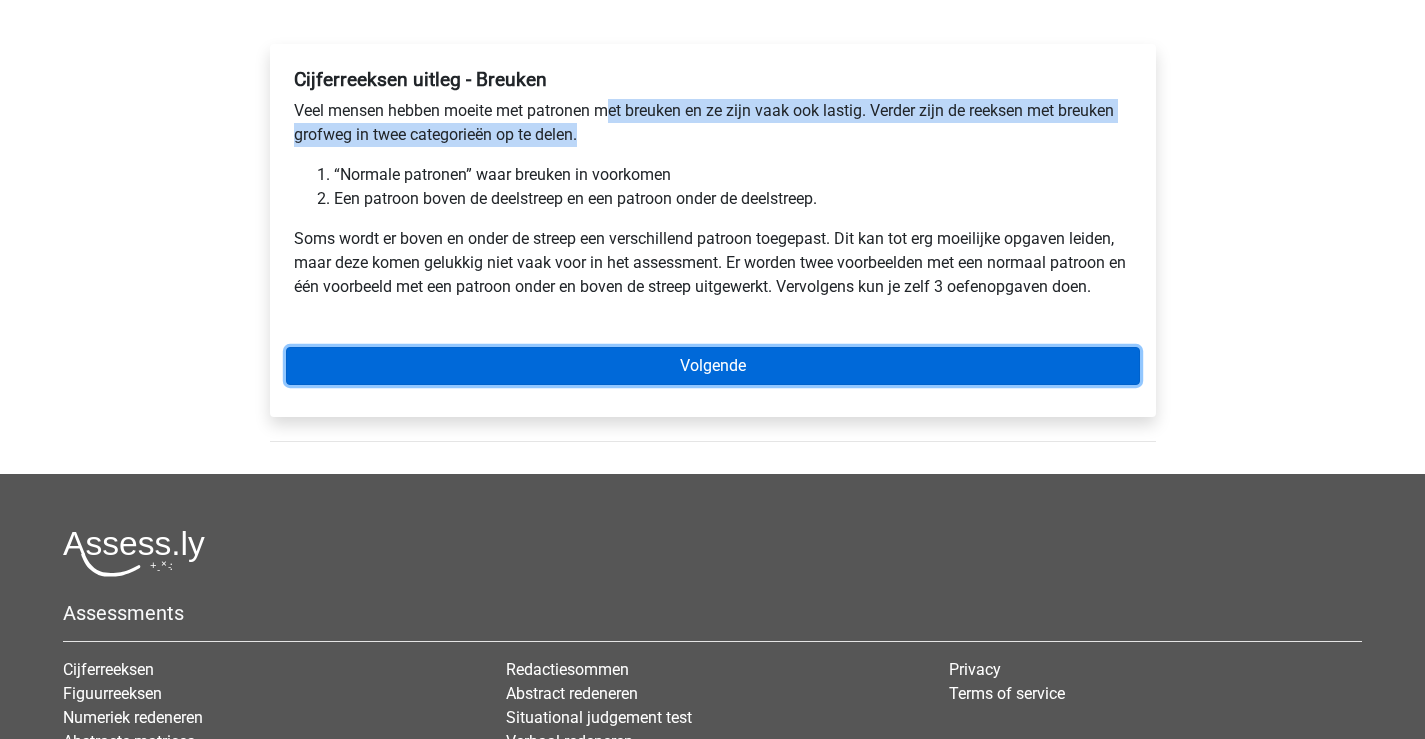 click on "Volgende" at bounding box center (713, 366) 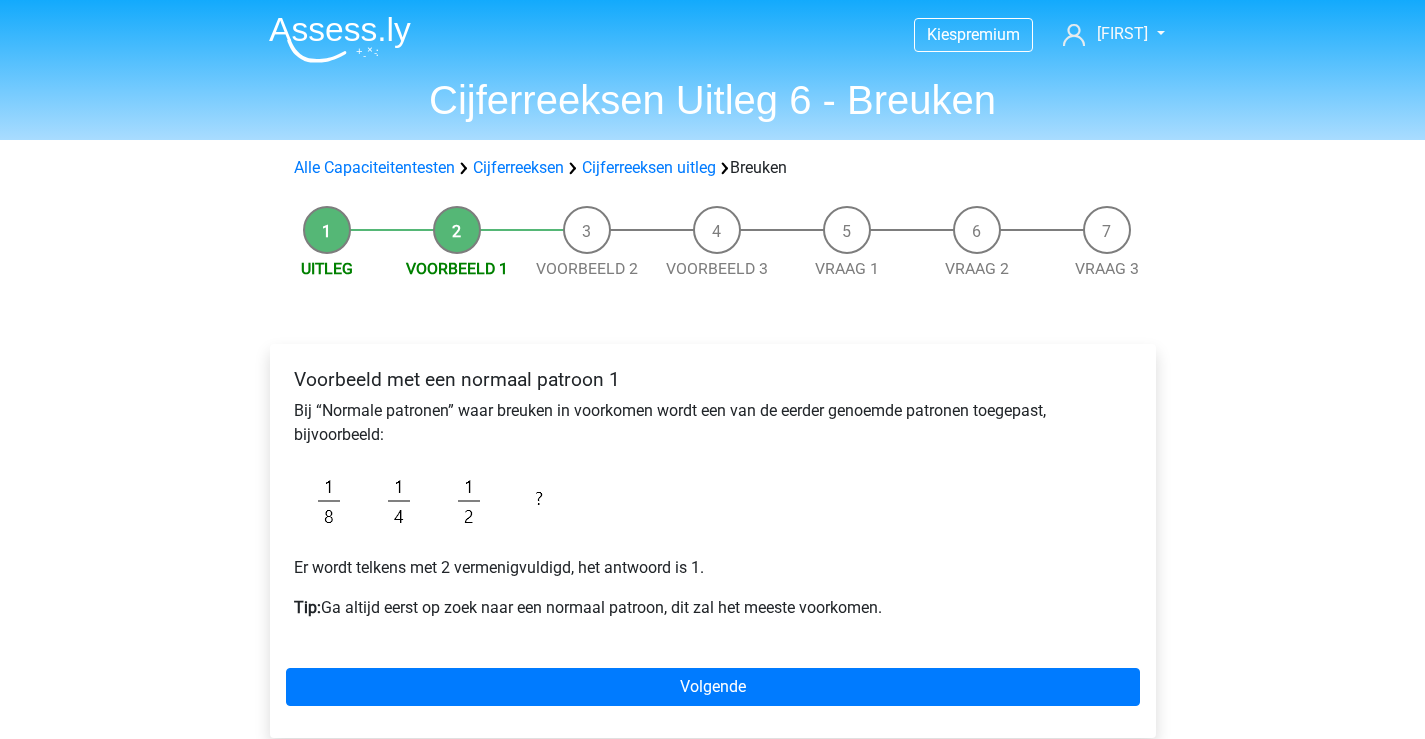 scroll, scrollTop: 100, scrollLeft: 0, axis: vertical 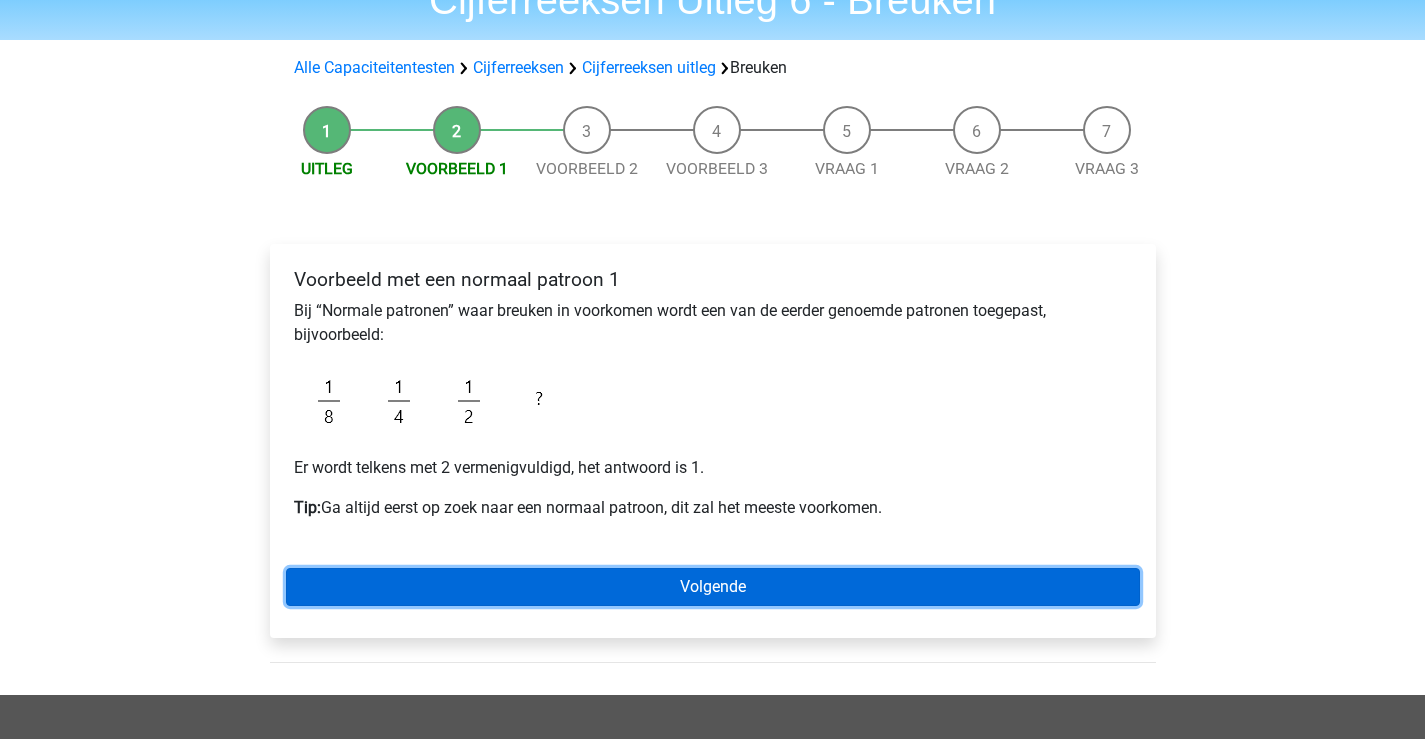 click on "Volgende" at bounding box center (713, 587) 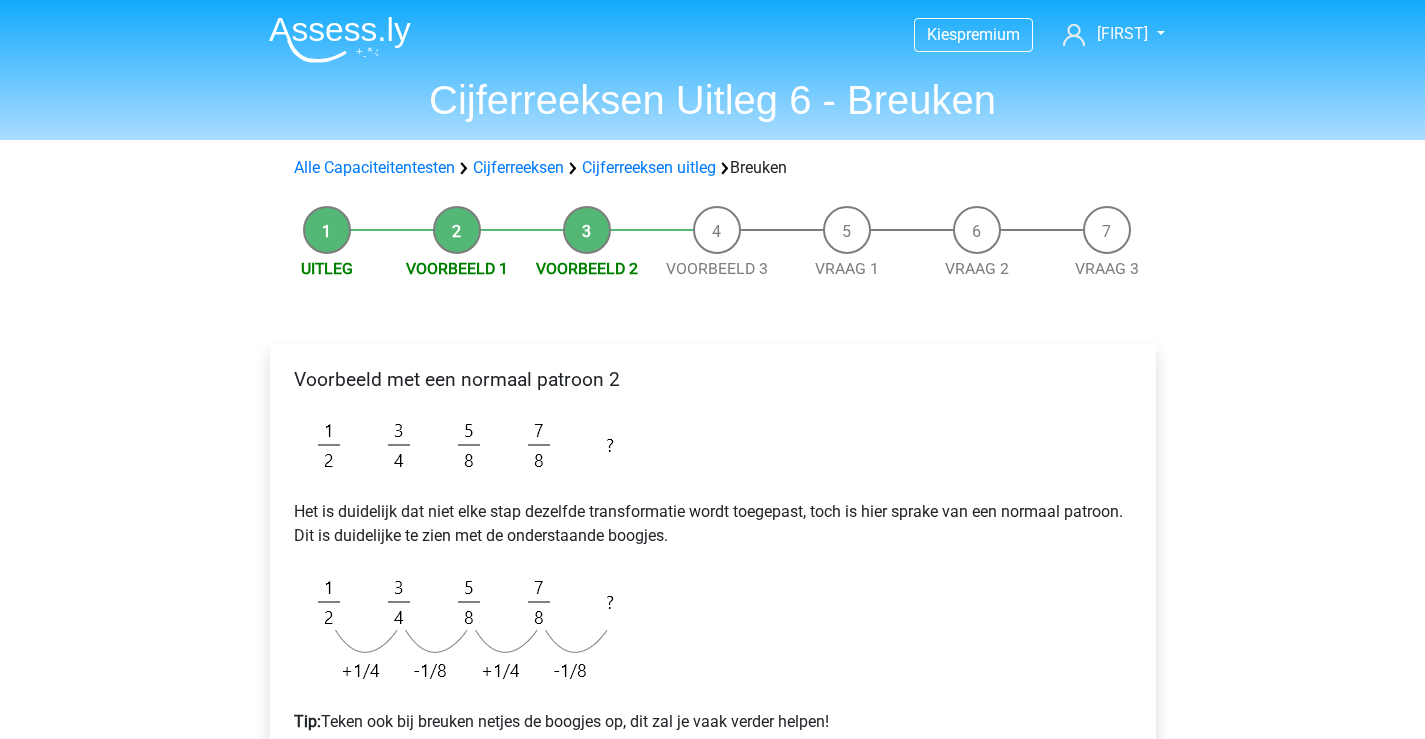 scroll, scrollTop: 100, scrollLeft: 0, axis: vertical 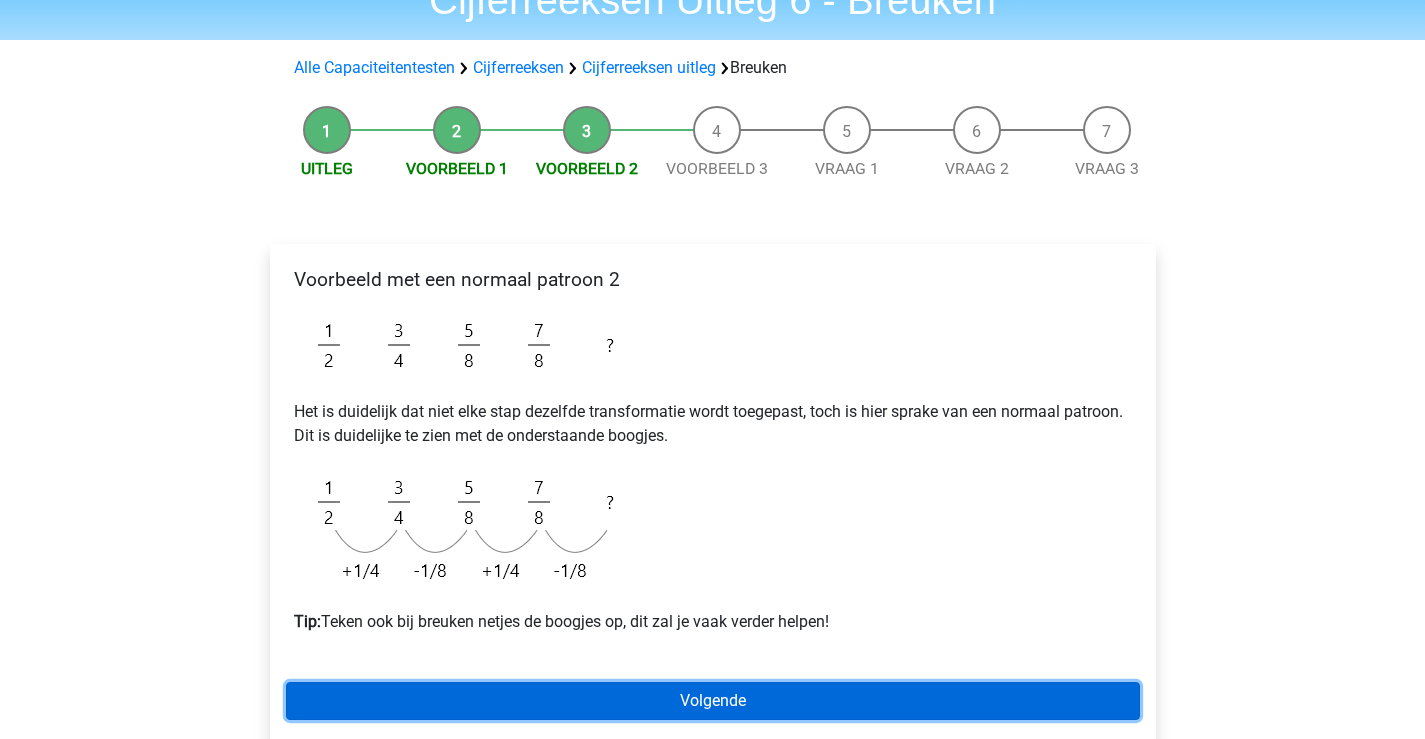 click on "Volgende" at bounding box center (713, 701) 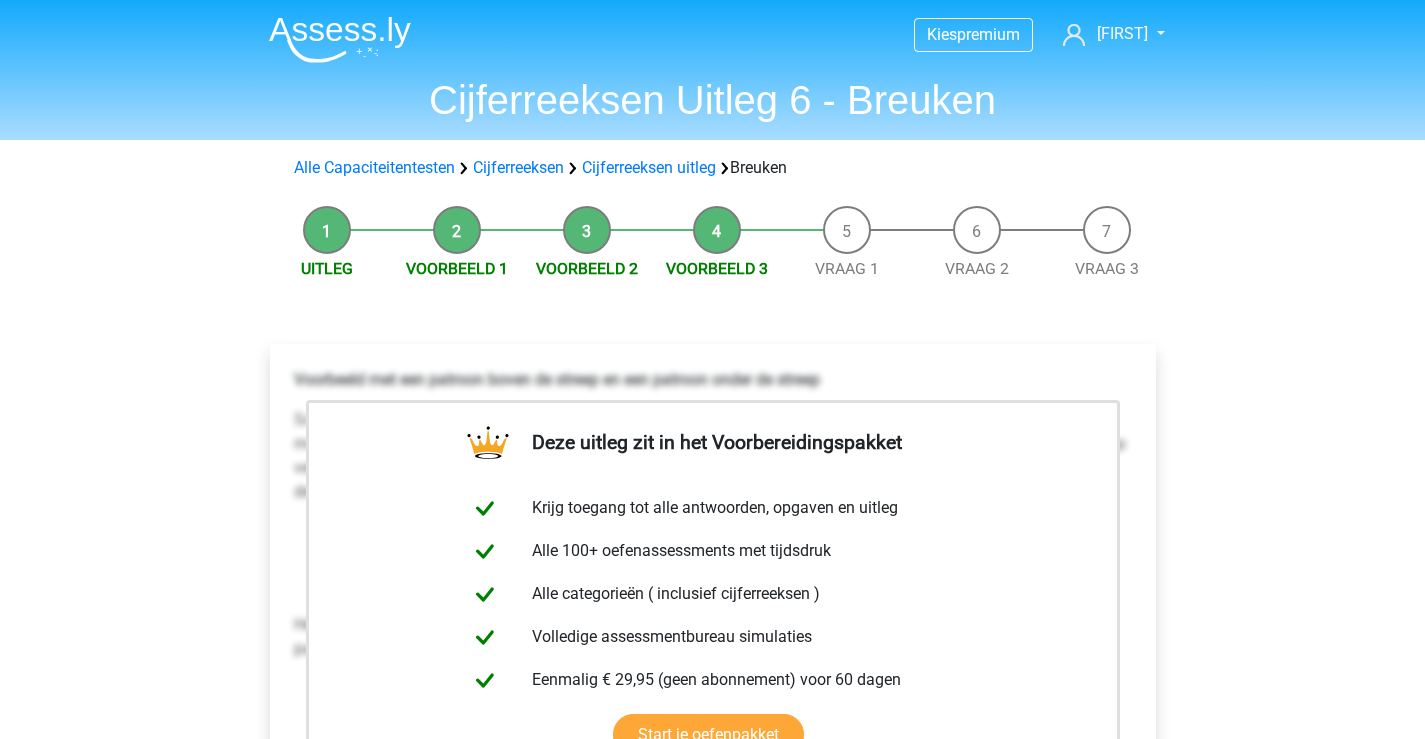 scroll, scrollTop: 0, scrollLeft: 0, axis: both 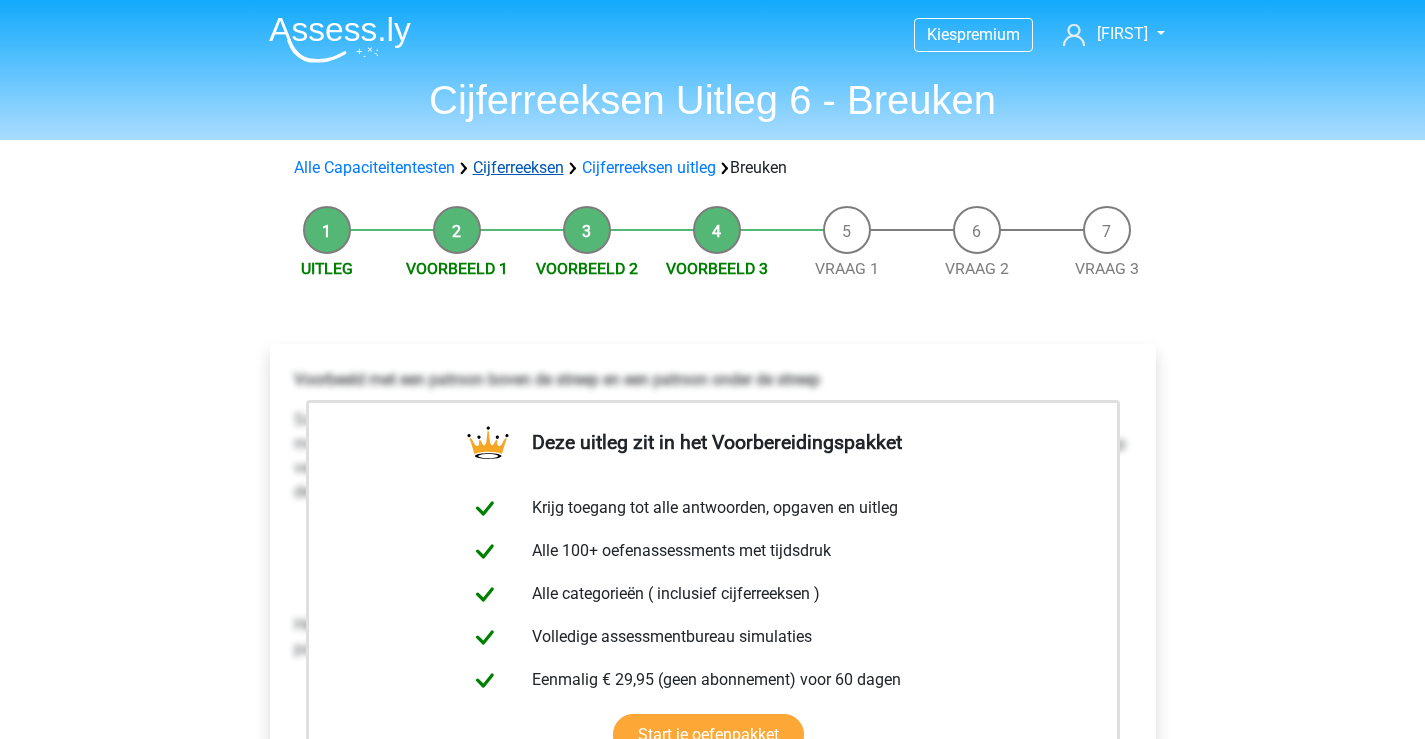 click on "Cijferreeksen" at bounding box center [518, 167] 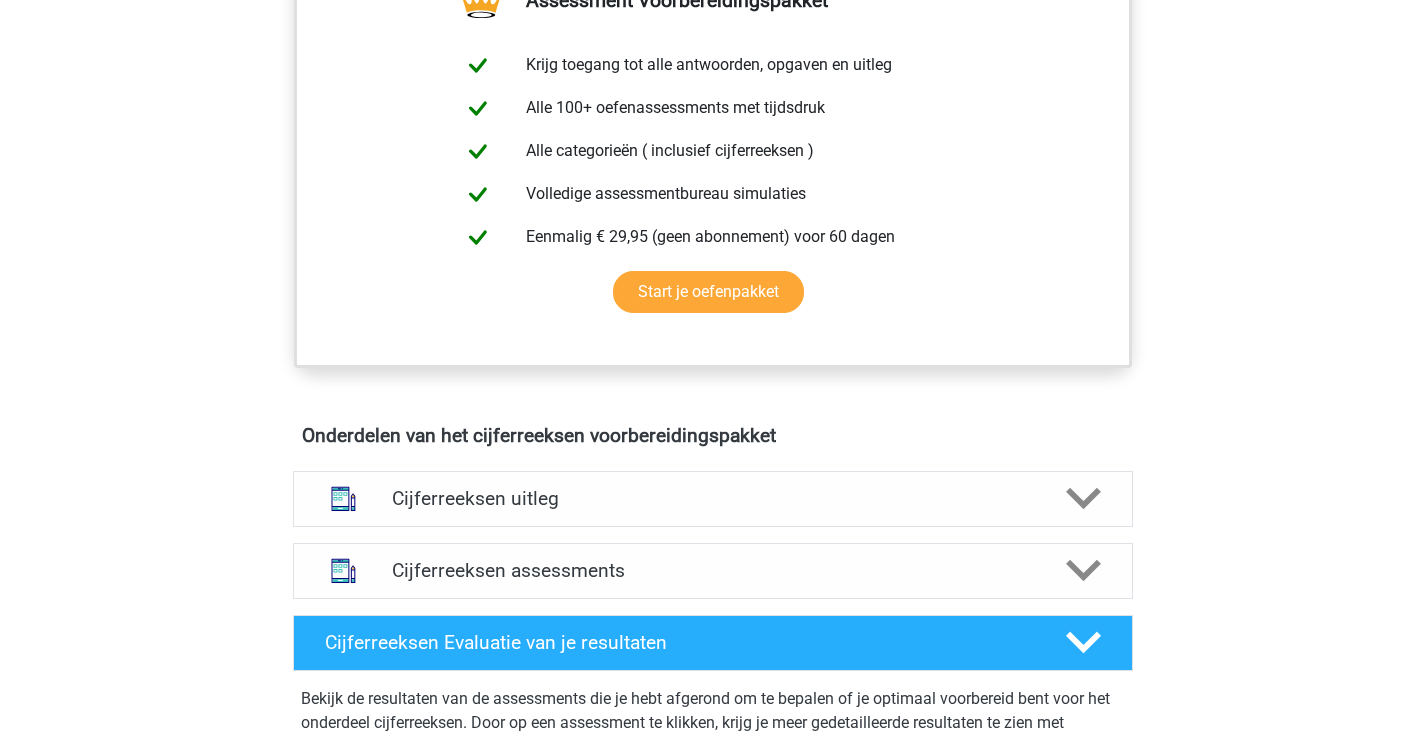 scroll, scrollTop: 900, scrollLeft: 0, axis: vertical 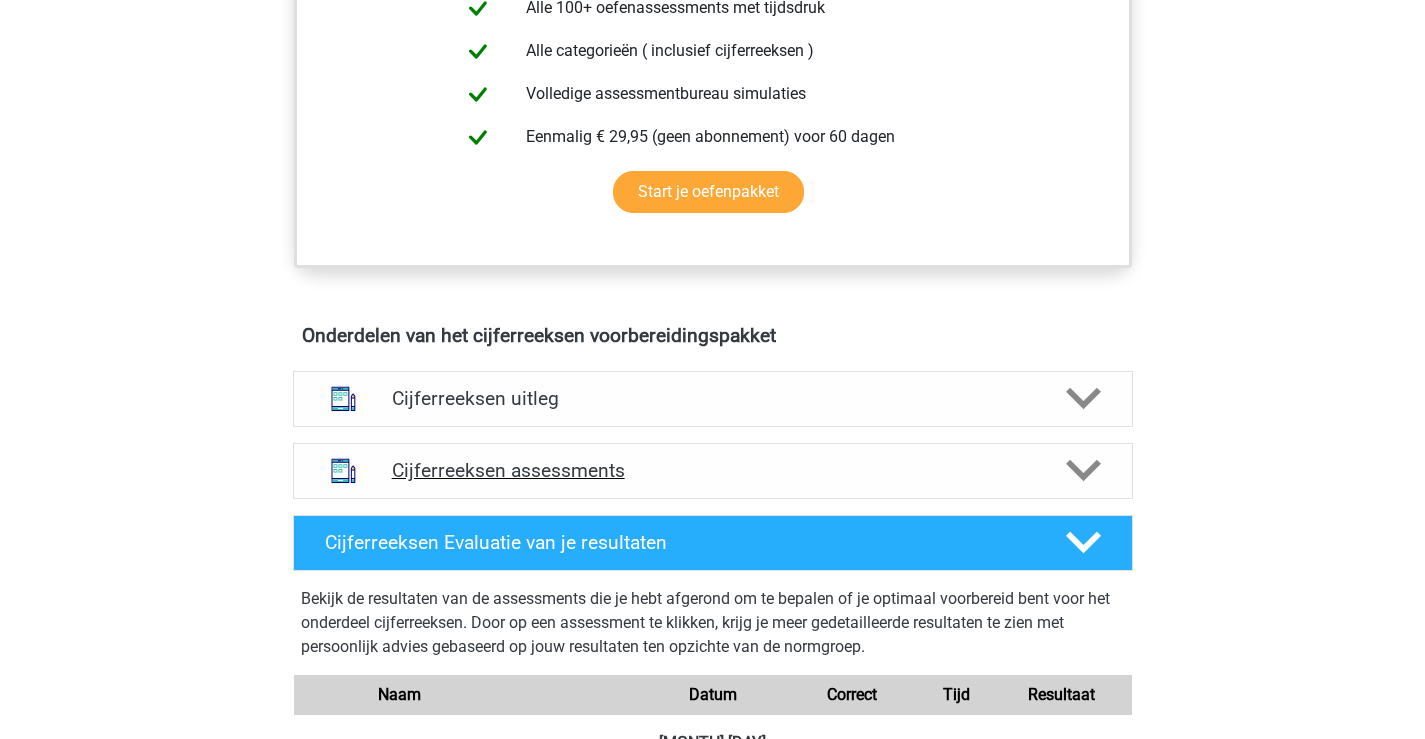 click on "Cijferreeksen assessments" at bounding box center (713, 470) 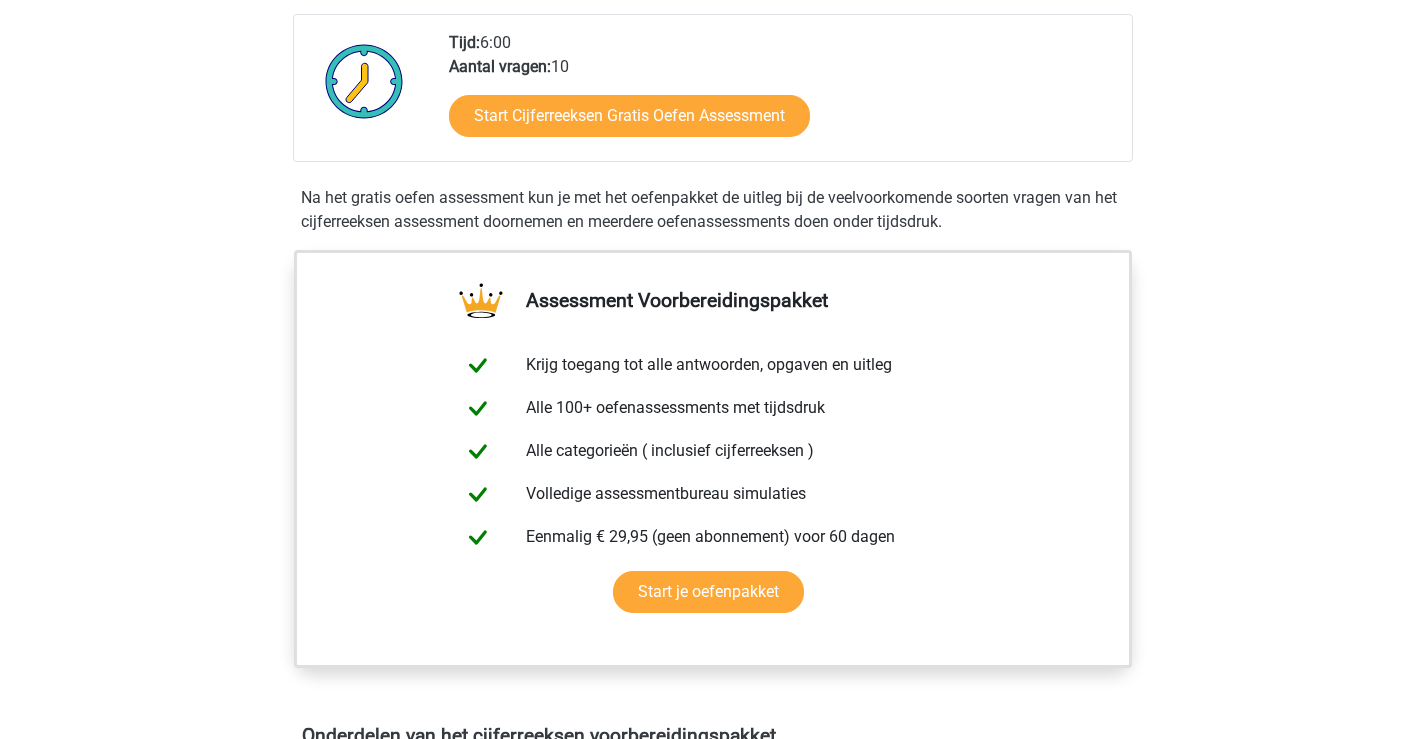 scroll, scrollTop: 0, scrollLeft: 0, axis: both 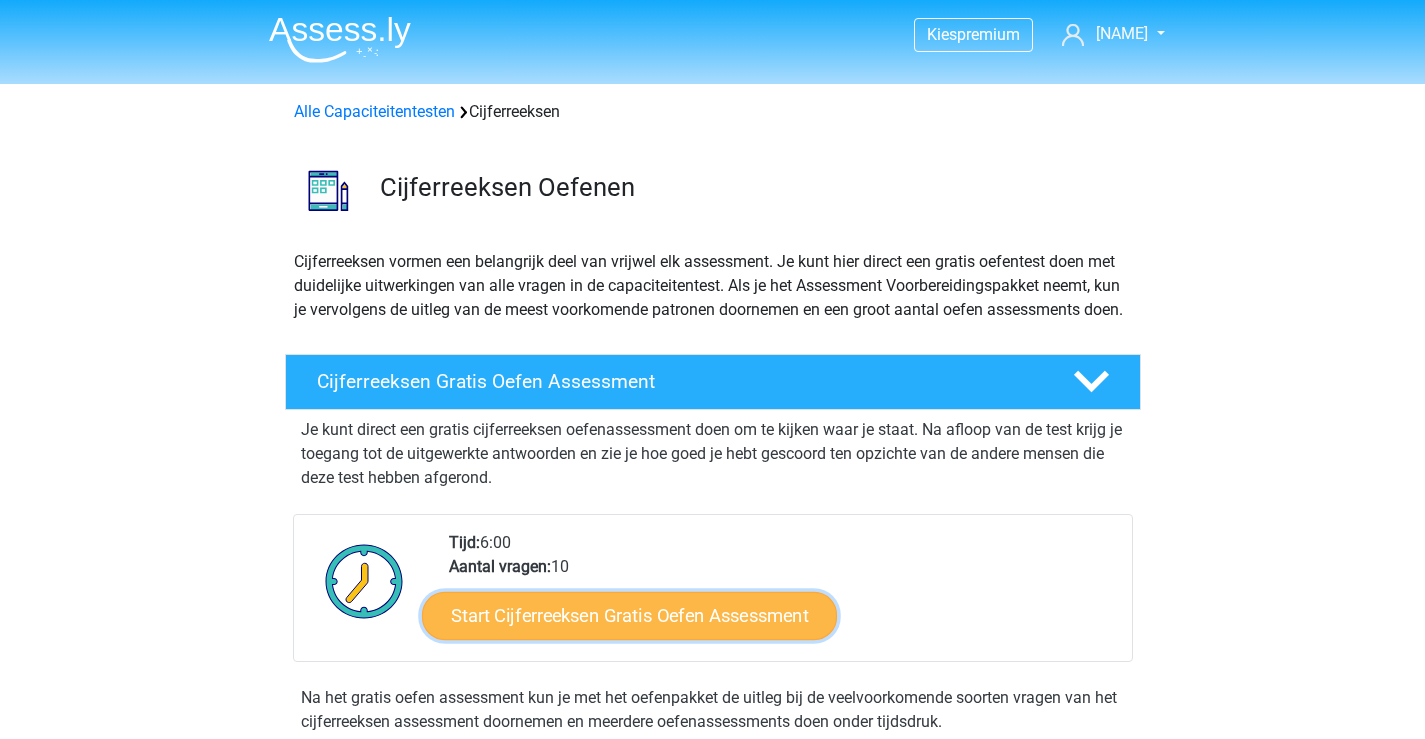 click on "Start Cijferreeksen
Gratis Oefen Assessment" at bounding box center (629, 615) 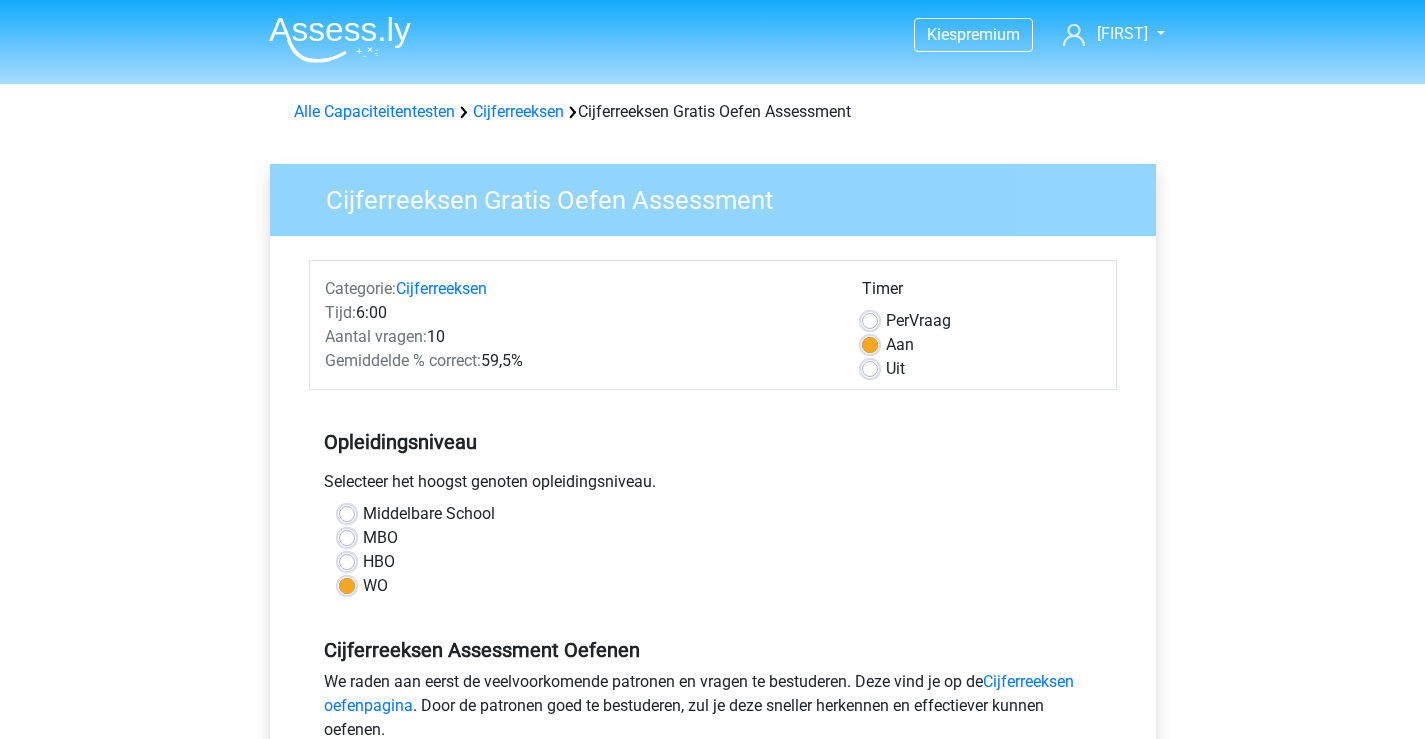 scroll, scrollTop: 400, scrollLeft: 0, axis: vertical 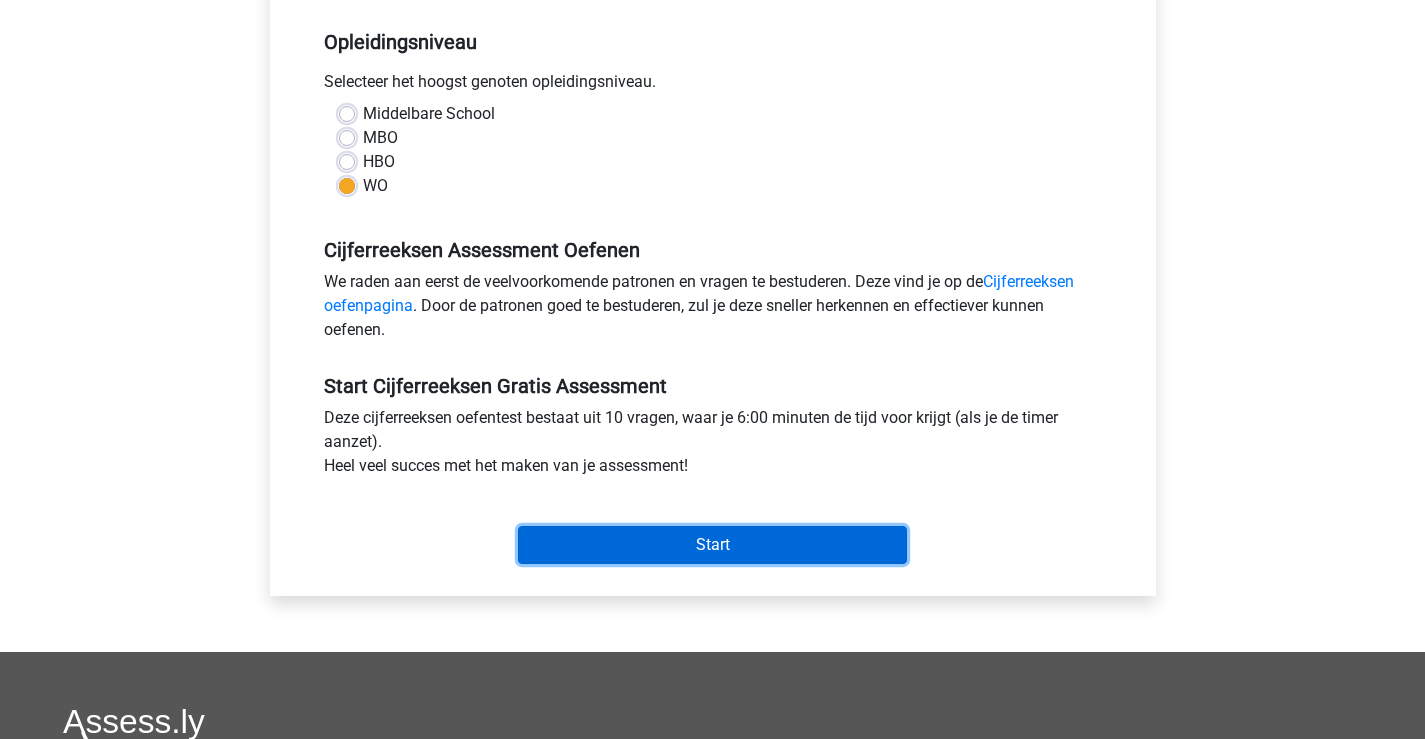 click on "Start" at bounding box center [712, 545] 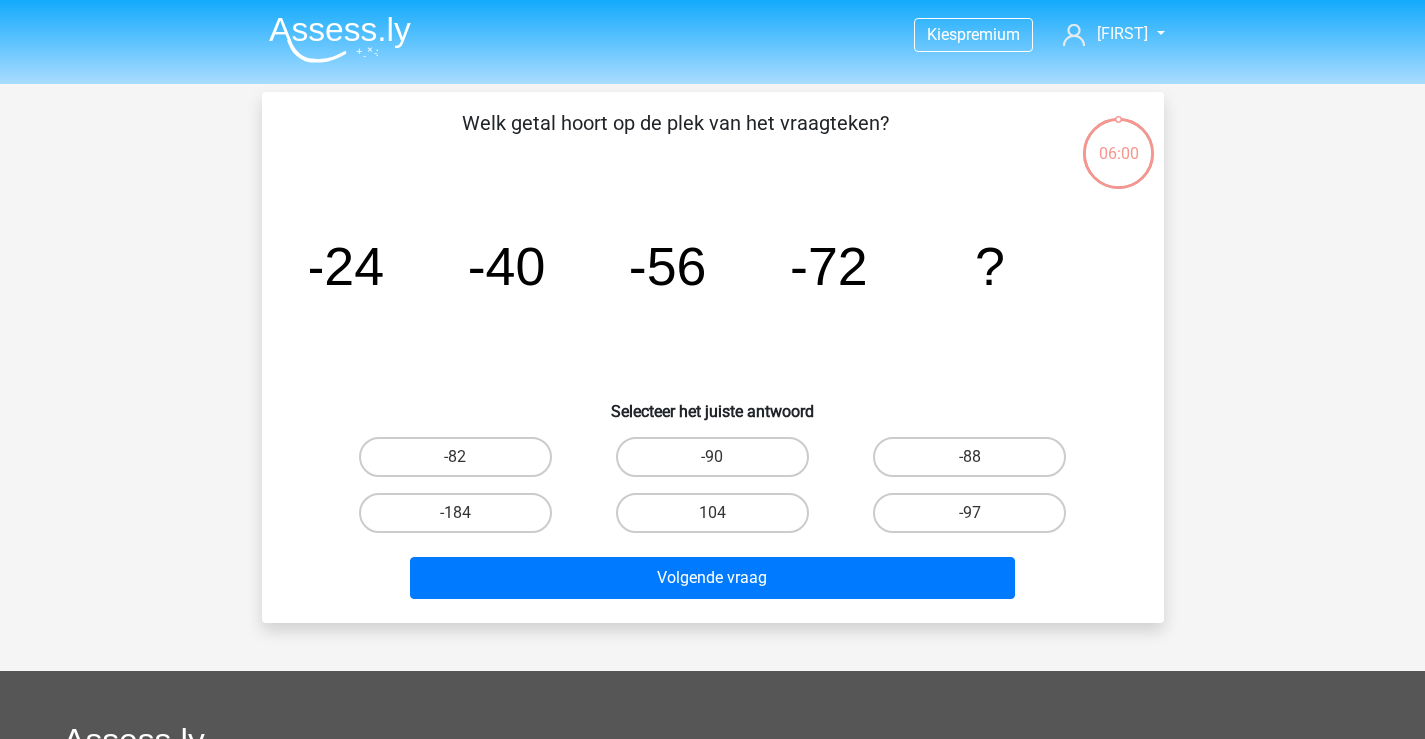 scroll, scrollTop: 0, scrollLeft: 0, axis: both 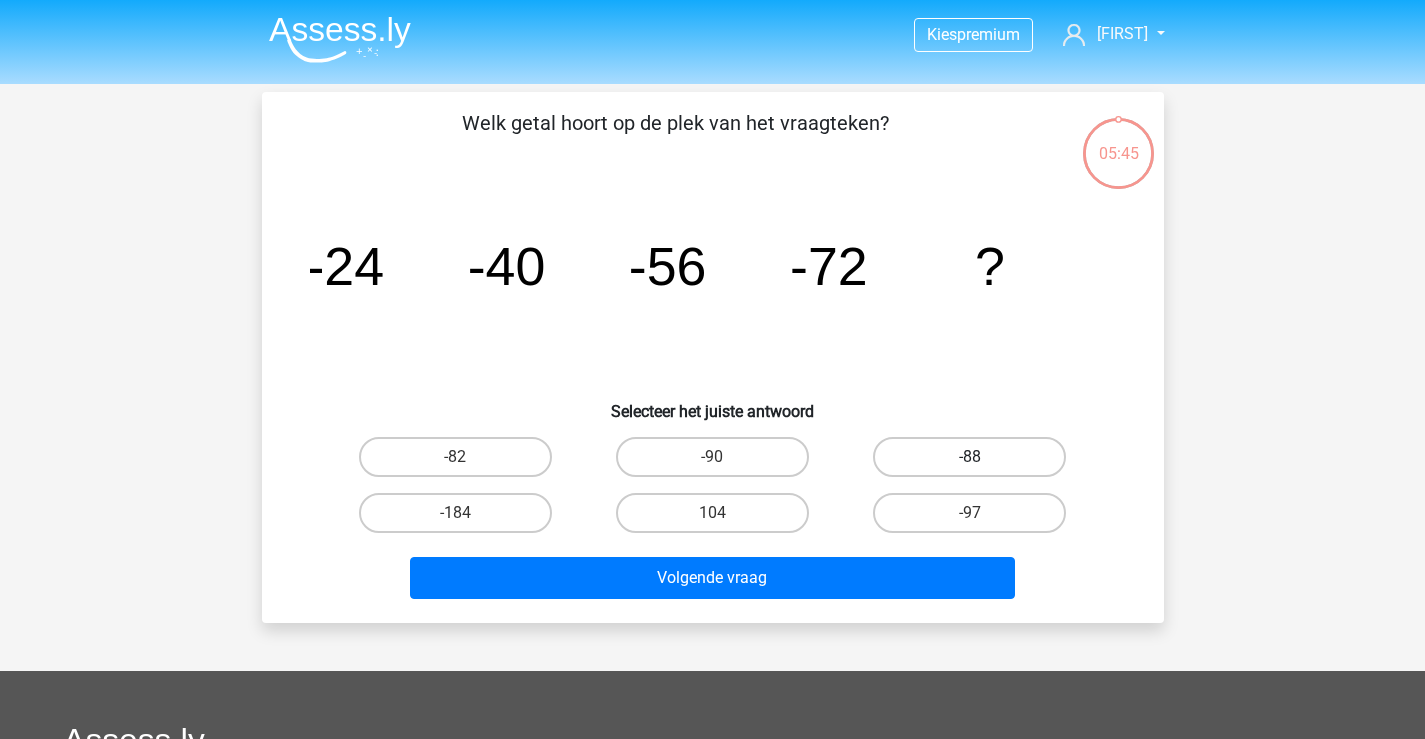 click on "-88" at bounding box center [969, 457] 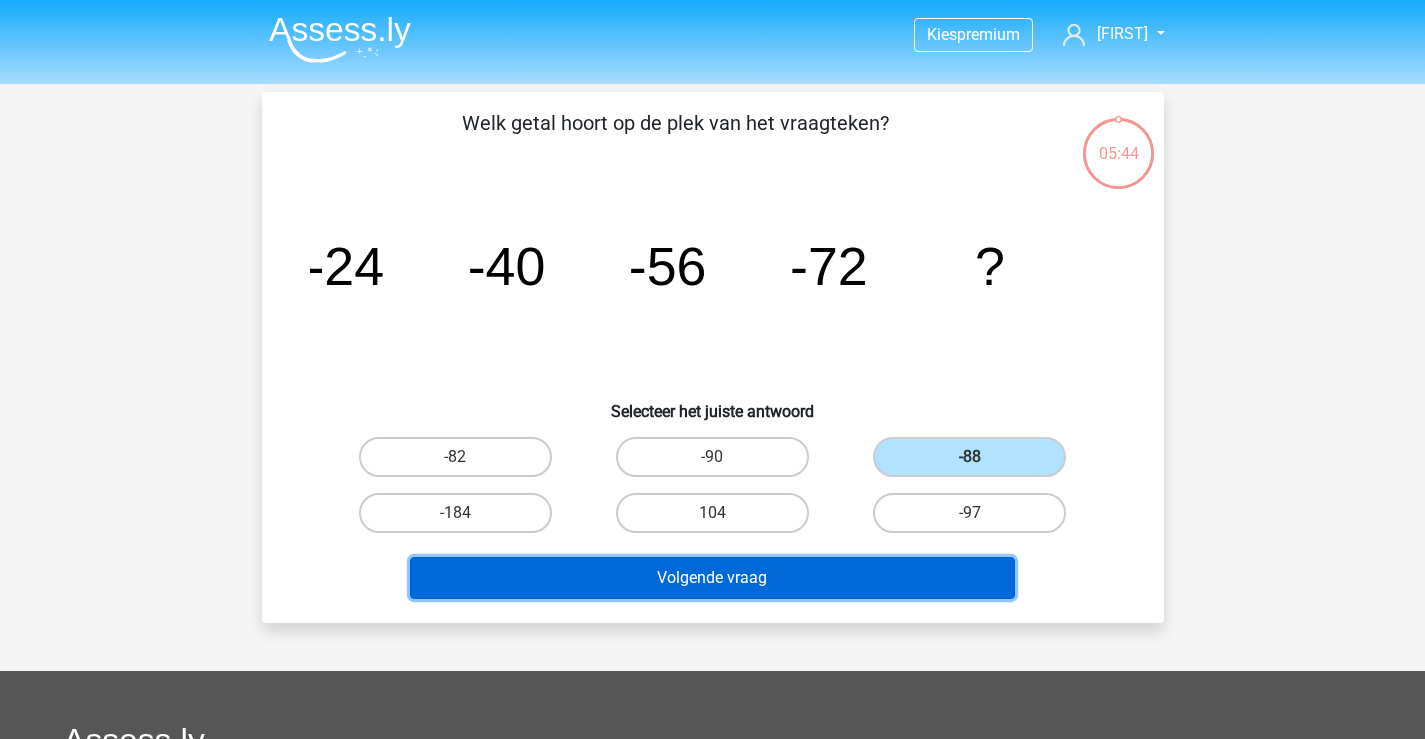 click on "Volgende vraag" at bounding box center [712, 578] 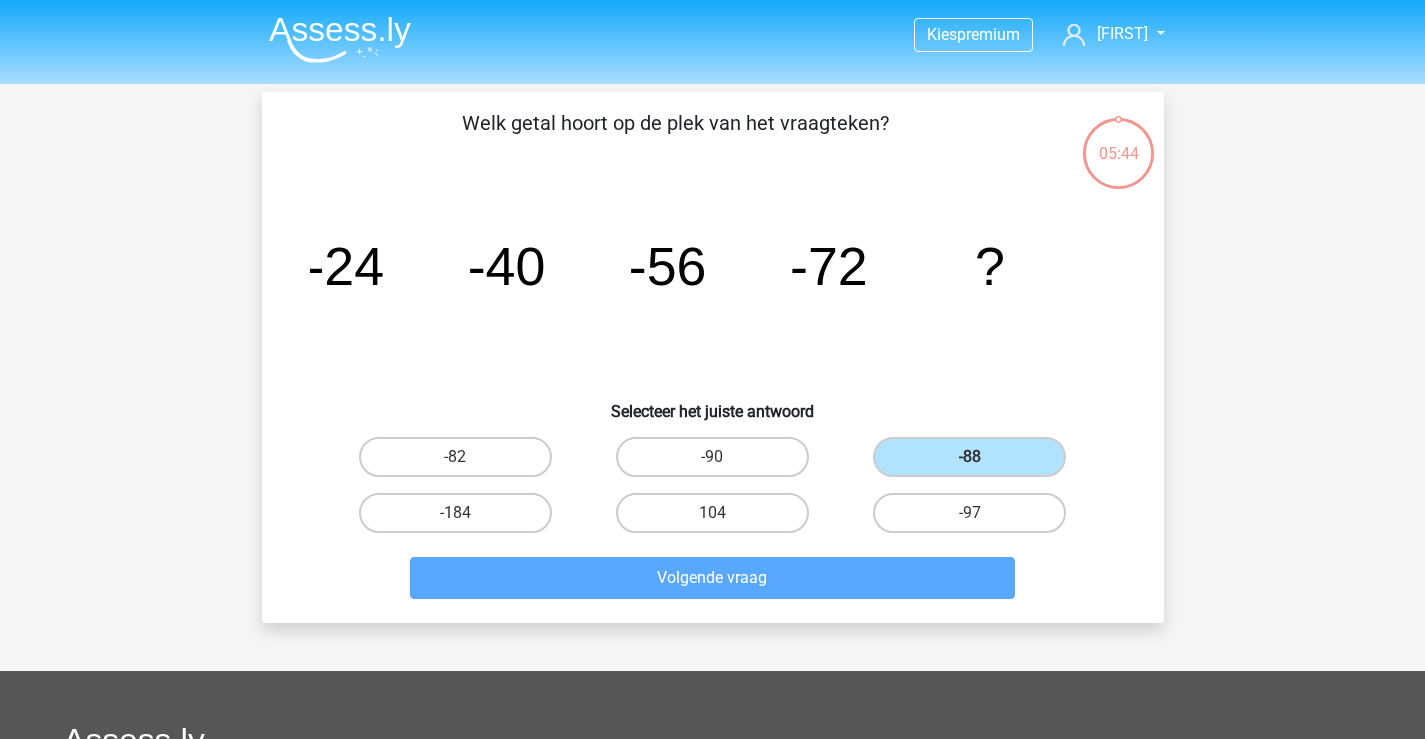 scroll, scrollTop: 92, scrollLeft: 0, axis: vertical 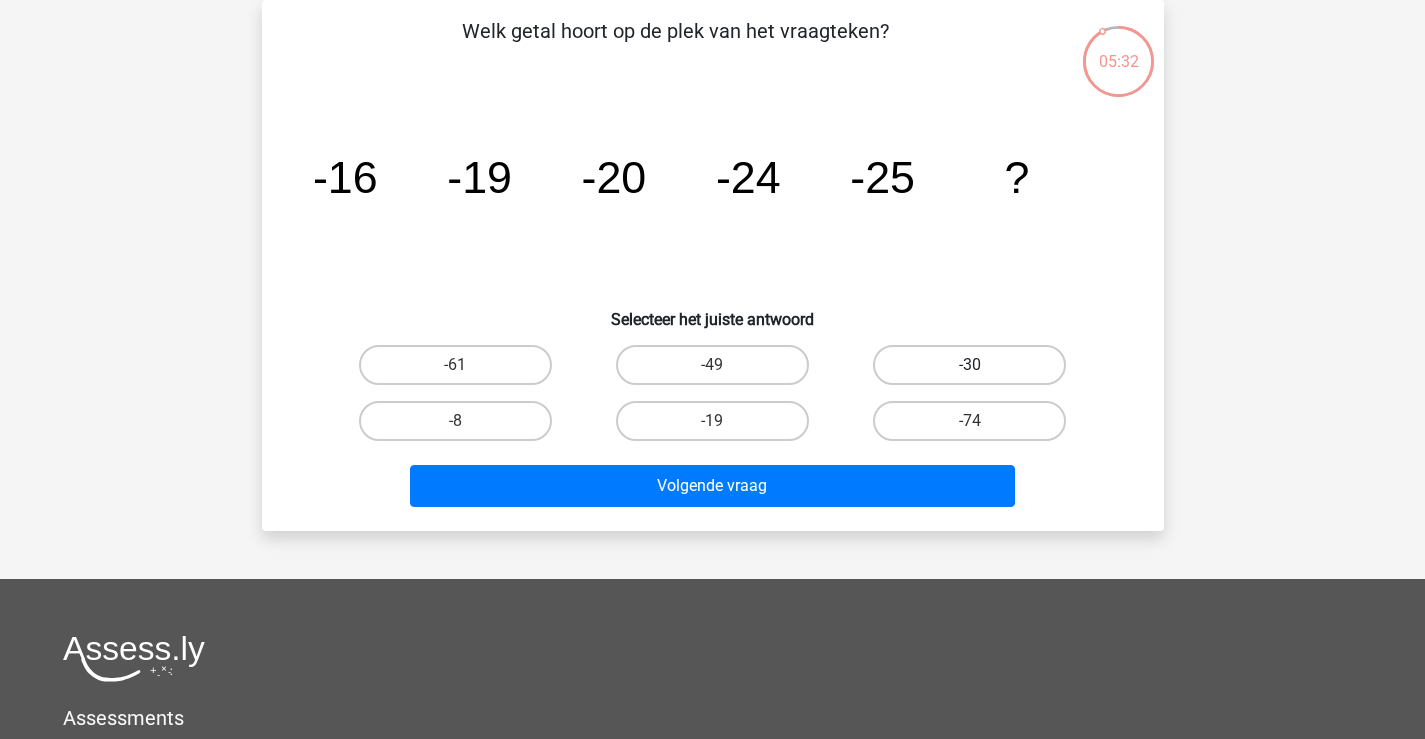 click on "-30" at bounding box center [969, 365] 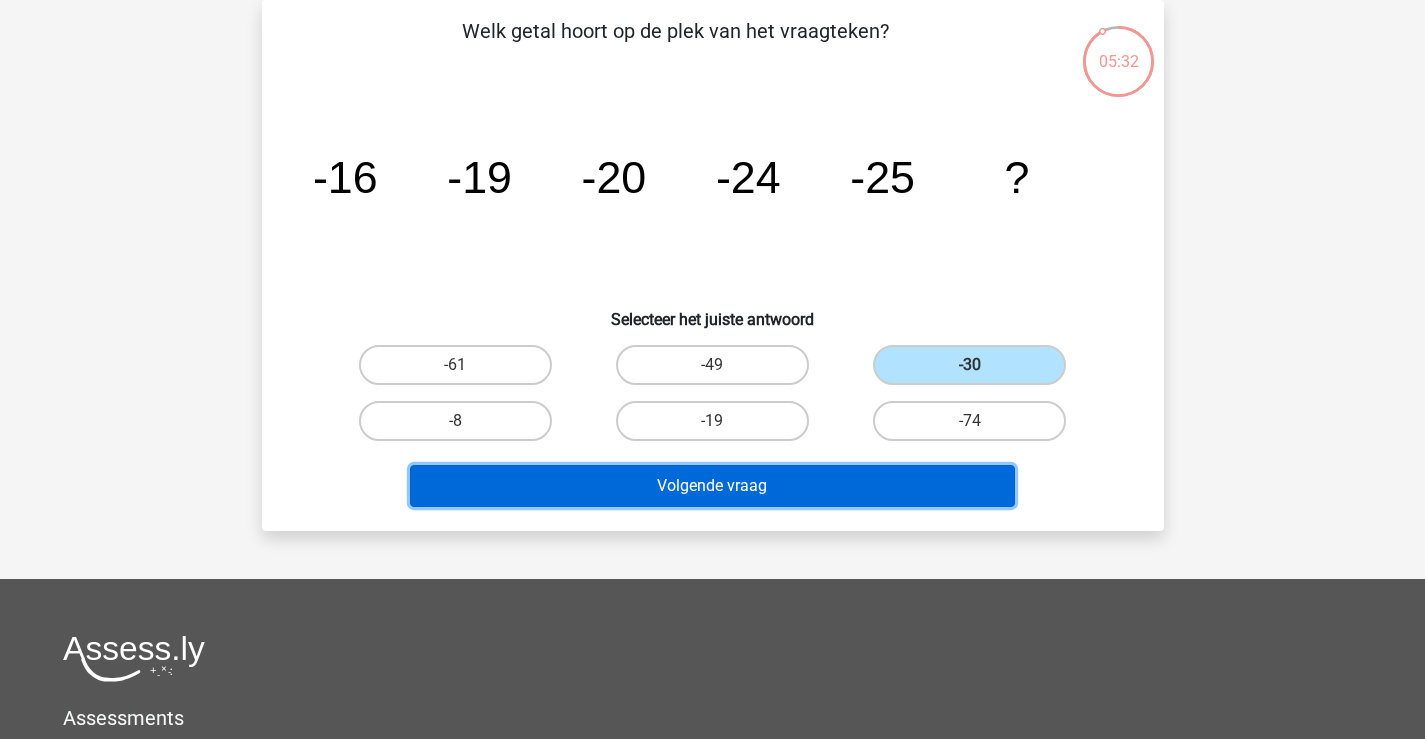 click on "Volgende vraag" at bounding box center [712, 486] 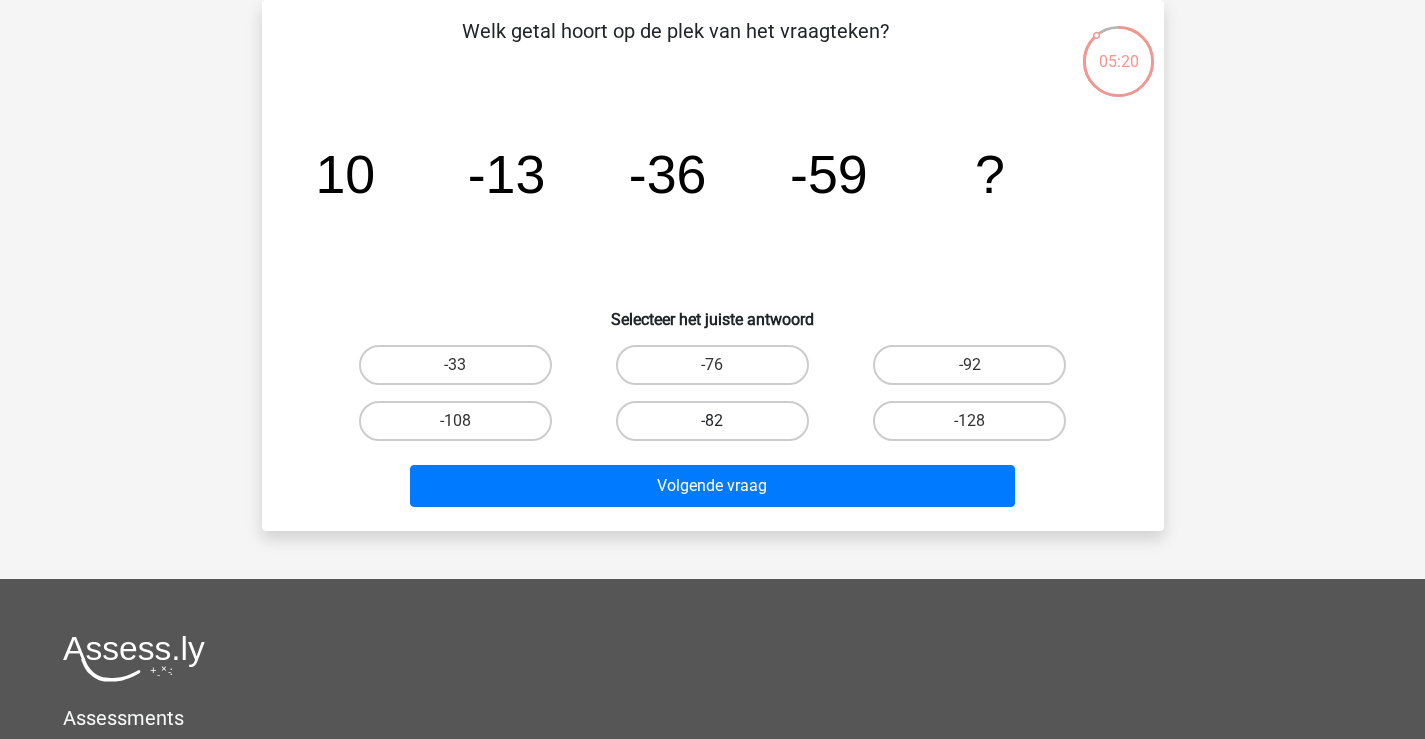 click on "-82" at bounding box center [712, 421] 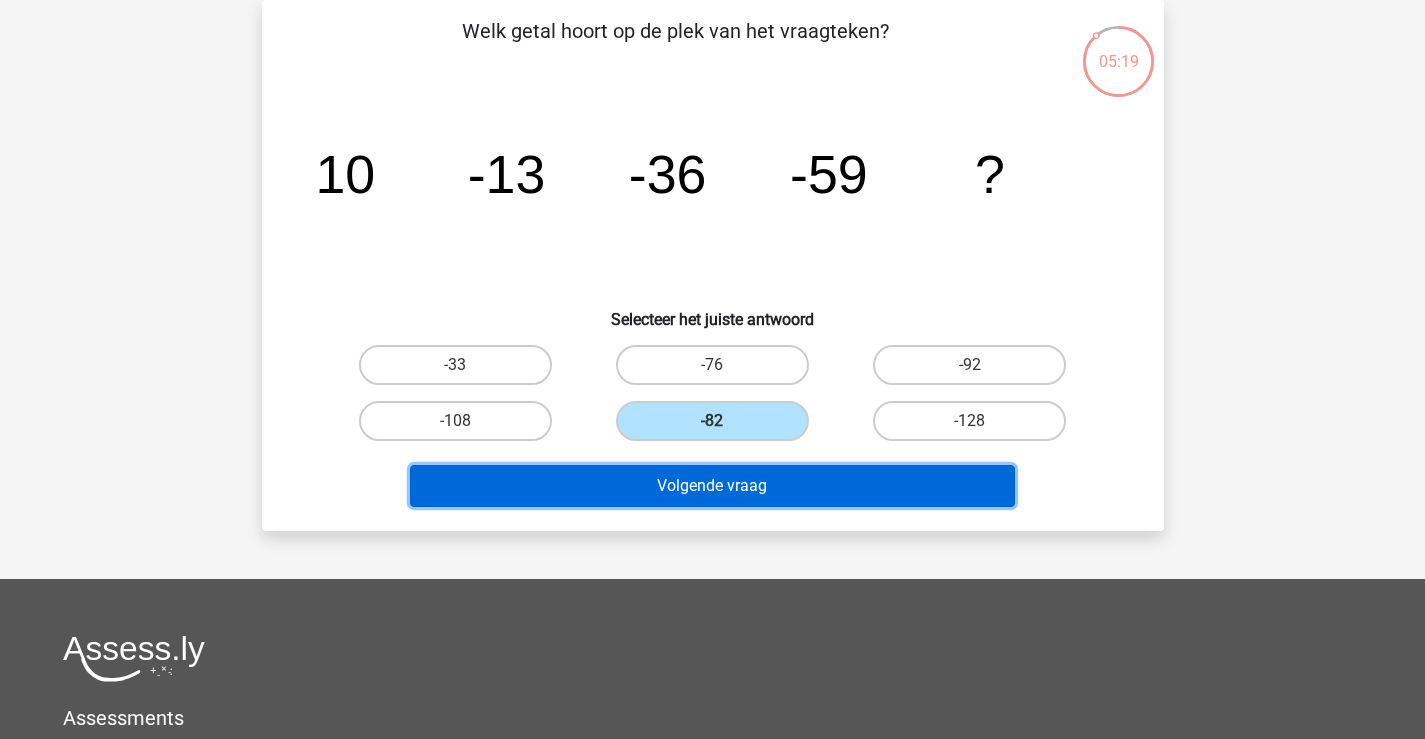 click on "Volgende vraag" at bounding box center [712, 486] 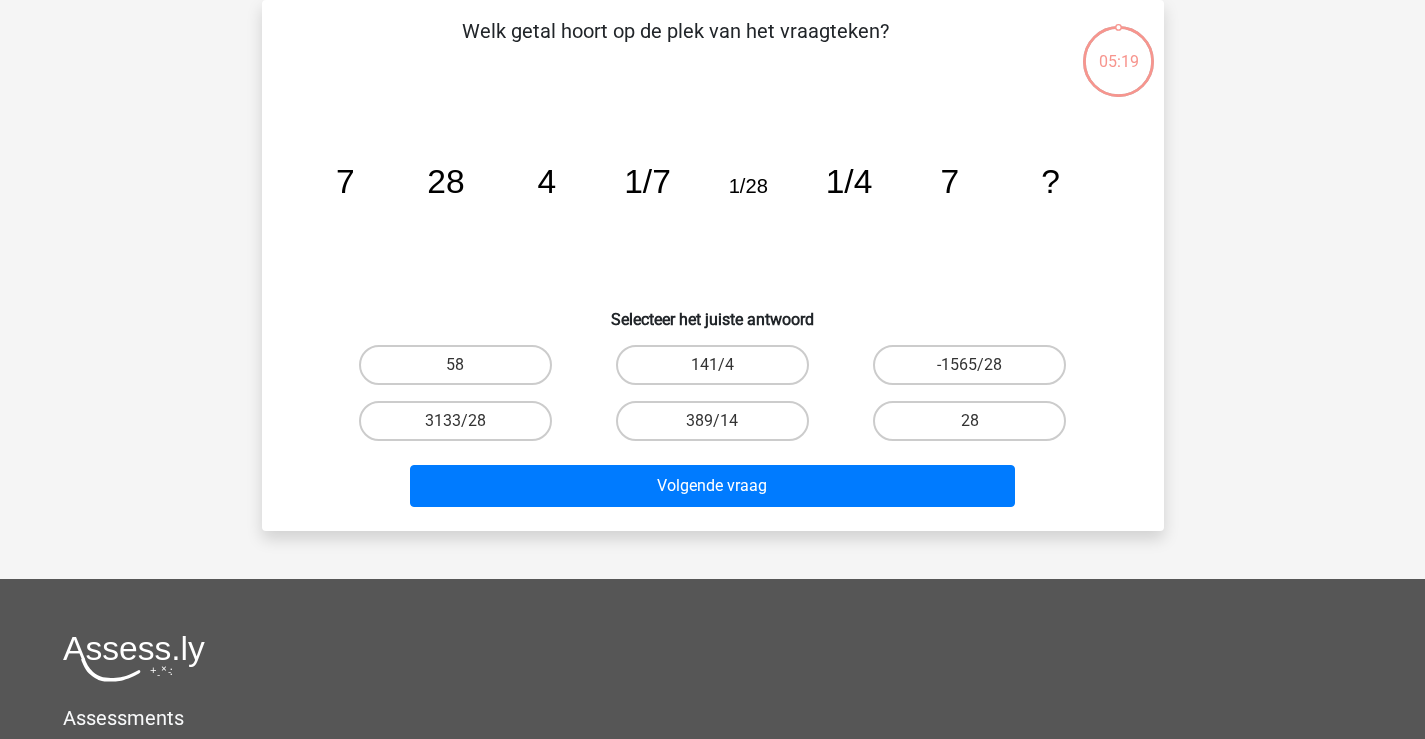 scroll, scrollTop: 0, scrollLeft: 0, axis: both 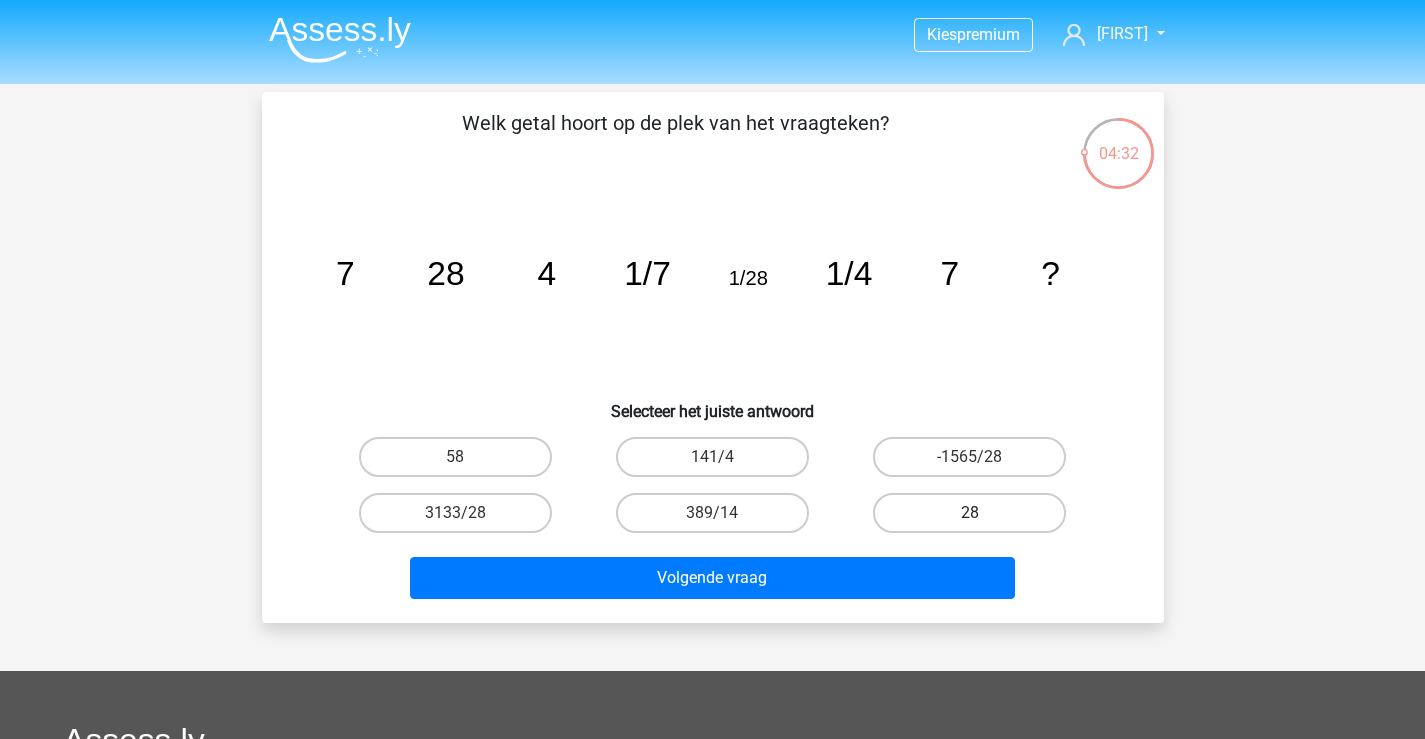 click on "28" at bounding box center (969, 513) 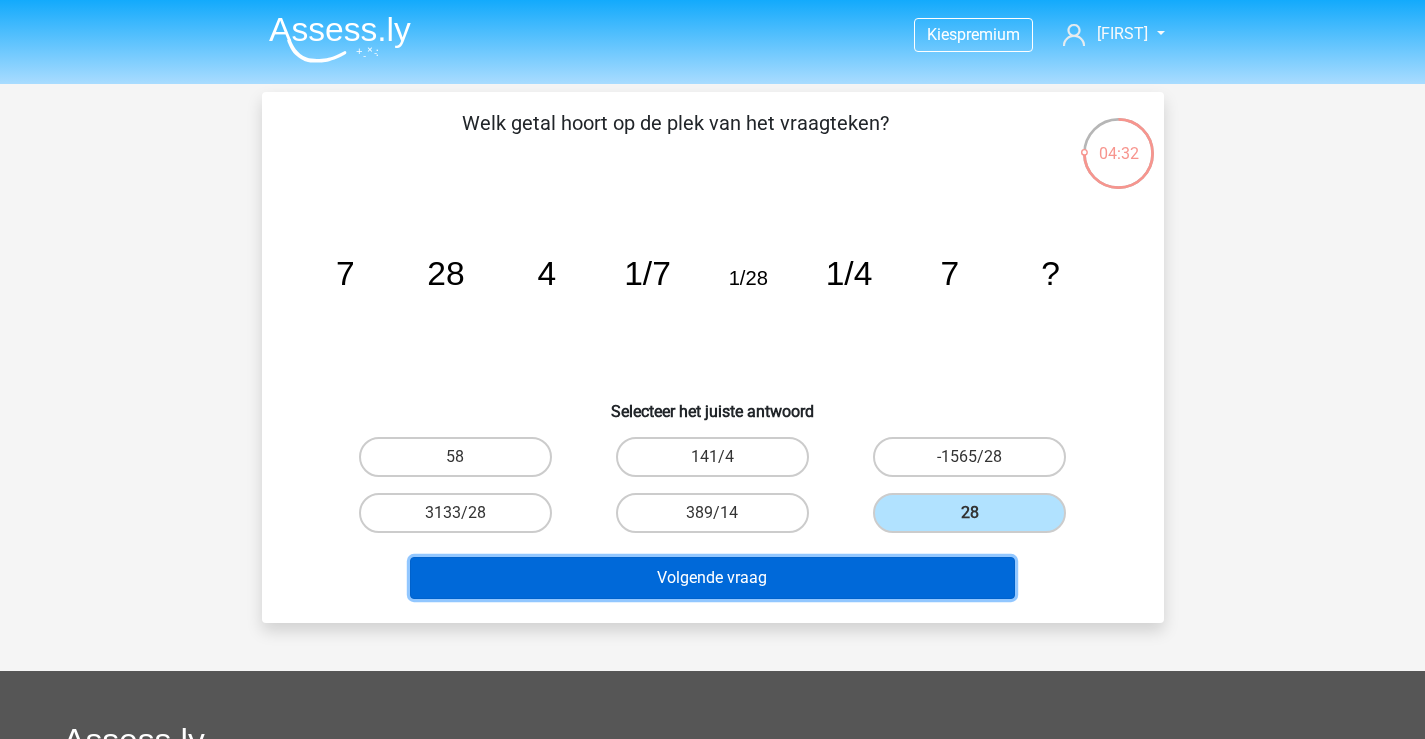 click on "Volgende vraag" at bounding box center (712, 578) 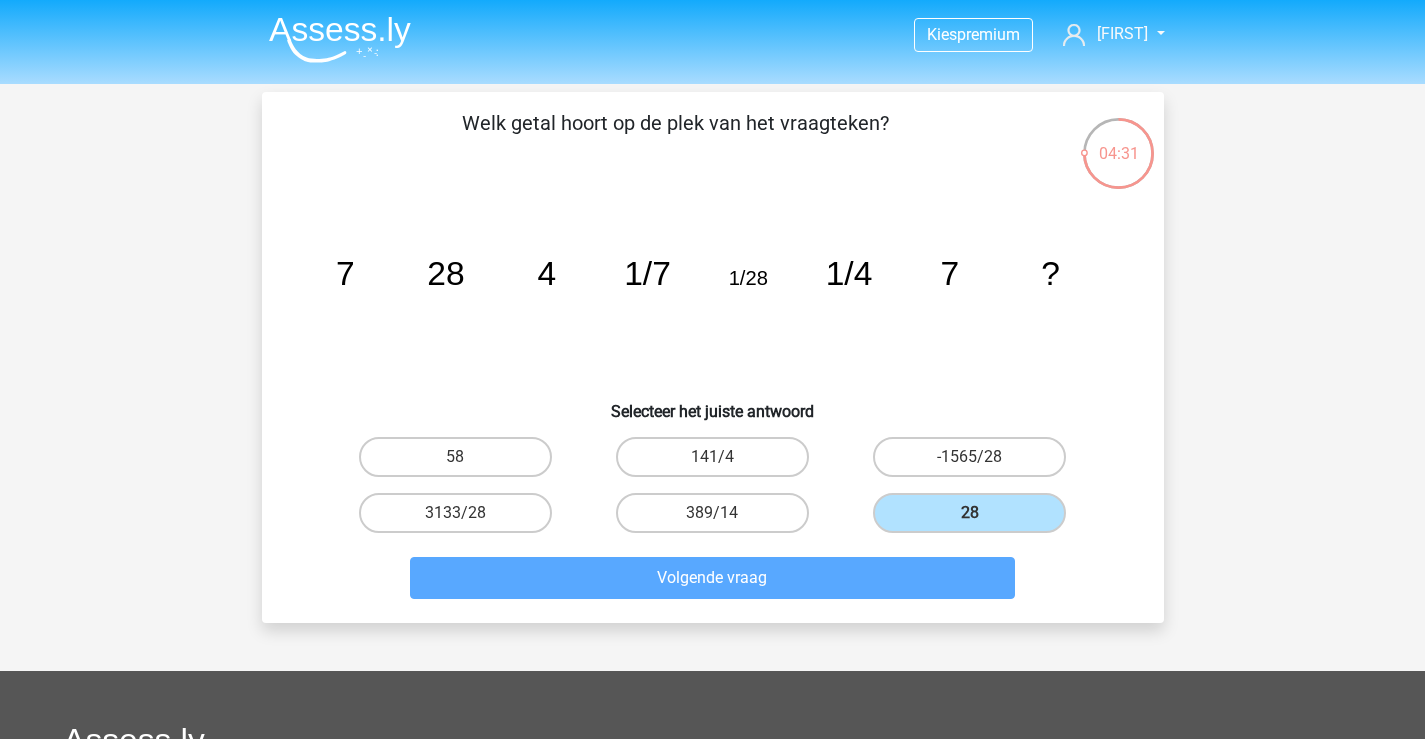 scroll, scrollTop: 92, scrollLeft: 0, axis: vertical 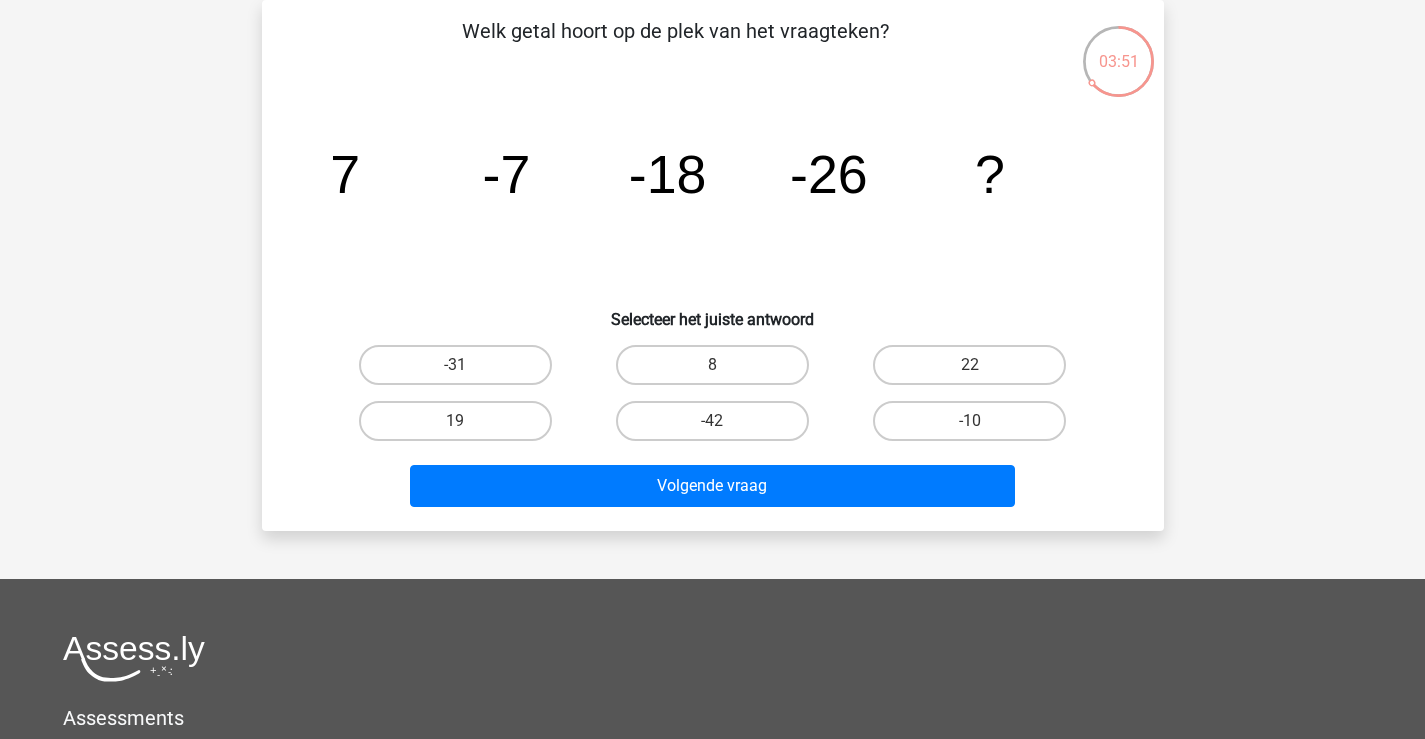 click on "-31" at bounding box center (461, 371) 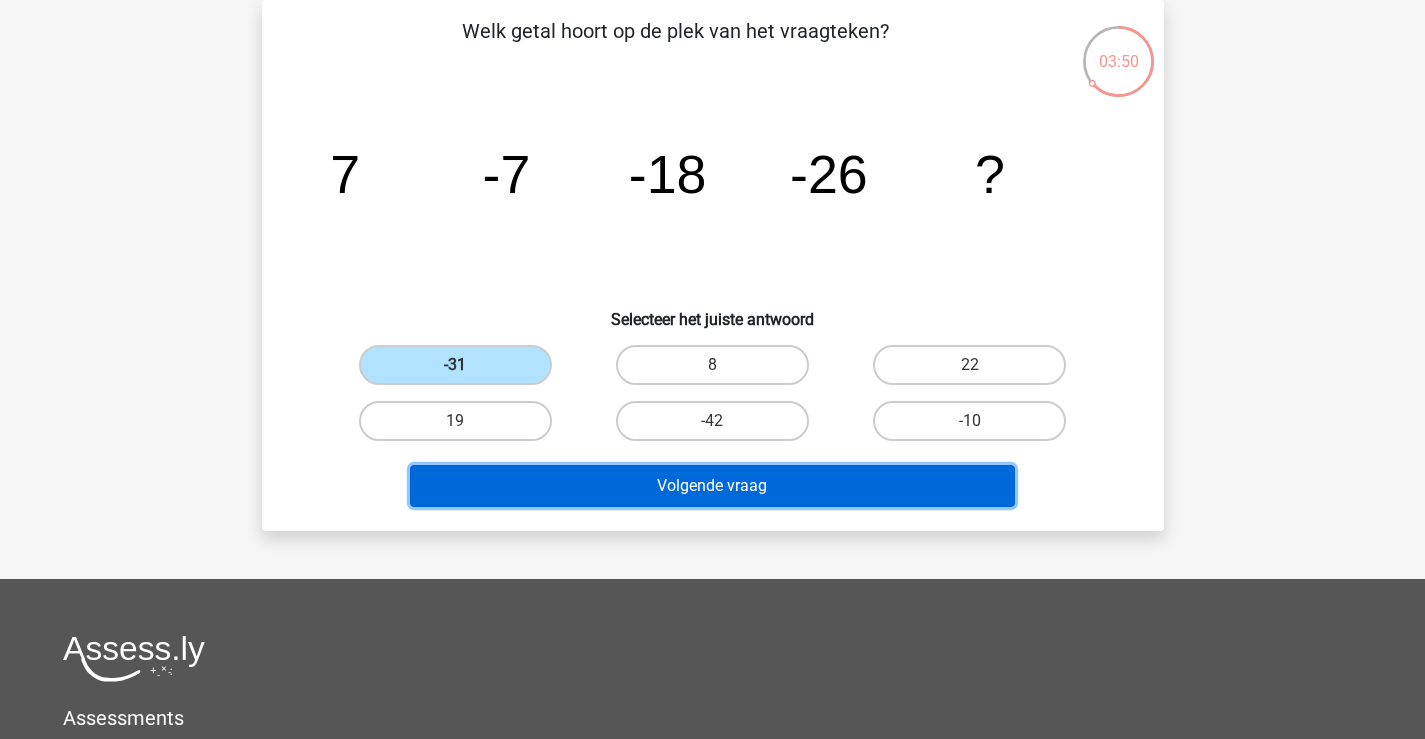 click on "Volgende vraag" at bounding box center [712, 486] 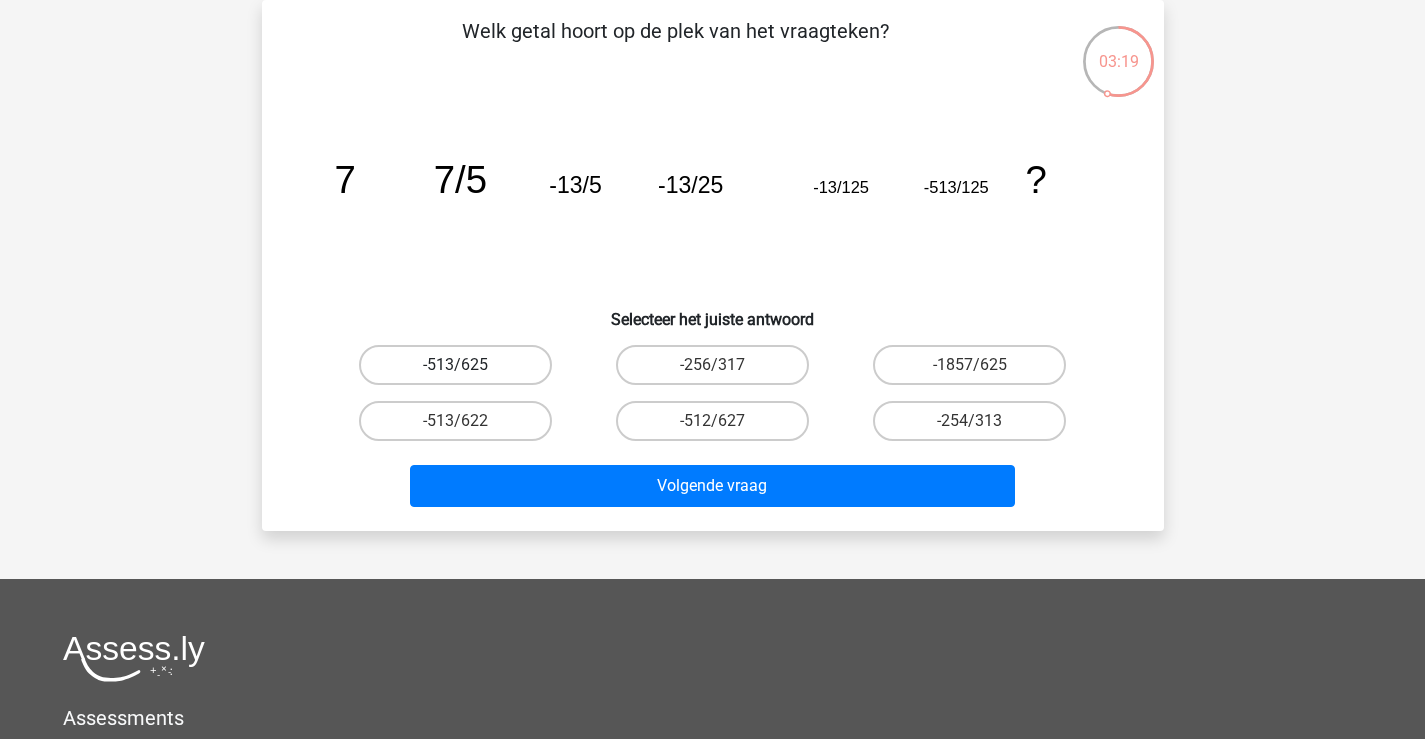 click on "-513/625" at bounding box center [455, 365] 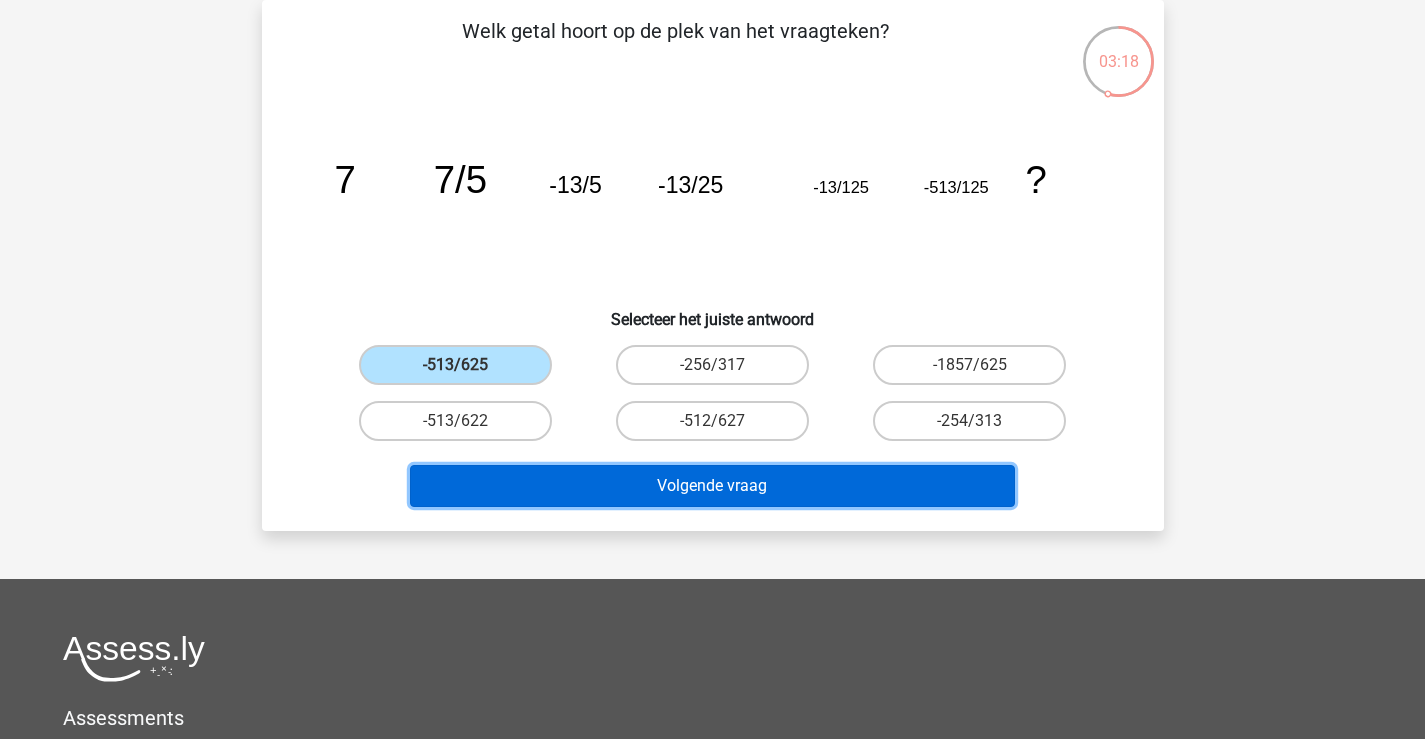 click on "Volgende vraag" at bounding box center (712, 486) 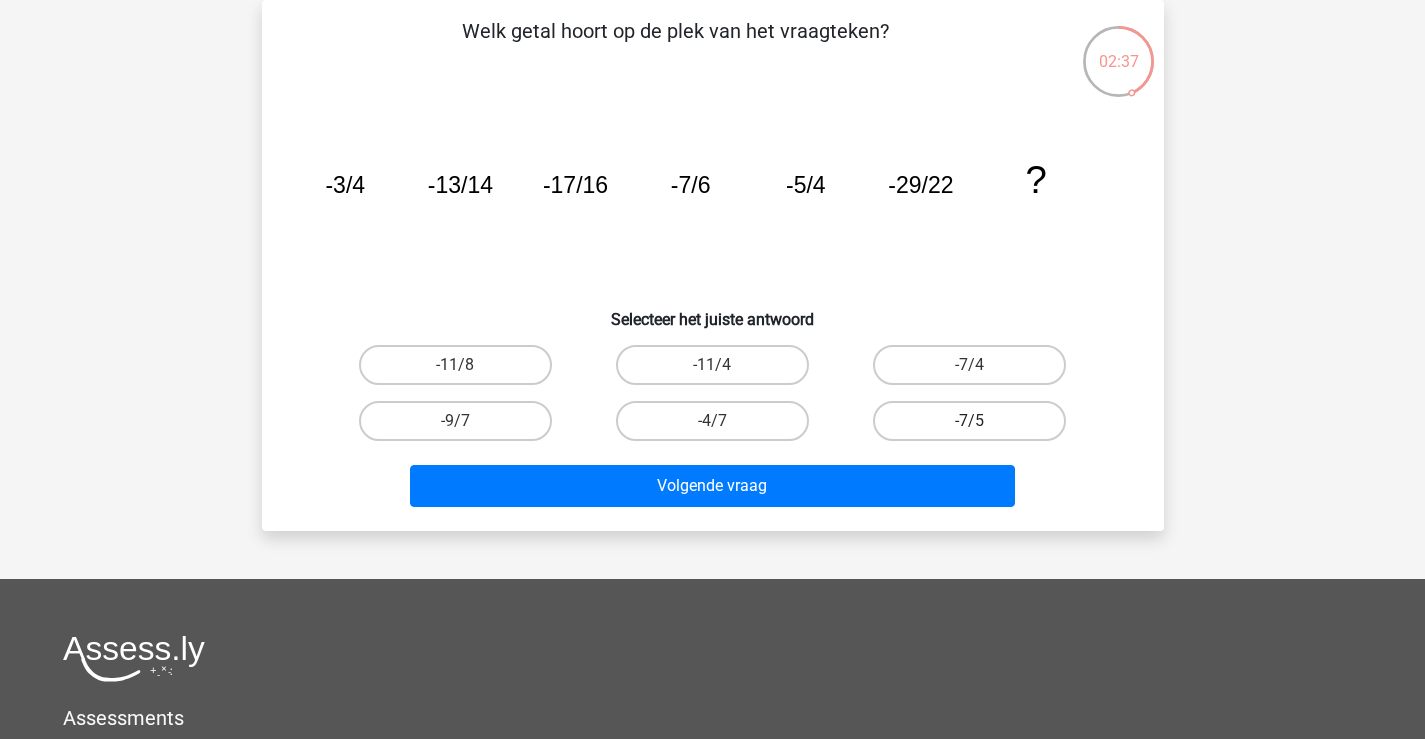 click on "-7/5" at bounding box center (969, 421) 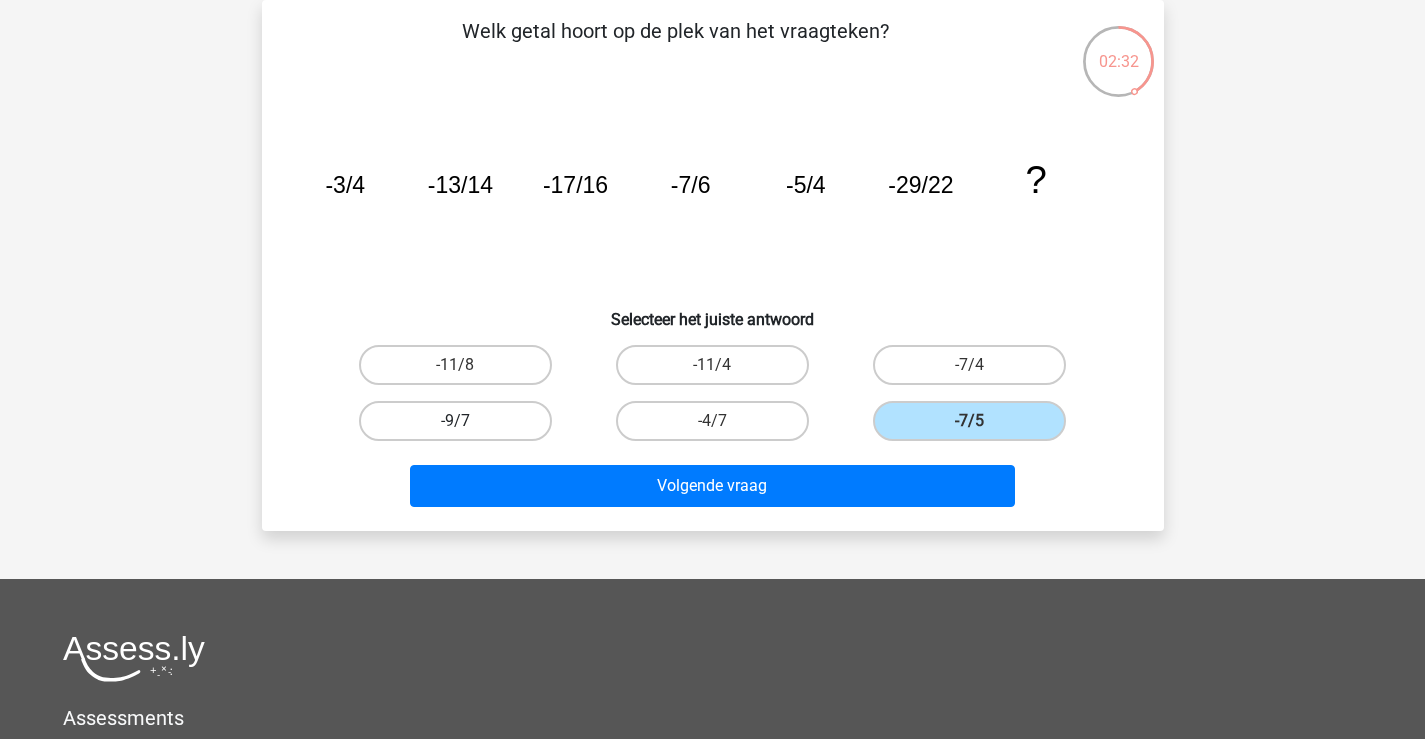 click on "-9/7" at bounding box center (455, 421) 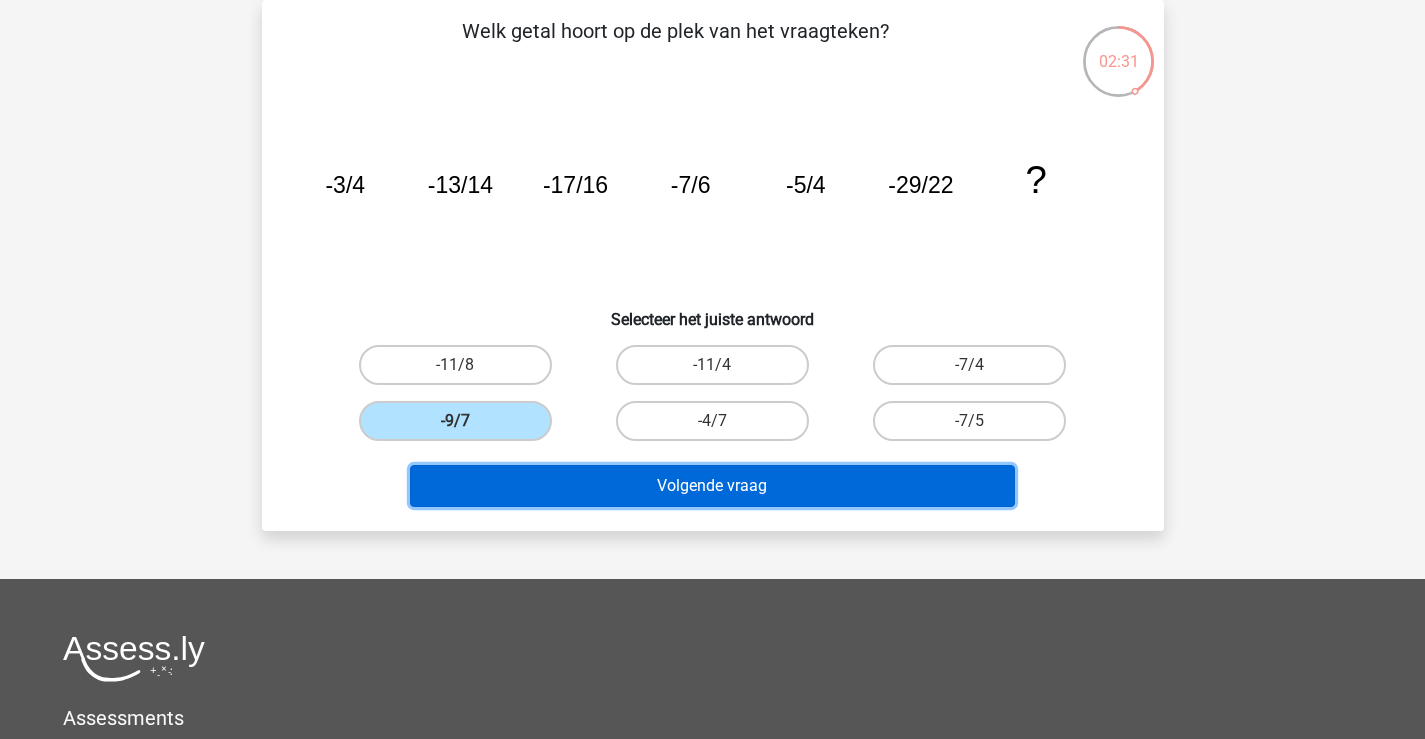 click on "Volgende vraag" at bounding box center (712, 486) 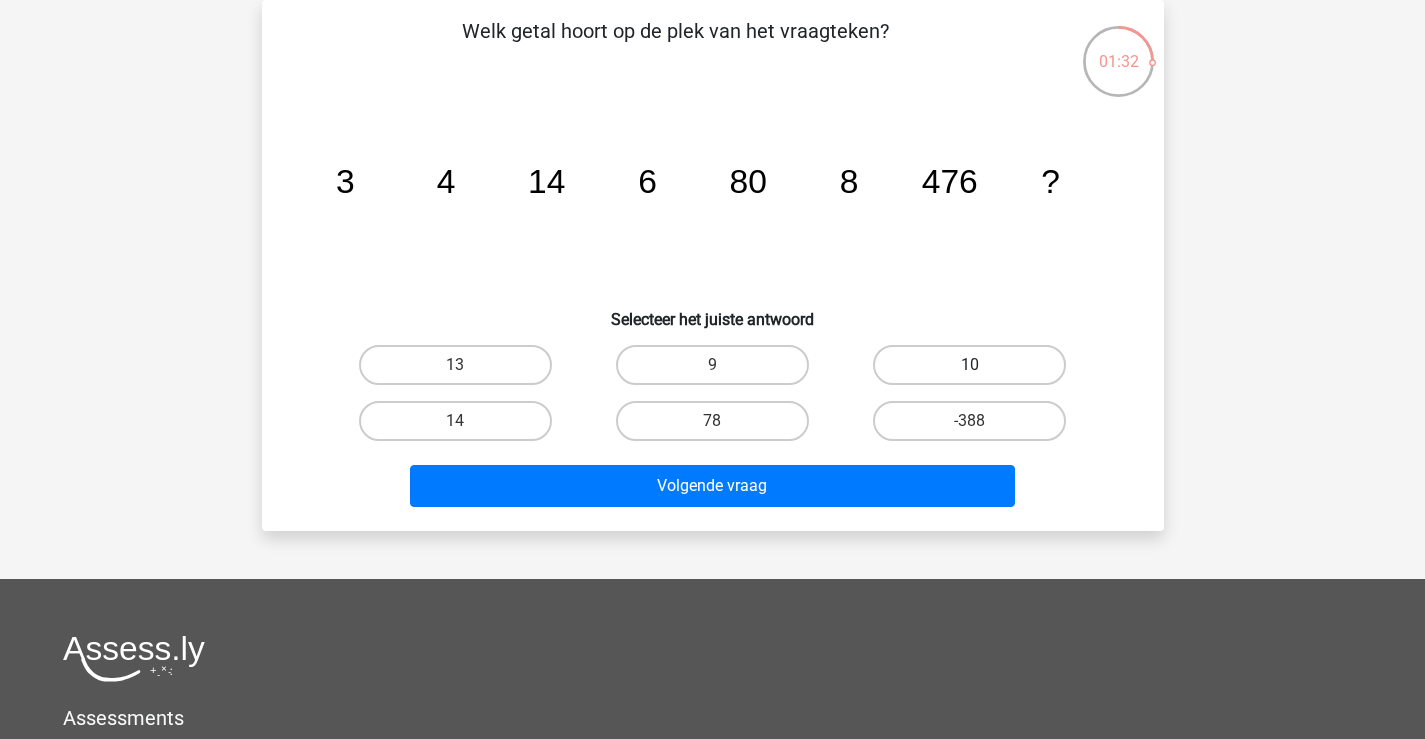 click on "10" at bounding box center (969, 365) 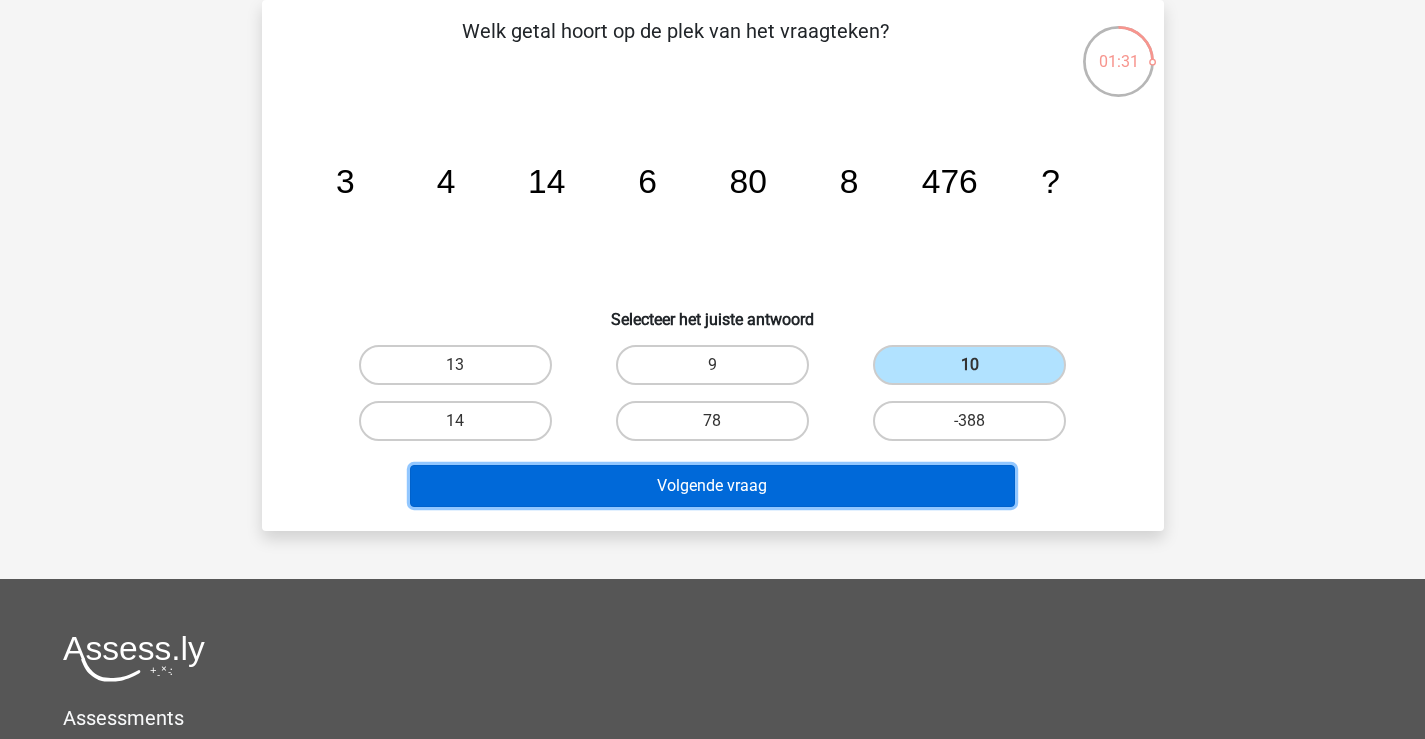 click on "Volgende vraag" at bounding box center [712, 486] 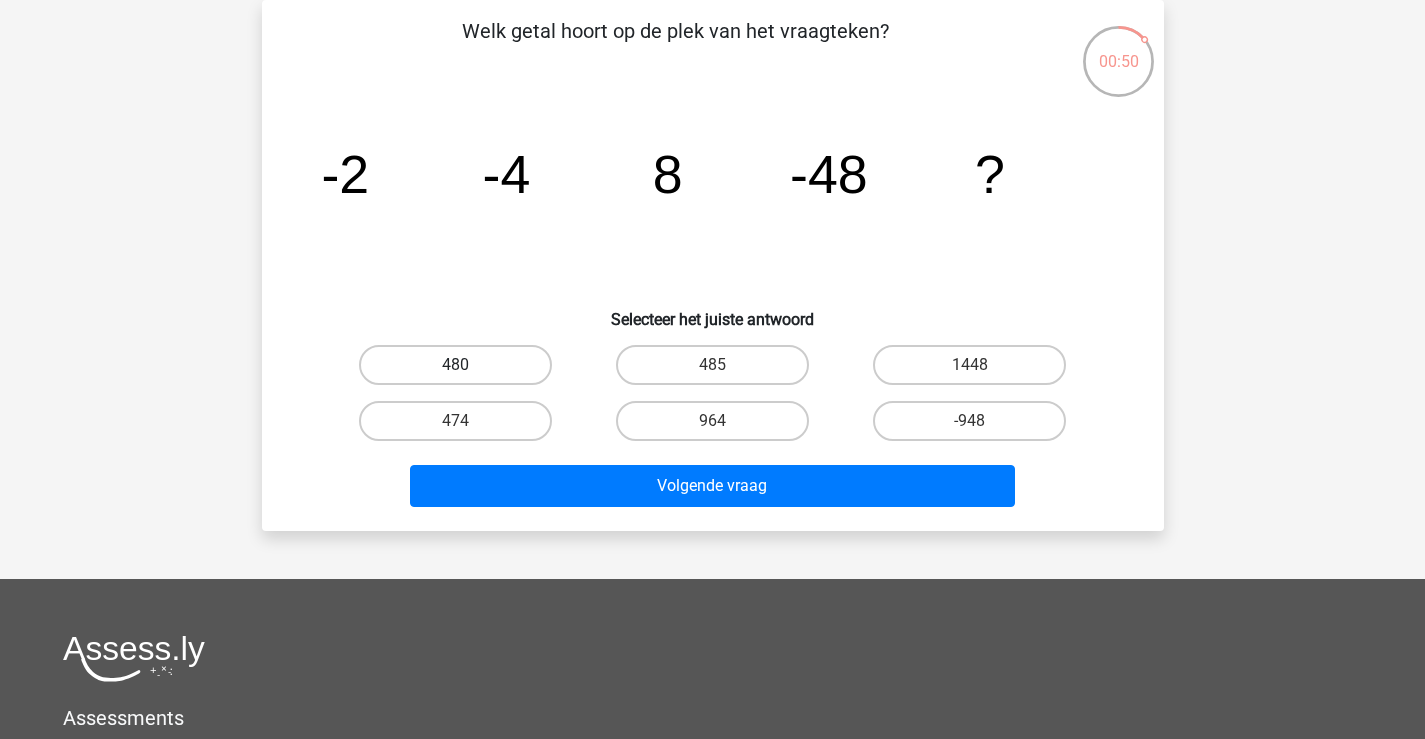 click on "480" at bounding box center (455, 365) 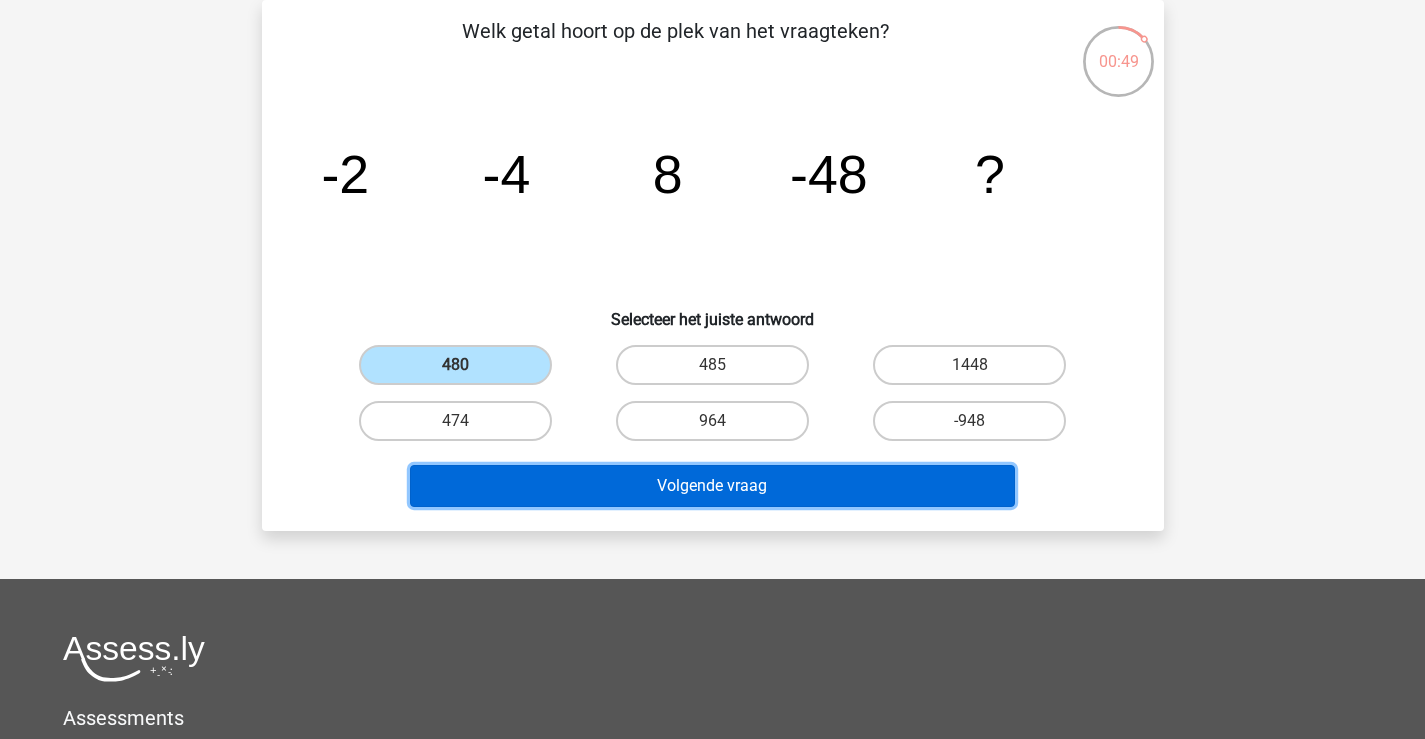 click on "Volgende vraag" at bounding box center (712, 486) 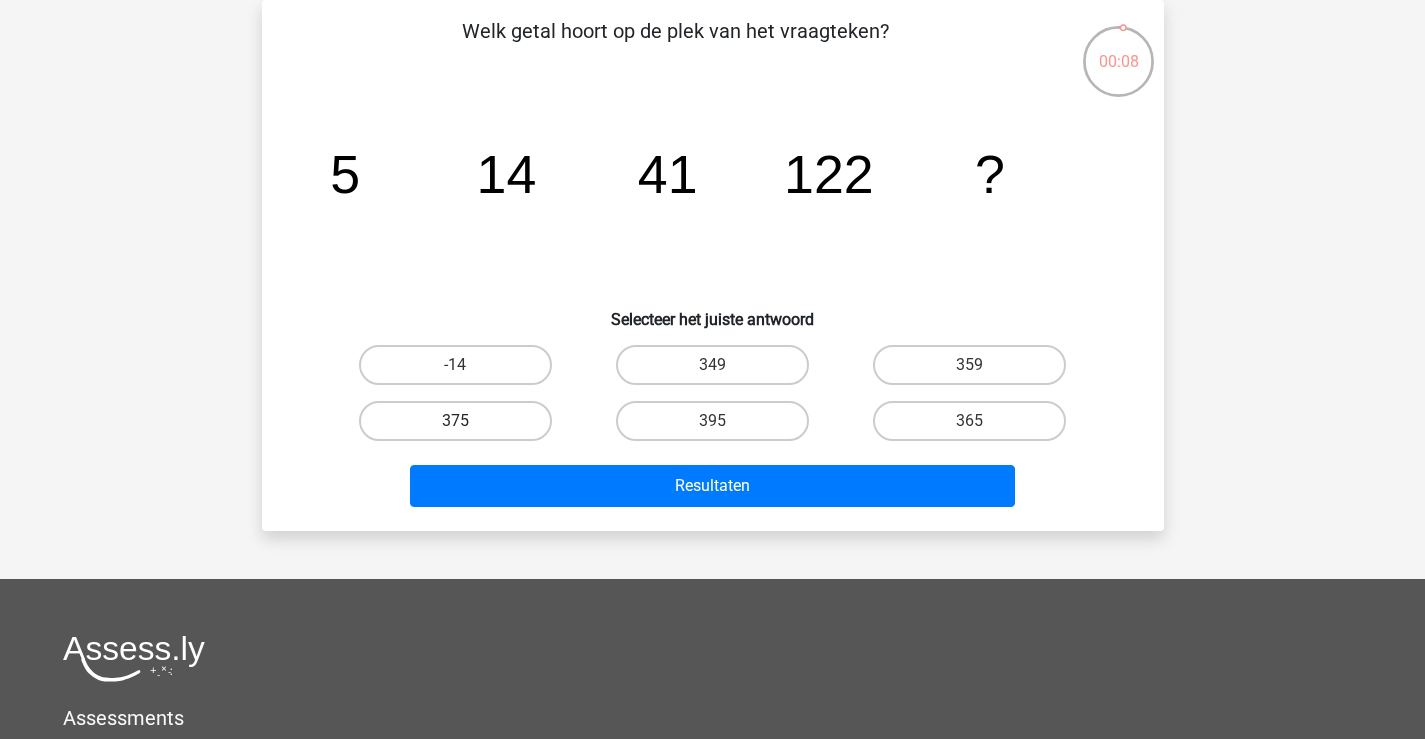 click on "375" at bounding box center [455, 421] 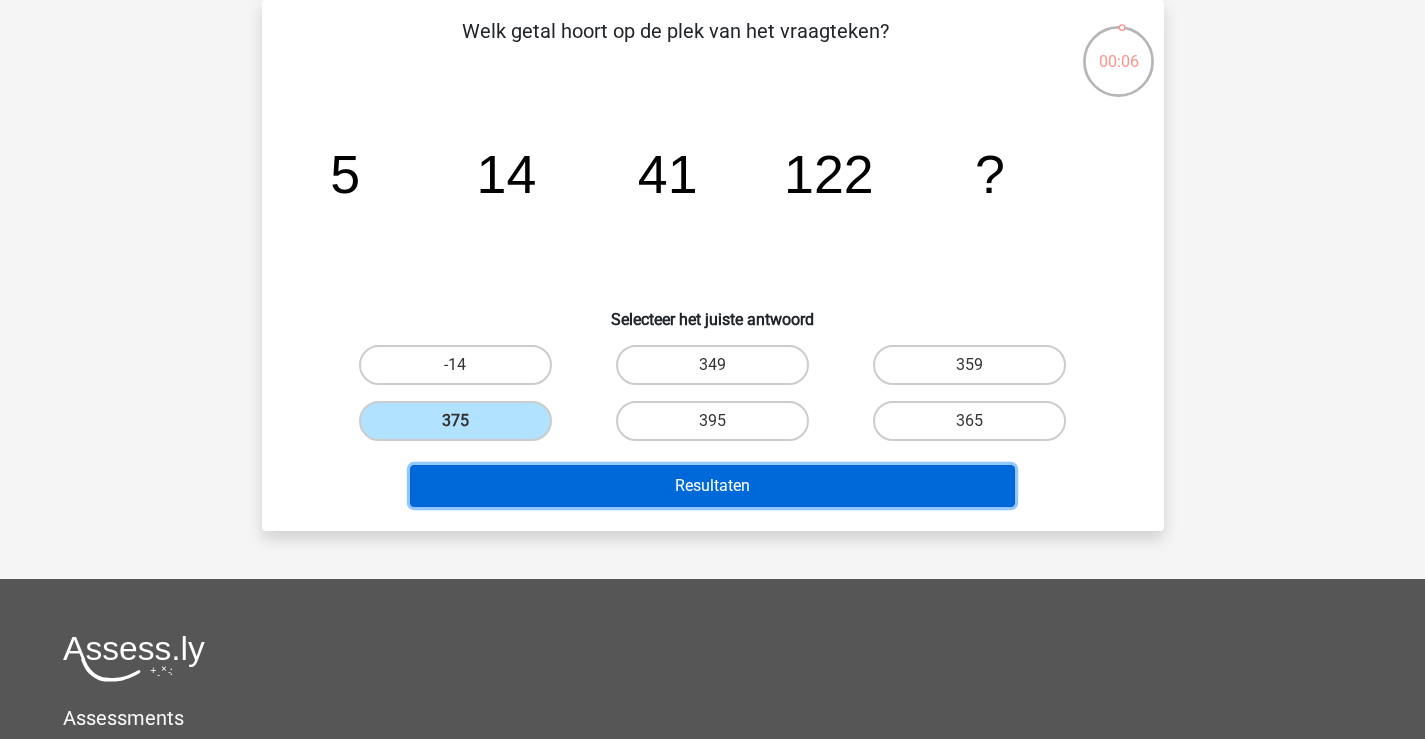 click on "Resultaten" at bounding box center (712, 486) 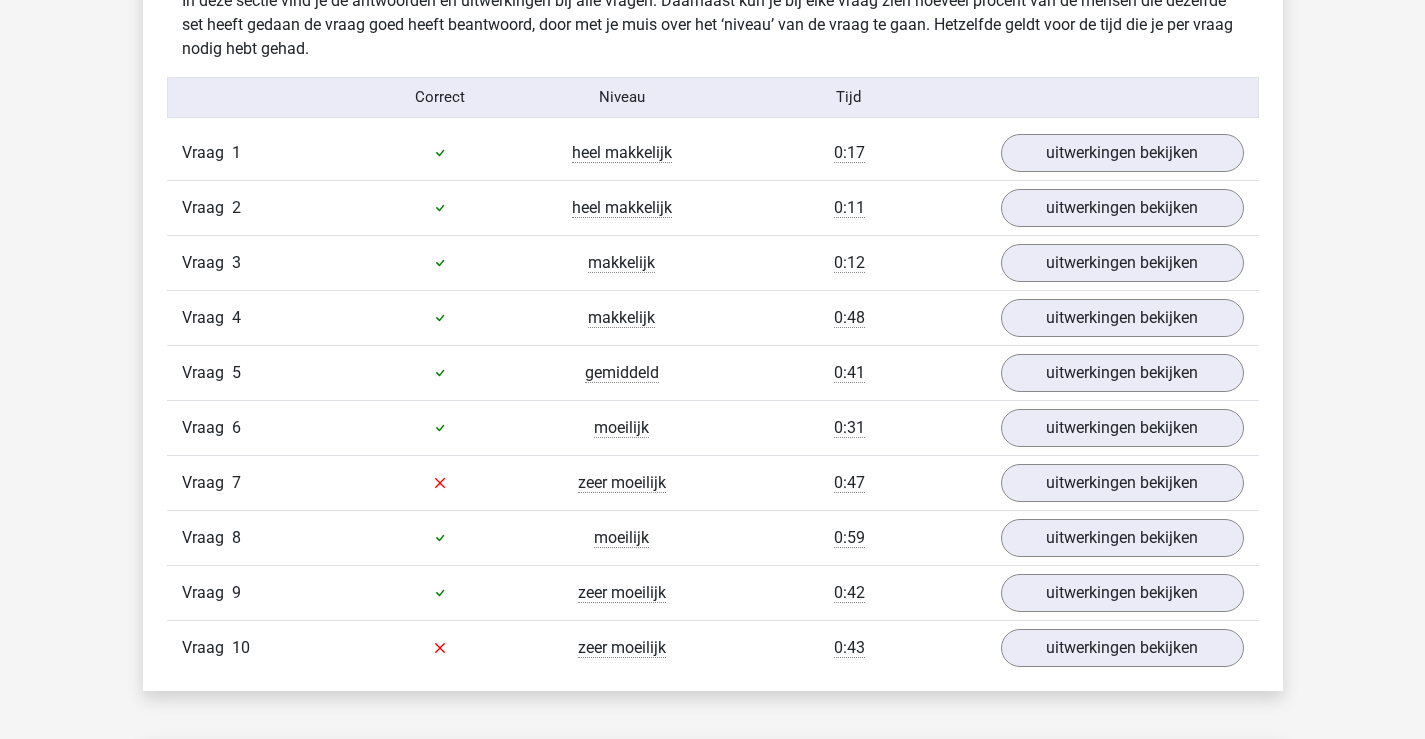 scroll, scrollTop: 1700, scrollLeft: 0, axis: vertical 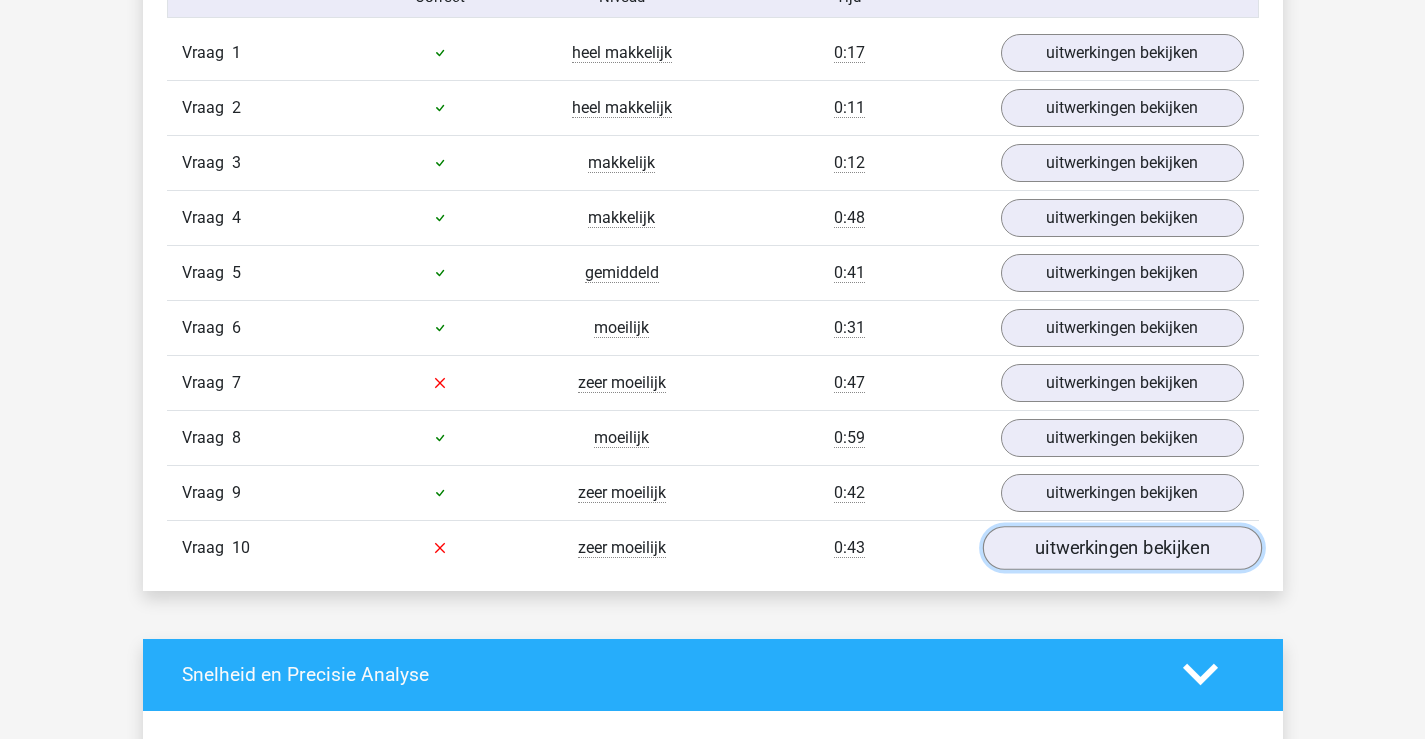 click on "uitwerkingen bekijken" at bounding box center (1121, 548) 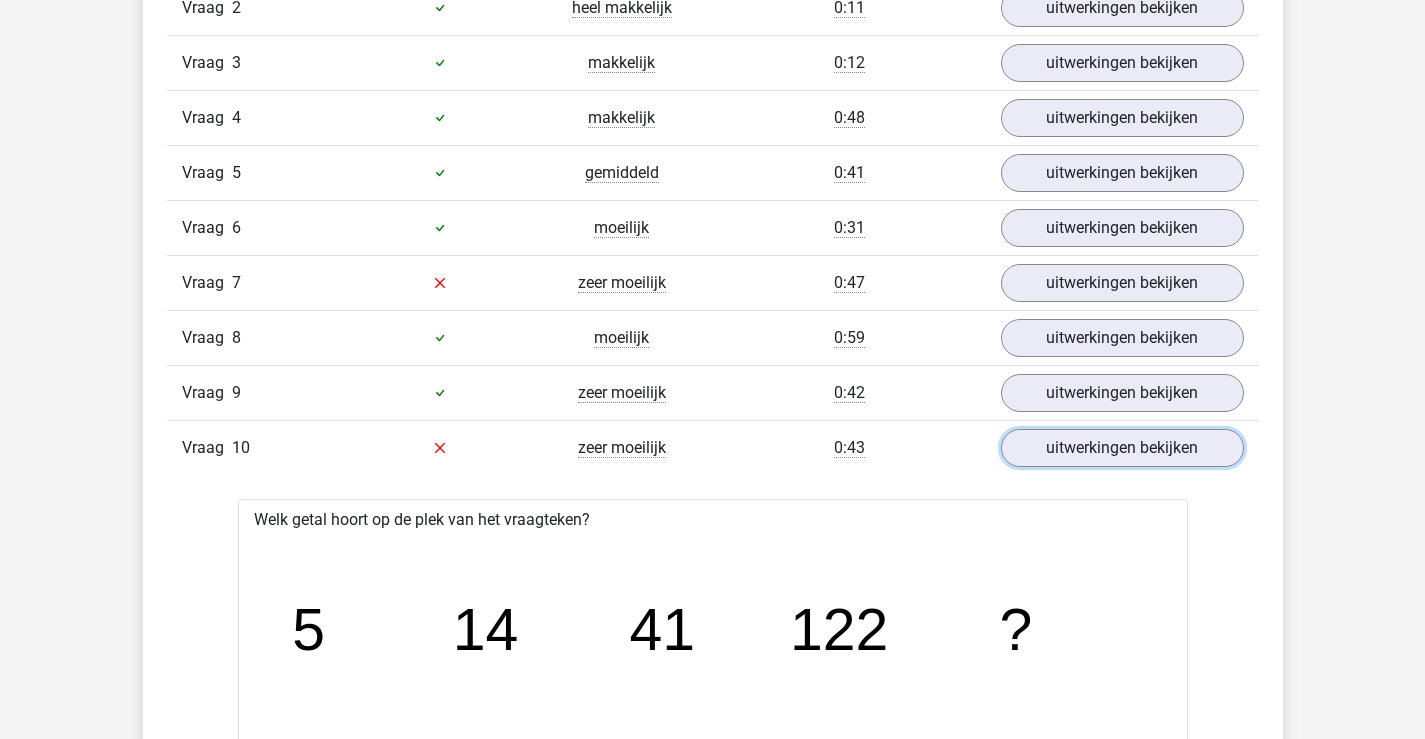 scroll, scrollTop: 1700, scrollLeft: 0, axis: vertical 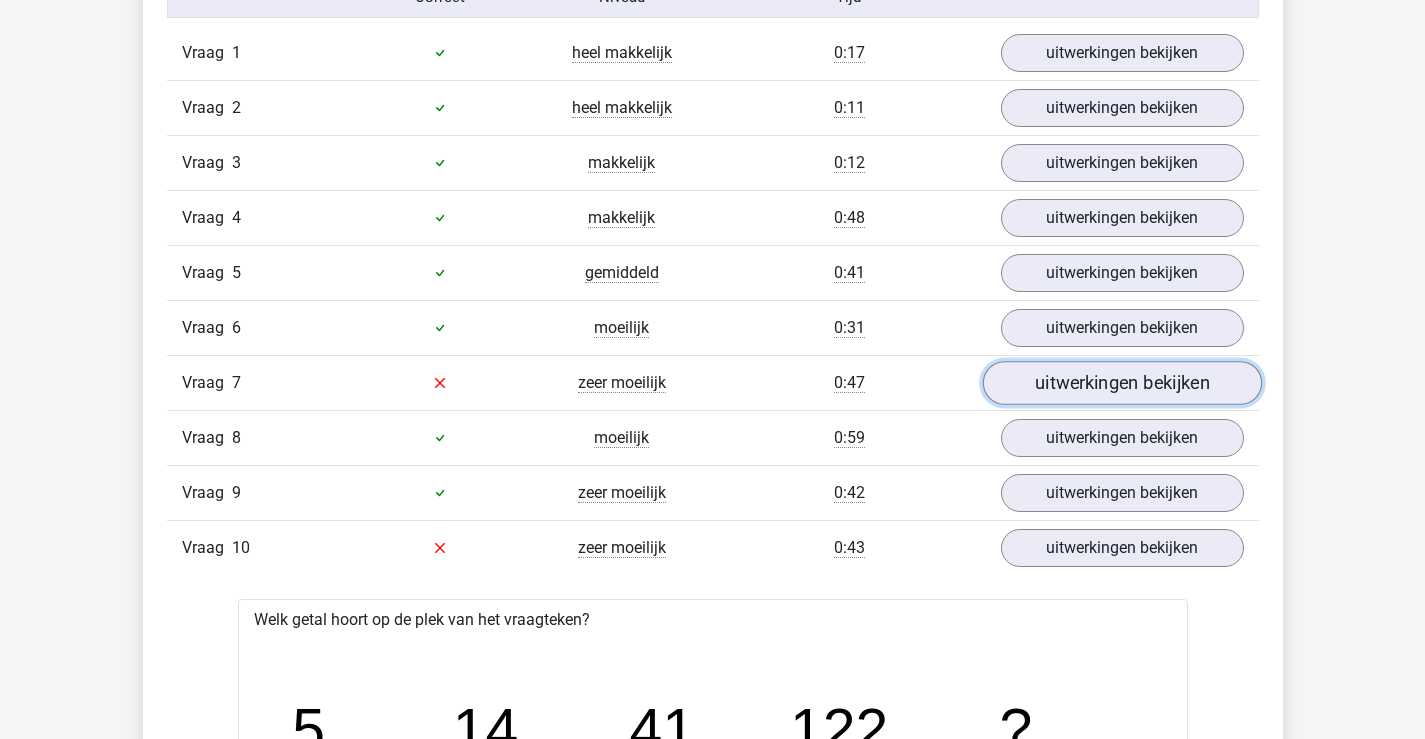 click on "uitwerkingen bekijken" at bounding box center [1121, 383] 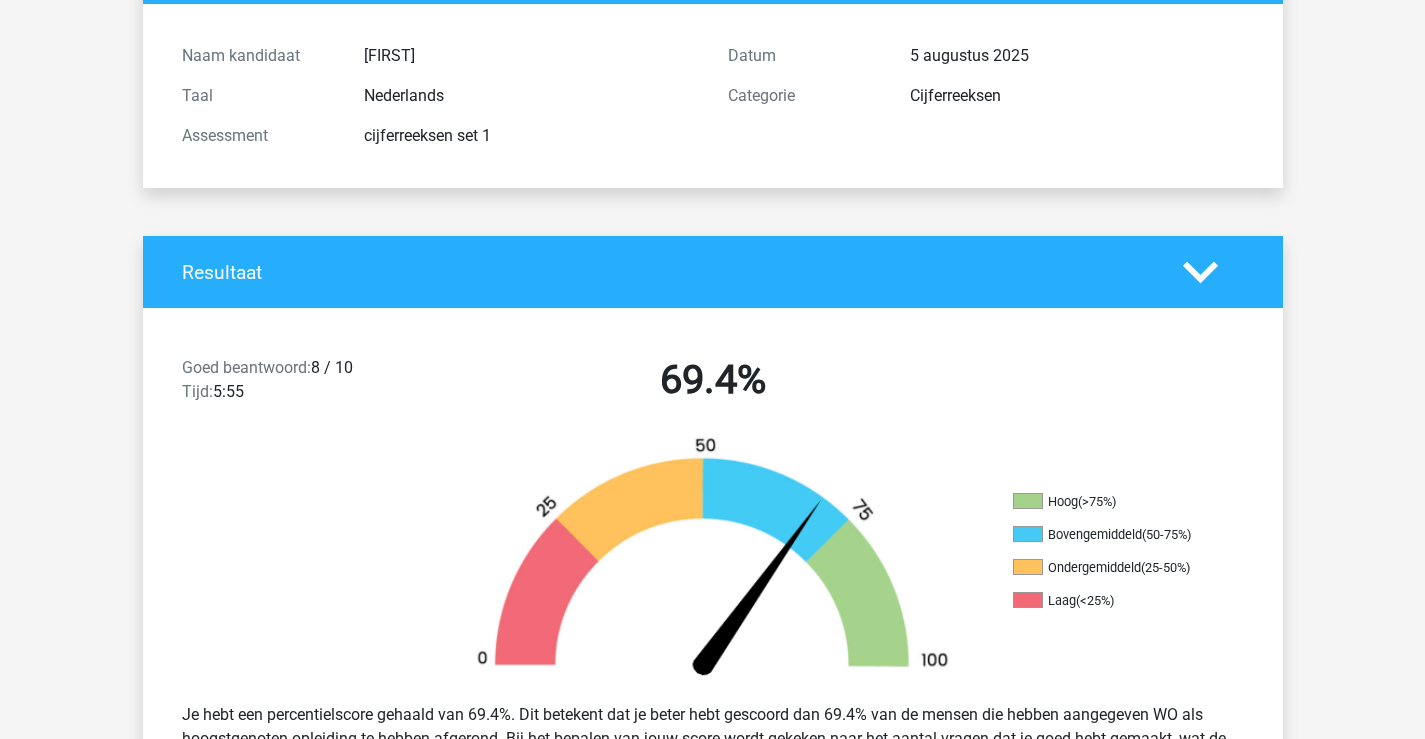 scroll, scrollTop: 300, scrollLeft: 0, axis: vertical 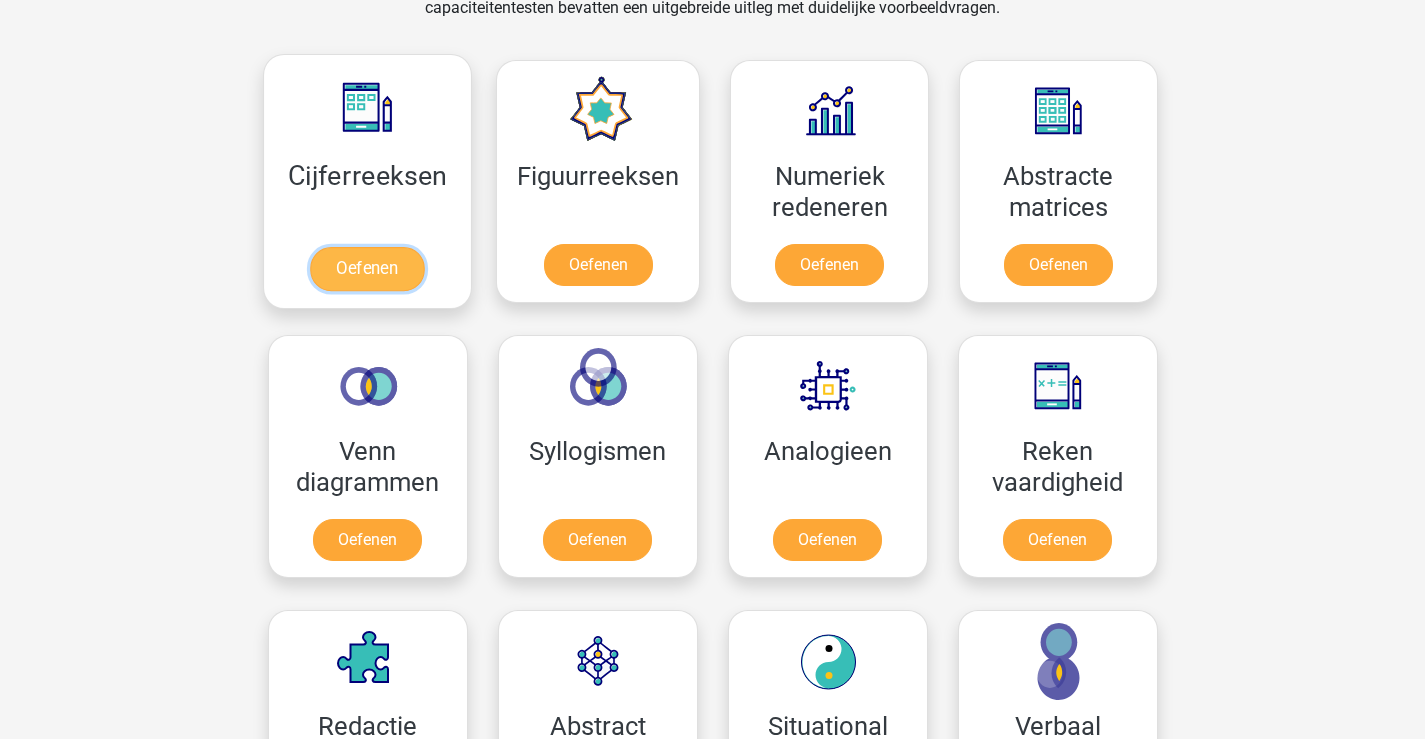 click on "Oefenen" at bounding box center (367, 269) 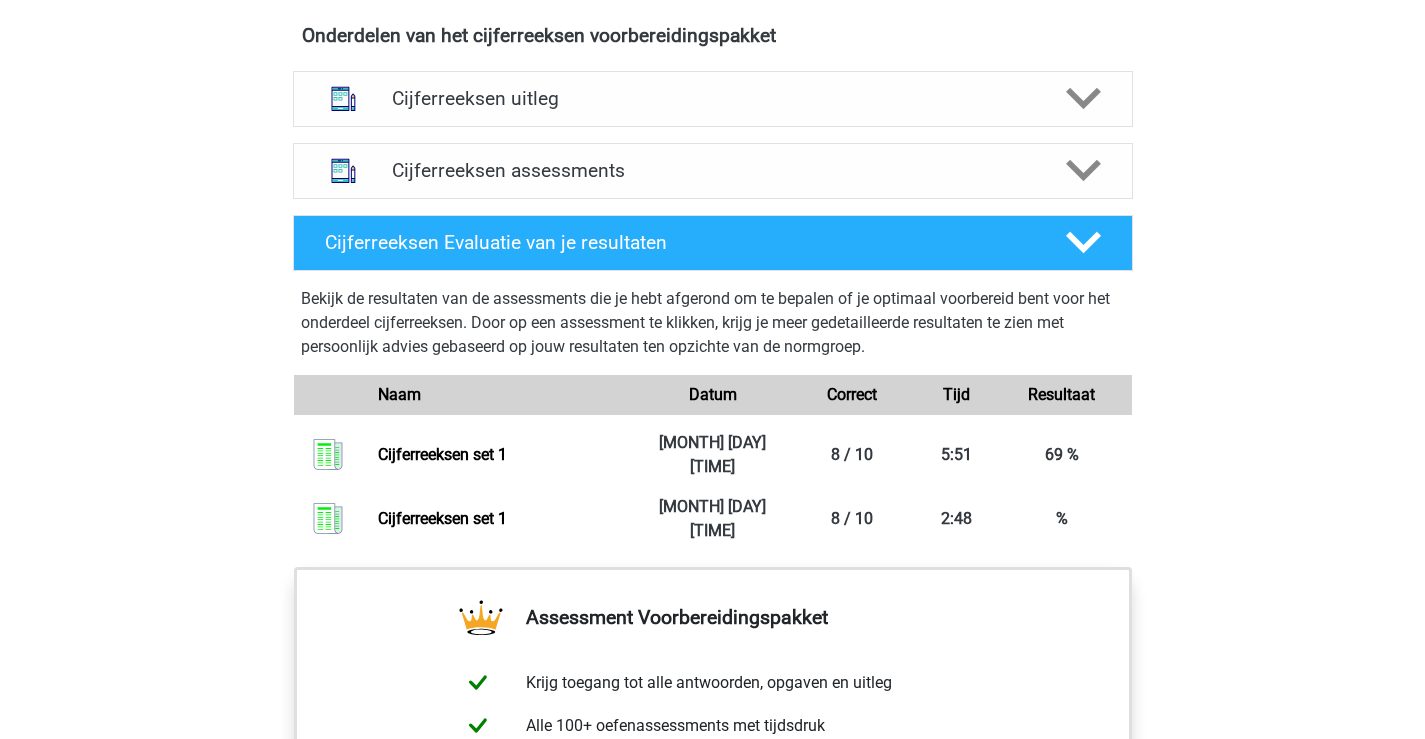 scroll, scrollTop: 1100, scrollLeft: 0, axis: vertical 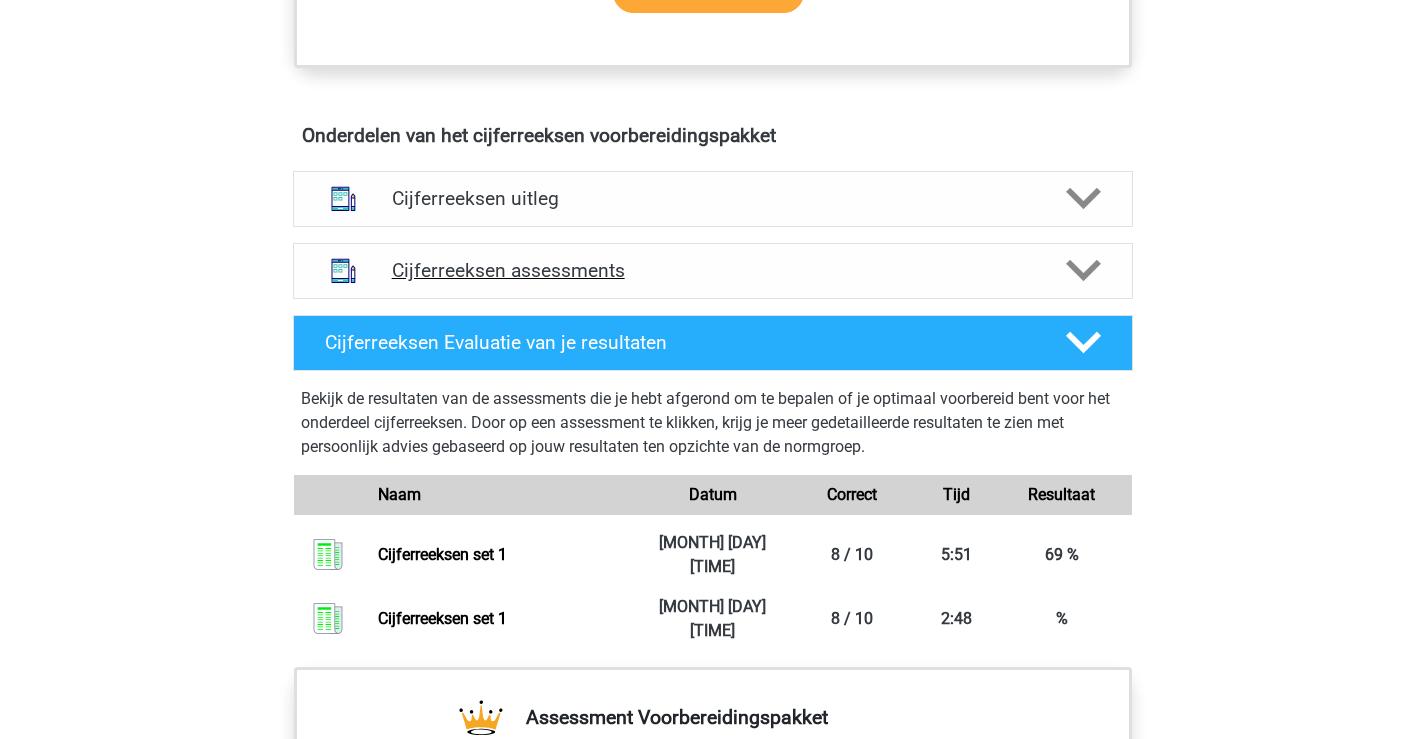 click 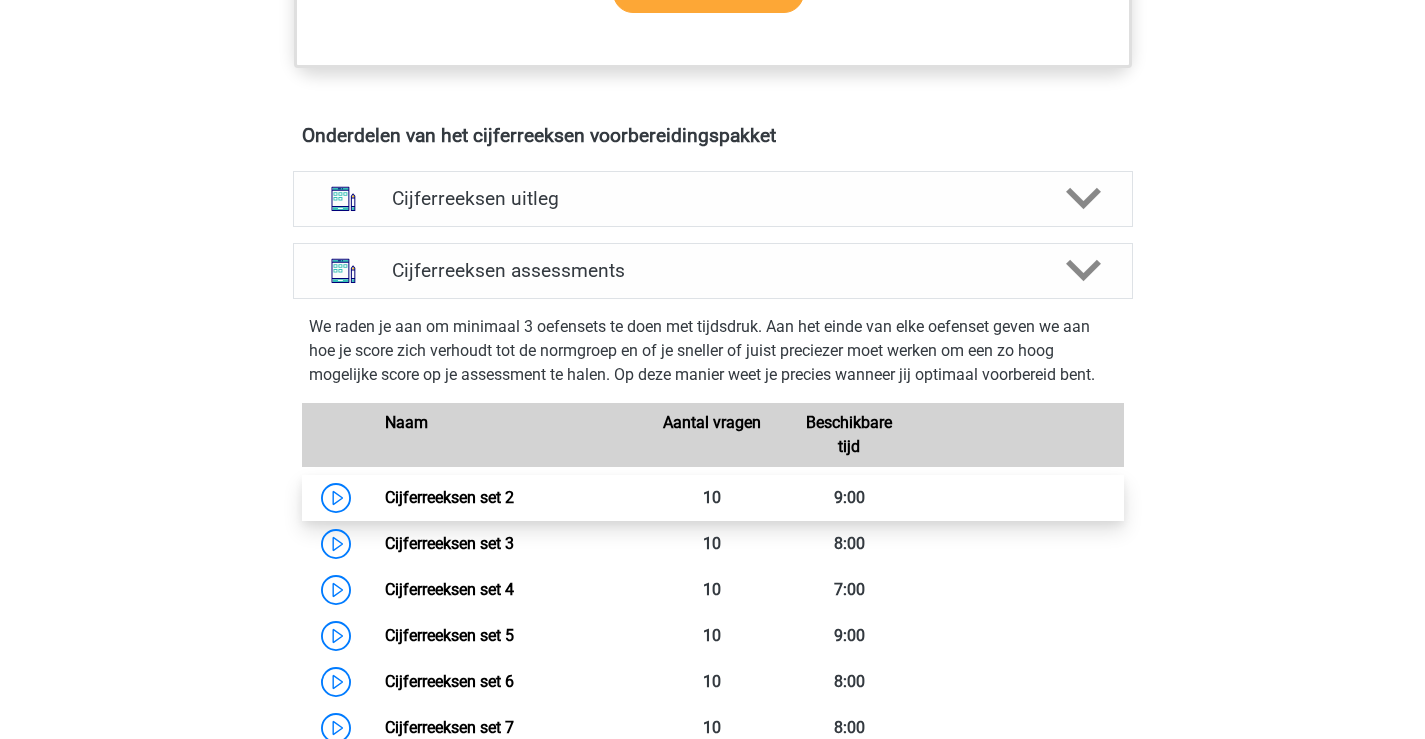 click on "Cijferreeksen
set 2" at bounding box center (449, 497) 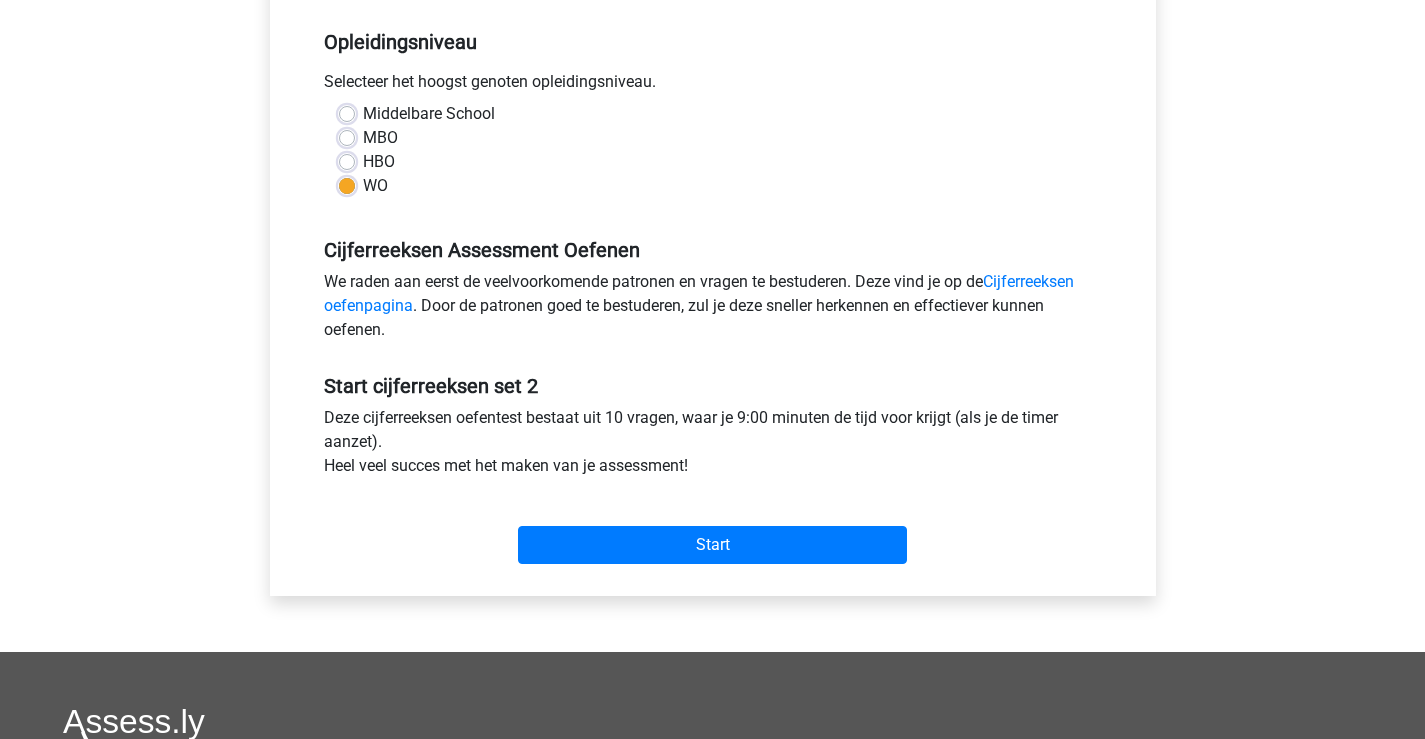 scroll, scrollTop: 500, scrollLeft: 0, axis: vertical 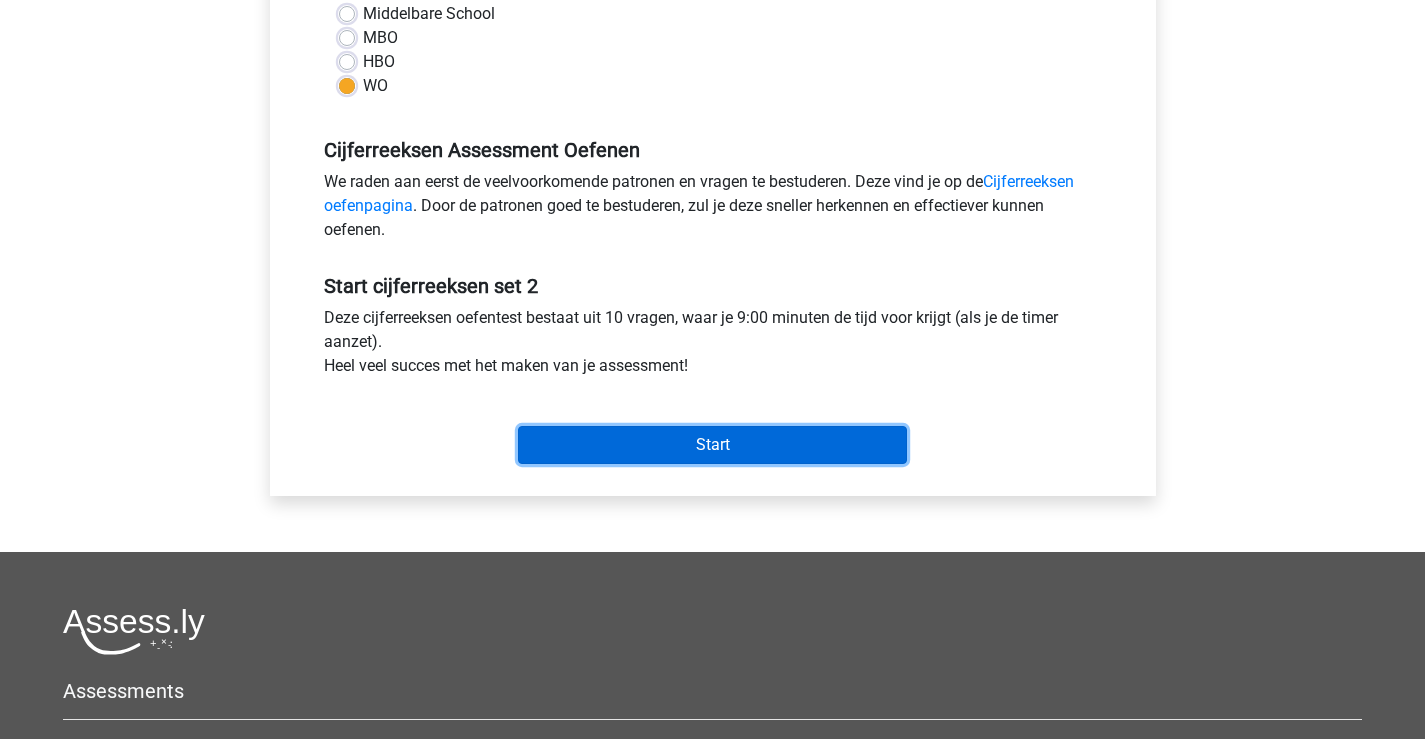 click on "Start" at bounding box center (712, 445) 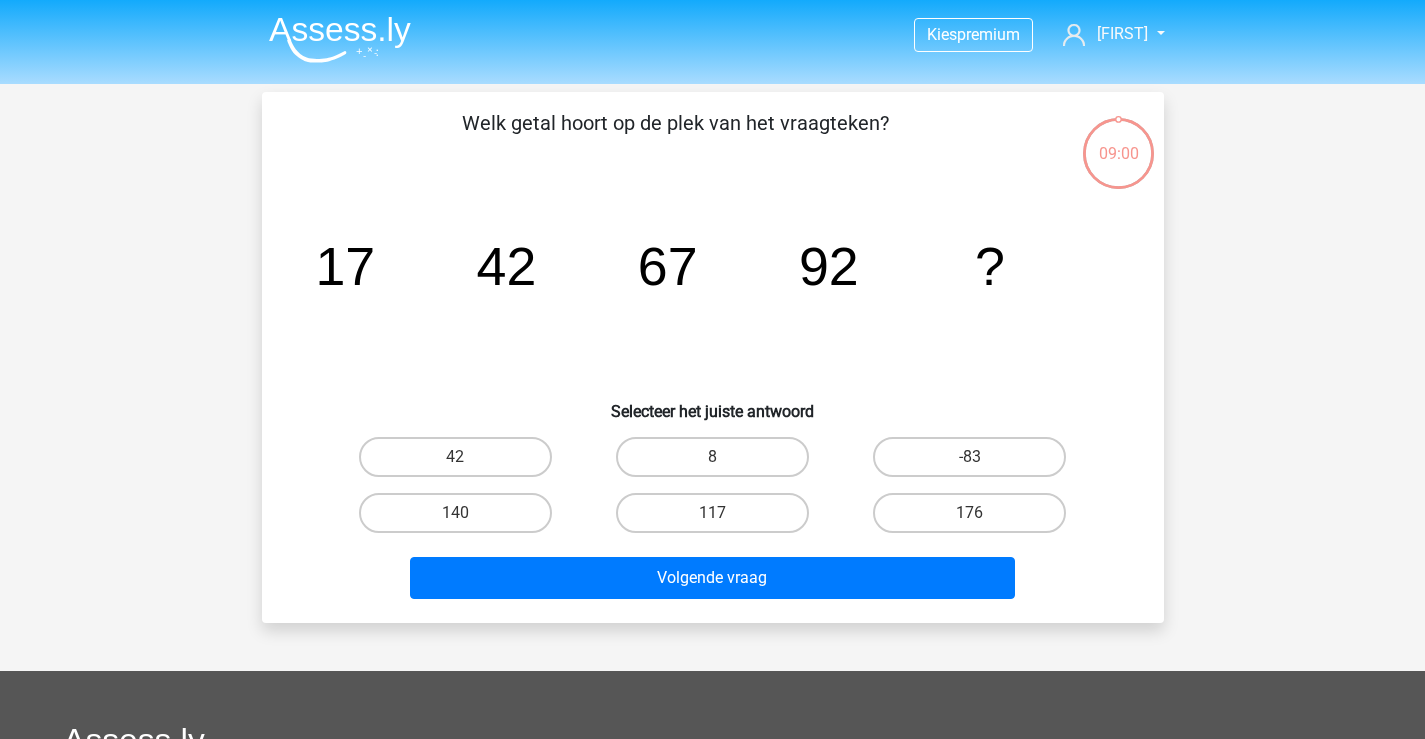 scroll, scrollTop: 0, scrollLeft: 0, axis: both 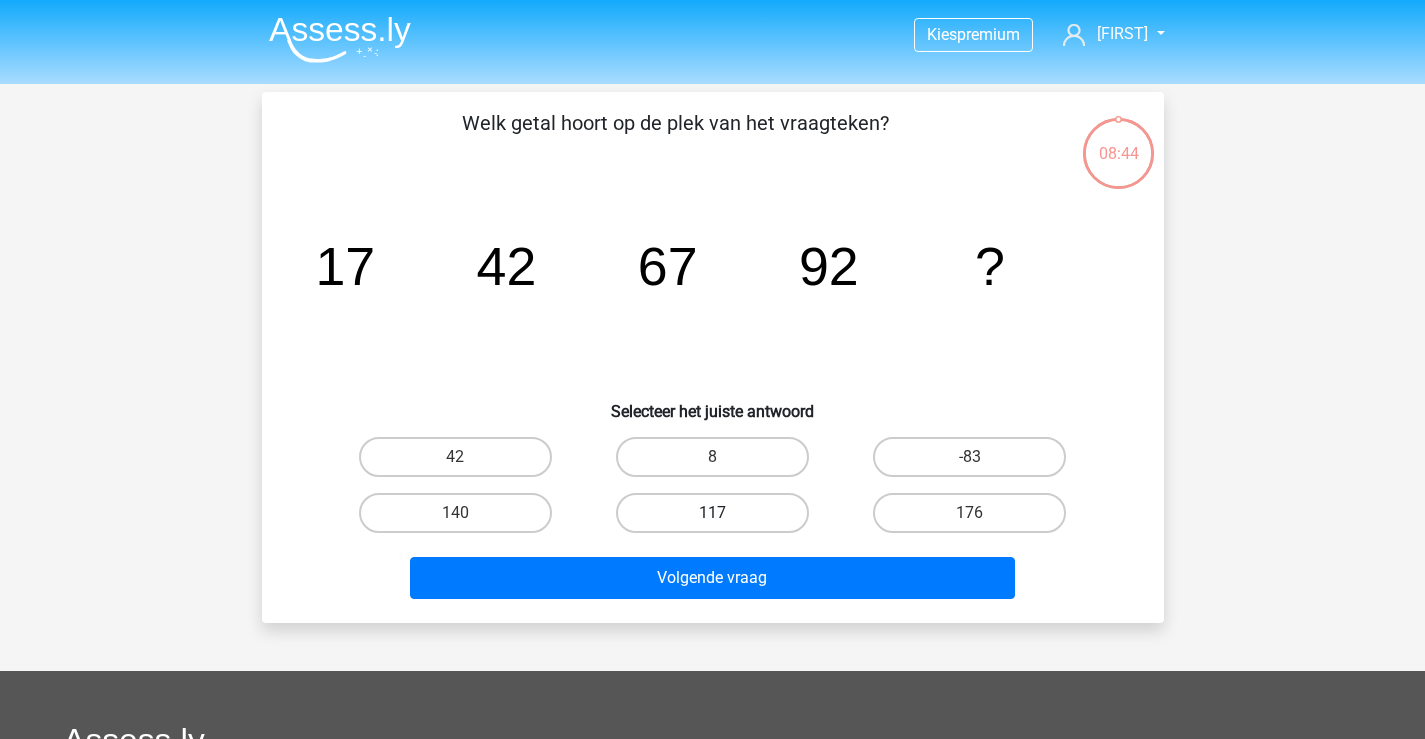click on "117" at bounding box center [712, 513] 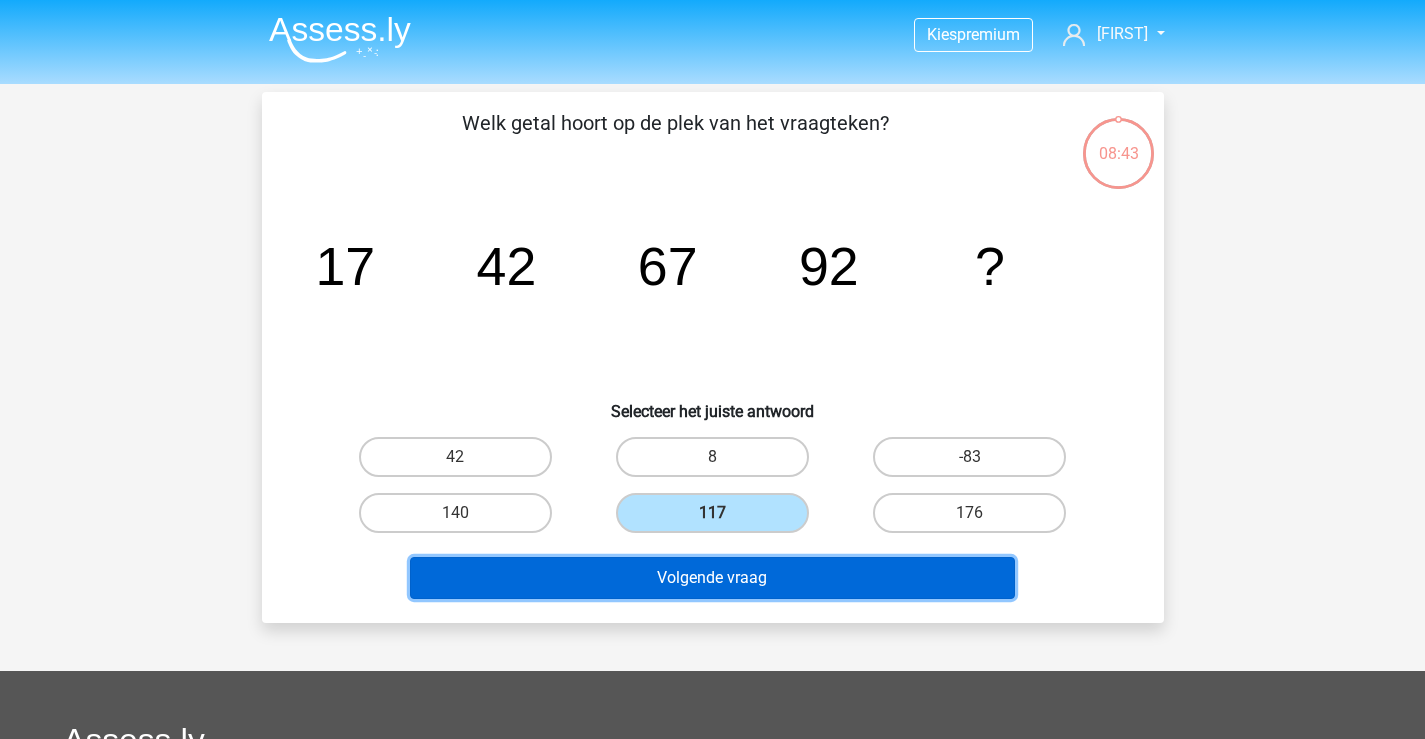 click on "Volgende vraag" at bounding box center (712, 578) 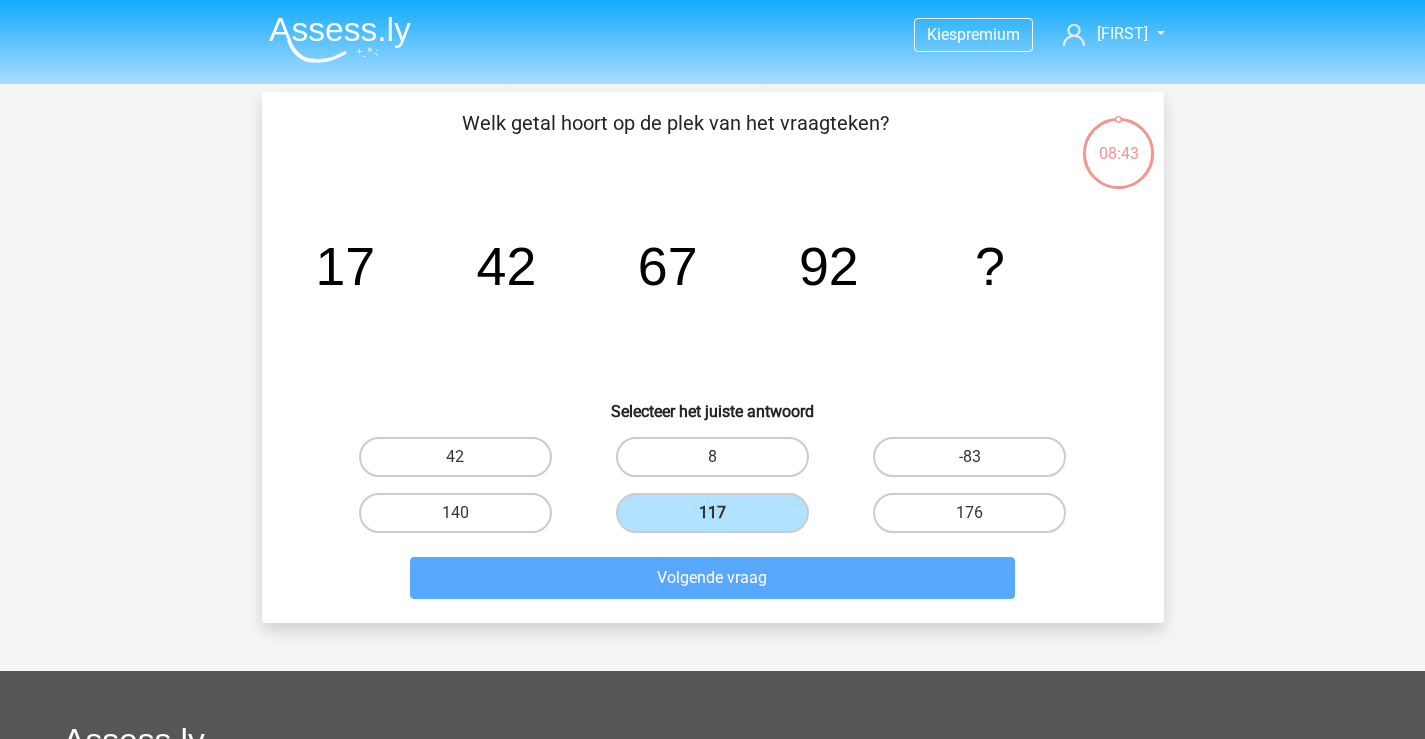 scroll, scrollTop: 92, scrollLeft: 0, axis: vertical 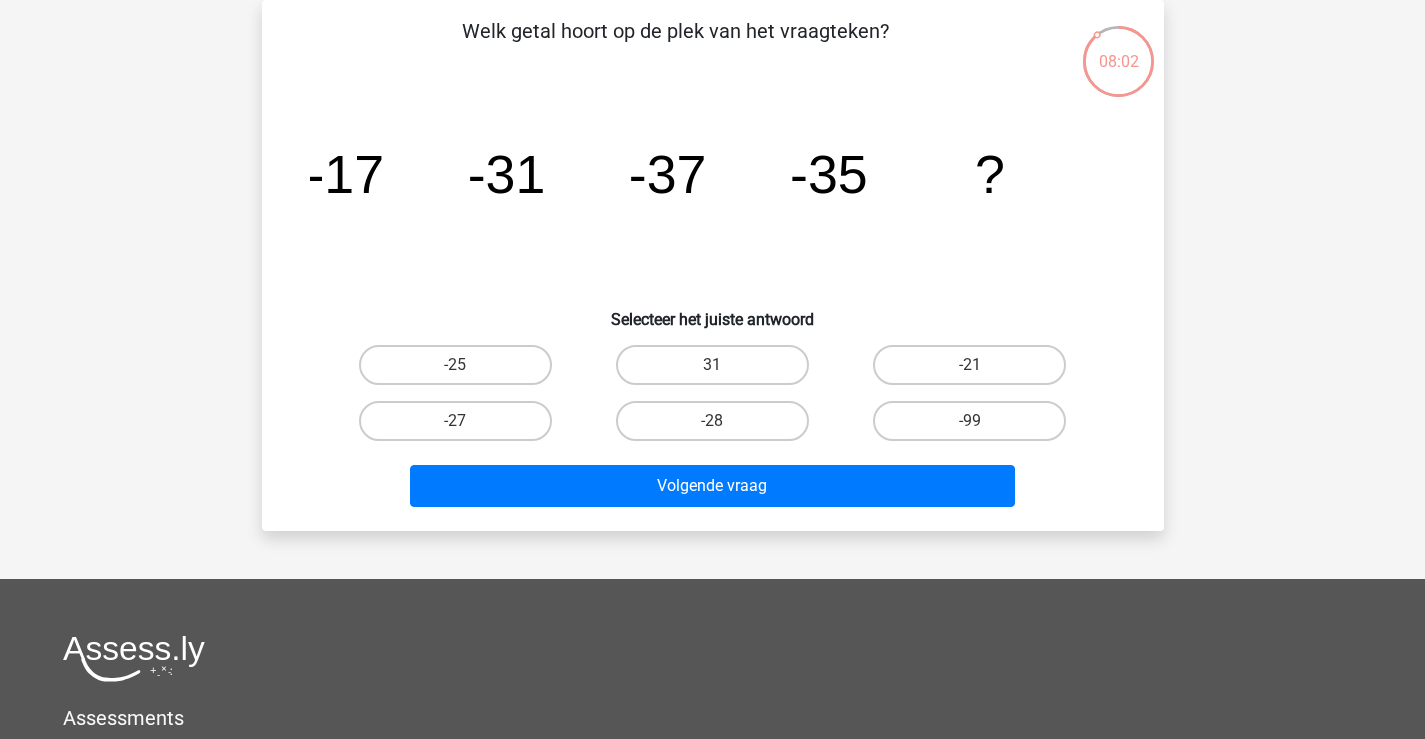 click on "-25" at bounding box center (455, 365) 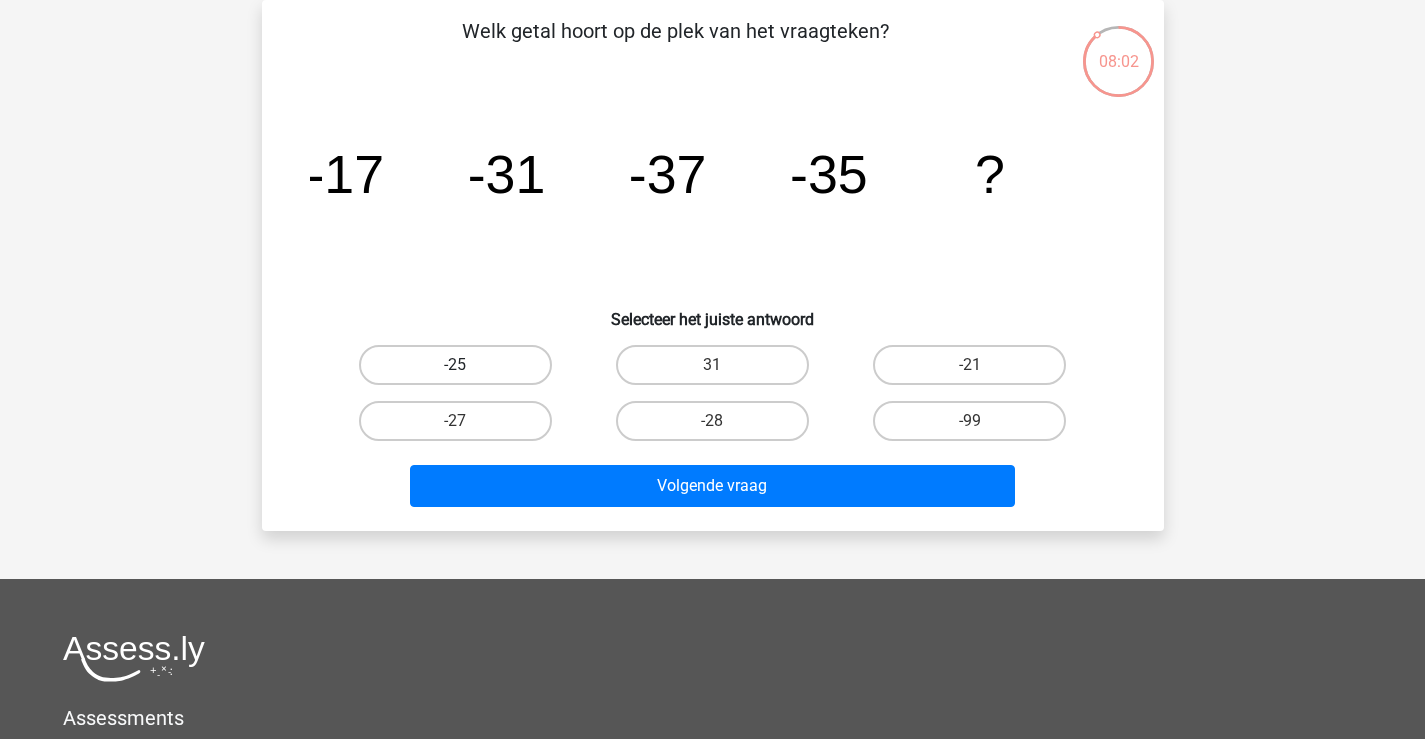 click on "-25" at bounding box center (455, 365) 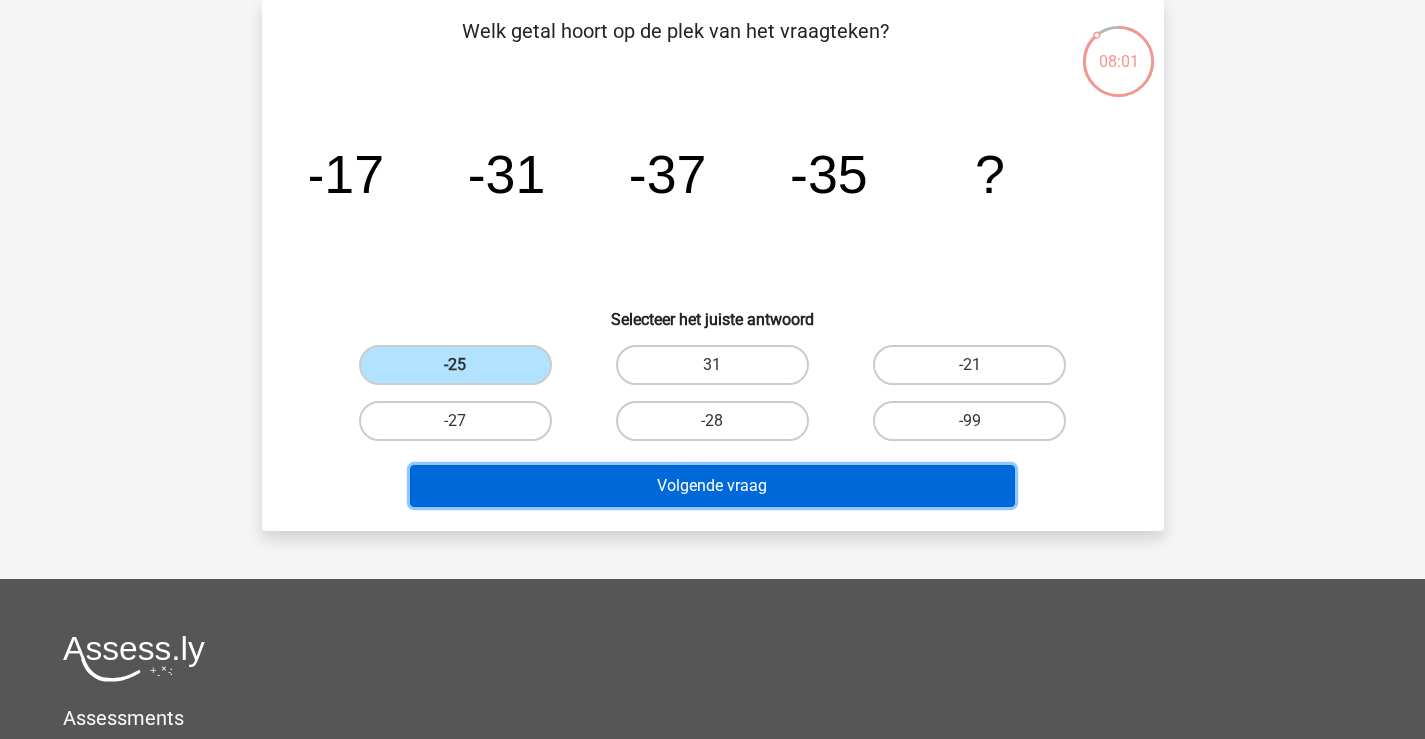 click on "Volgende vraag" at bounding box center (712, 486) 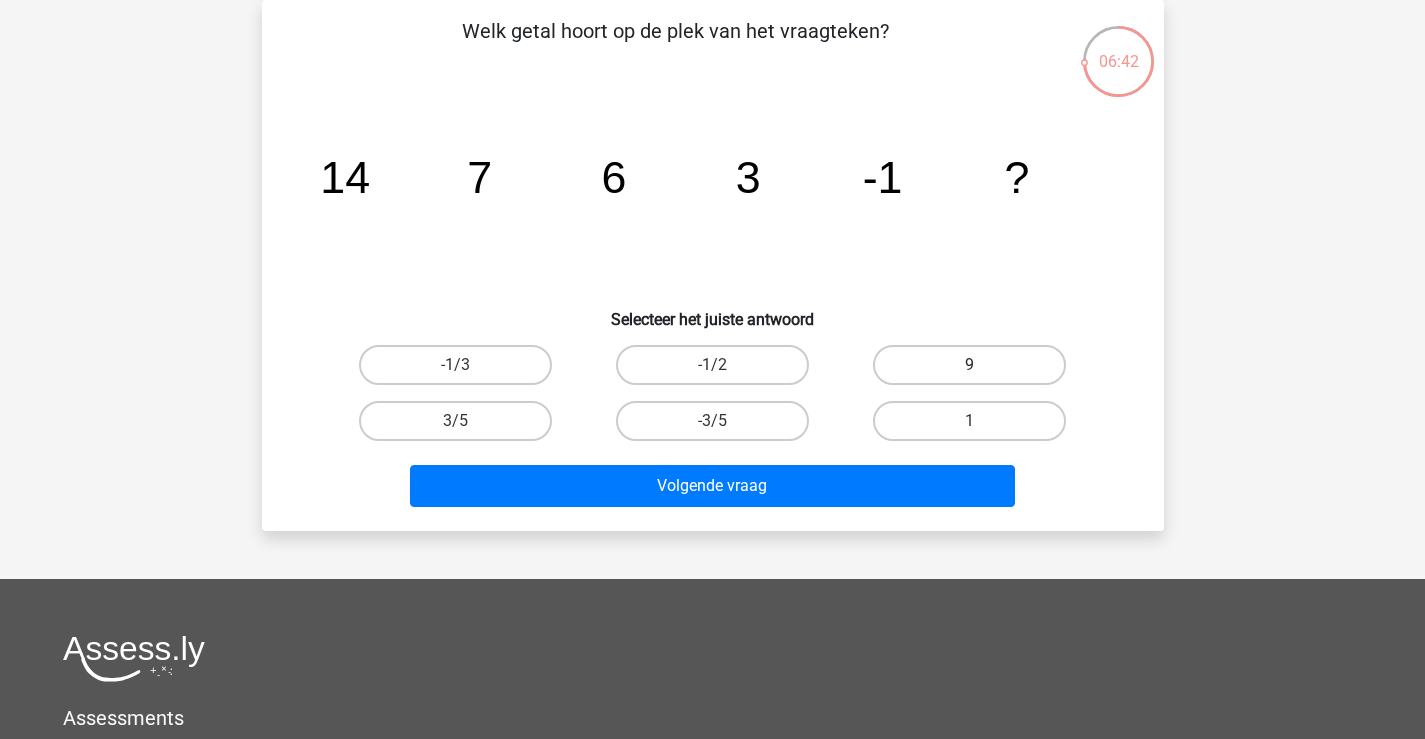 click on "9" at bounding box center (969, 365) 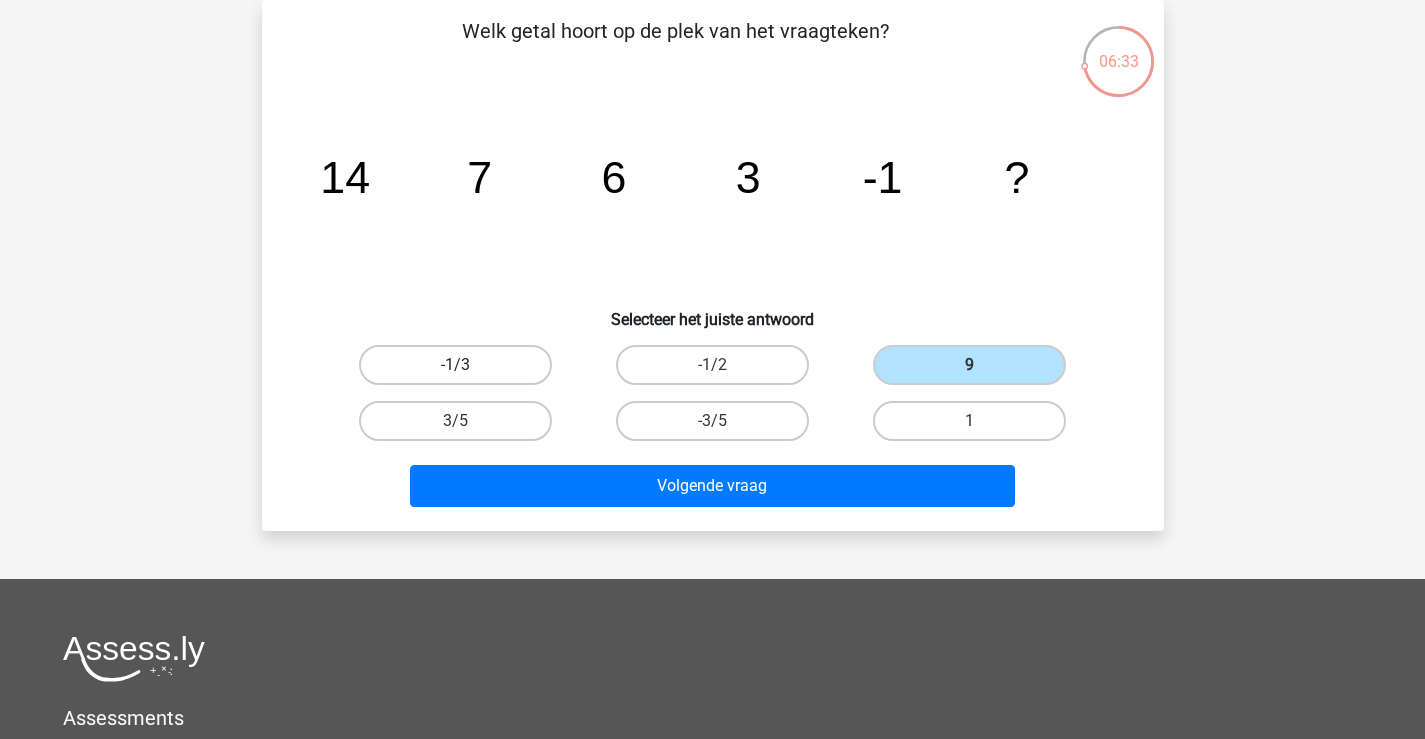 click on "-1/3" at bounding box center (455, 365) 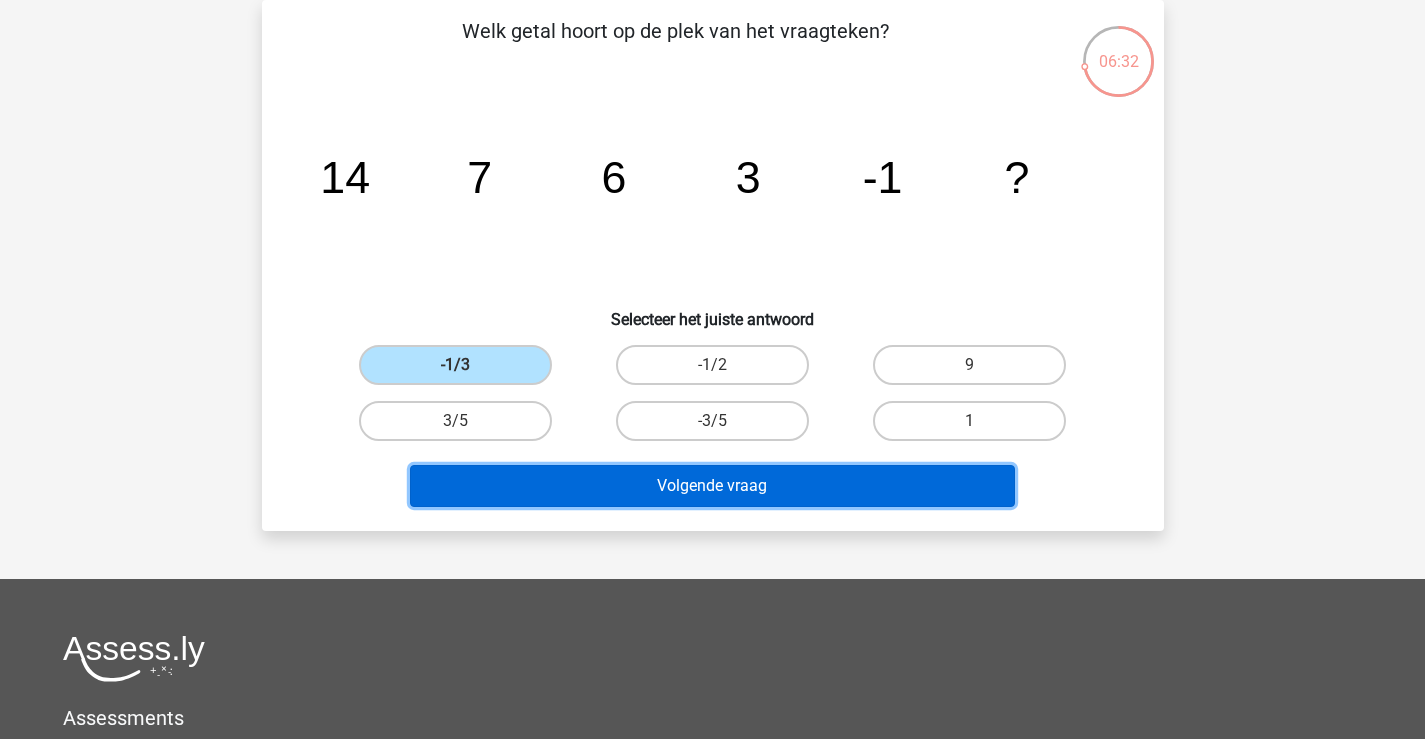 click on "Volgende vraag" at bounding box center [712, 486] 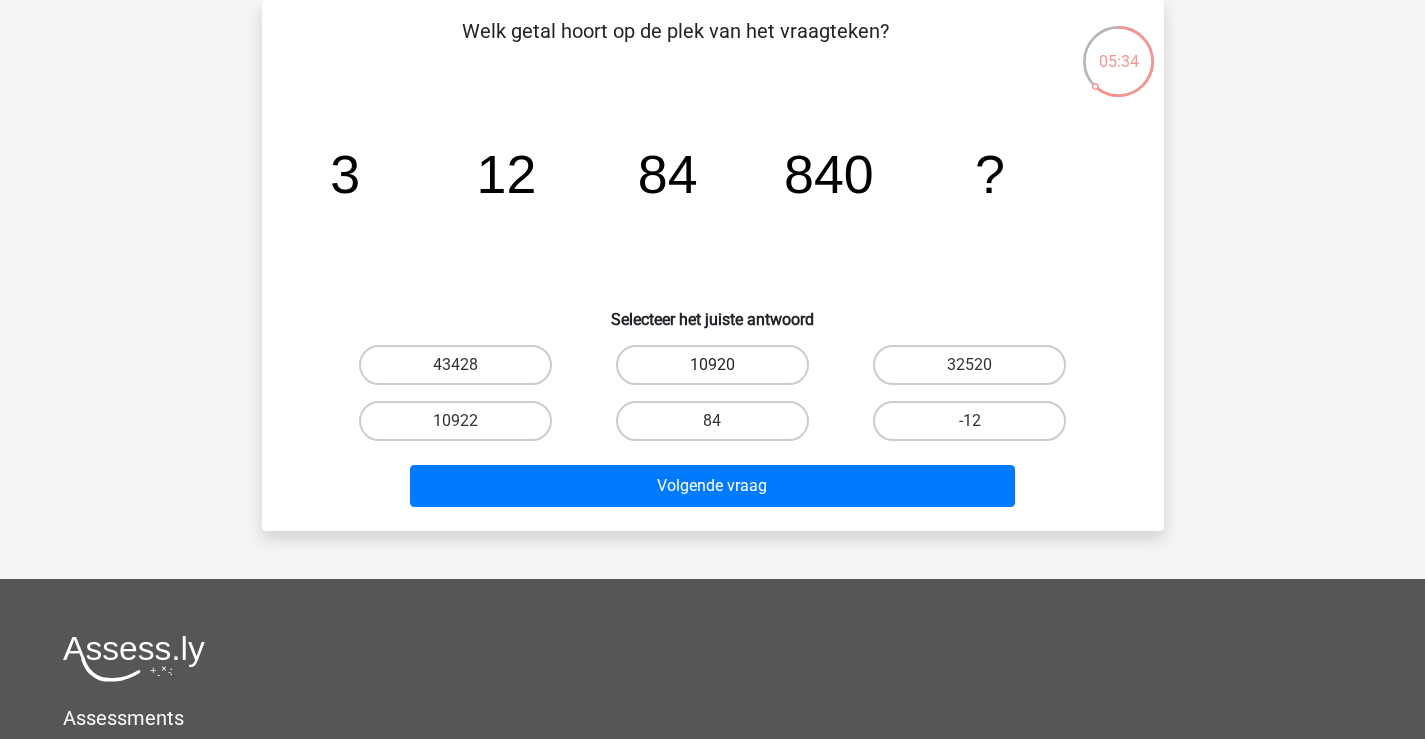 click on "10920" at bounding box center [712, 365] 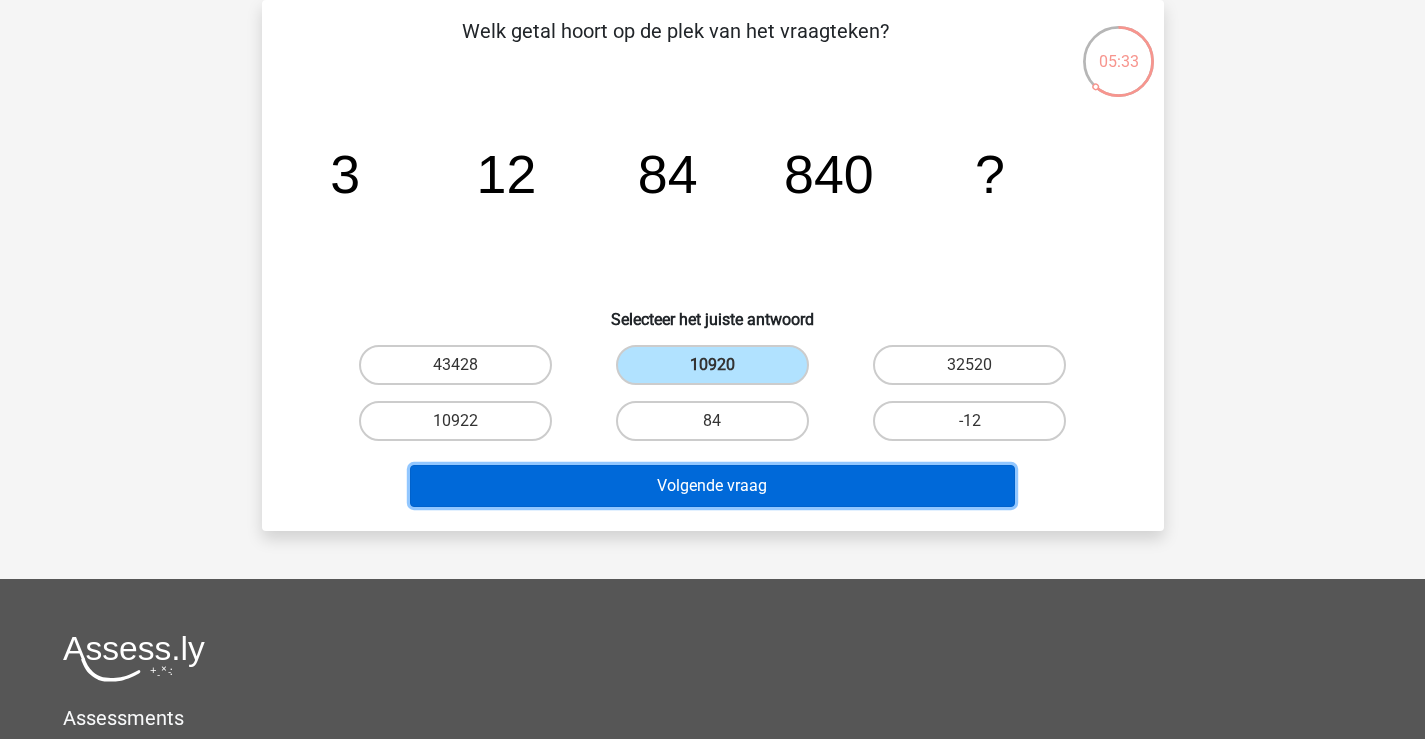 click on "Volgende vraag" at bounding box center (712, 486) 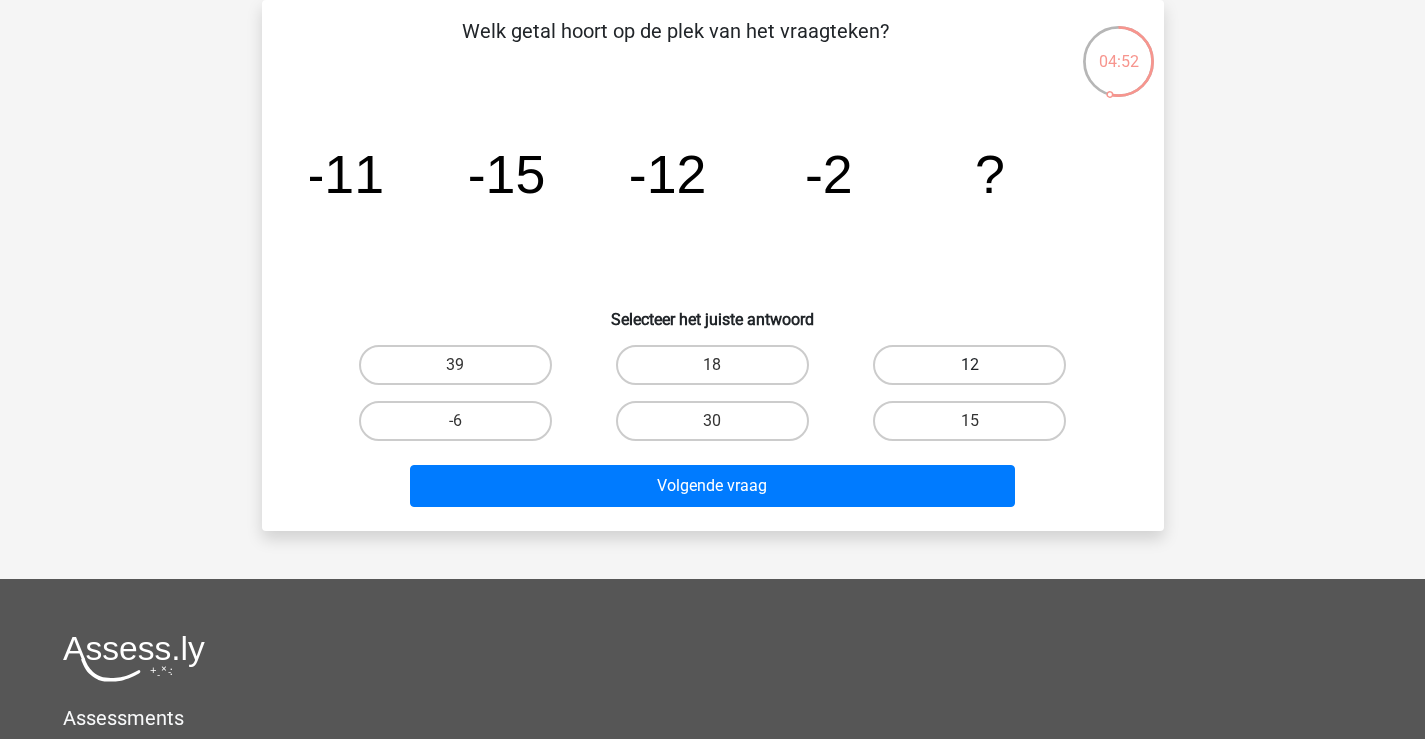 click on "12" at bounding box center [969, 365] 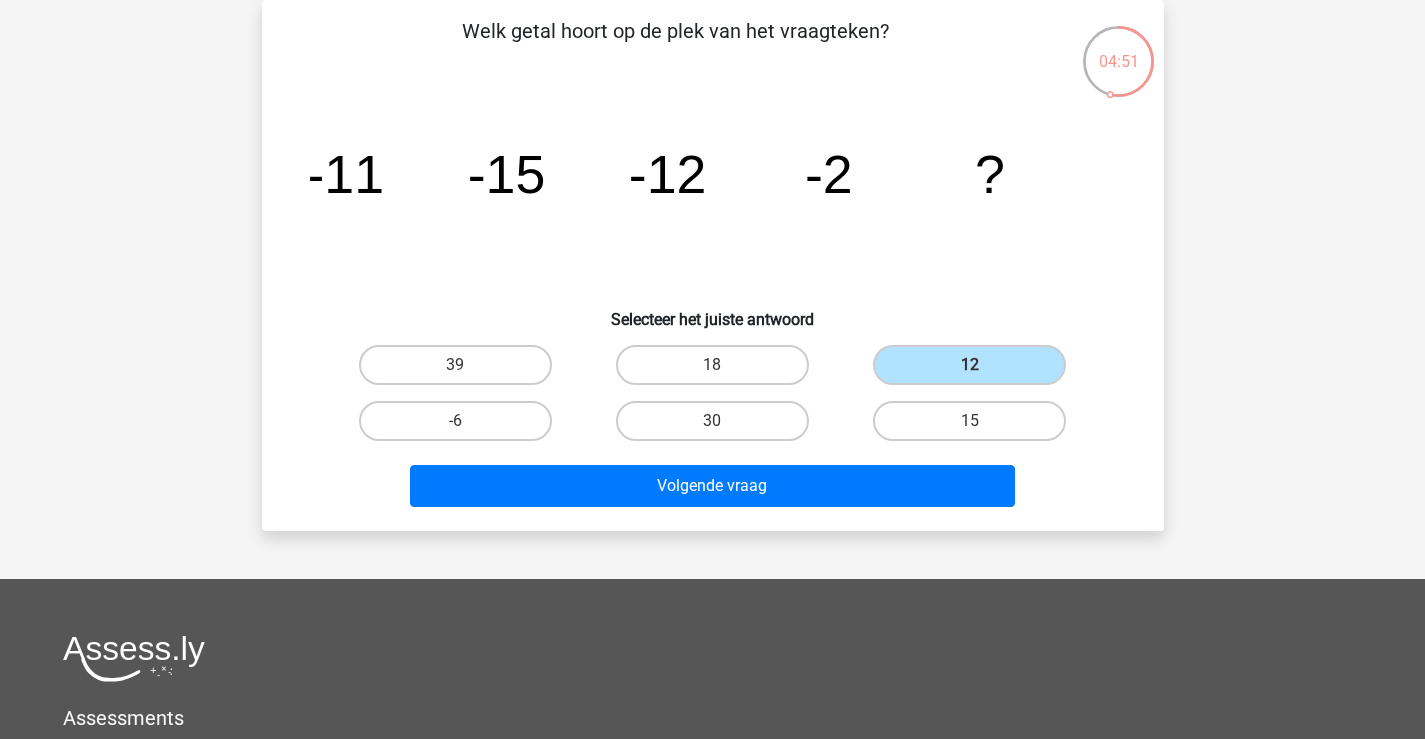 click on "Volgende vraag" at bounding box center [713, 490] 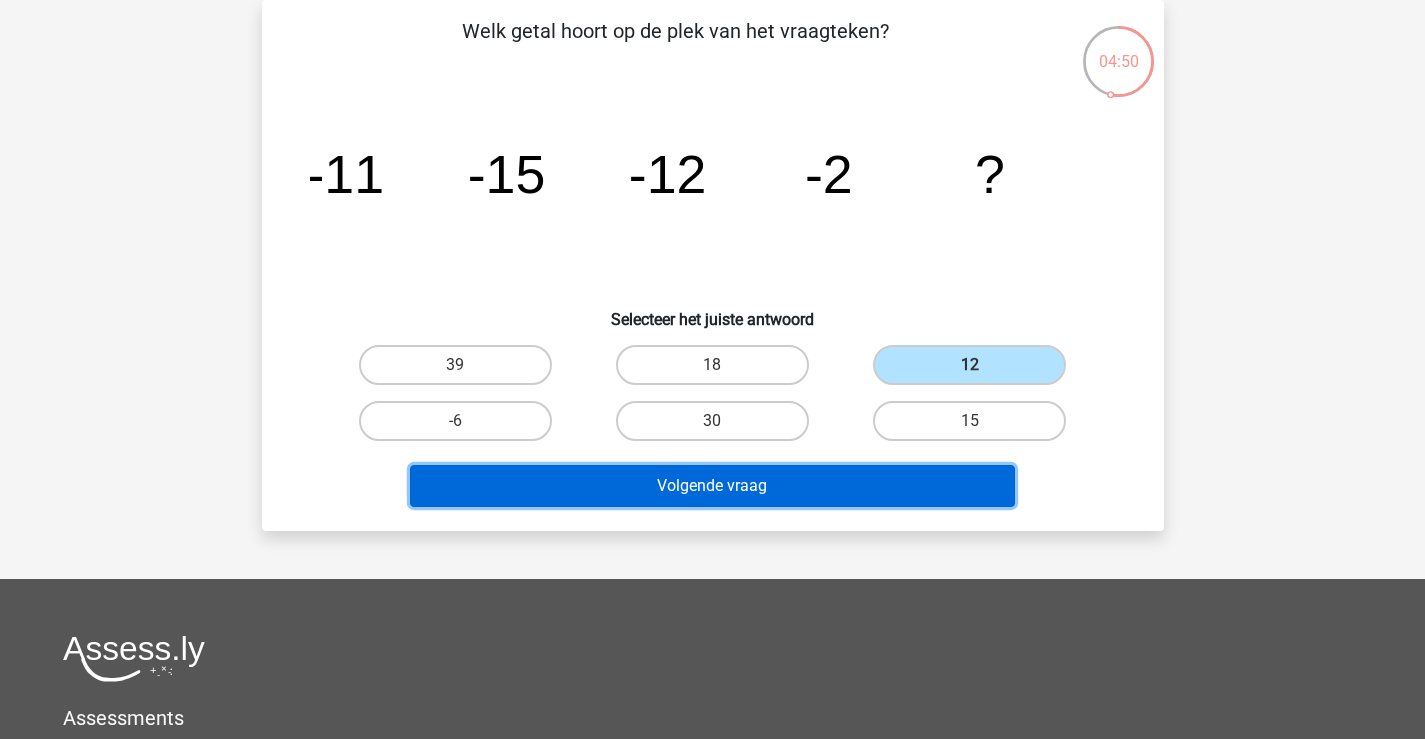 click on "Volgende vraag" at bounding box center [712, 486] 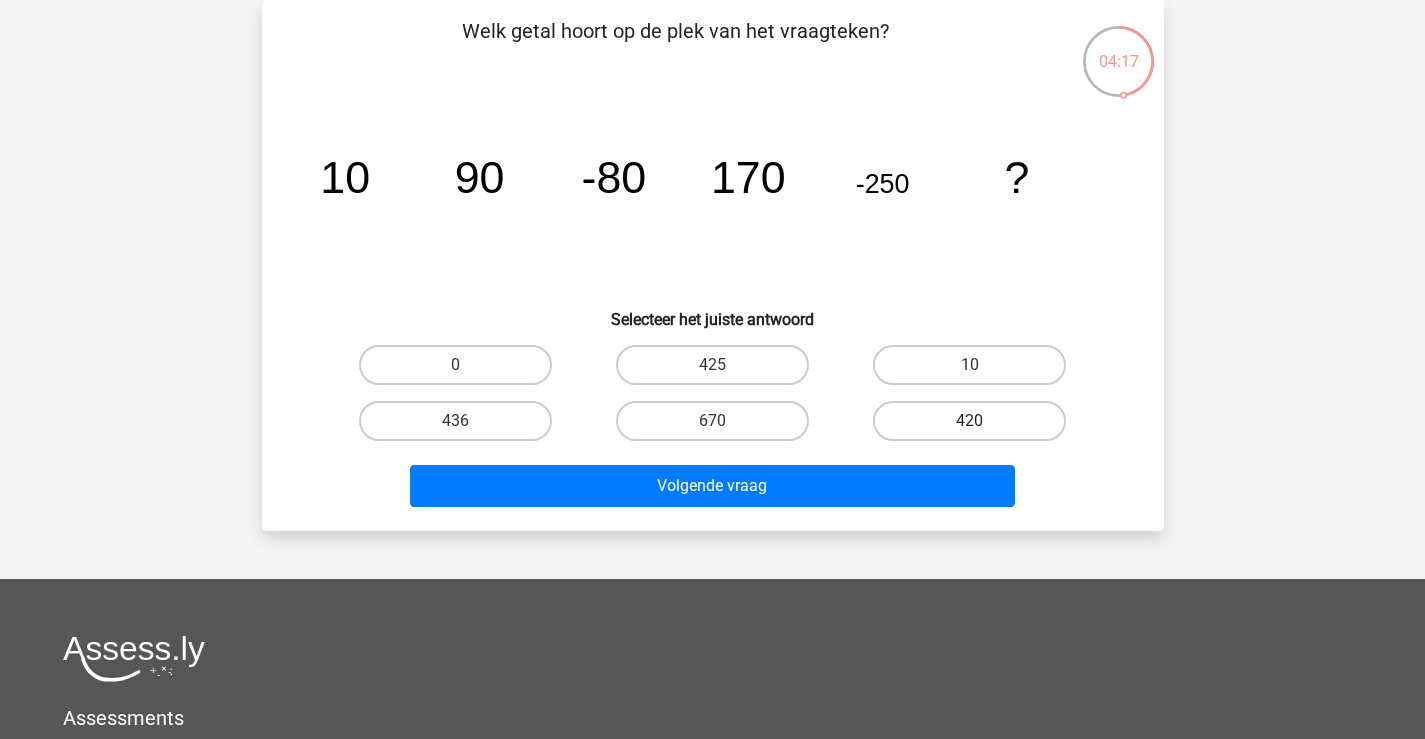 click on "420" at bounding box center (969, 421) 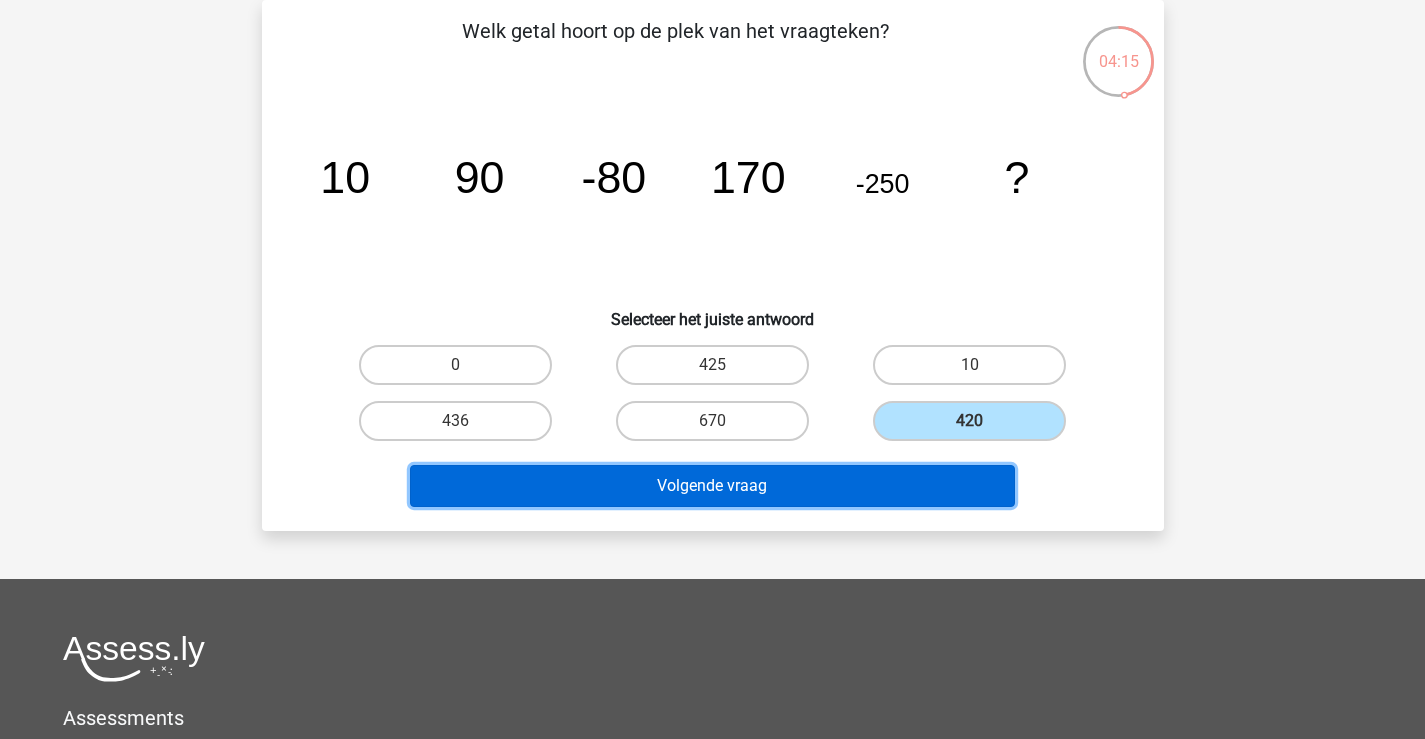 click on "Volgende vraag" at bounding box center [712, 486] 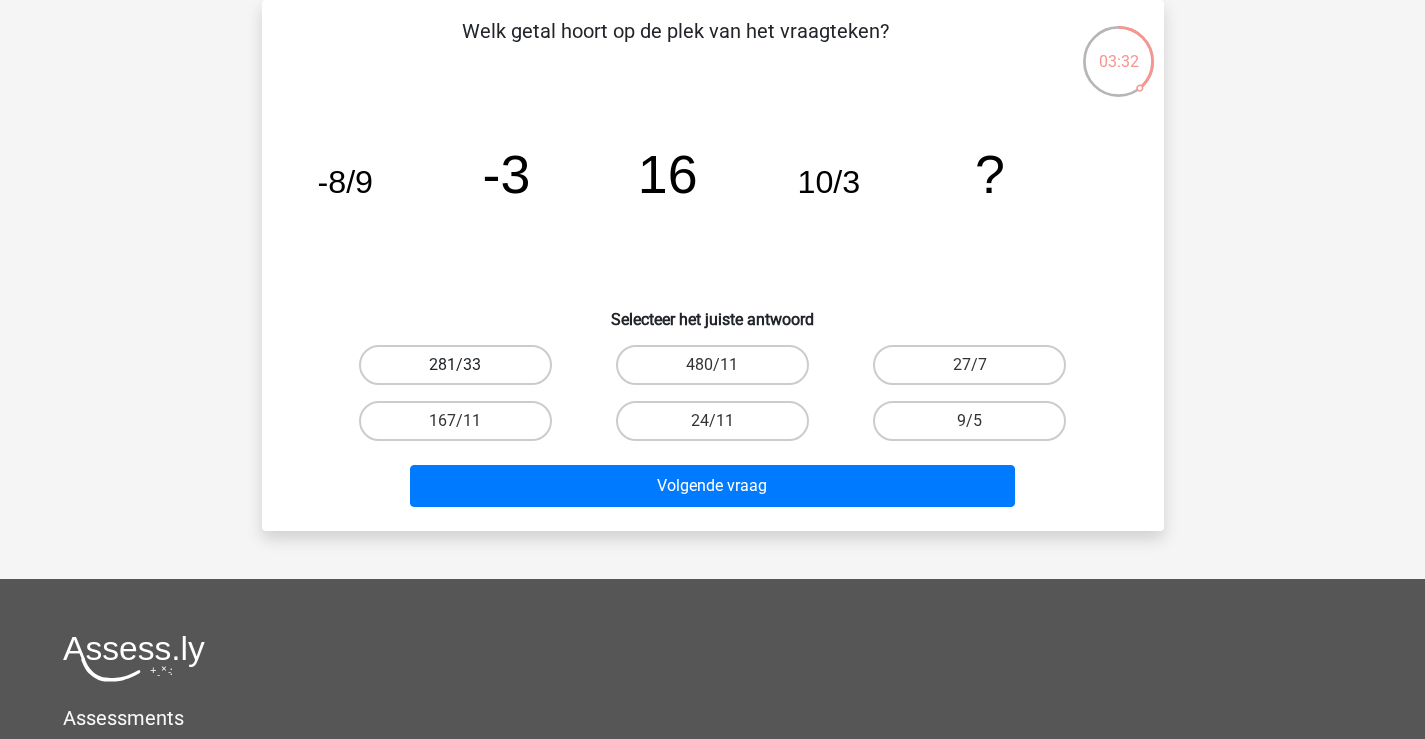 click on "281/33" at bounding box center [455, 365] 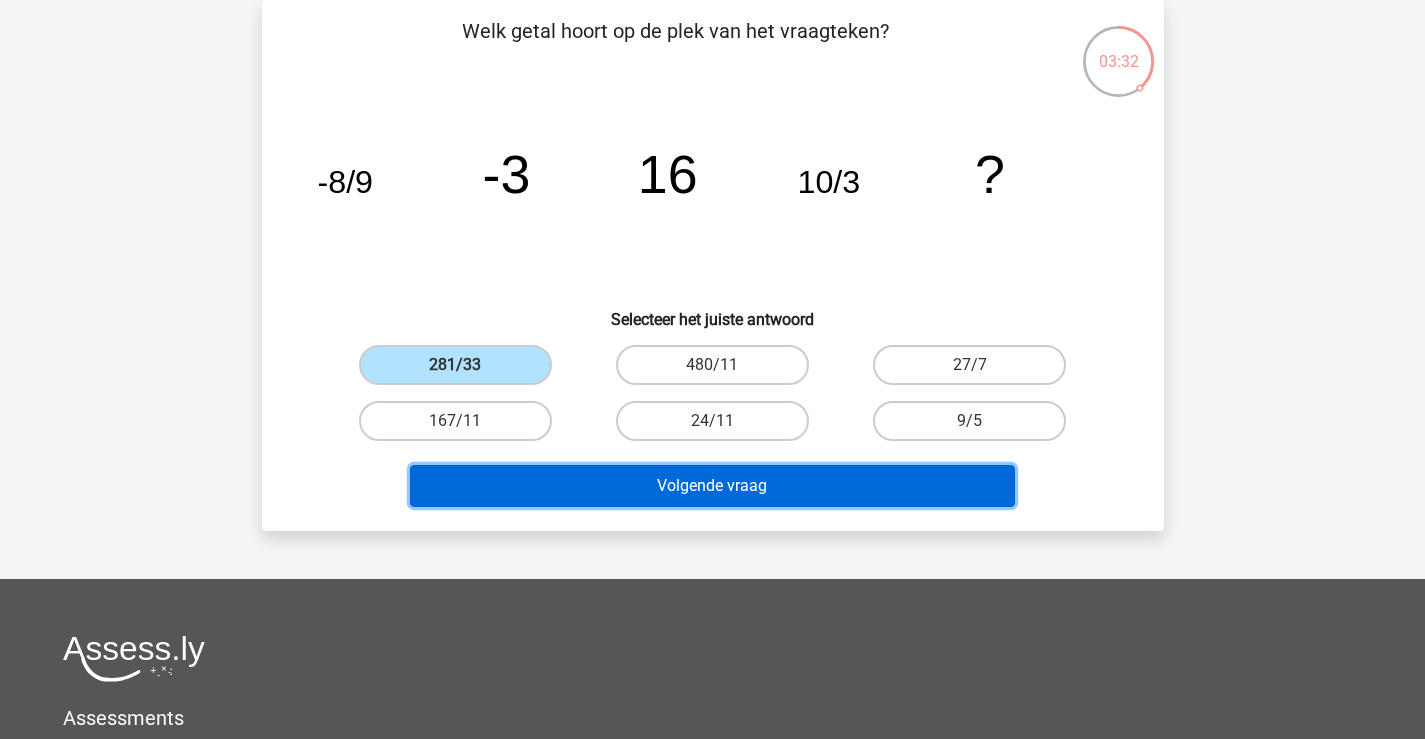 click on "Volgende vraag" at bounding box center (712, 486) 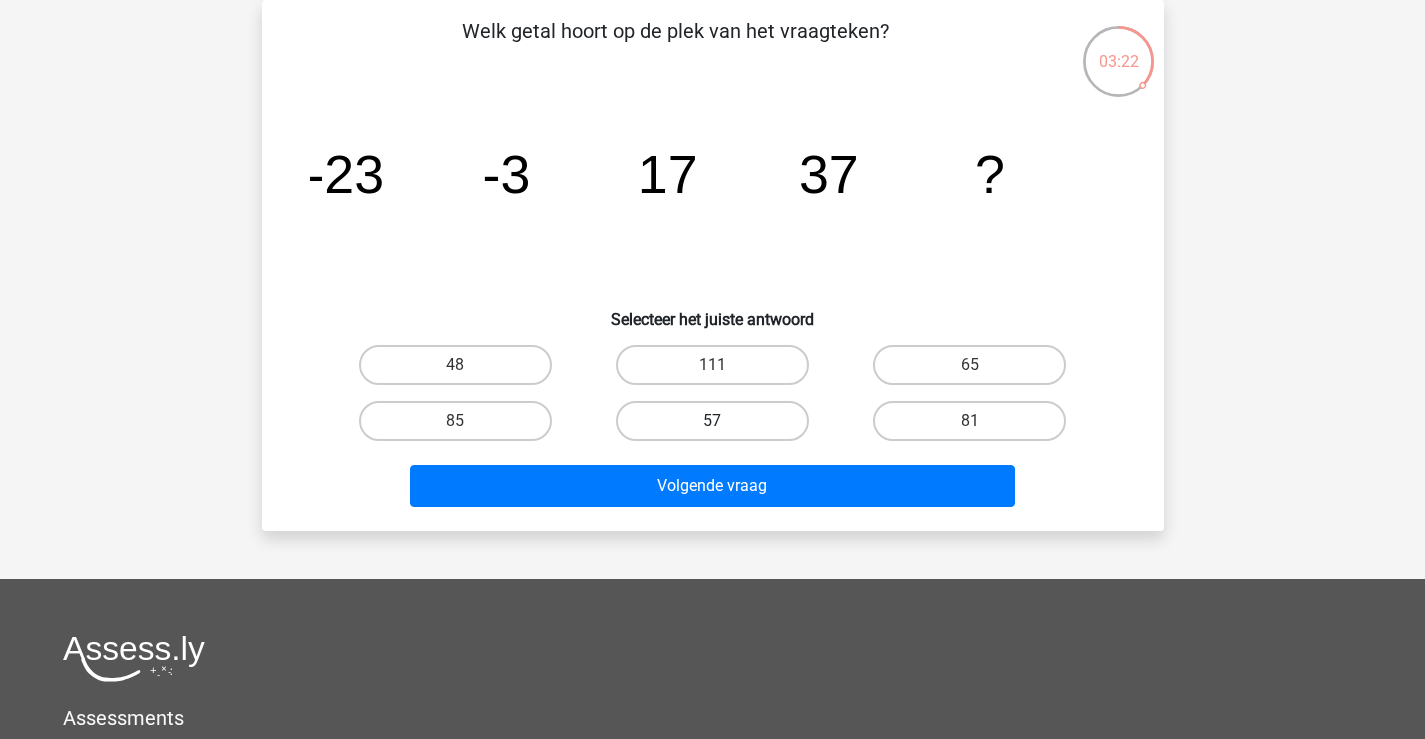 click on "57" at bounding box center (712, 421) 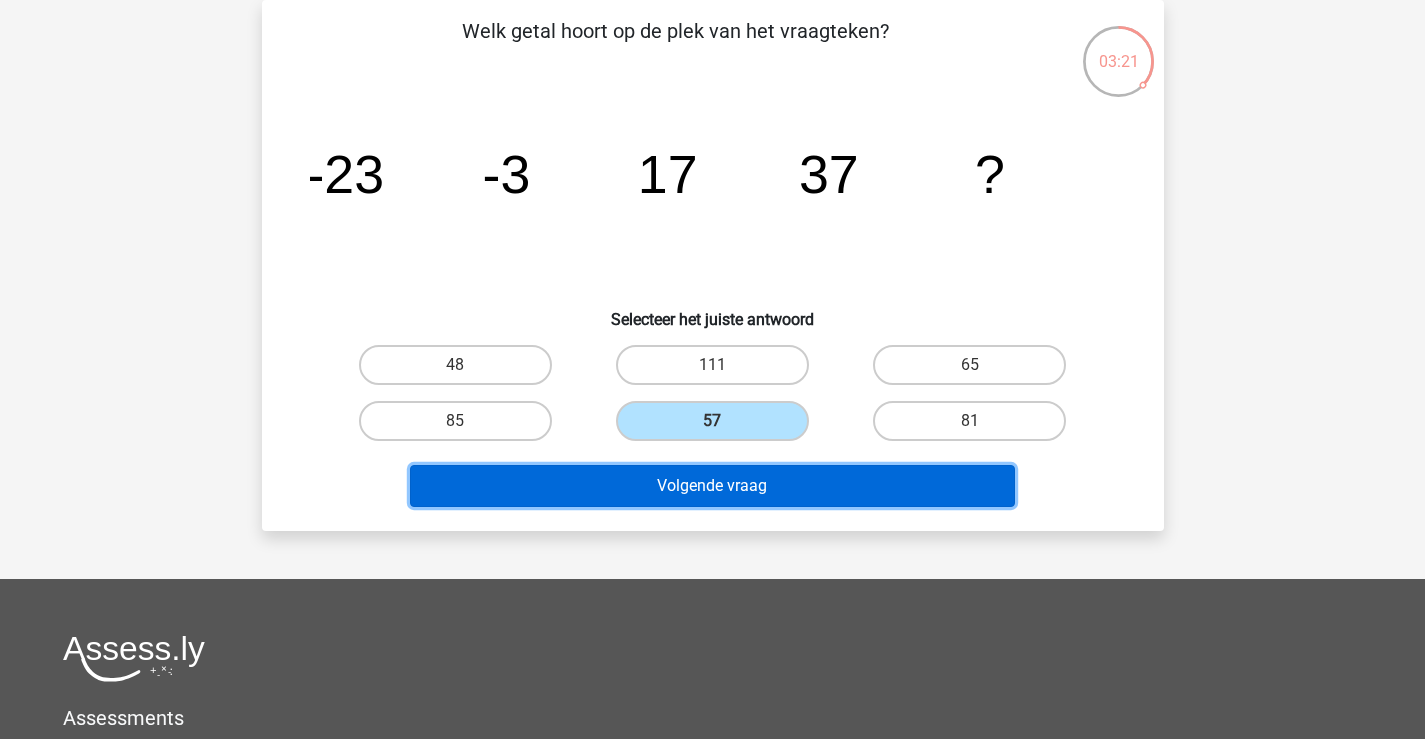 click on "Volgende vraag" at bounding box center (712, 486) 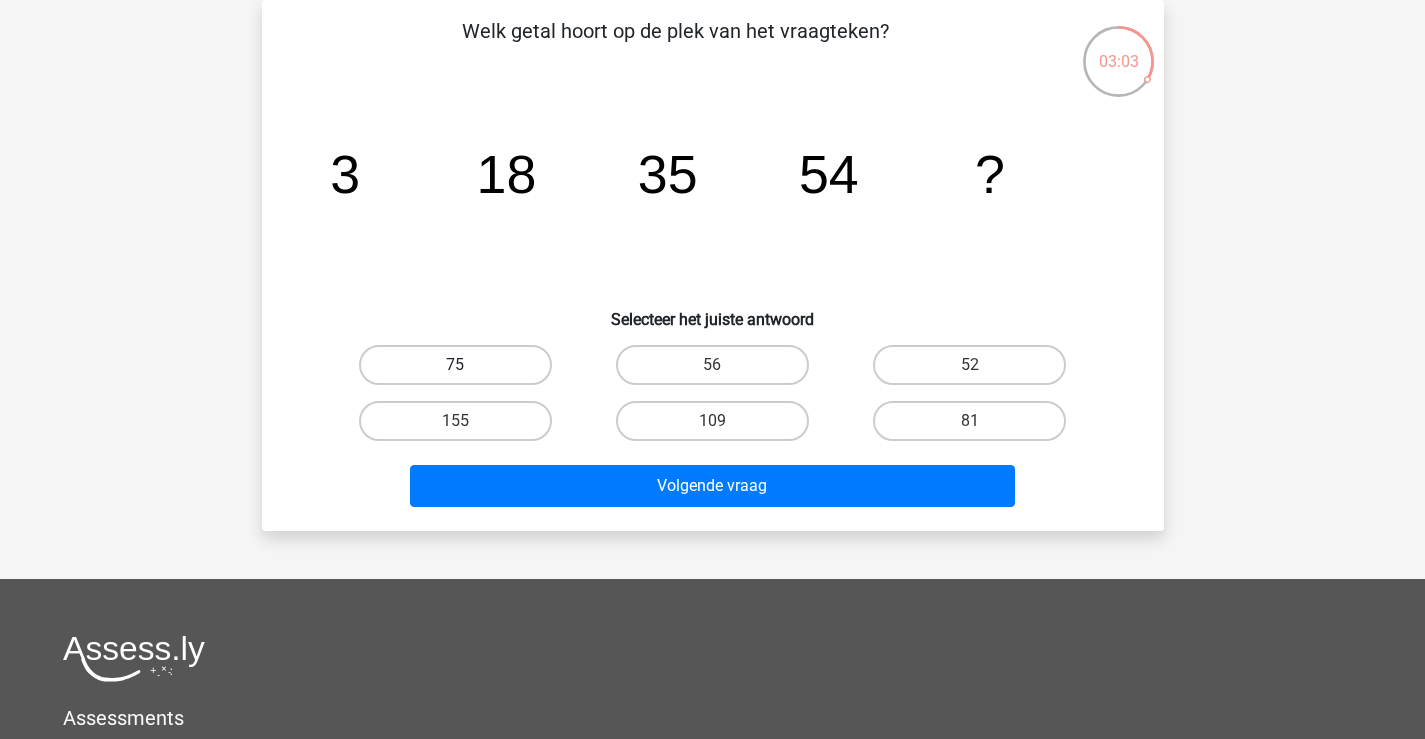 click on "75" at bounding box center (455, 365) 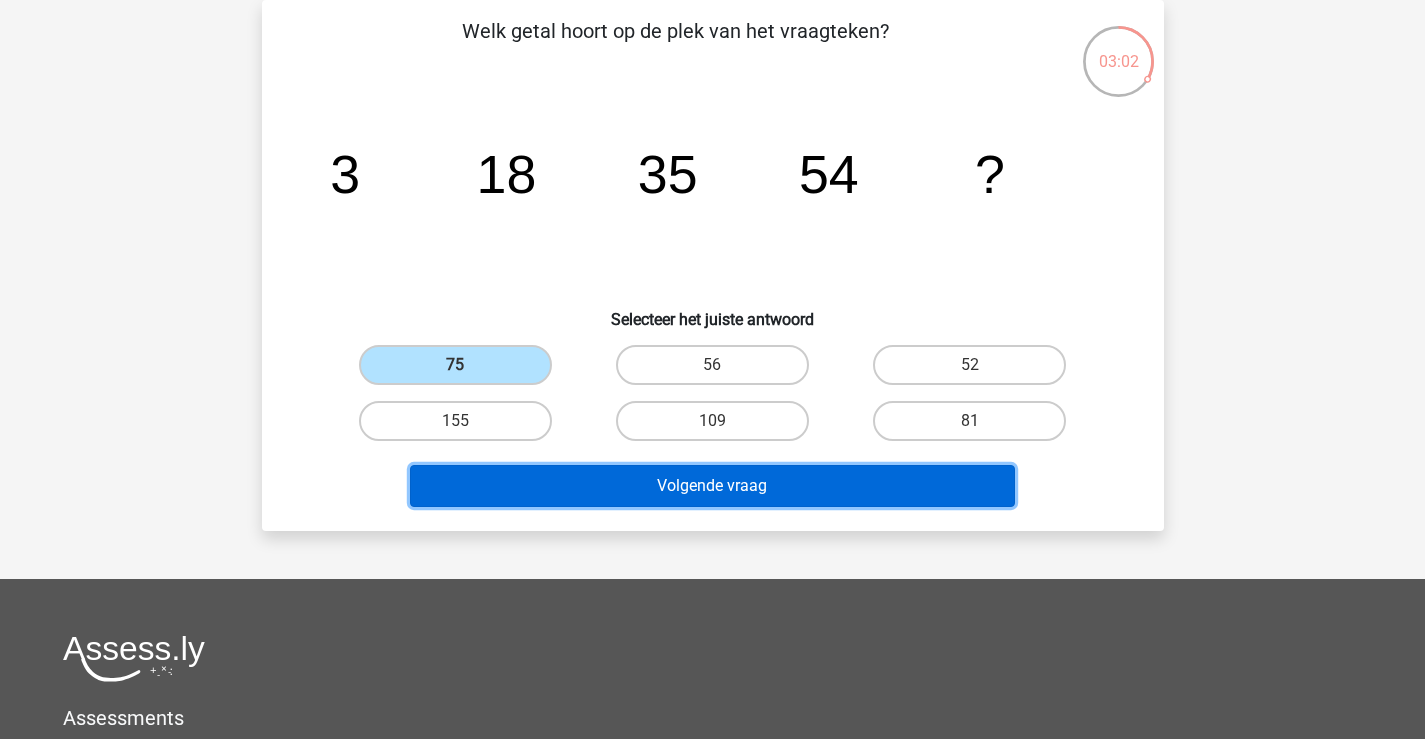 click on "Volgende vraag" at bounding box center (712, 486) 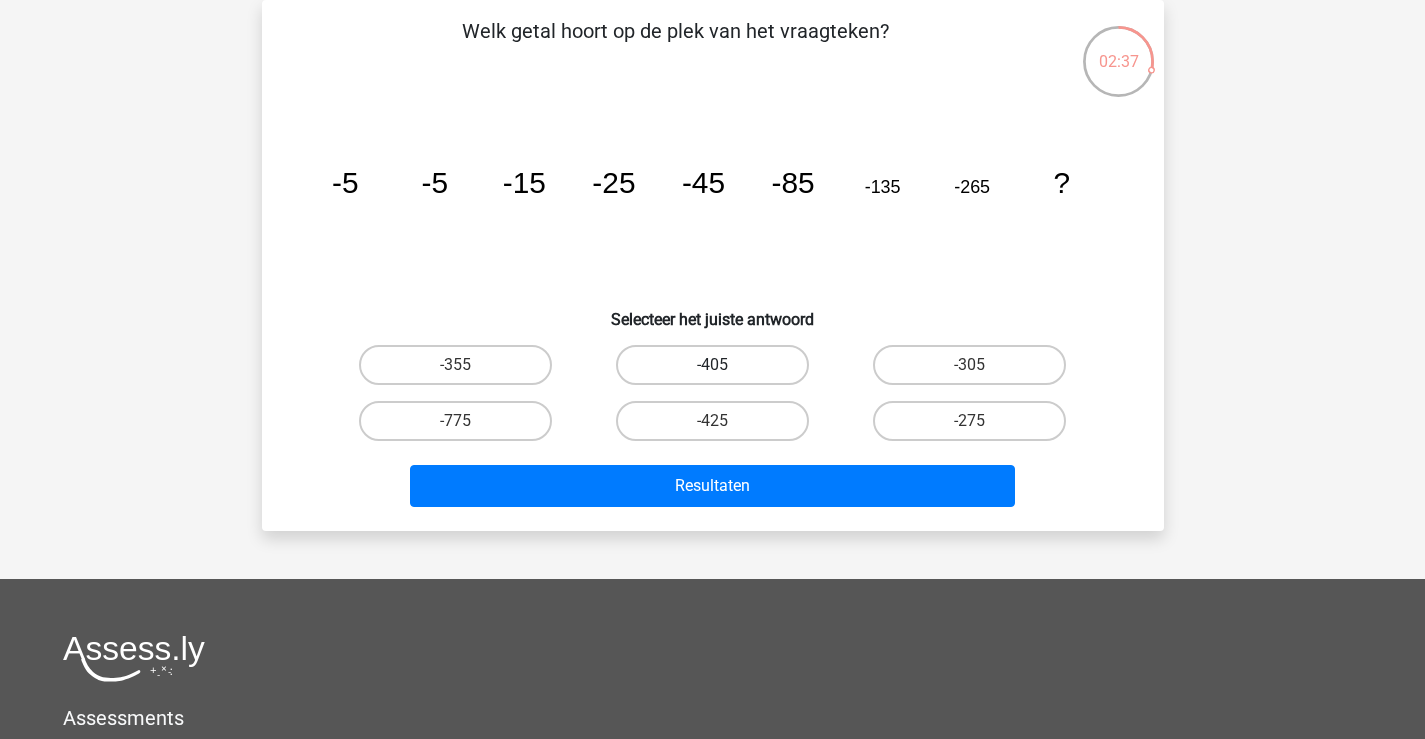 click on "-405" at bounding box center (712, 365) 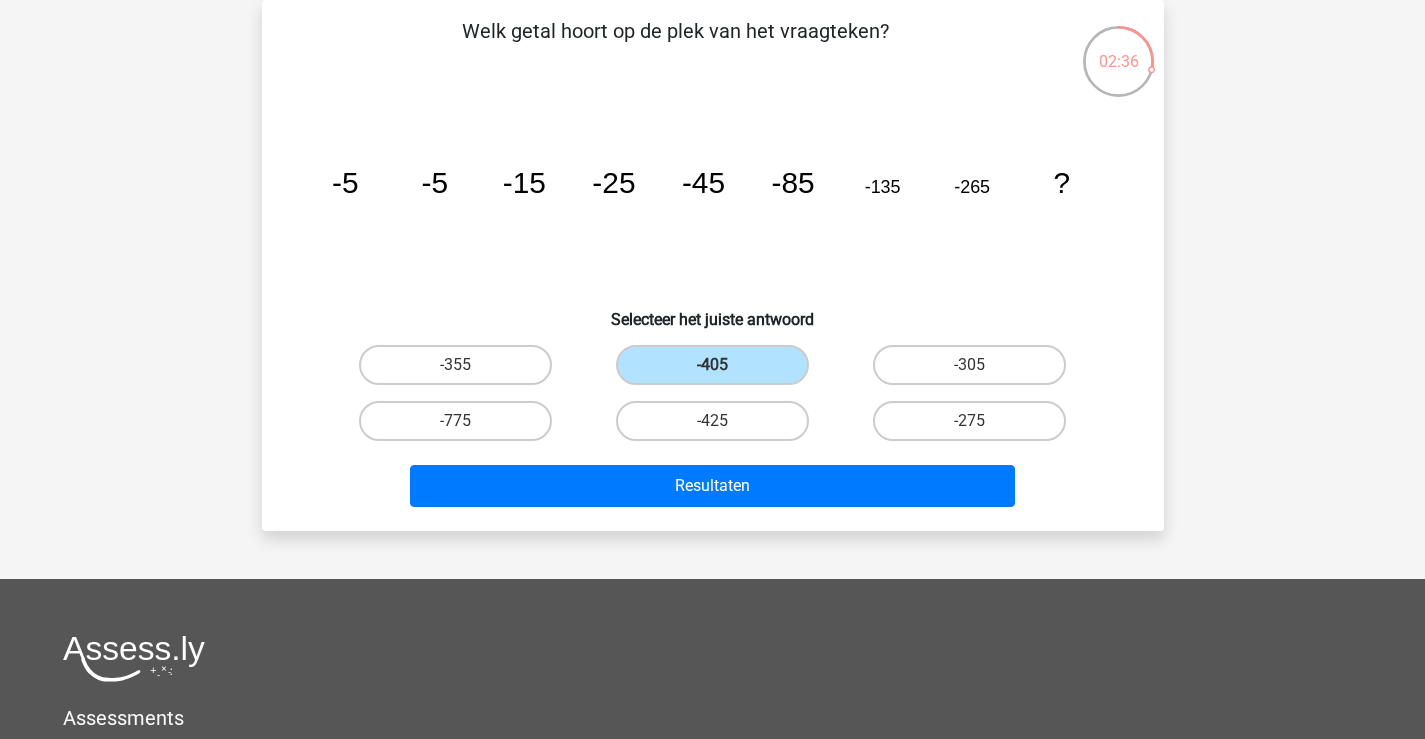 click on "Resultaten" at bounding box center [713, 490] 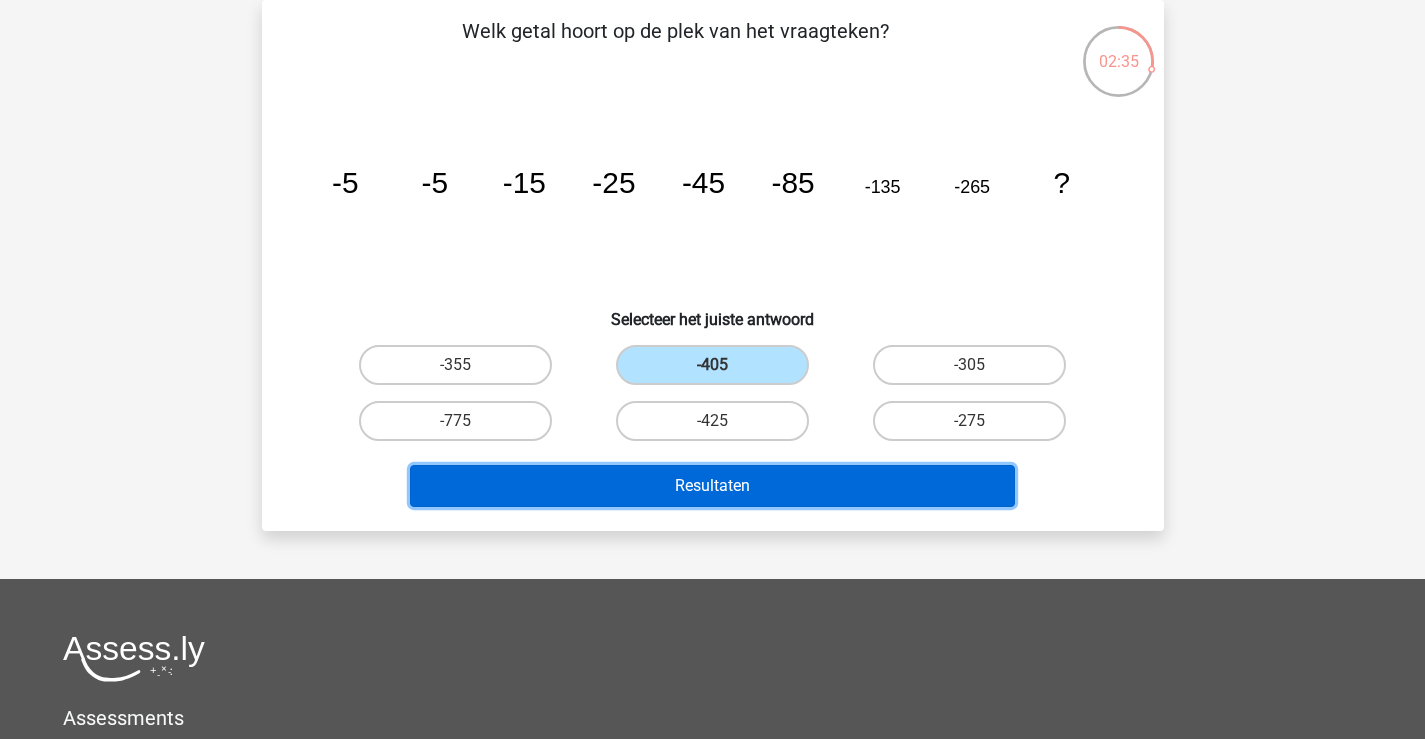 click on "Resultaten" at bounding box center [712, 486] 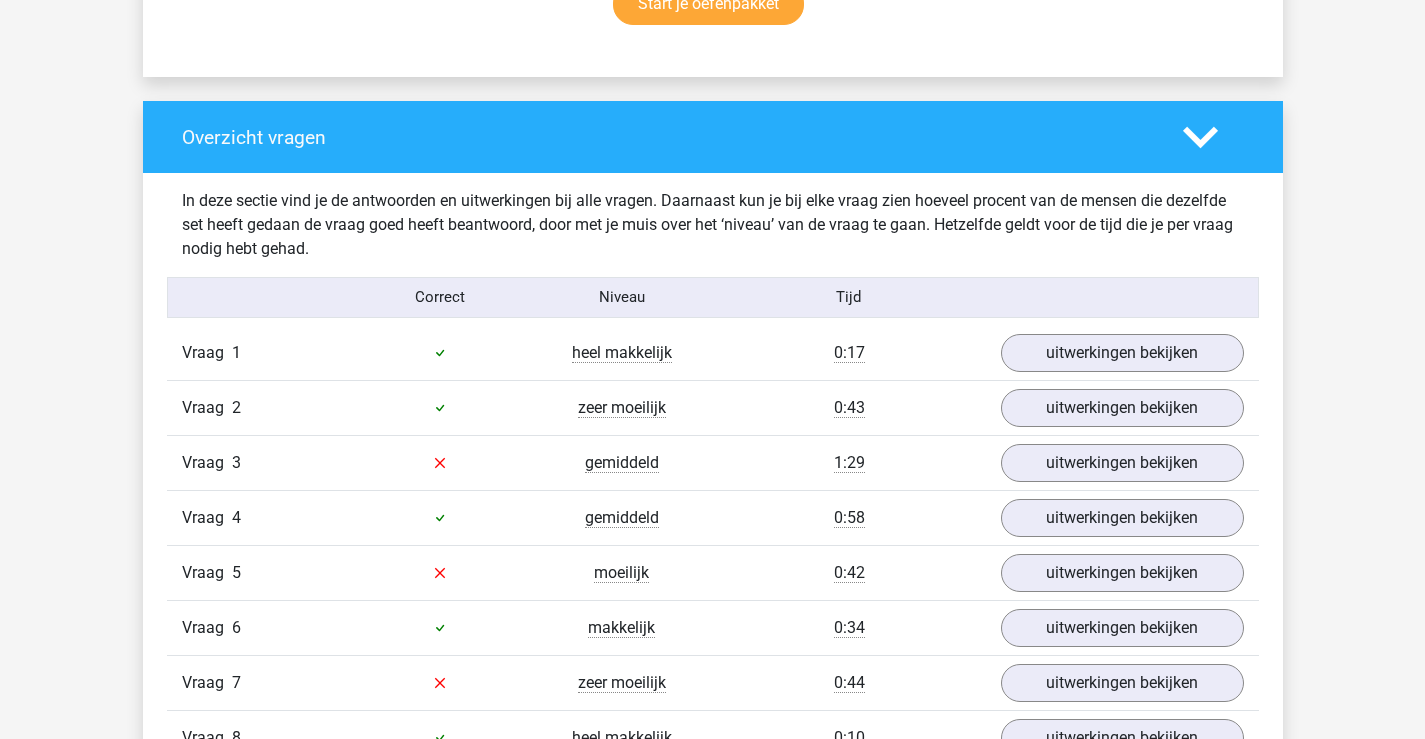 scroll, scrollTop: 1500, scrollLeft: 0, axis: vertical 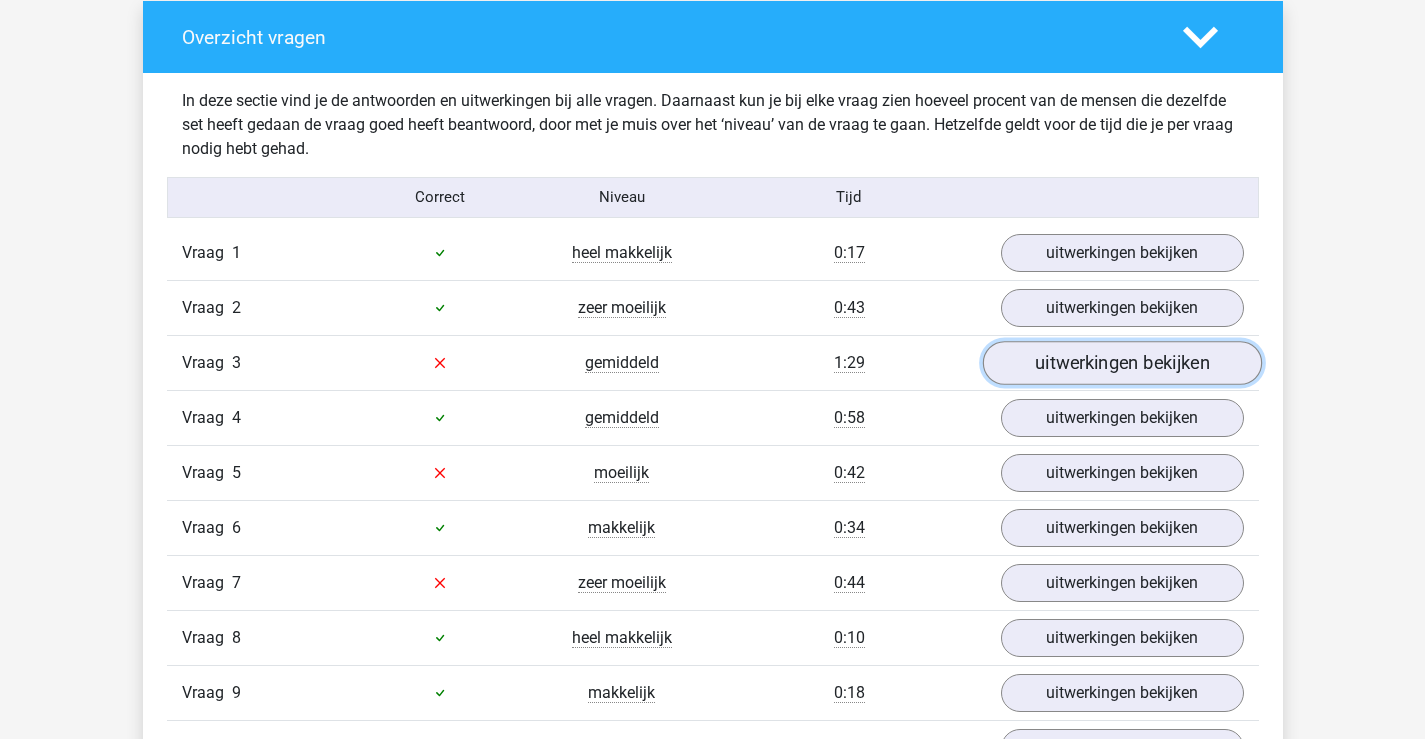 click on "uitwerkingen bekijken" at bounding box center [1121, 363] 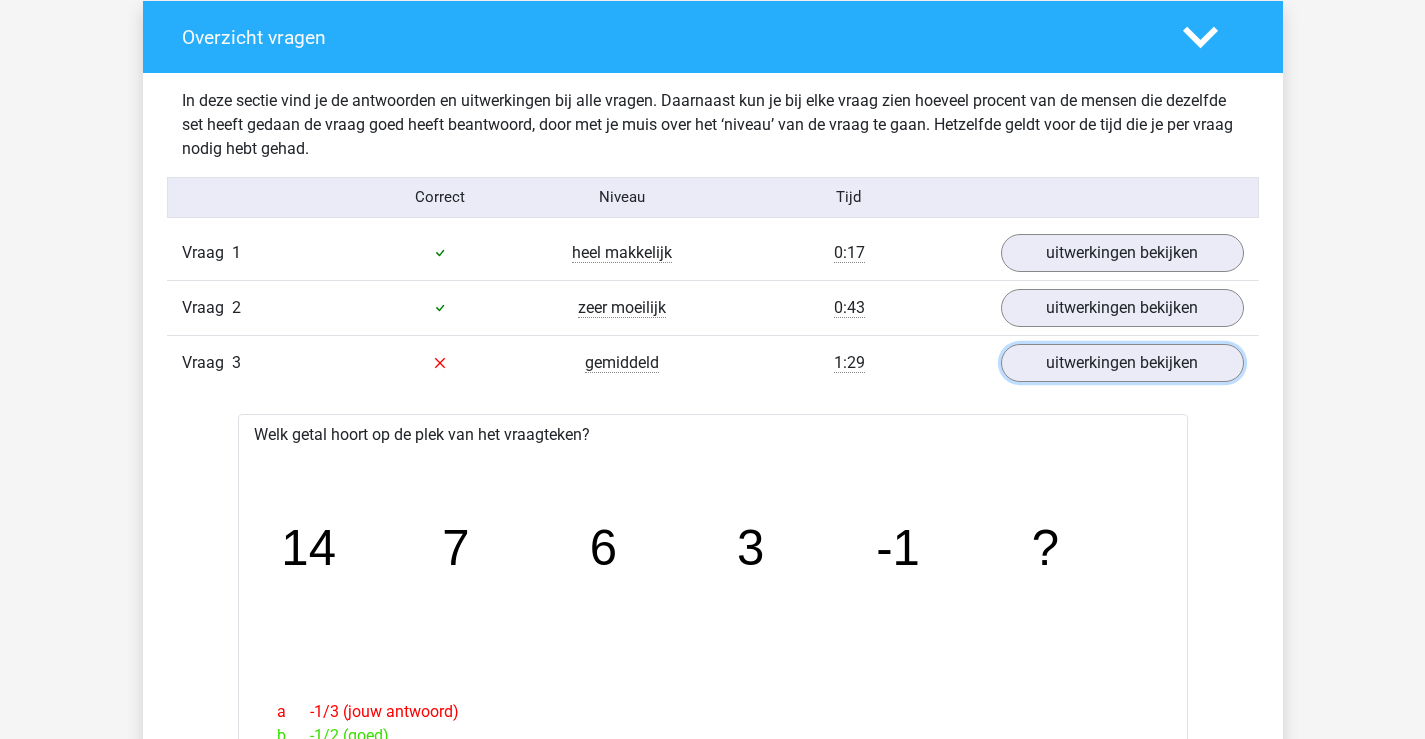 scroll, scrollTop: 1800, scrollLeft: 0, axis: vertical 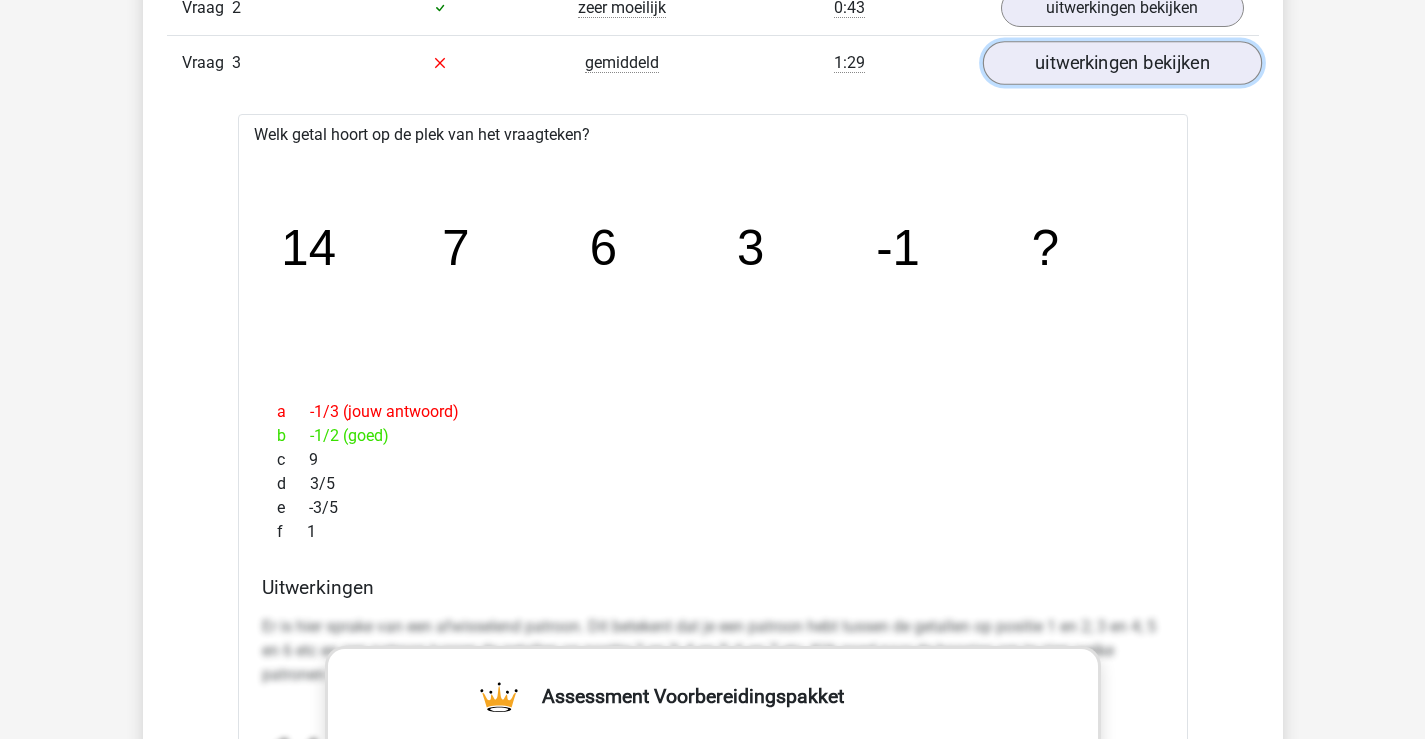 click on "uitwerkingen bekijken" at bounding box center (1121, 63) 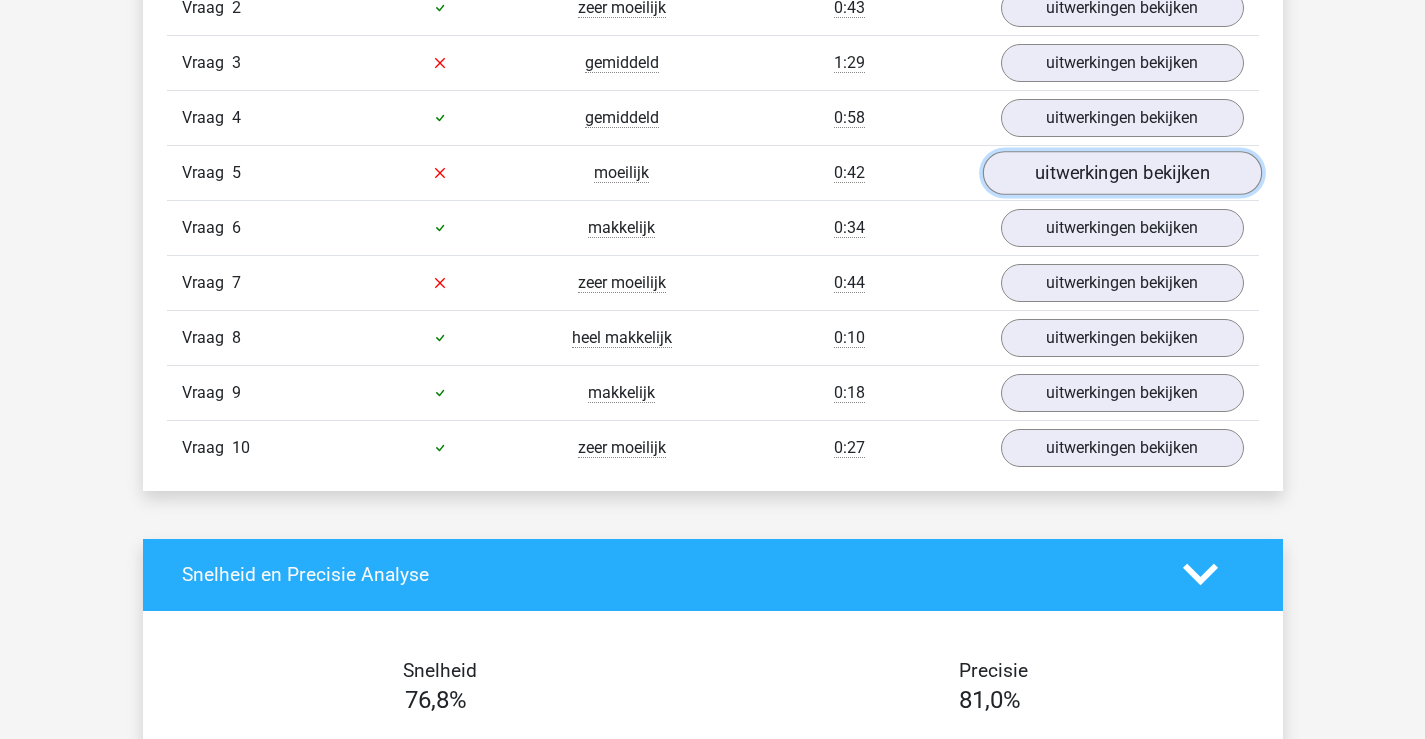 click on "uitwerkingen bekijken" at bounding box center (1121, 173) 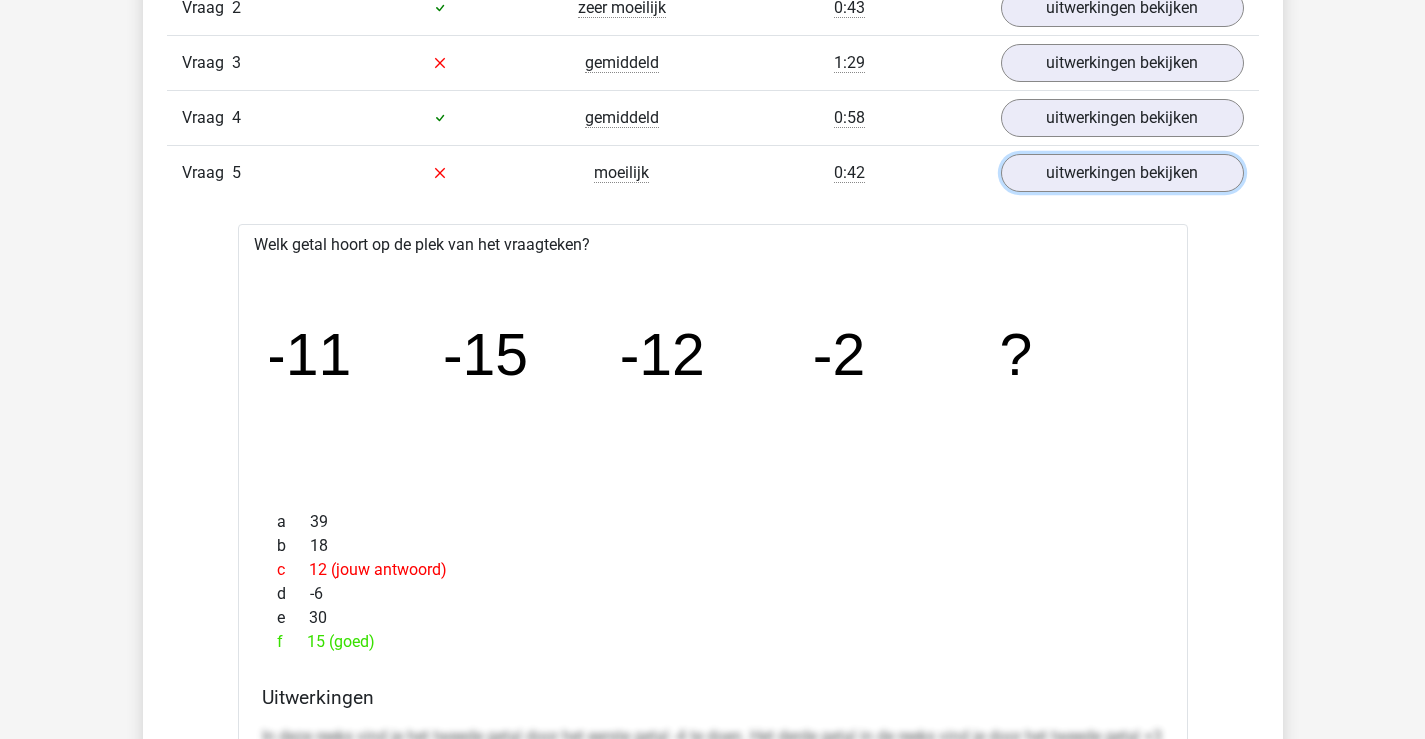 scroll, scrollTop: 1900, scrollLeft: 0, axis: vertical 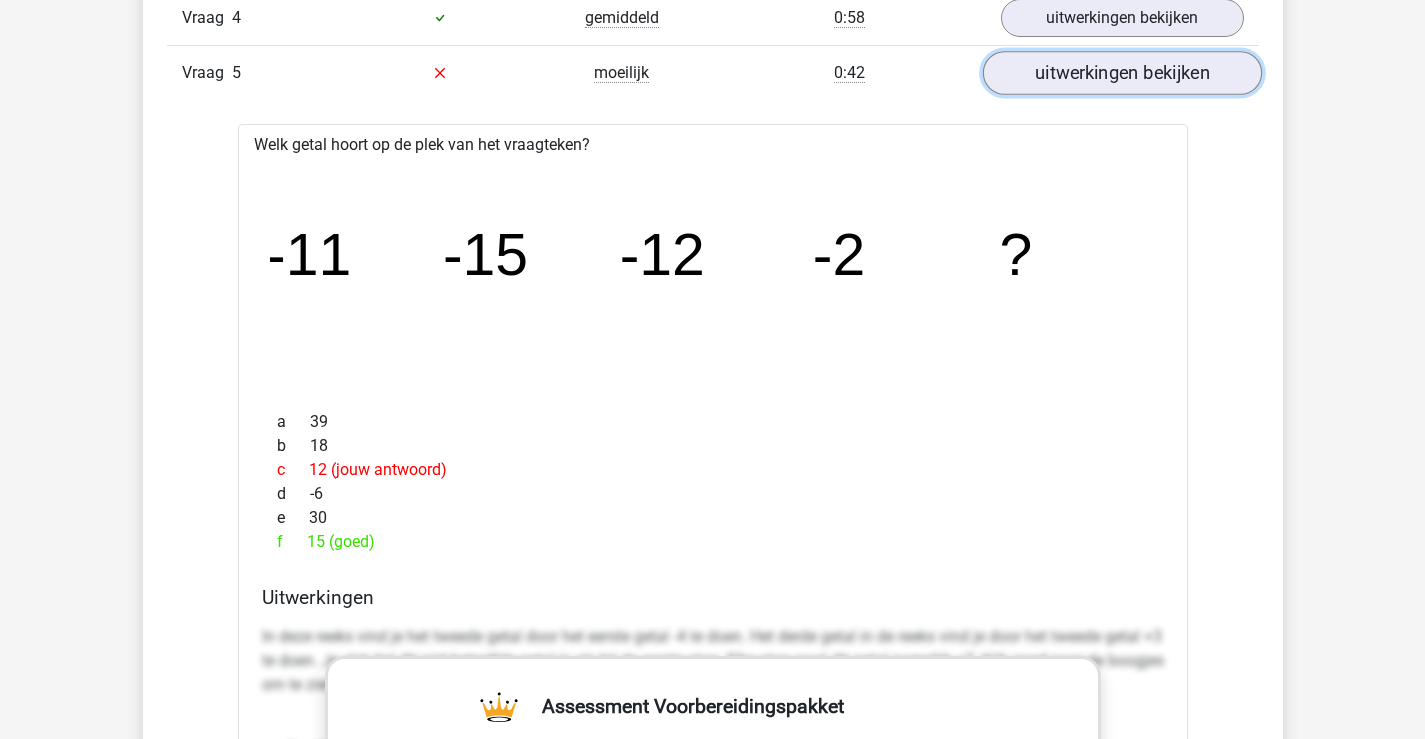 click on "uitwerkingen bekijken" at bounding box center [1121, 73] 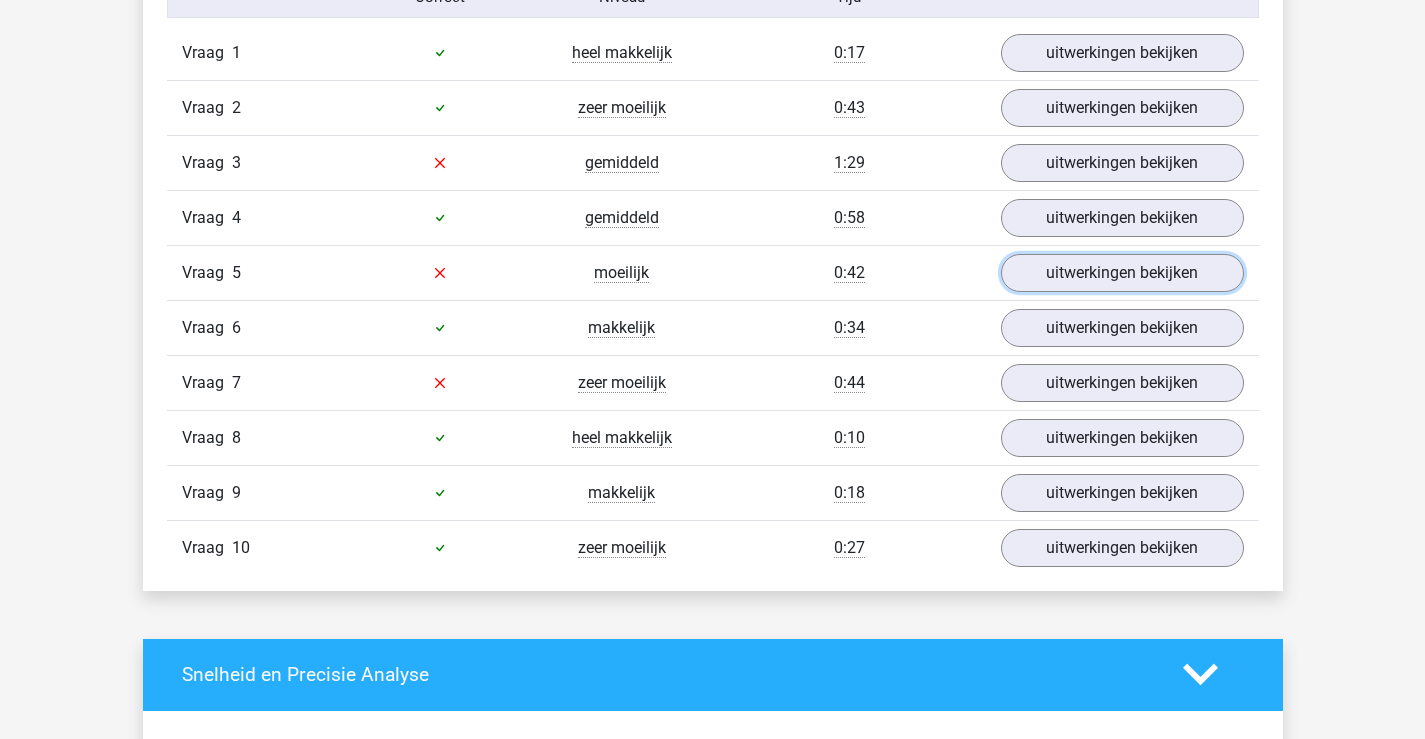 scroll, scrollTop: 1600, scrollLeft: 0, axis: vertical 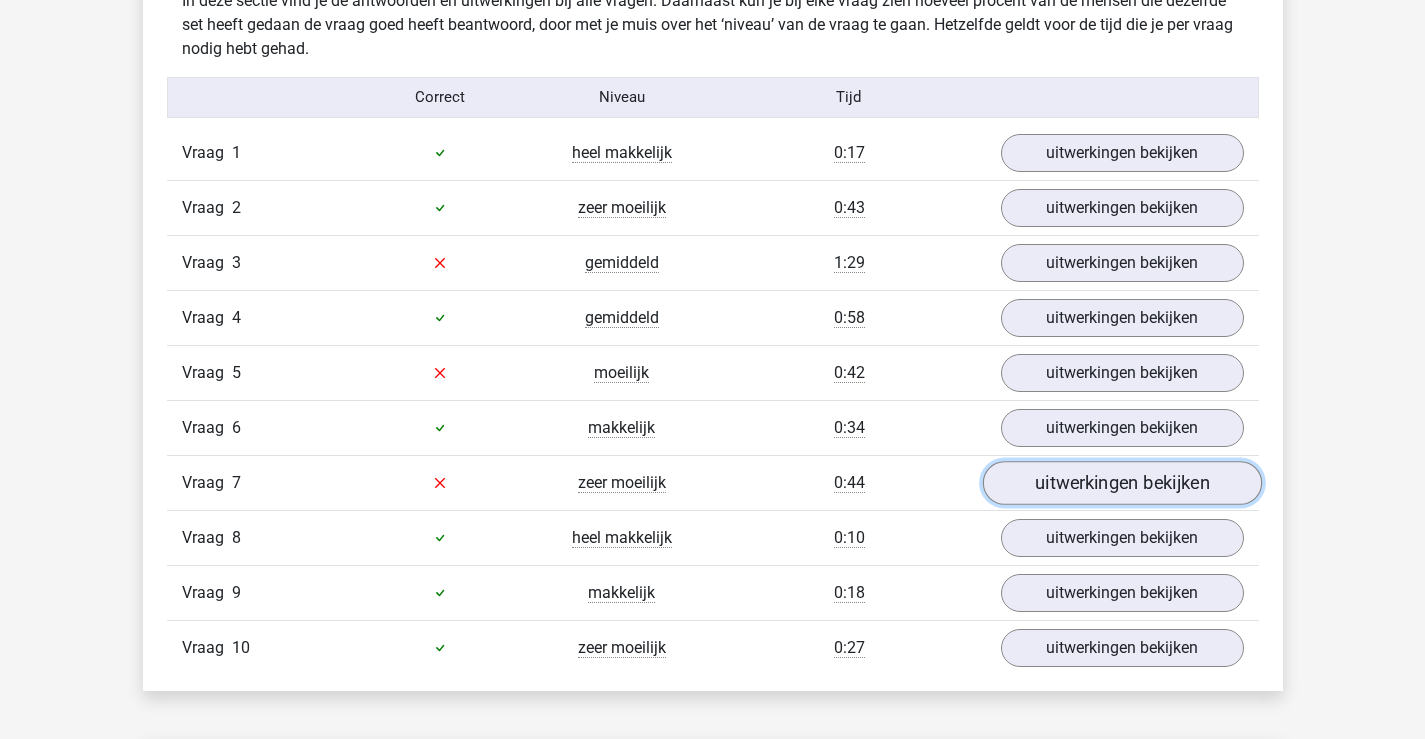 click on "uitwerkingen bekijken" at bounding box center (1121, 483) 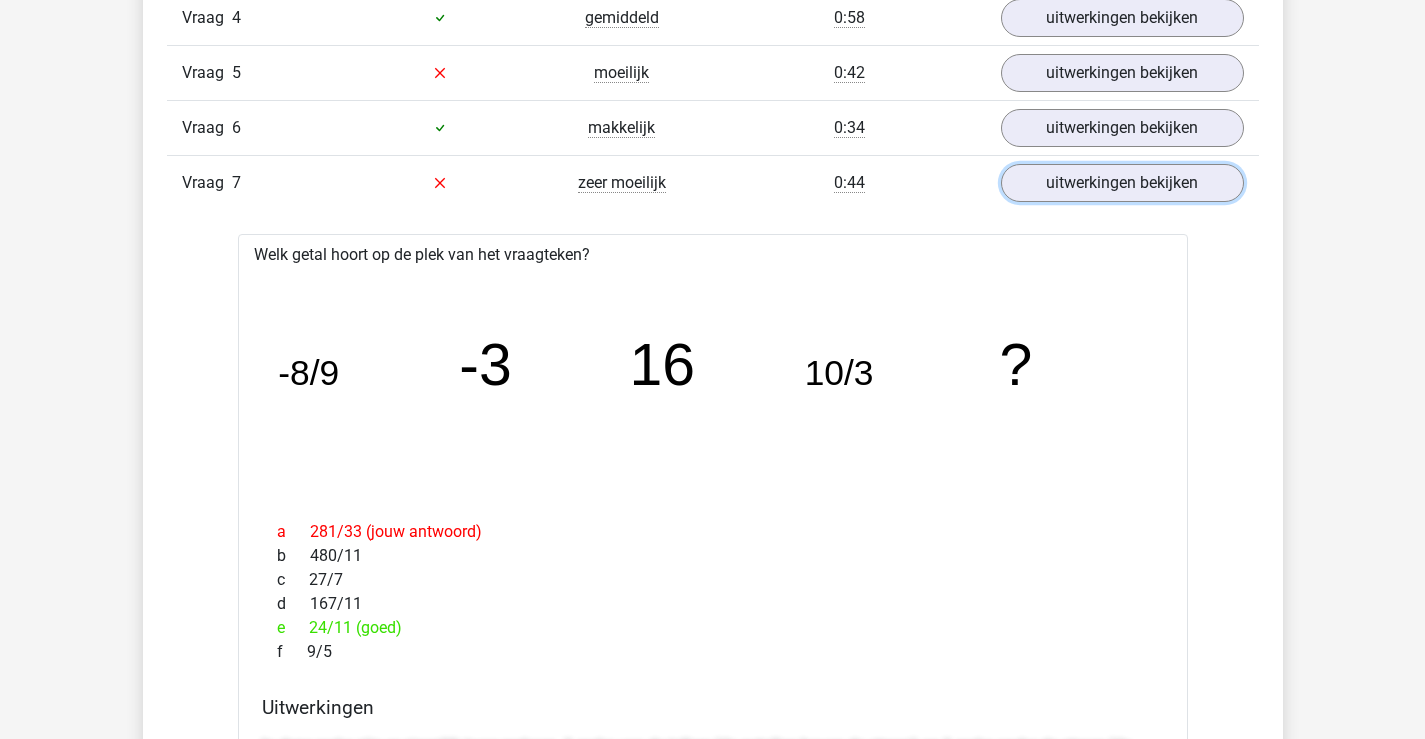 scroll, scrollTop: 2000, scrollLeft: 0, axis: vertical 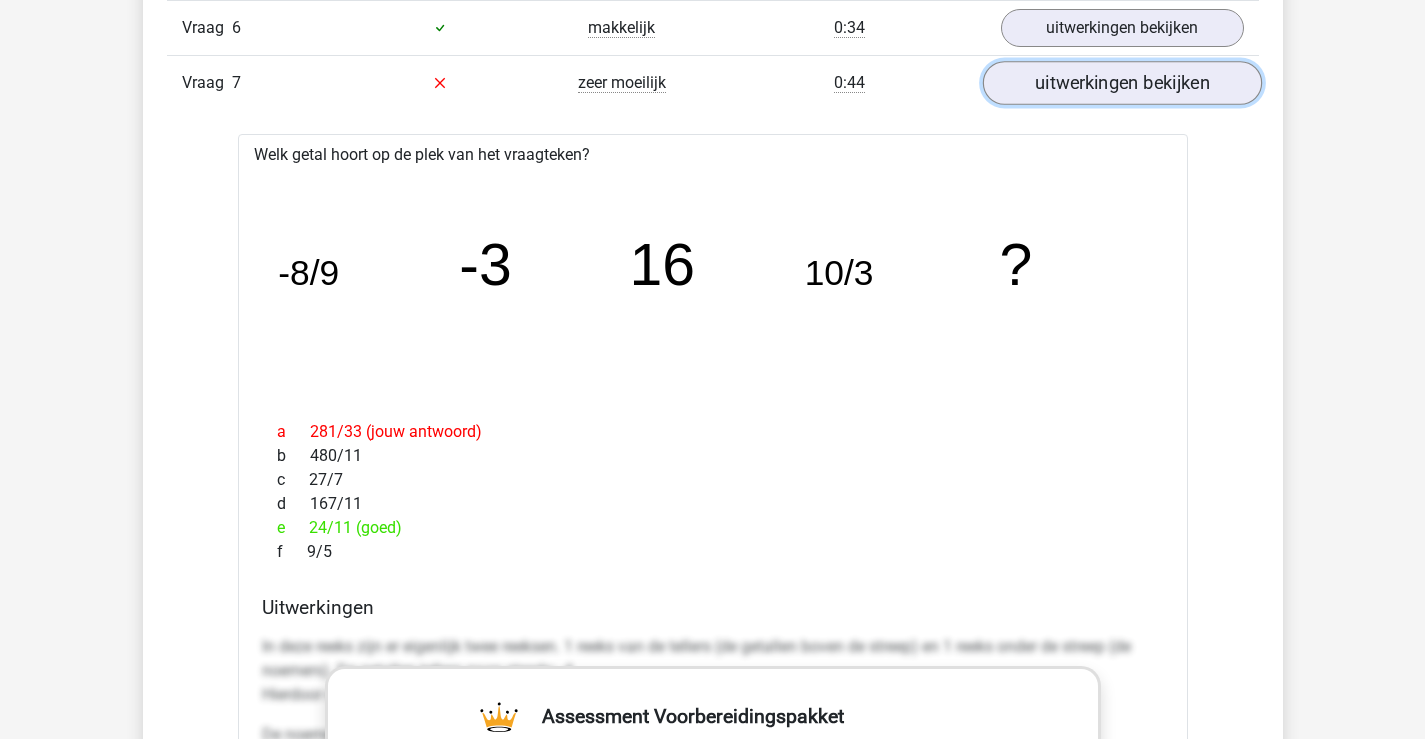 click on "uitwerkingen bekijken" at bounding box center (1121, 83) 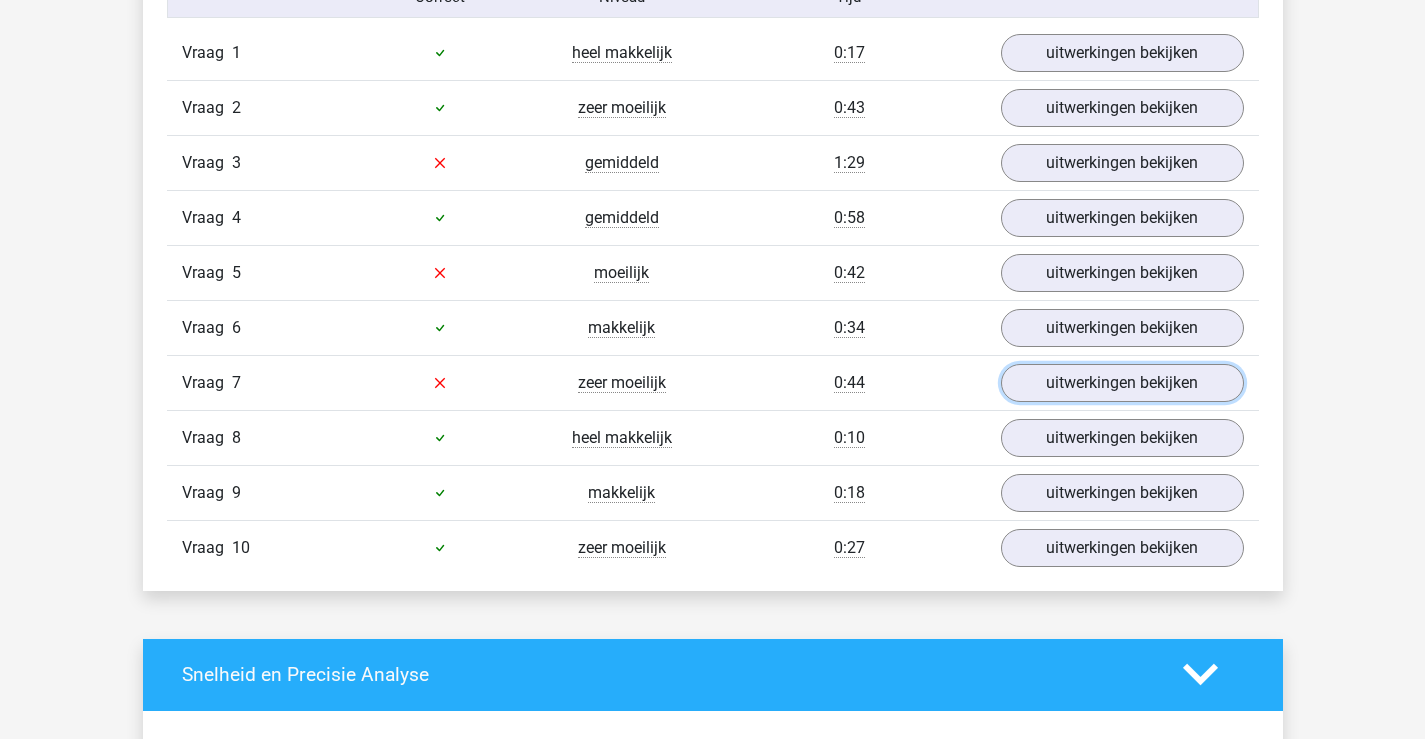 scroll, scrollTop: 1600, scrollLeft: 0, axis: vertical 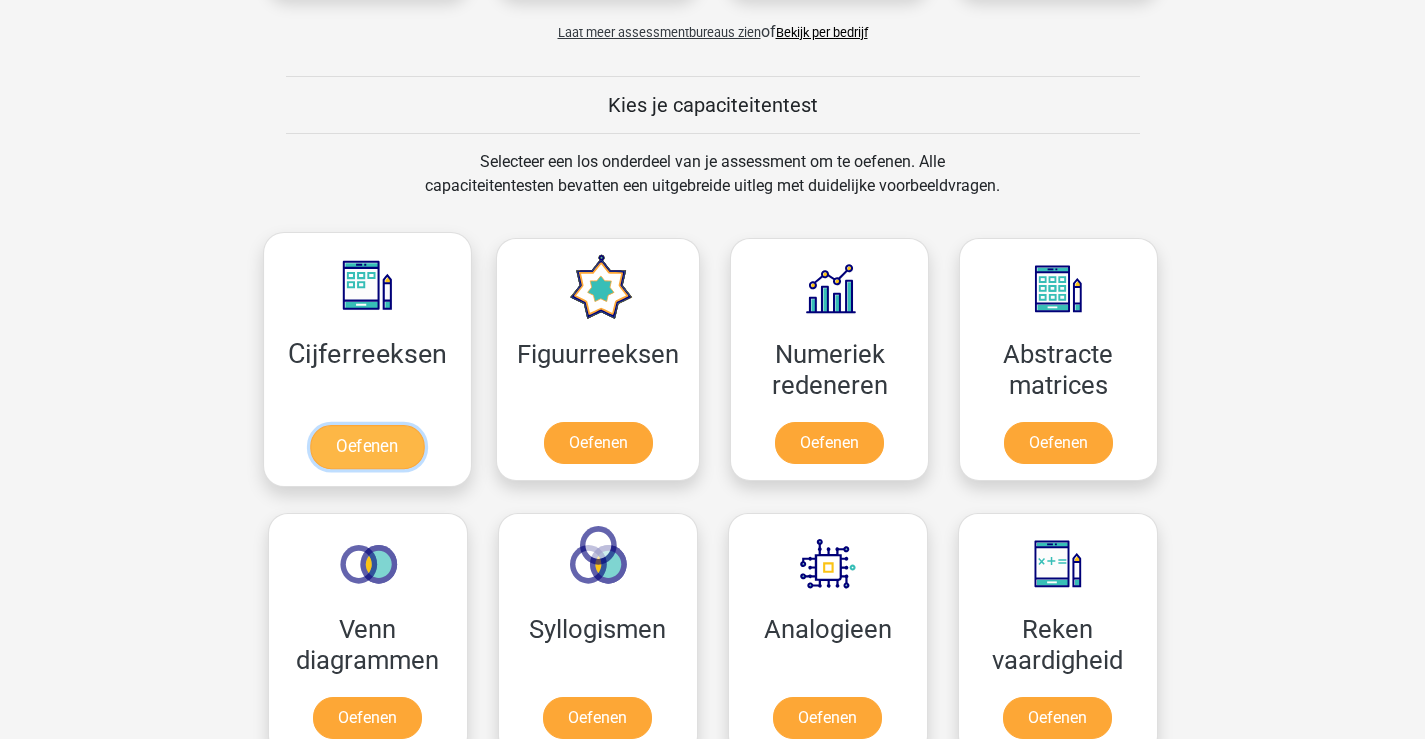 click on "Oefenen" at bounding box center [367, 447] 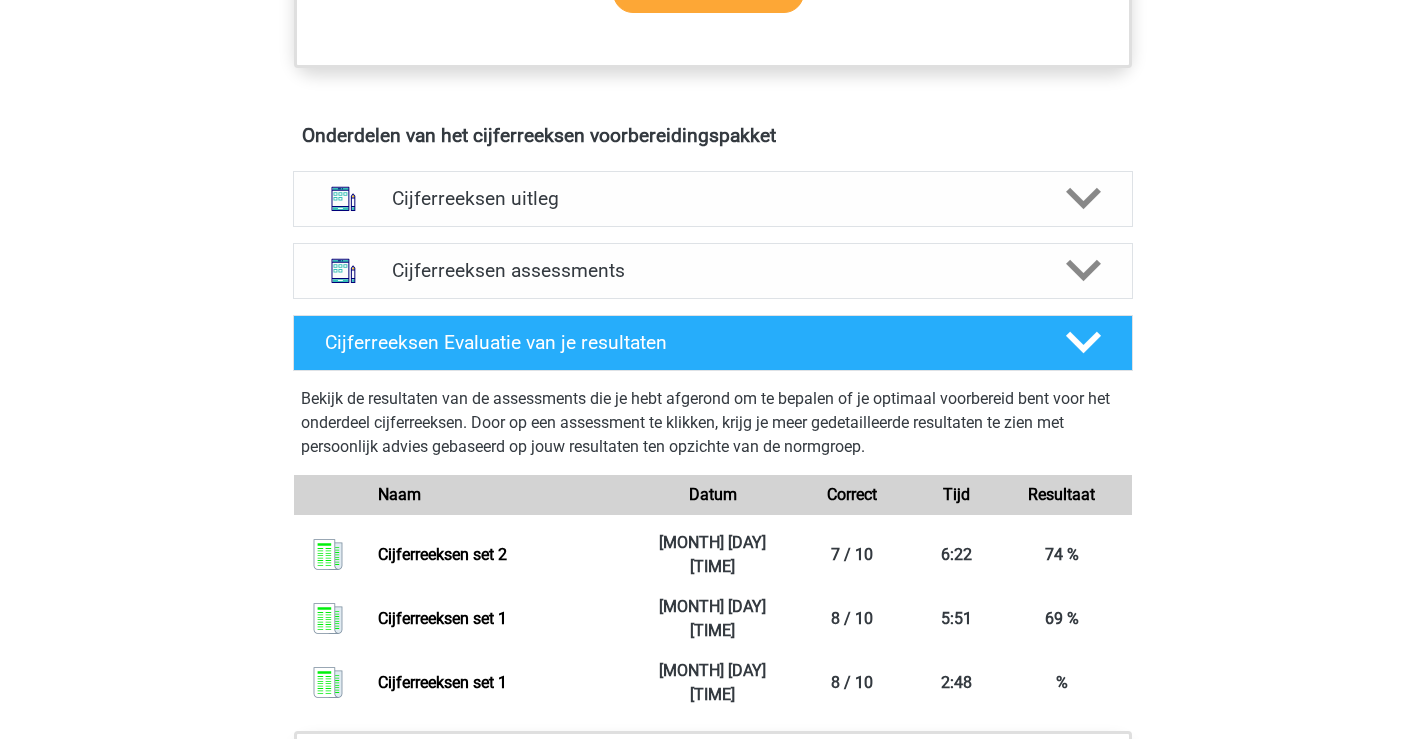 scroll, scrollTop: 1300, scrollLeft: 0, axis: vertical 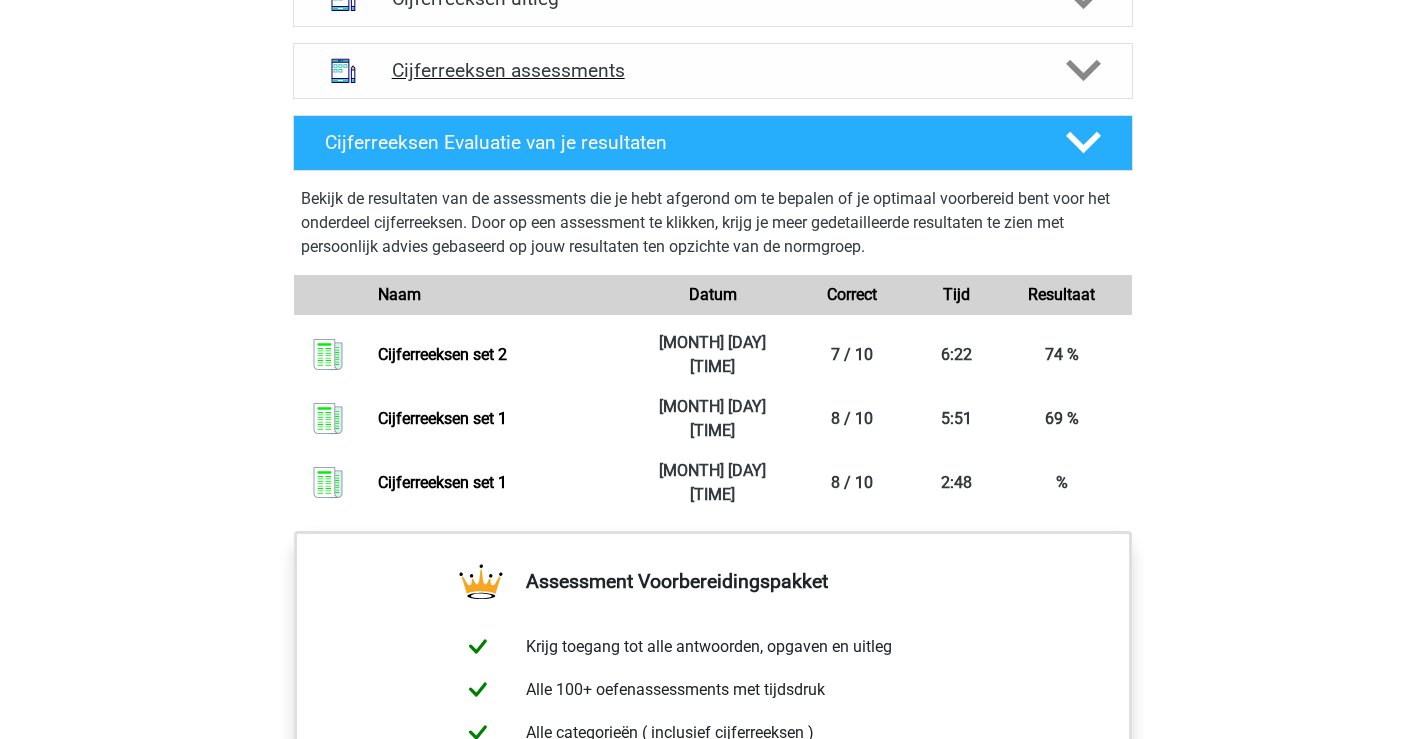 click on "Cijferreeksen assessments" at bounding box center [713, 70] 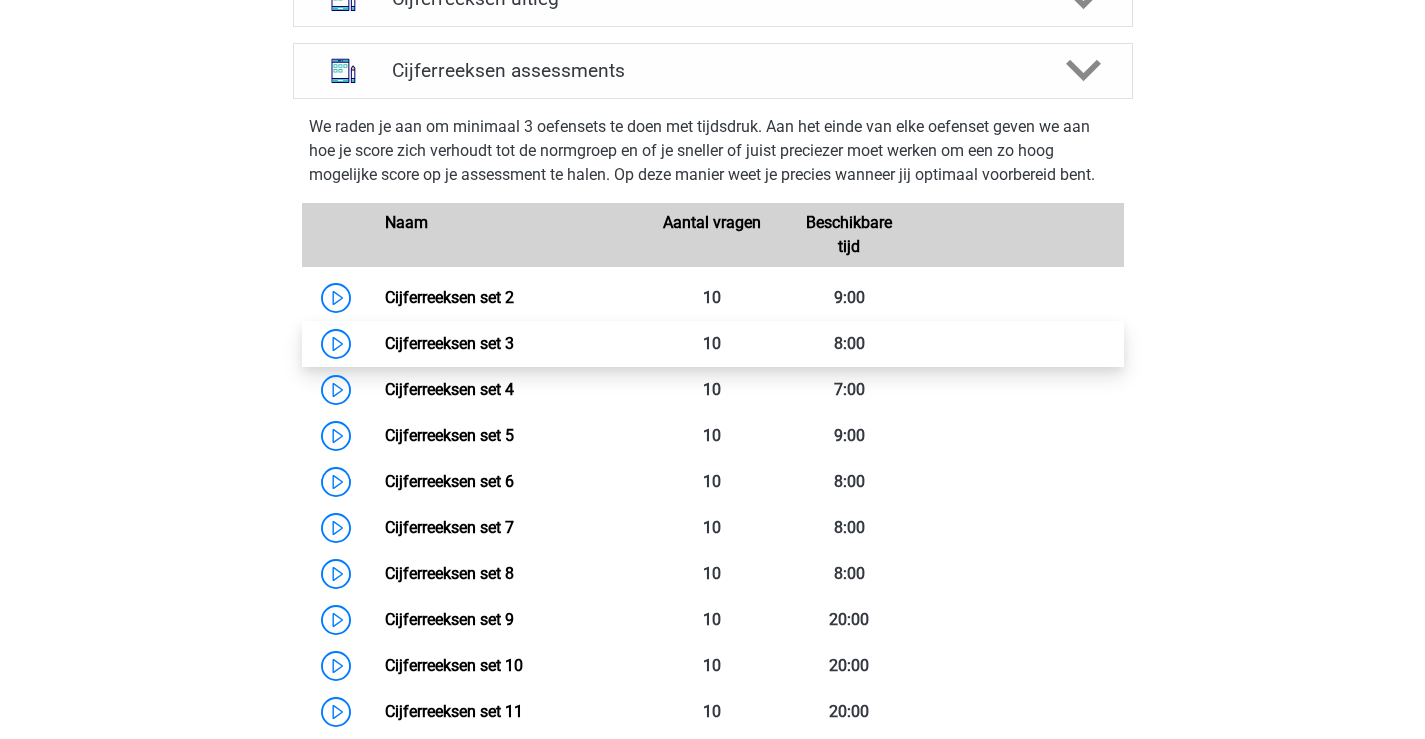 scroll, scrollTop: 1200, scrollLeft: 0, axis: vertical 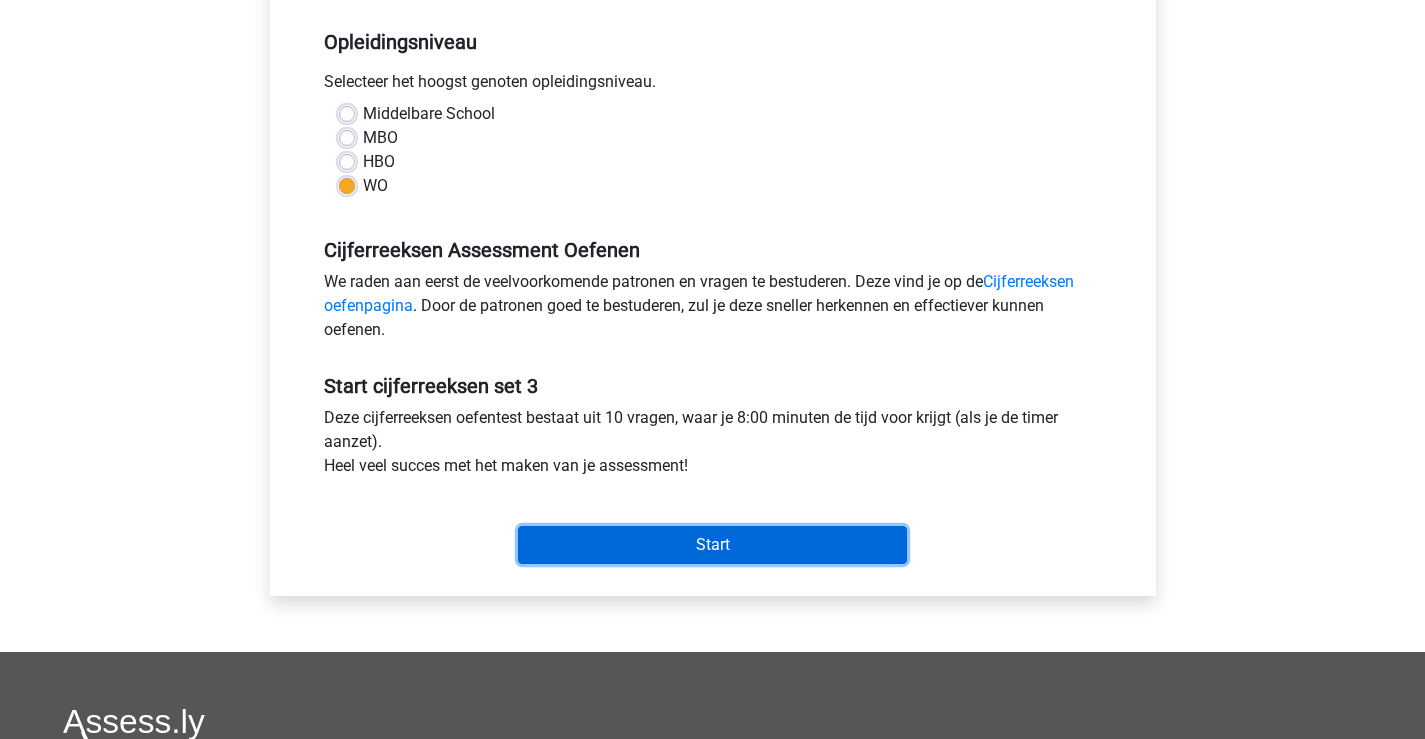 click on "Start" at bounding box center [712, 545] 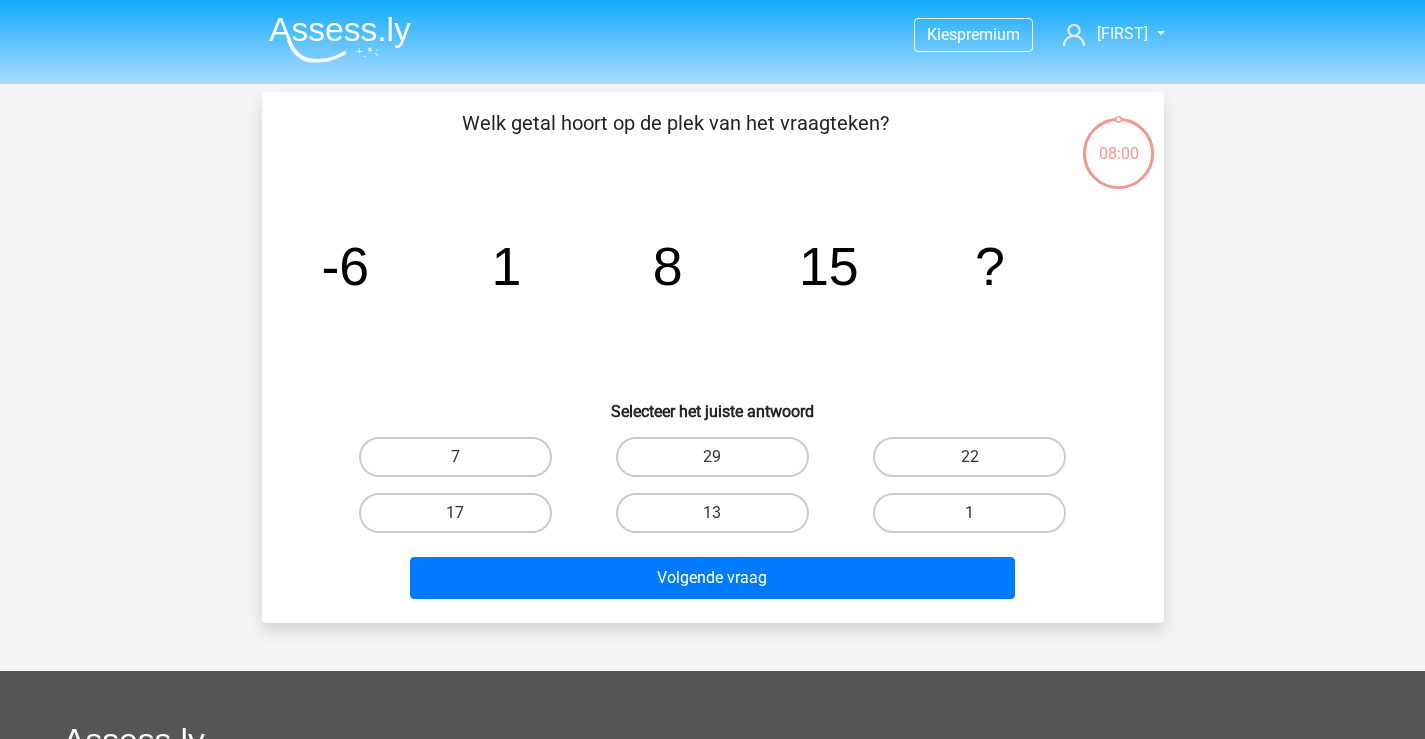 scroll, scrollTop: 0, scrollLeft: 0, axis: both 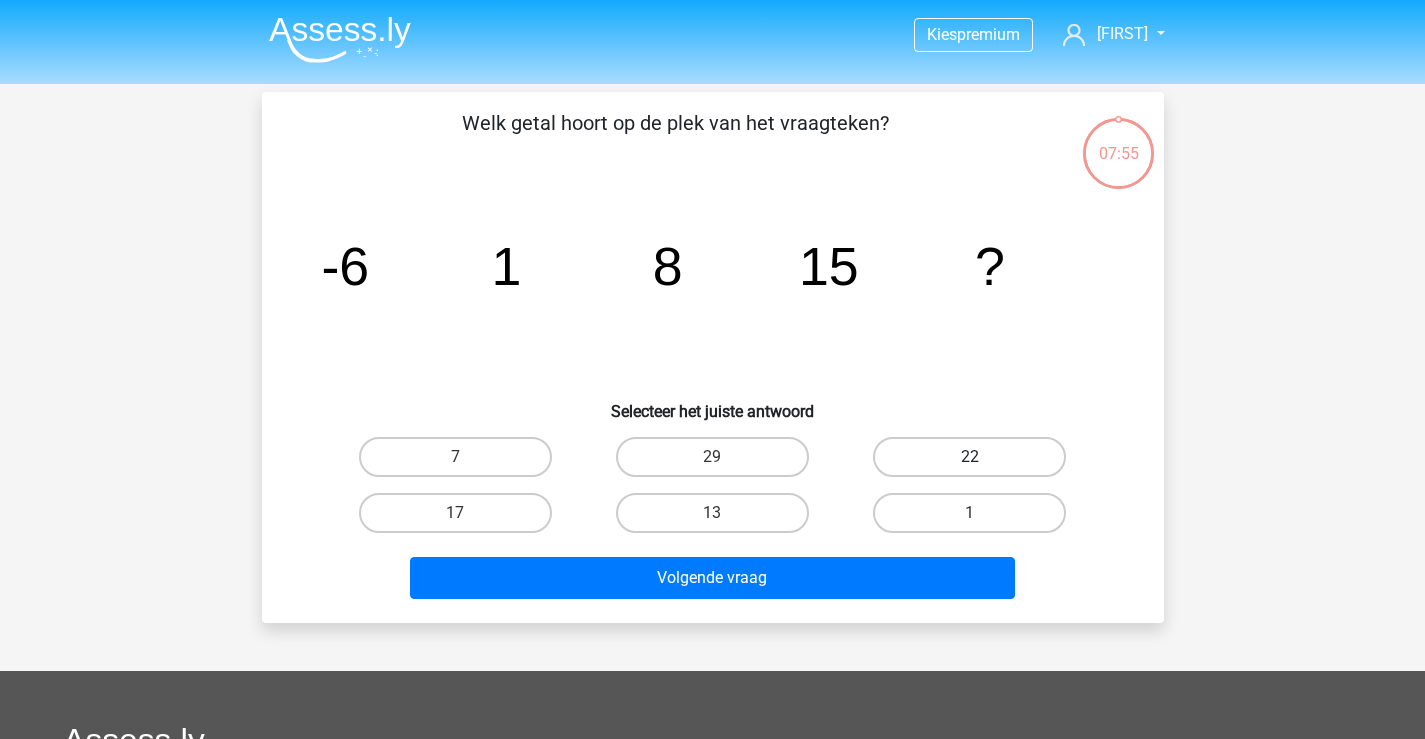 click on "22" at bounding box center [969, 457] 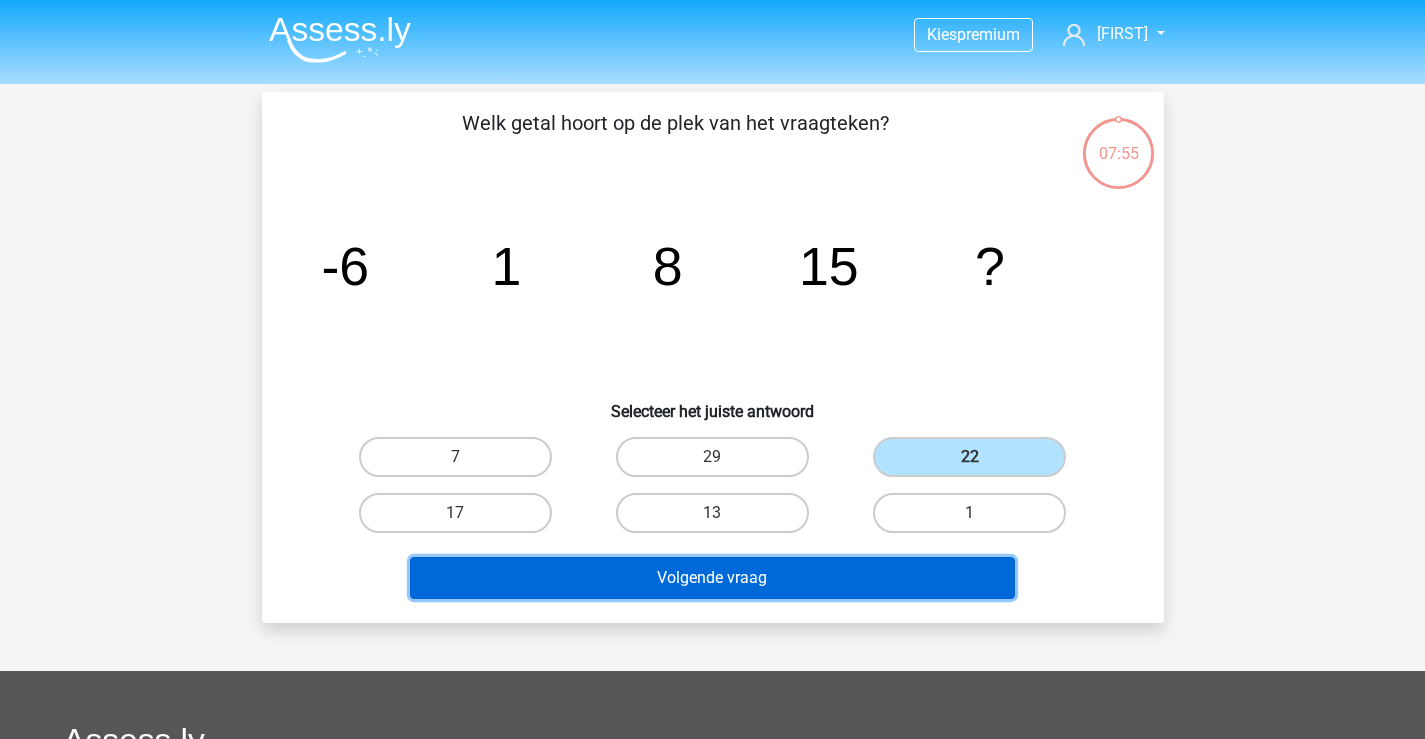 click on "Volgende vraag" at bounding box center [712, 578] 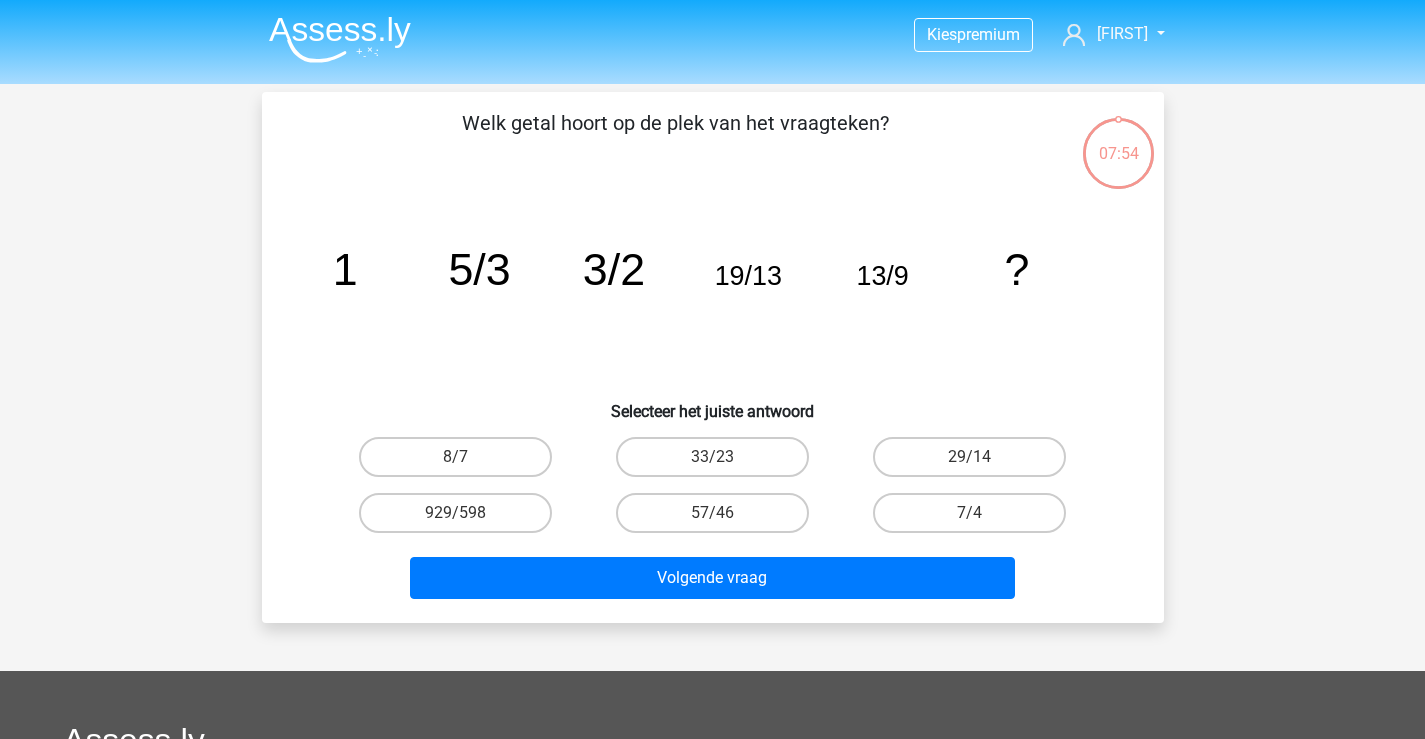 scroll, scrollTop: 92, scrollLeft: 0, axis: vertical 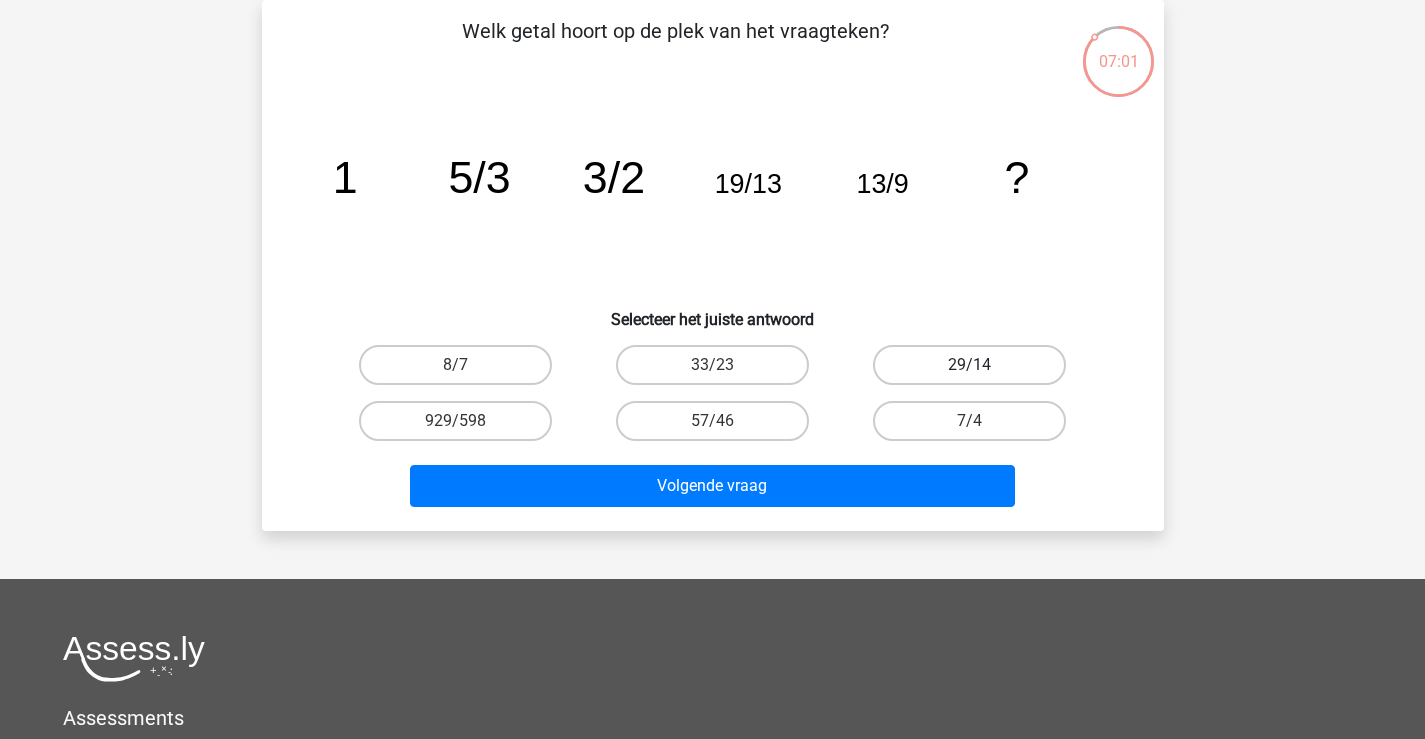 click on "29/14" at bounding box center (969, 365) 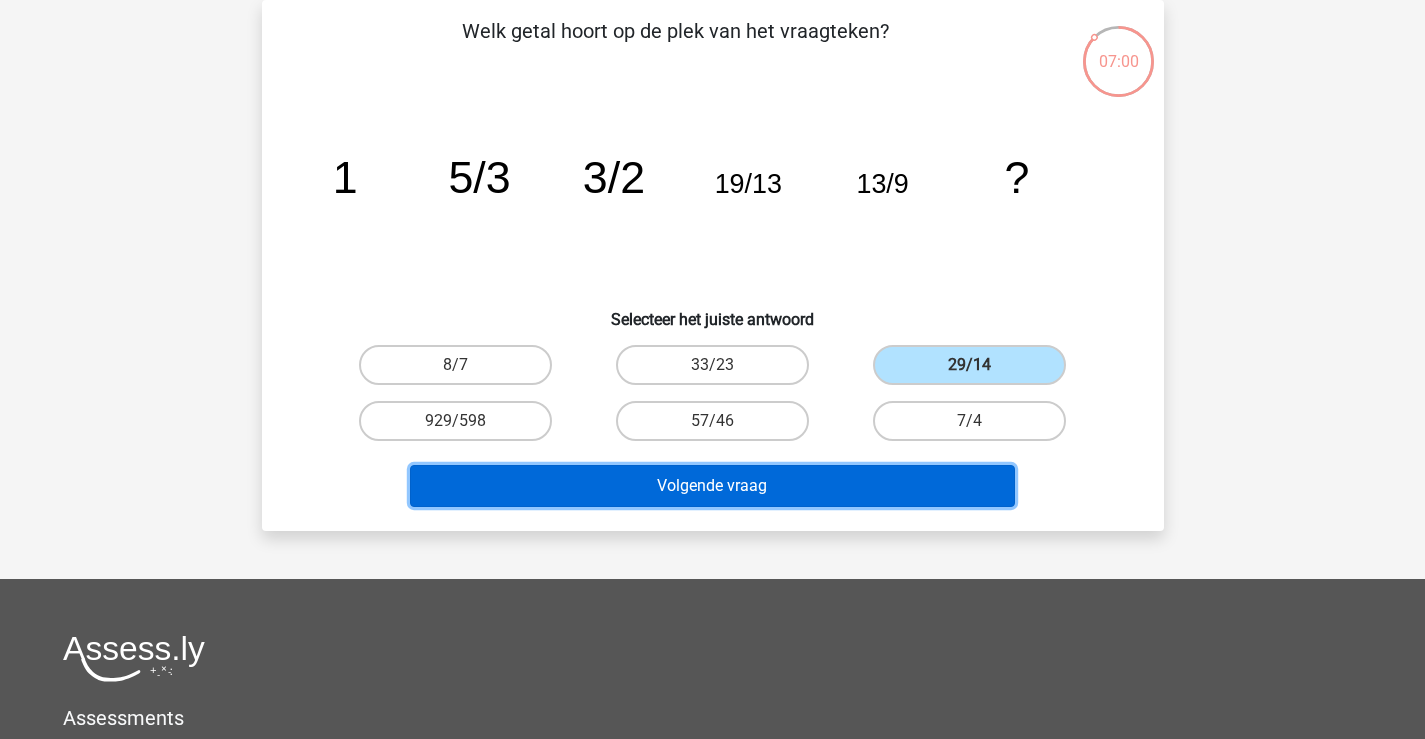 click on "Volgende vraag" at bounding box center [712, 486] 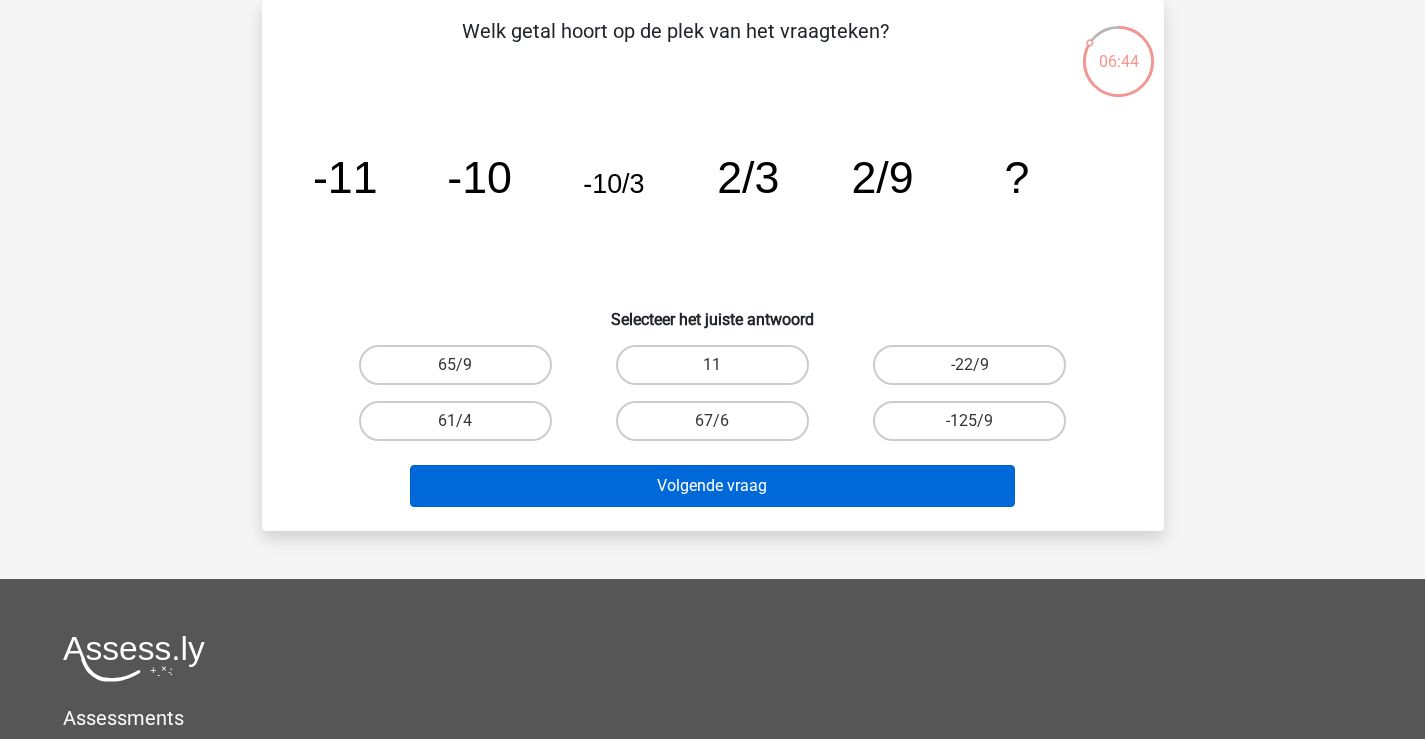 scroll, scrollTop: 0, scrollLeft: 0, axis: both 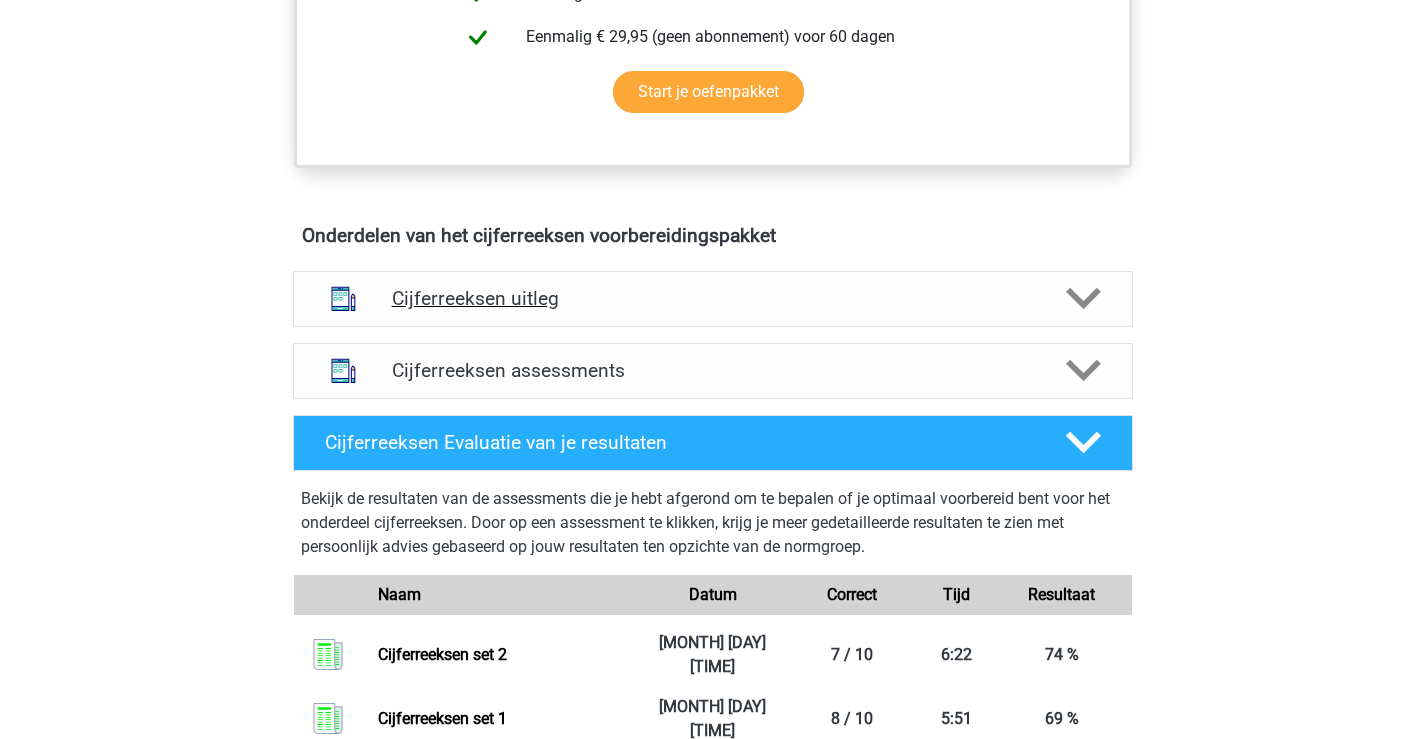 click on "Cijferreeksen uitleg" at bounding box center [713, 299] 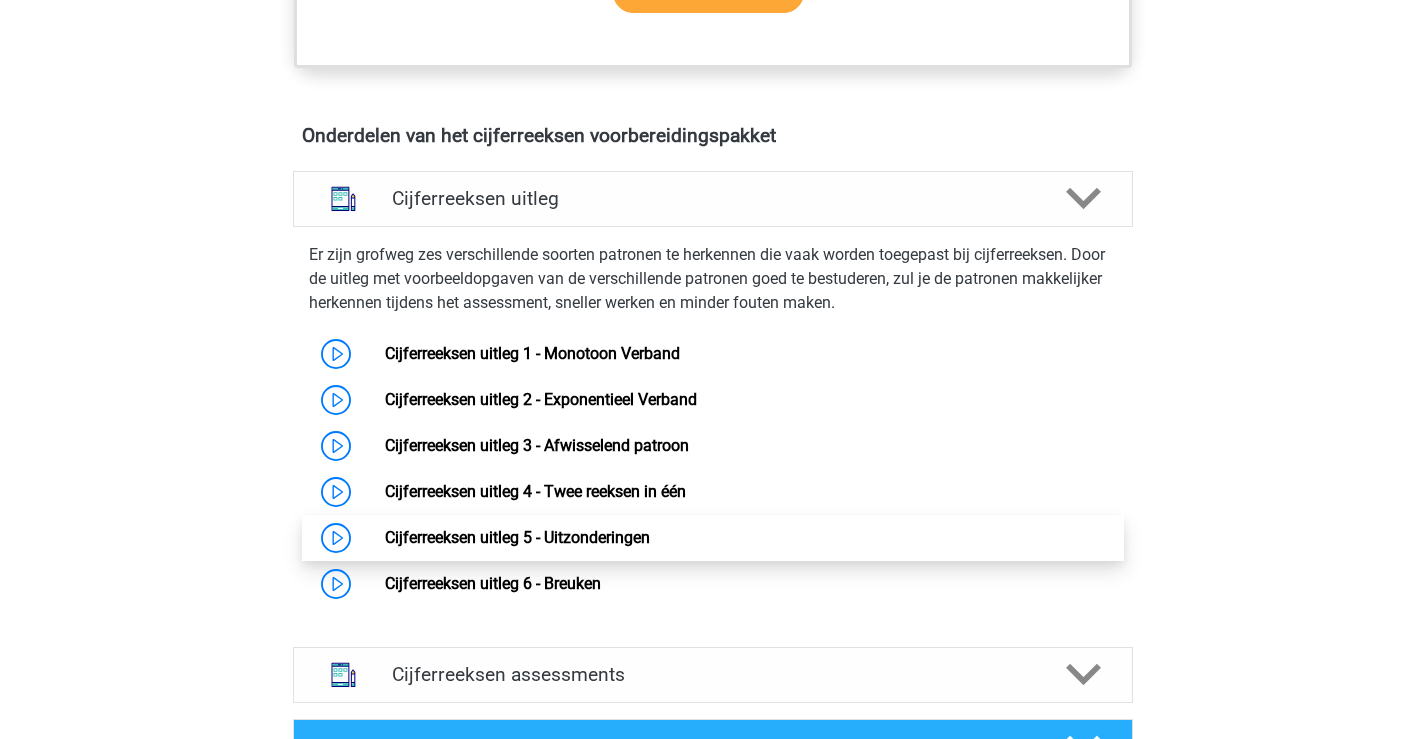 scroll, scrollTop: 1200, scrollLeft: 0, axis: vertical 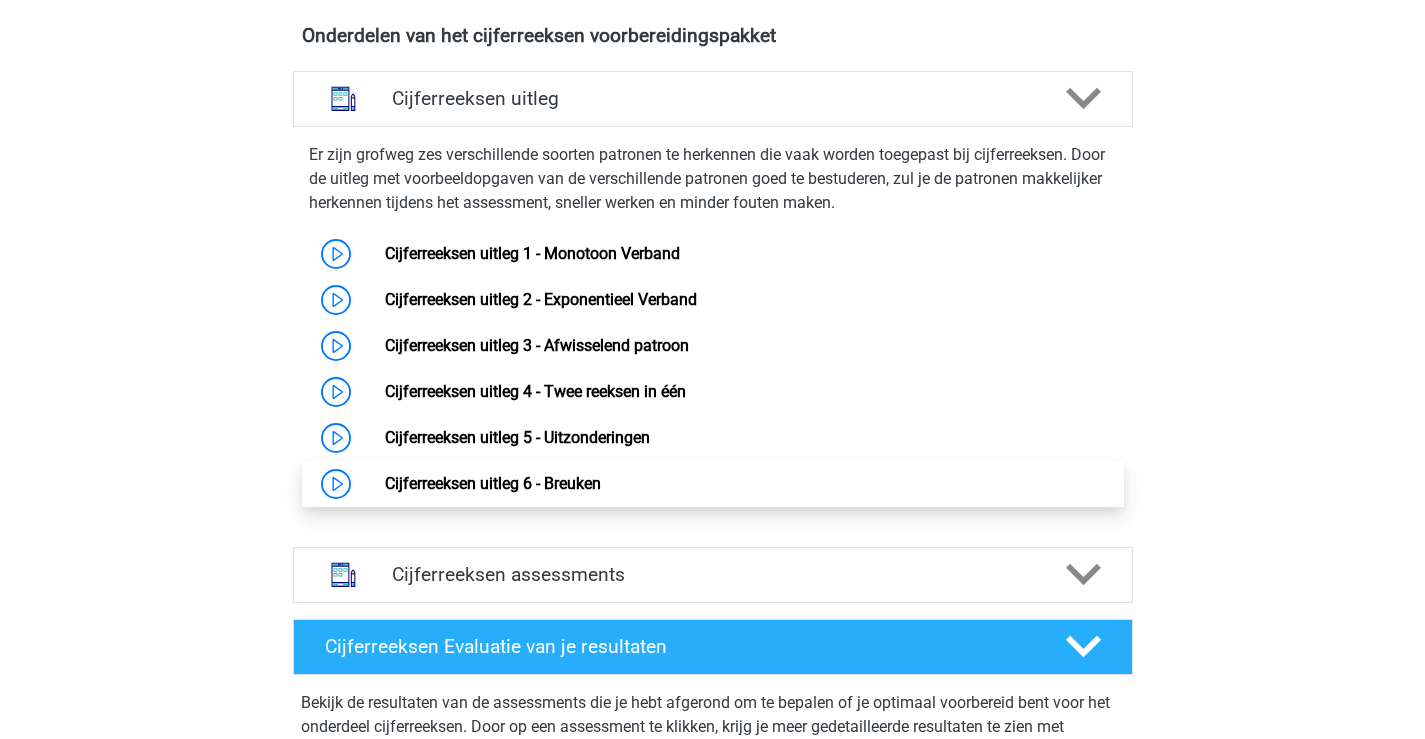 click on "Cijferreeksen uitleg 6 - Breuken" at bounding box center [493, 483] 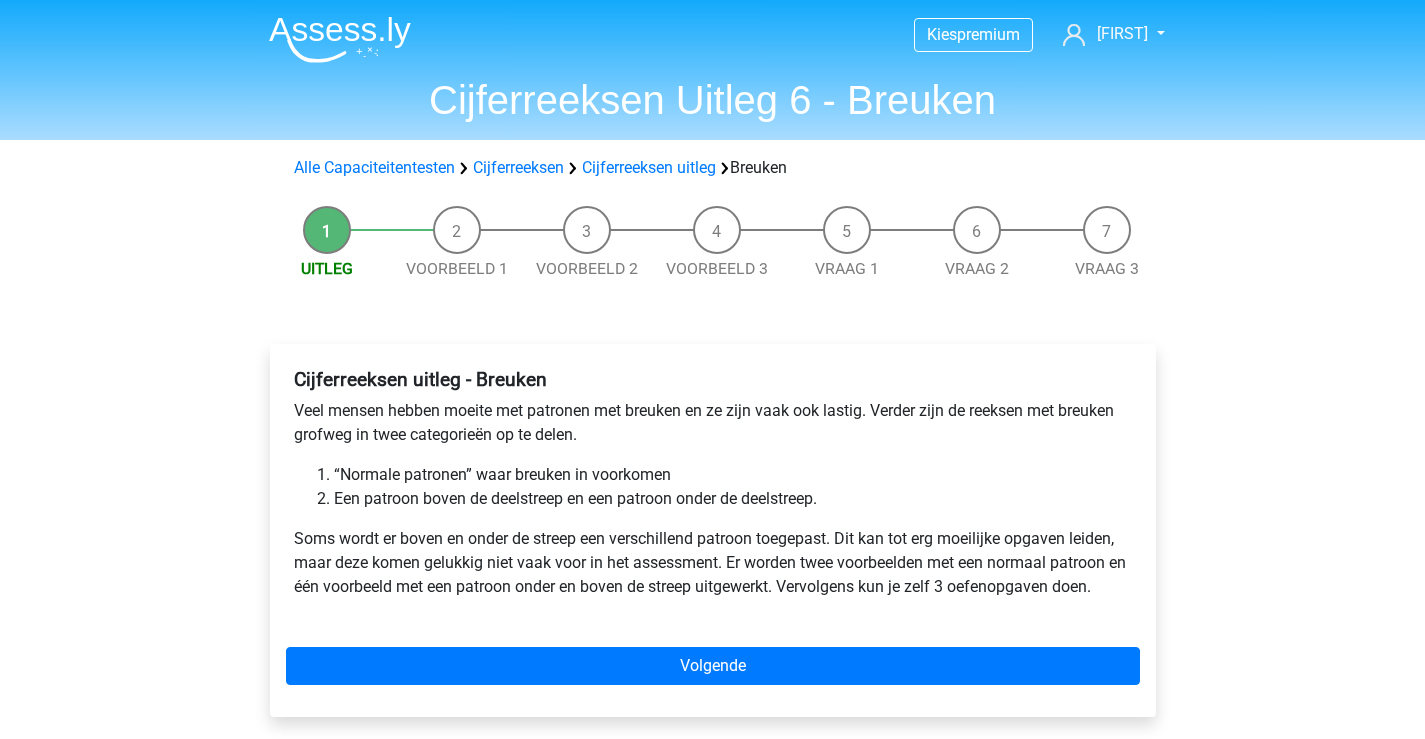 scroll, scrollTop: 100, scrollLeft: 0, axis: vertical 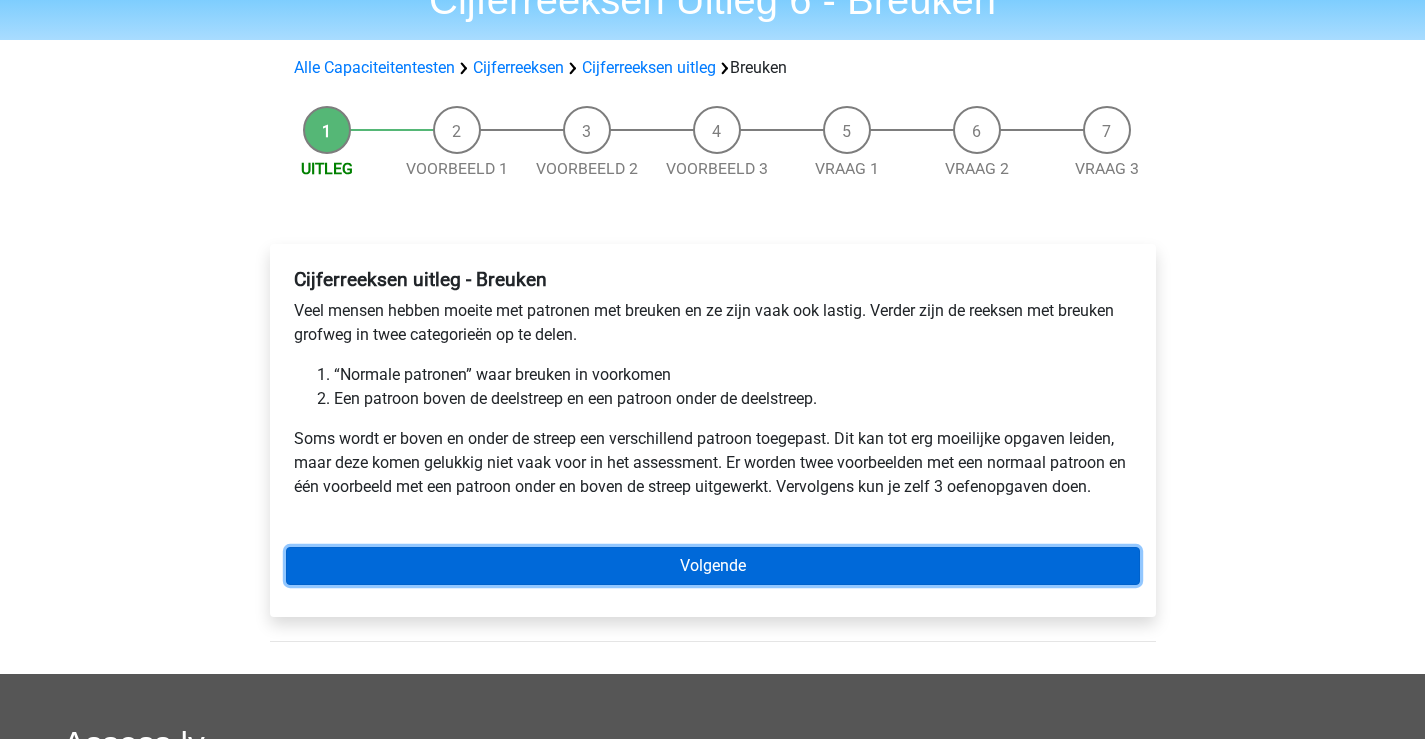 click on "Volgende" at bounding box center [713, 566] 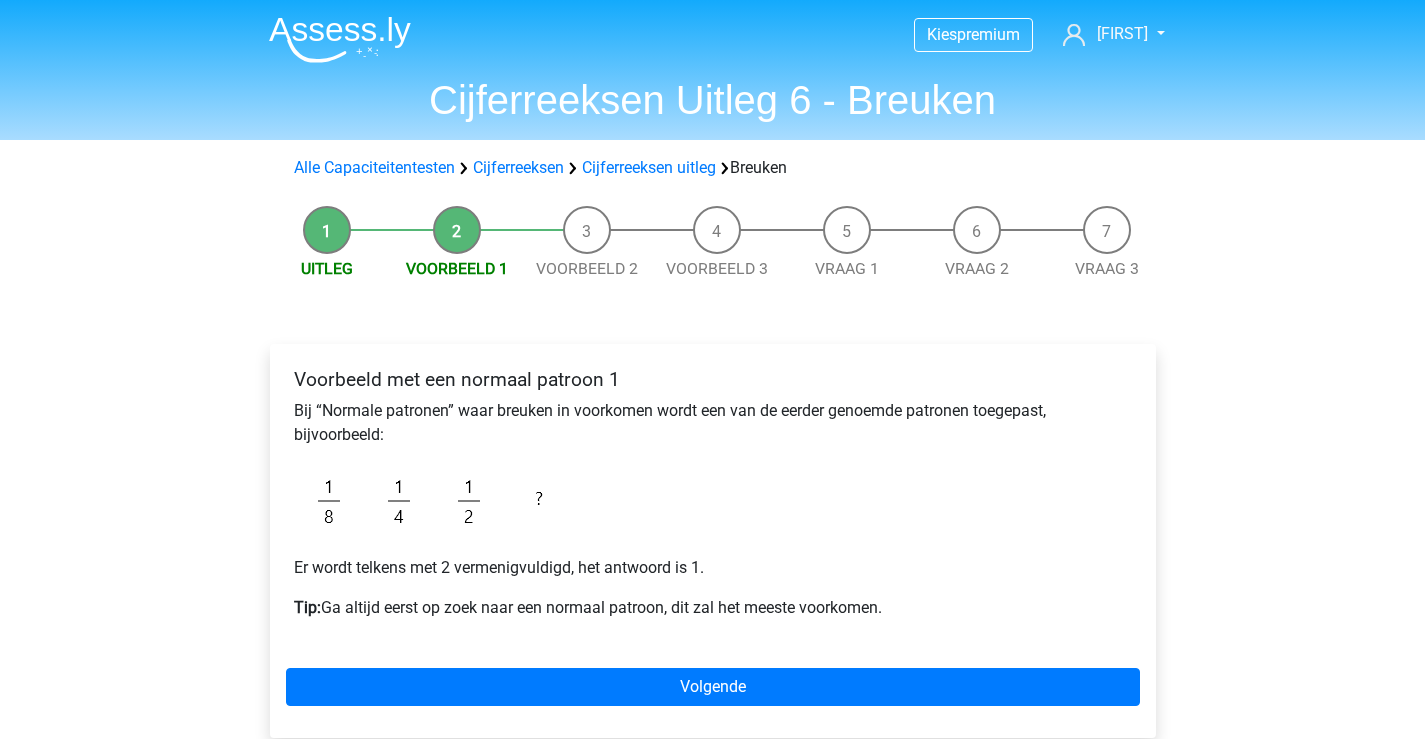 scroll, scrollTop: 200, scrollLeft: 0, axis: vertical 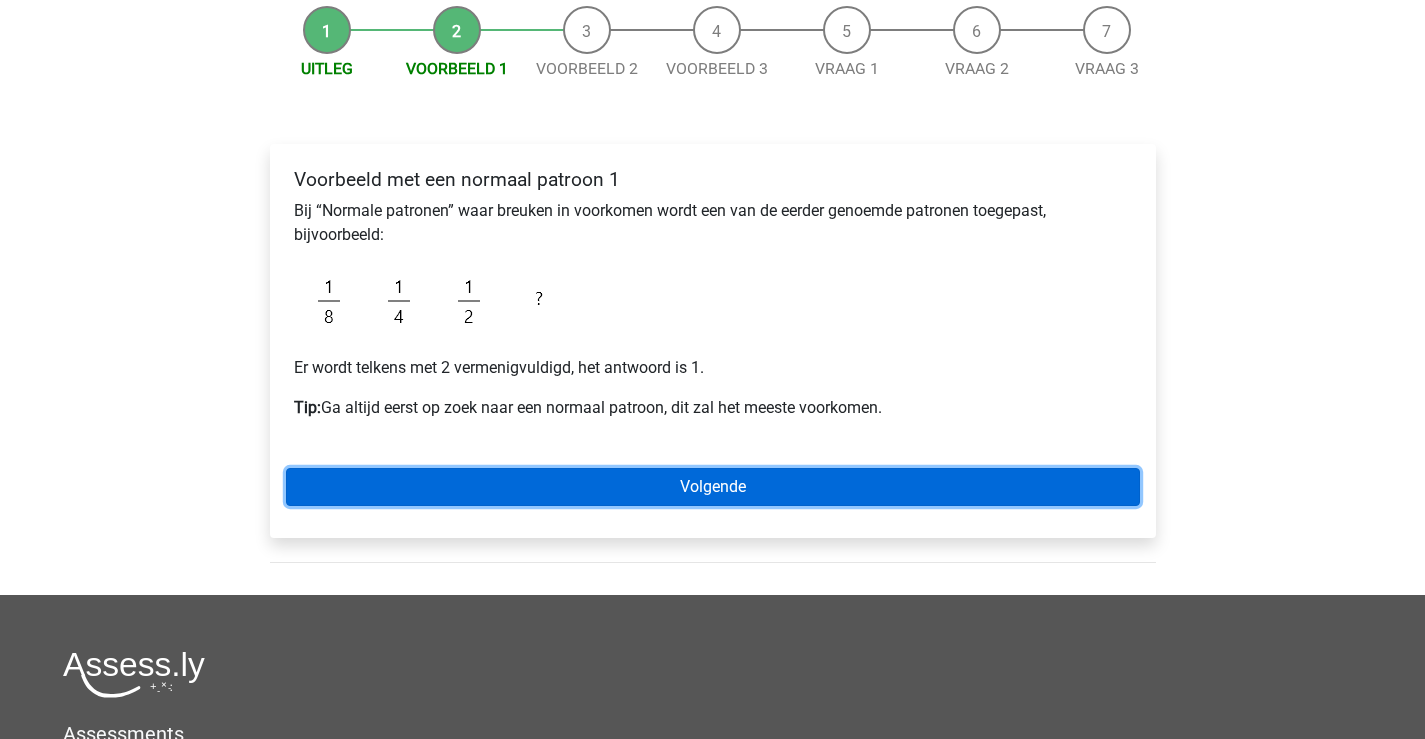 click on "Volgende" at bounding box center [713, 487] 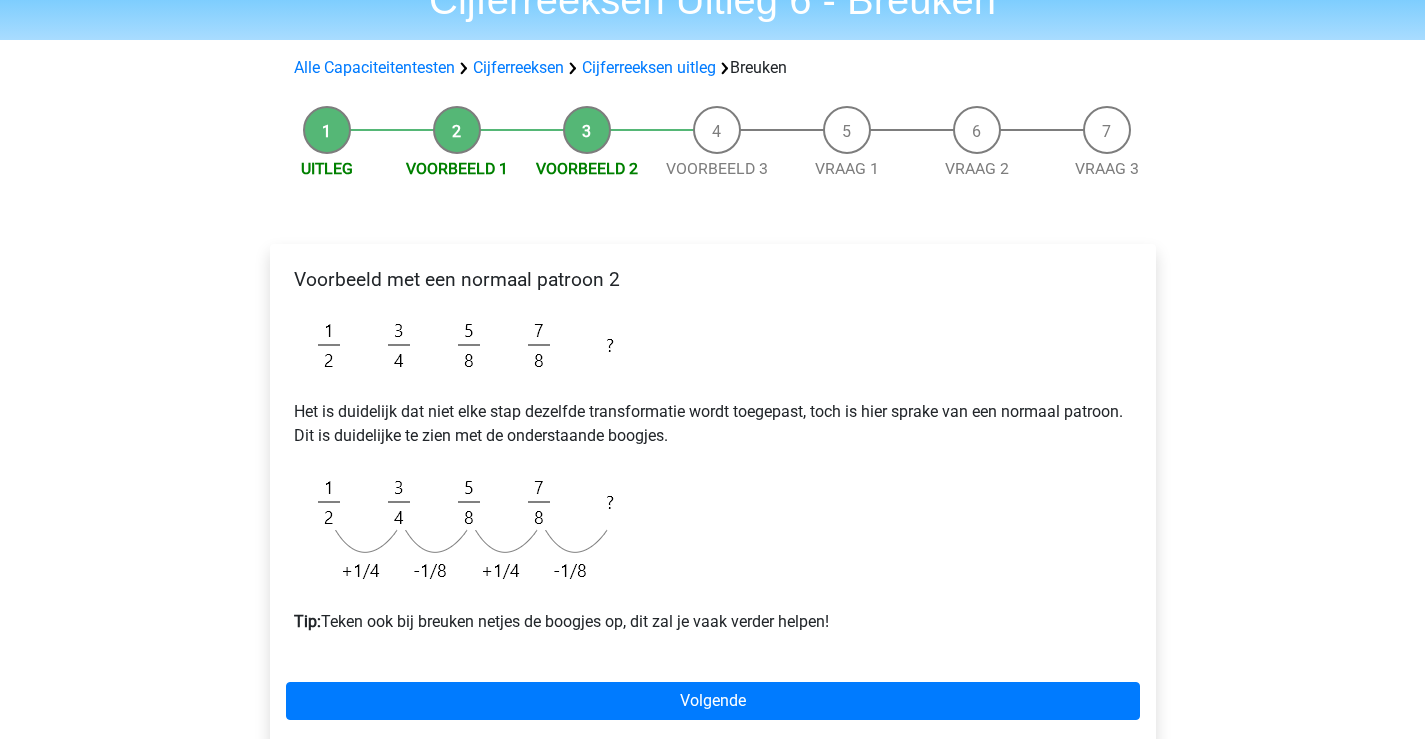scroll, scrollTop: 200, scrollLeft: 0, axis: vertical 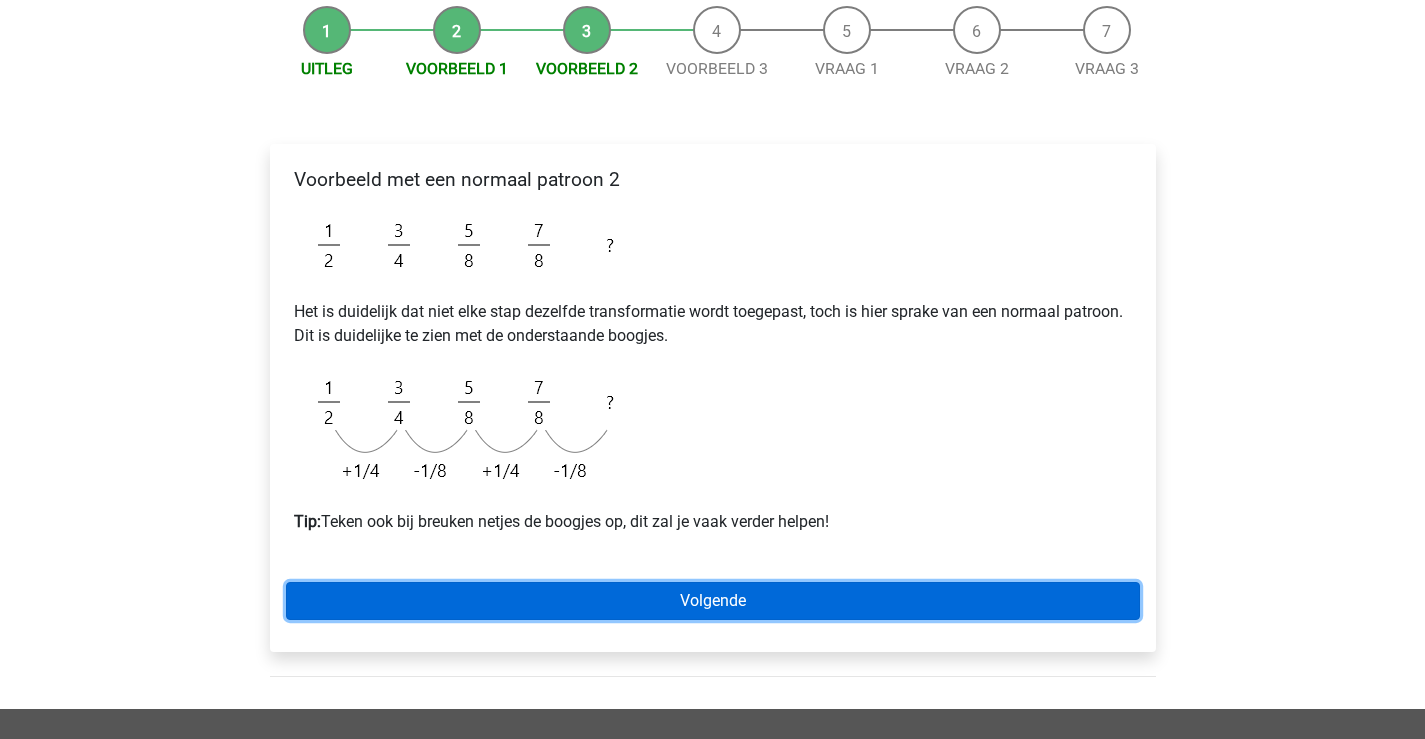 click on "Volgende" at bounding box center [713, 601] 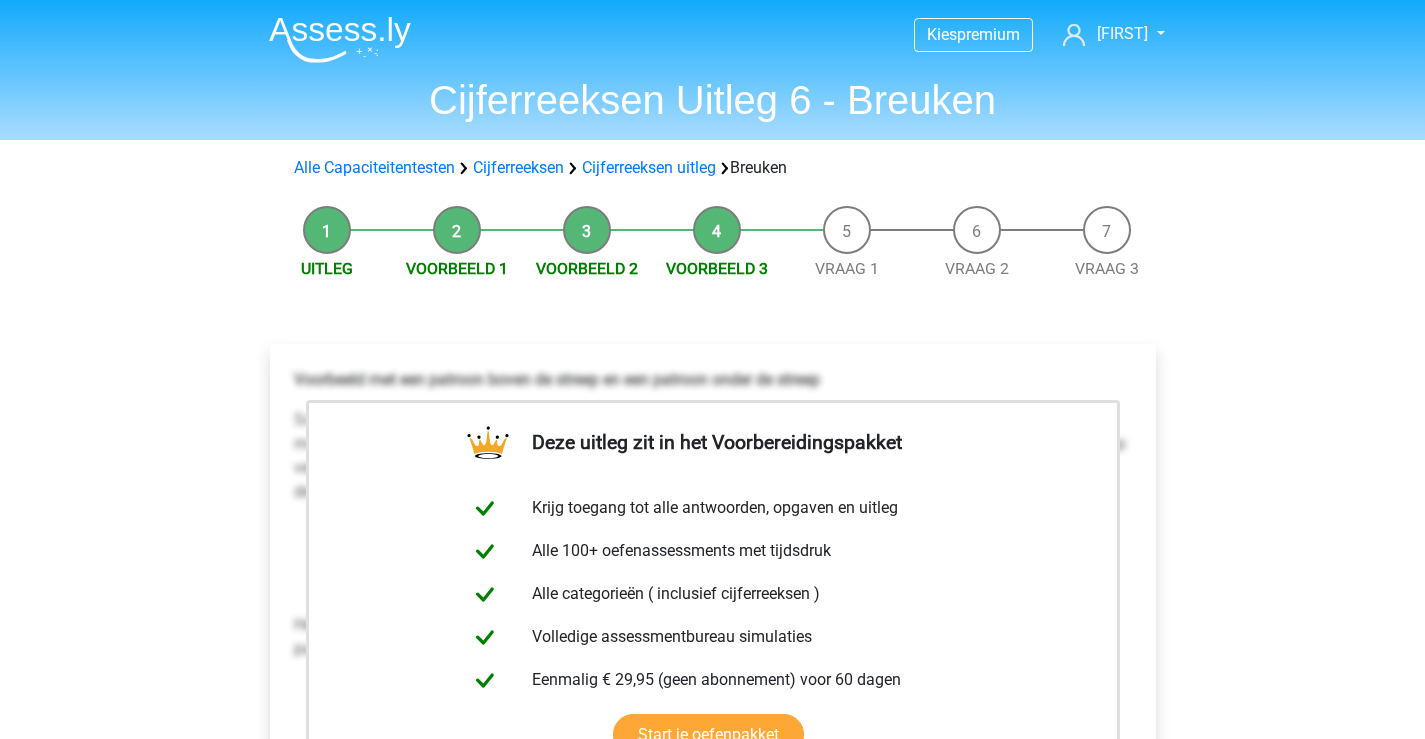 scroll, scrollTop: 0, scrollLeft: 0, axis: both 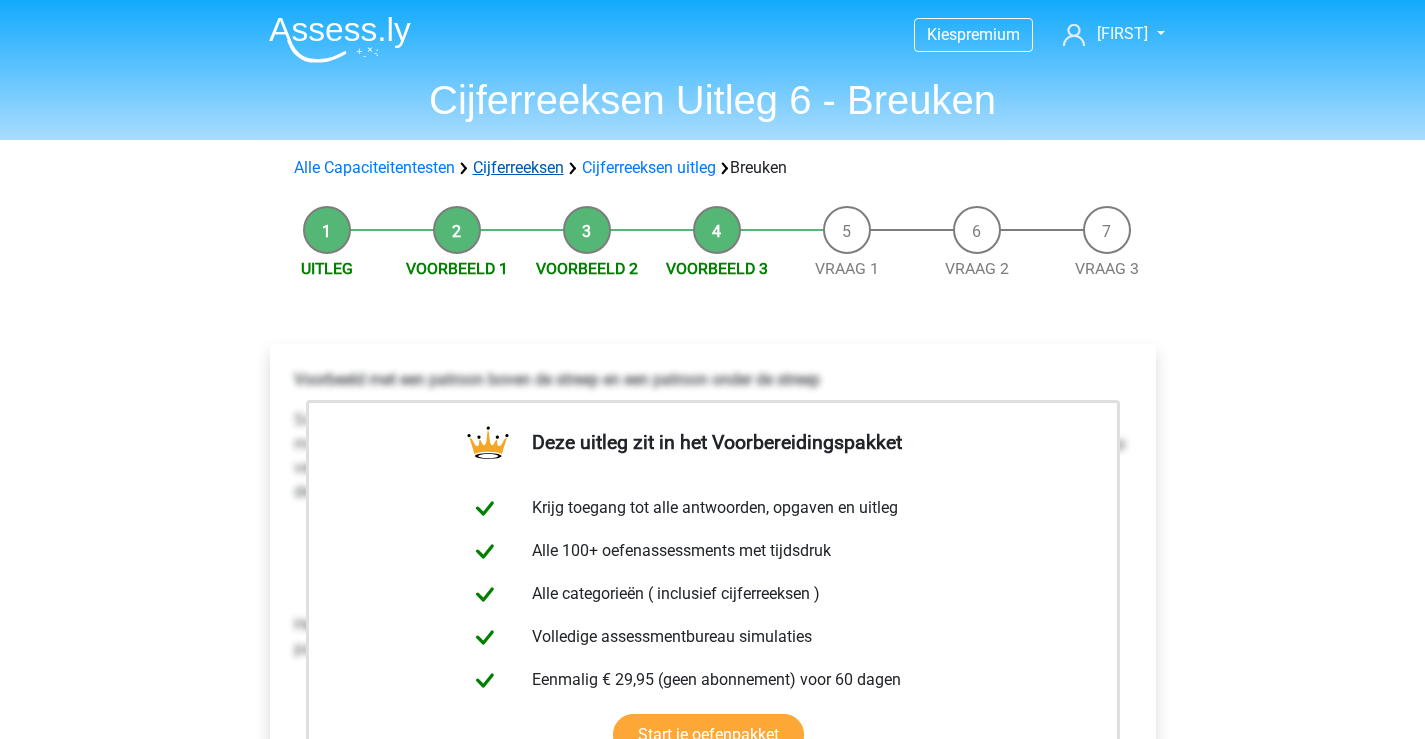 click on "Cijferreeksen" at bounding box center [518, 167] 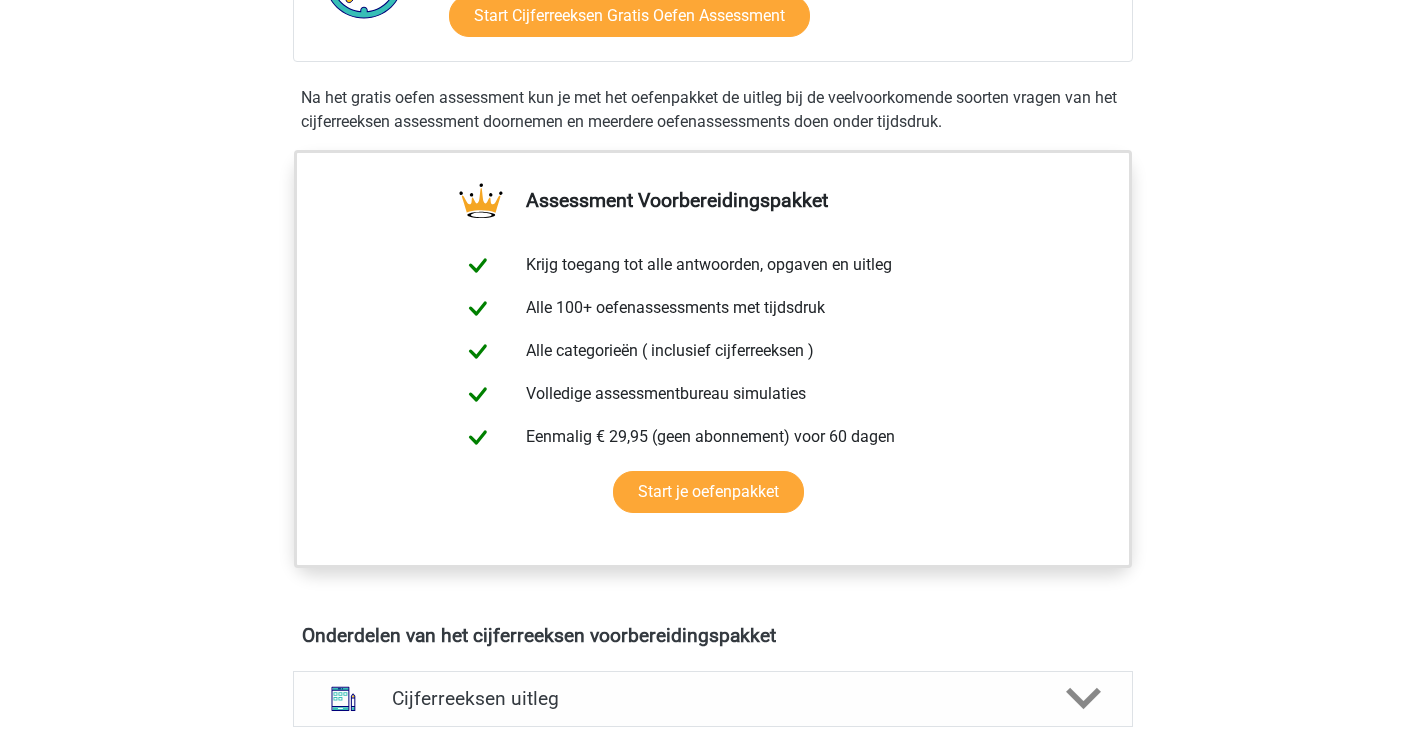 scroll, scrollTop: 800, scrollLeft: 0, axis: vertical 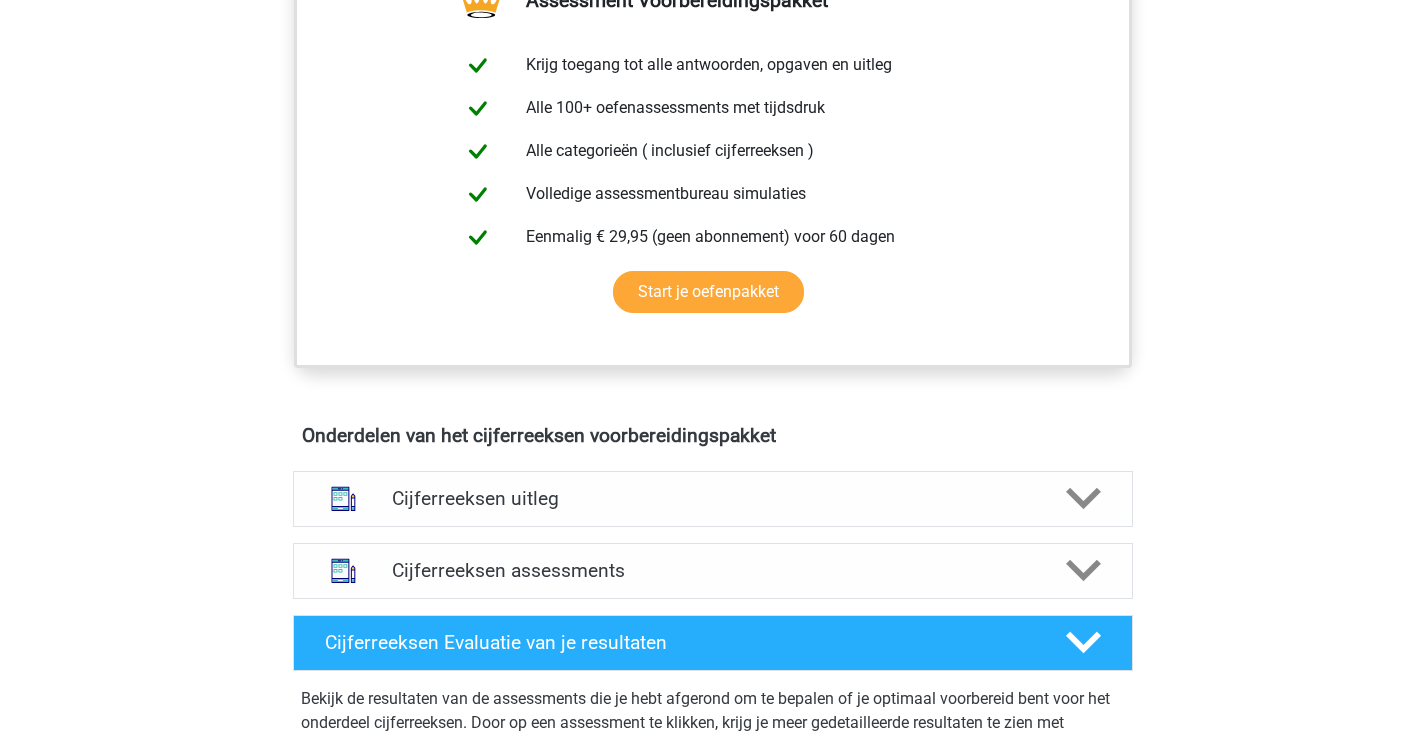 click on "Cijferreeksen uitleg" at bounding box center [713, 498] 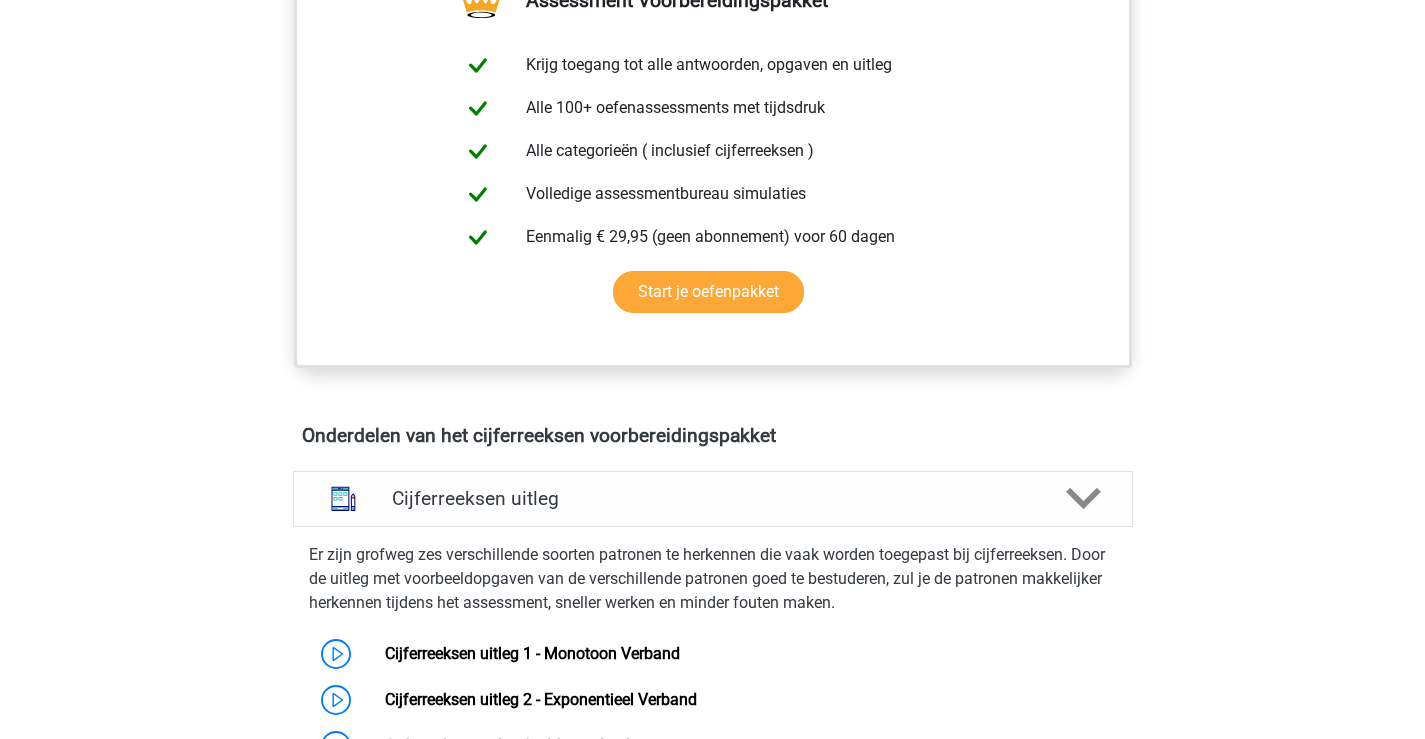 click on "Cijferreeksen uitleg" at bounding box center [713, 498] 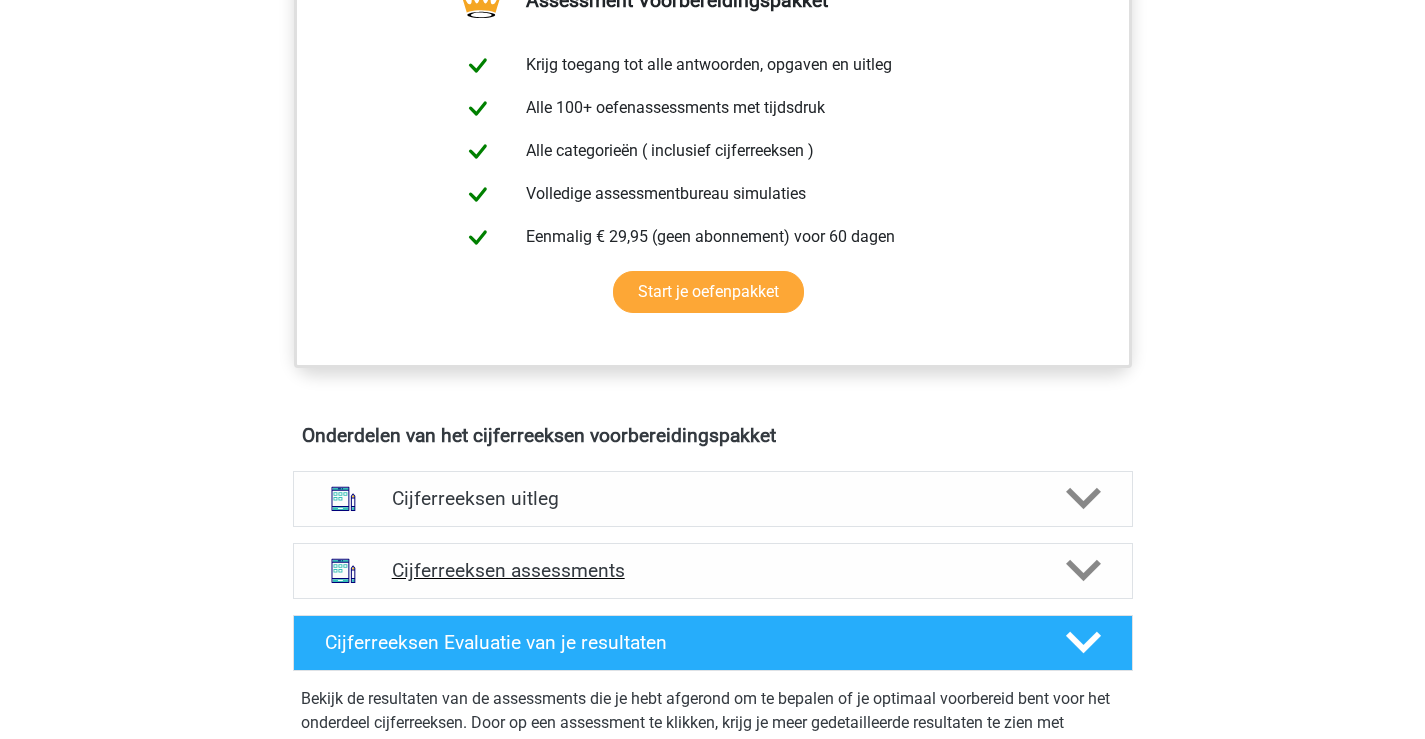click on "Cijferreeksen assessments" at bounding box center (713, 571) 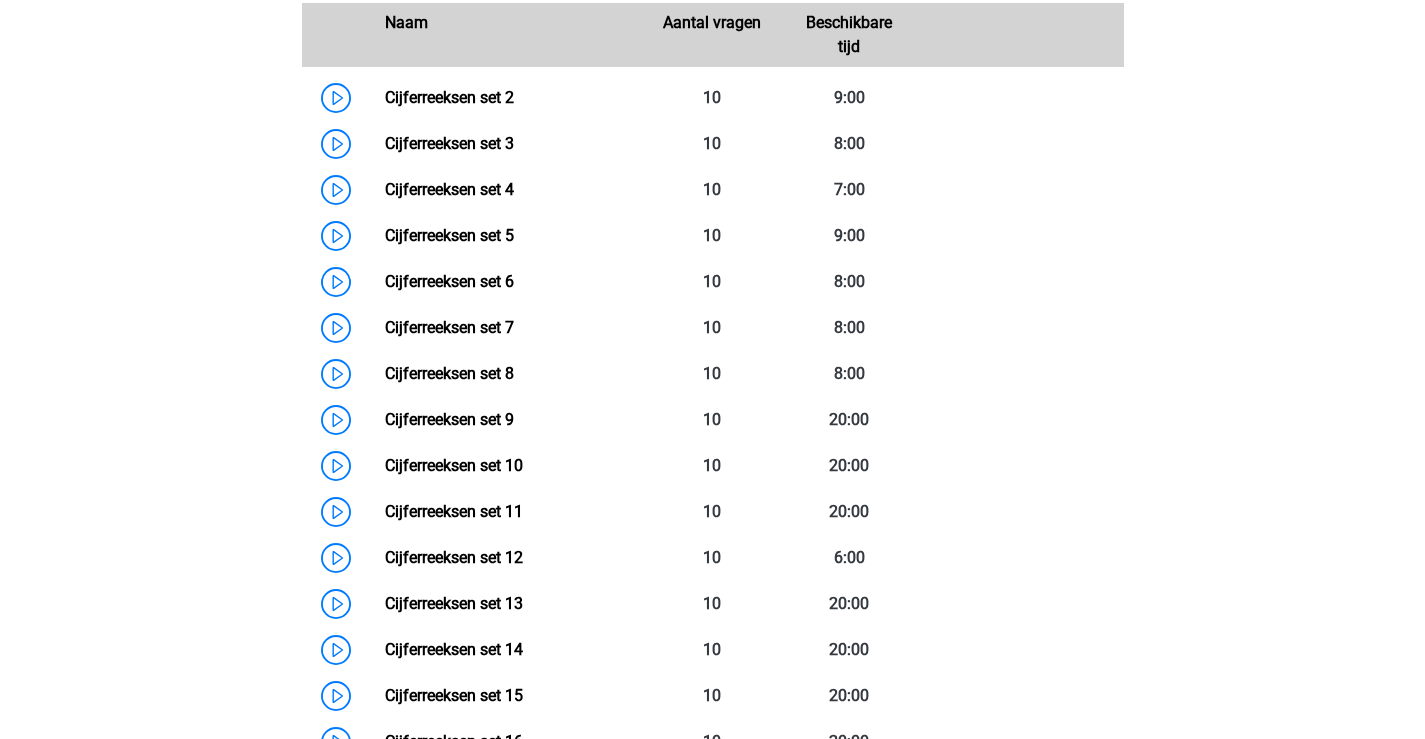 scroll, scrollTop: 1400, scrollLeft: 0, axis: vertical 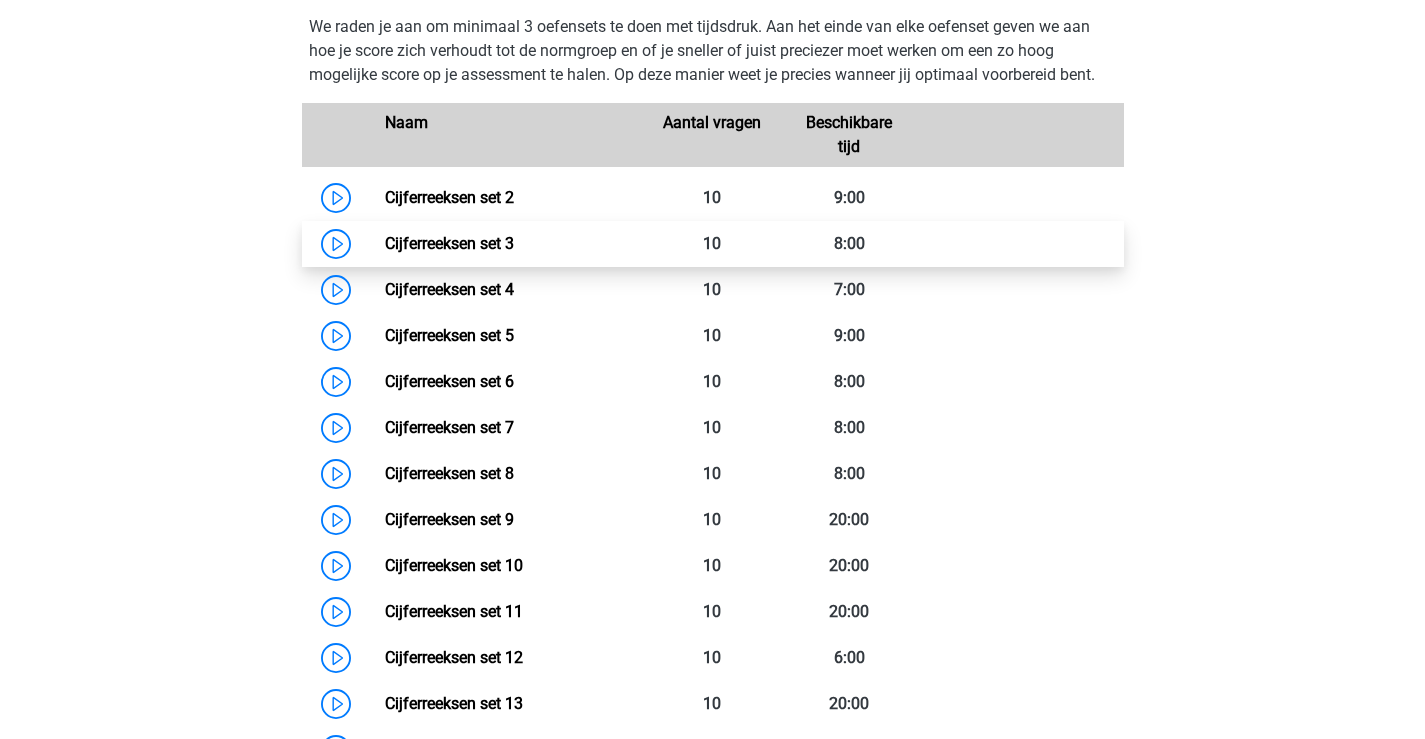 click on "Cijferreeksen
set 3" at bounding box center (449, 243) 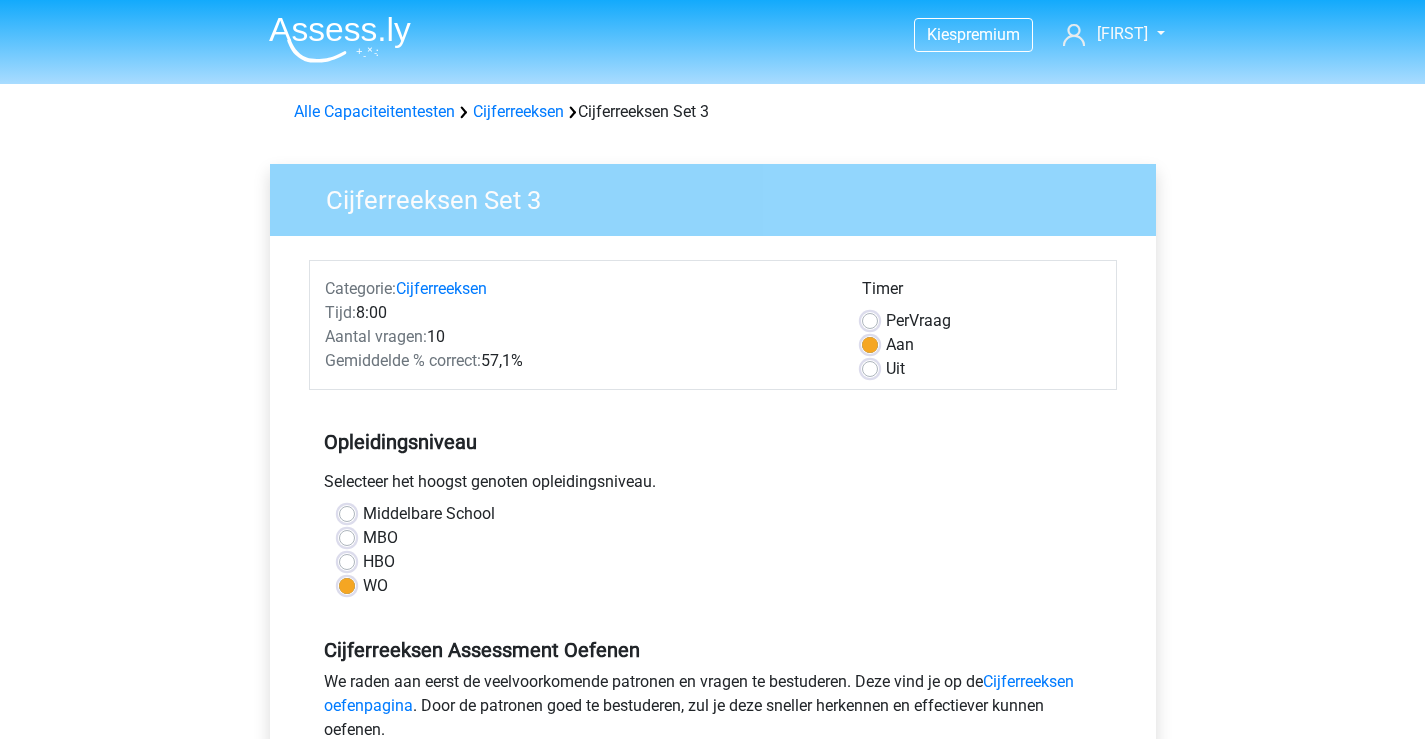 scroll, scrollTop: 300, scrollLeft: 0, axis: vertical 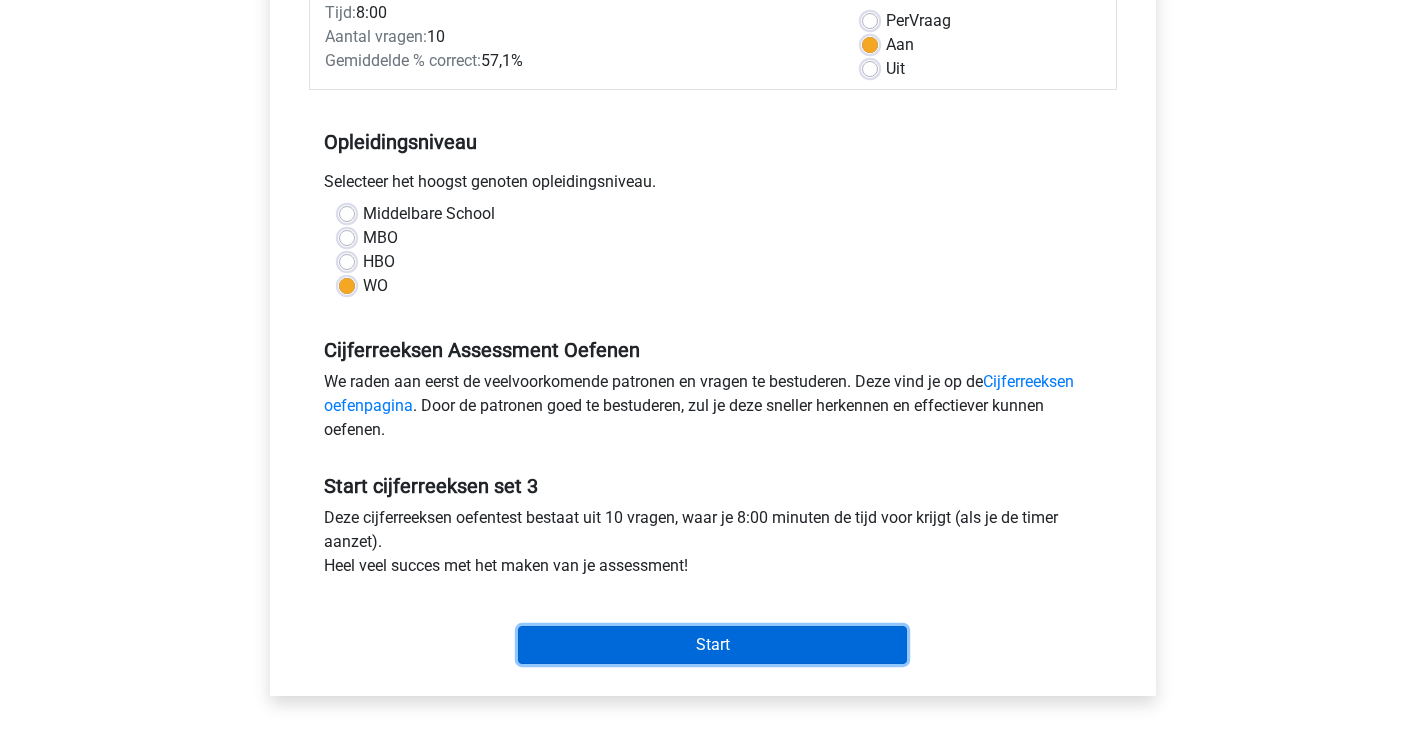 click on "Start" at bounding box center [712, 645] 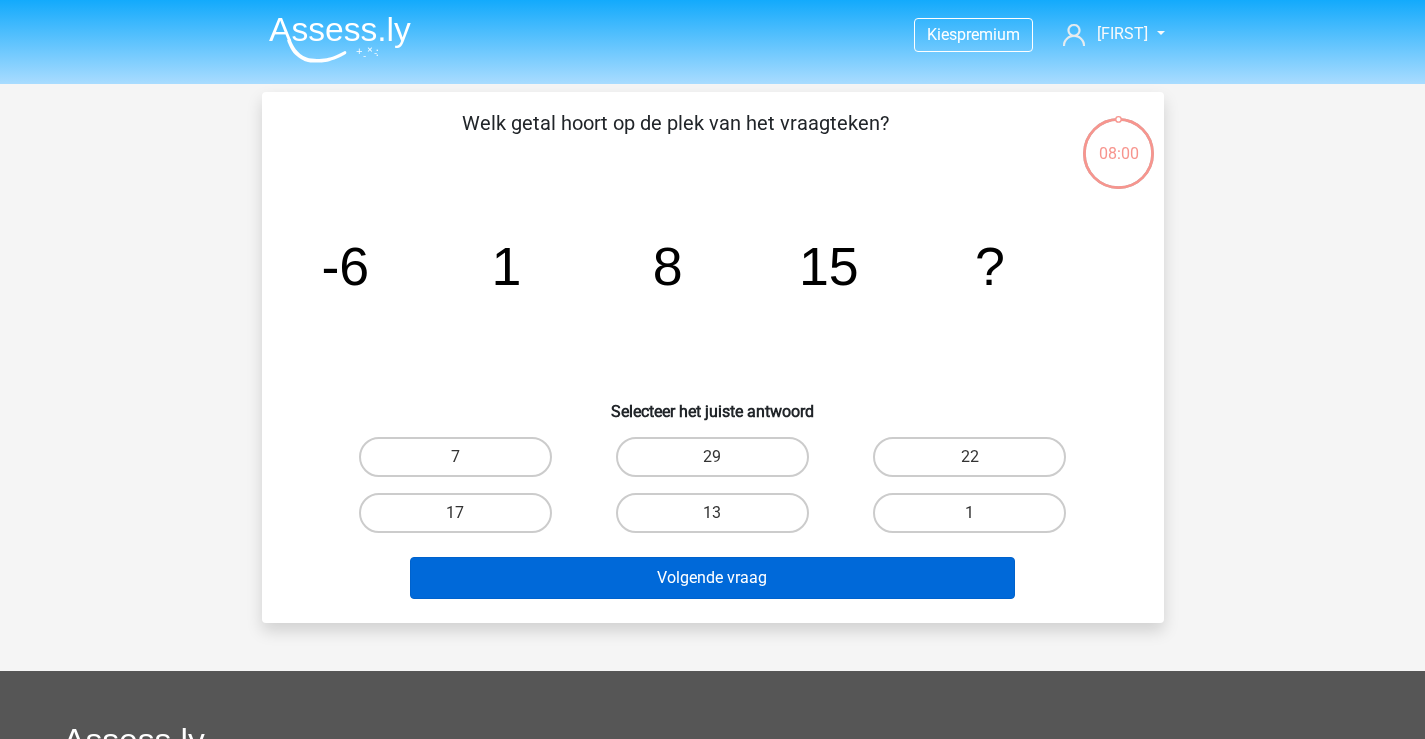 scroll, scrollTop: 0, scrollLeft: 0, axis: both 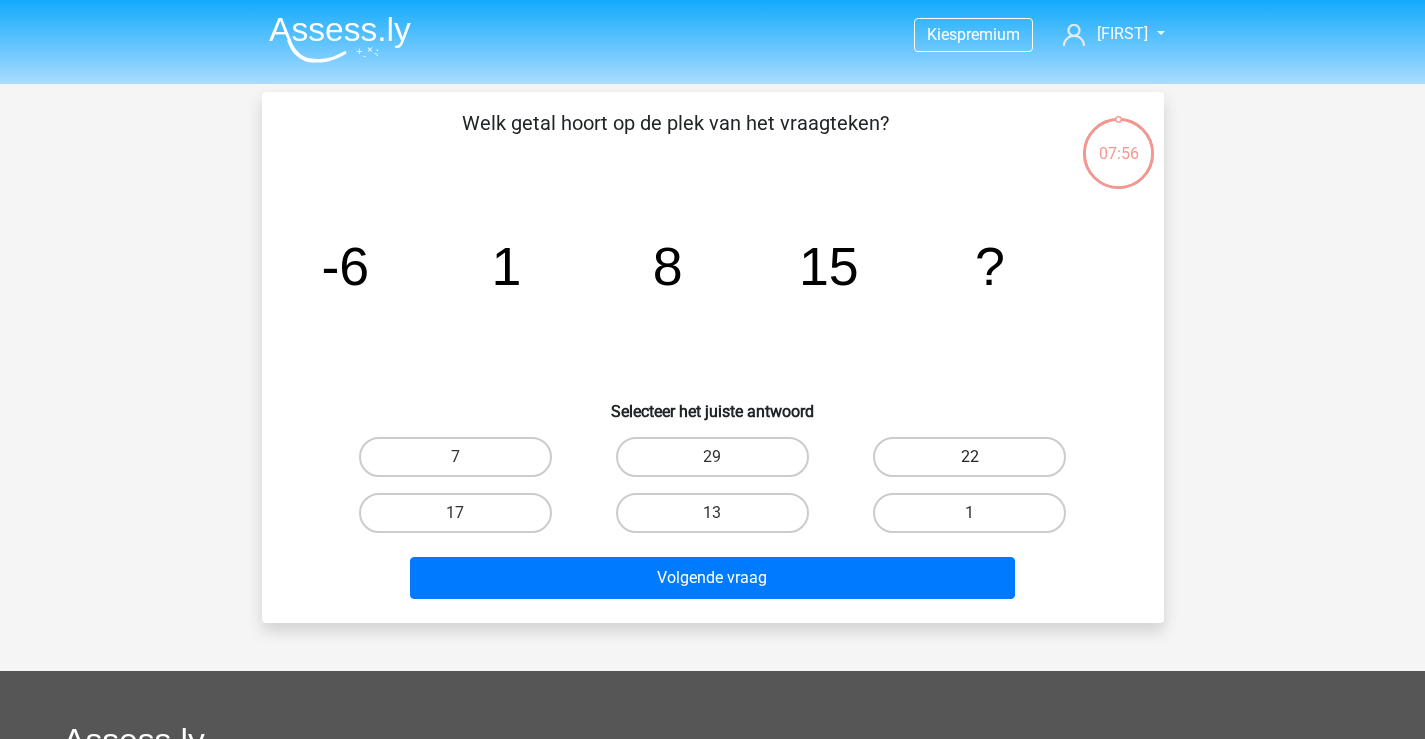 click on "22" at bounding box center [969, 457] 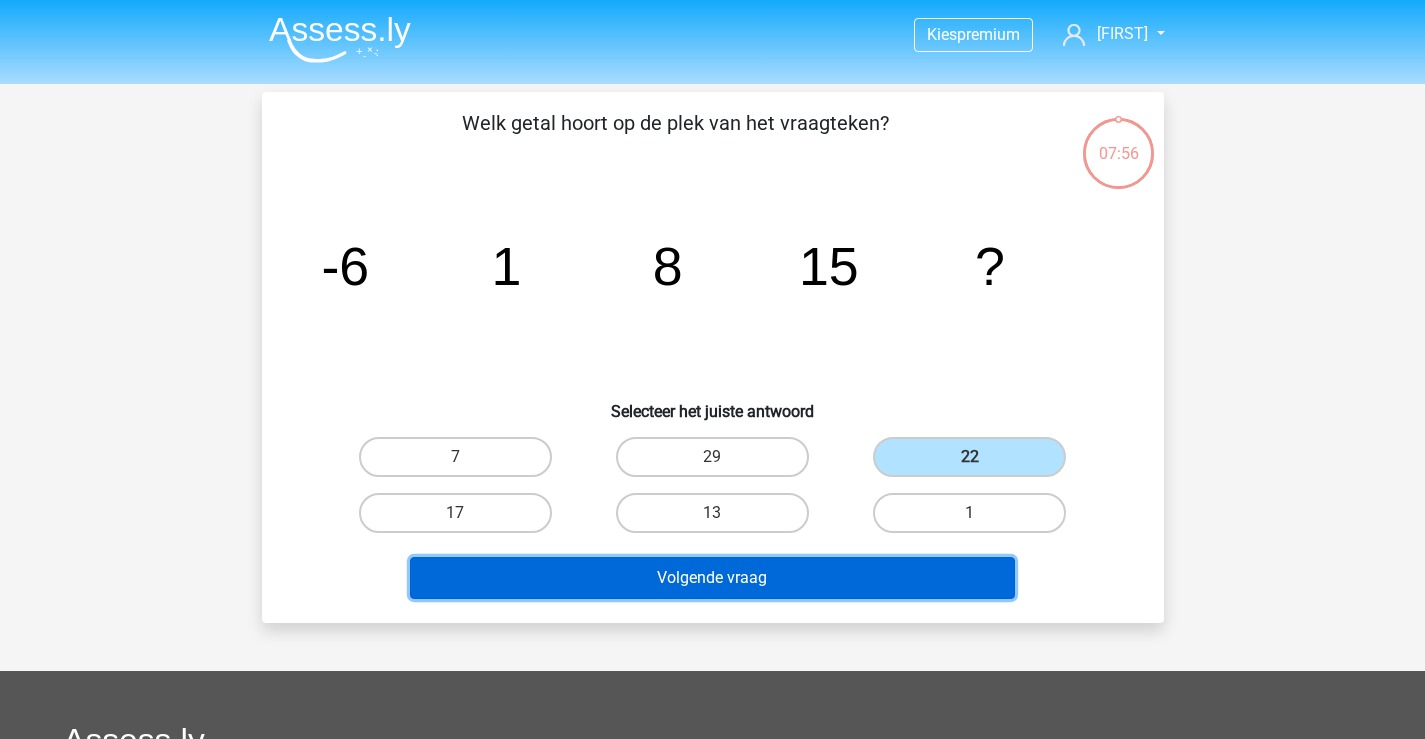 click on "Volgende vraag" at bounding box center [712, 578] 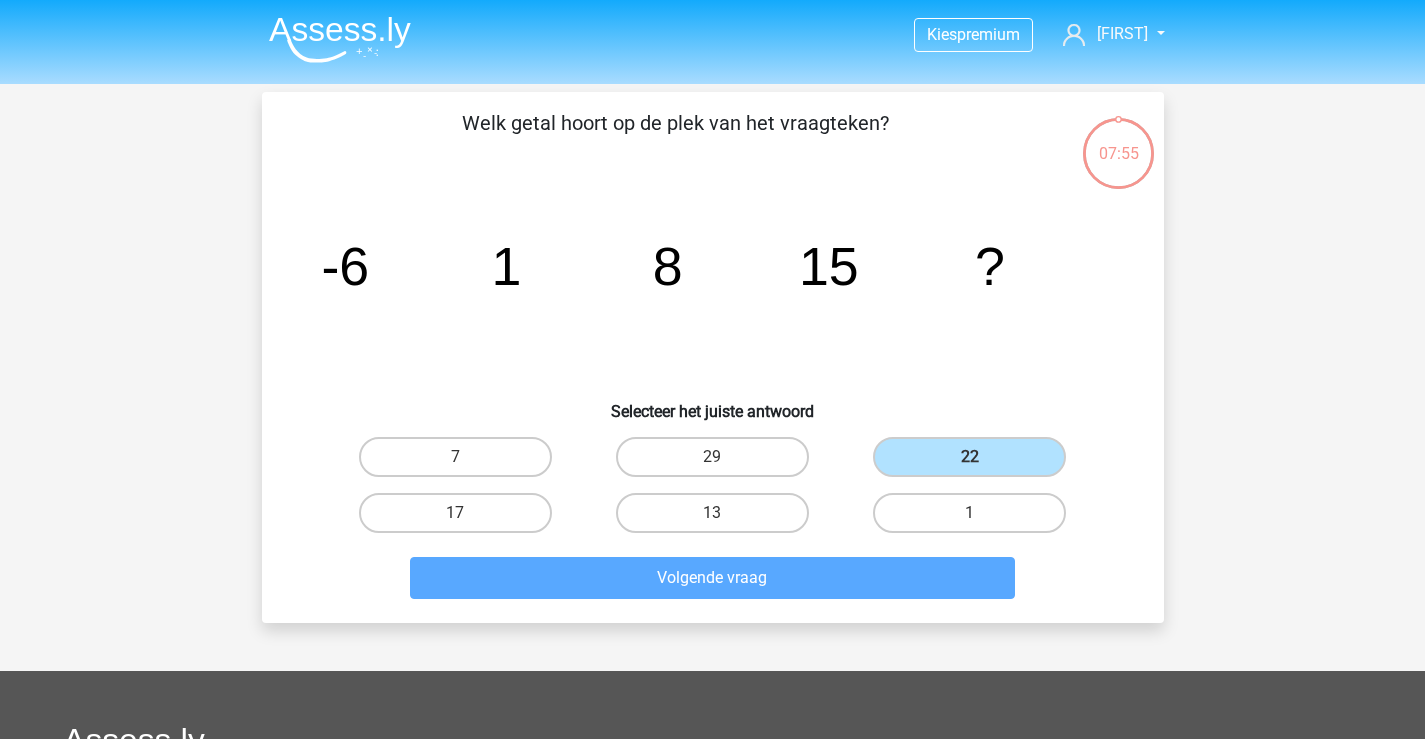 scroll, scrollTop: 92, scrollLeft: 0, axis: vertical 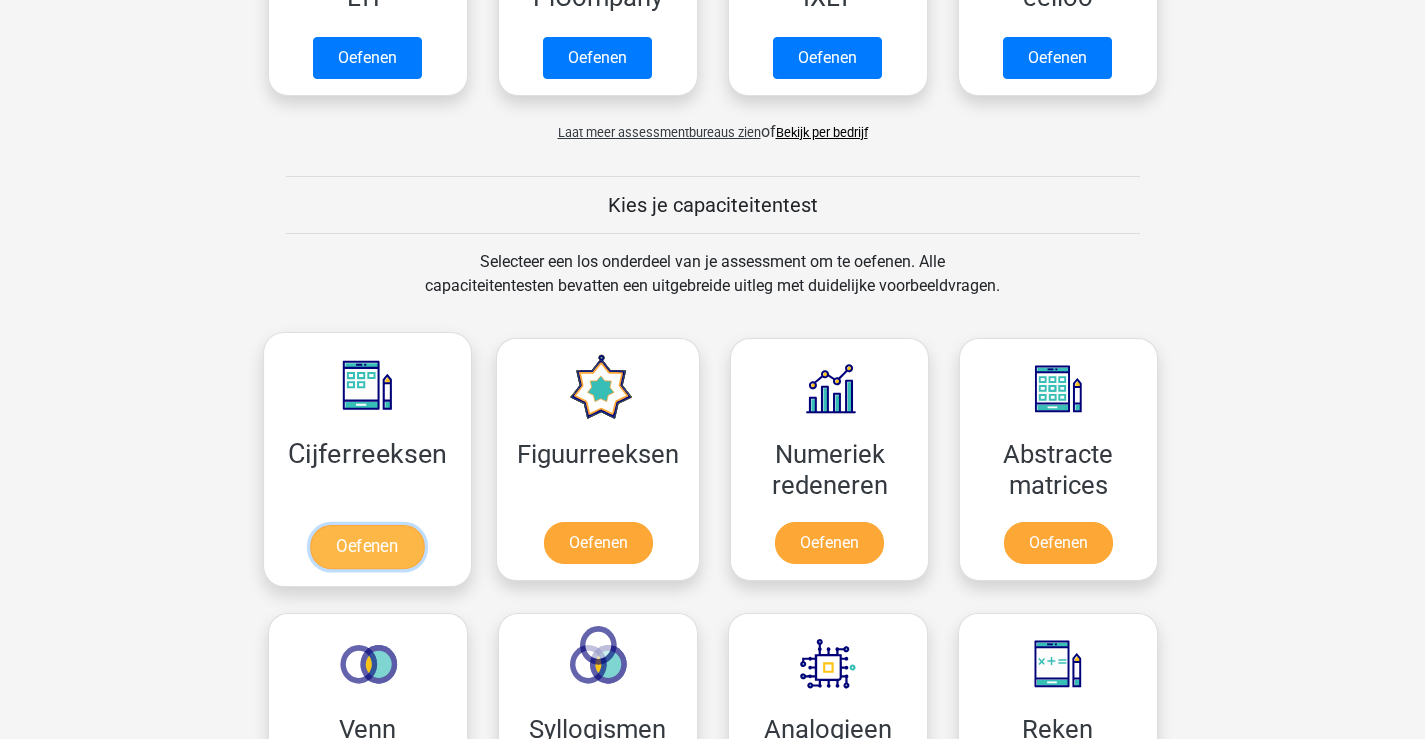 click on "Oefenen" at bounding box center (367, 547) 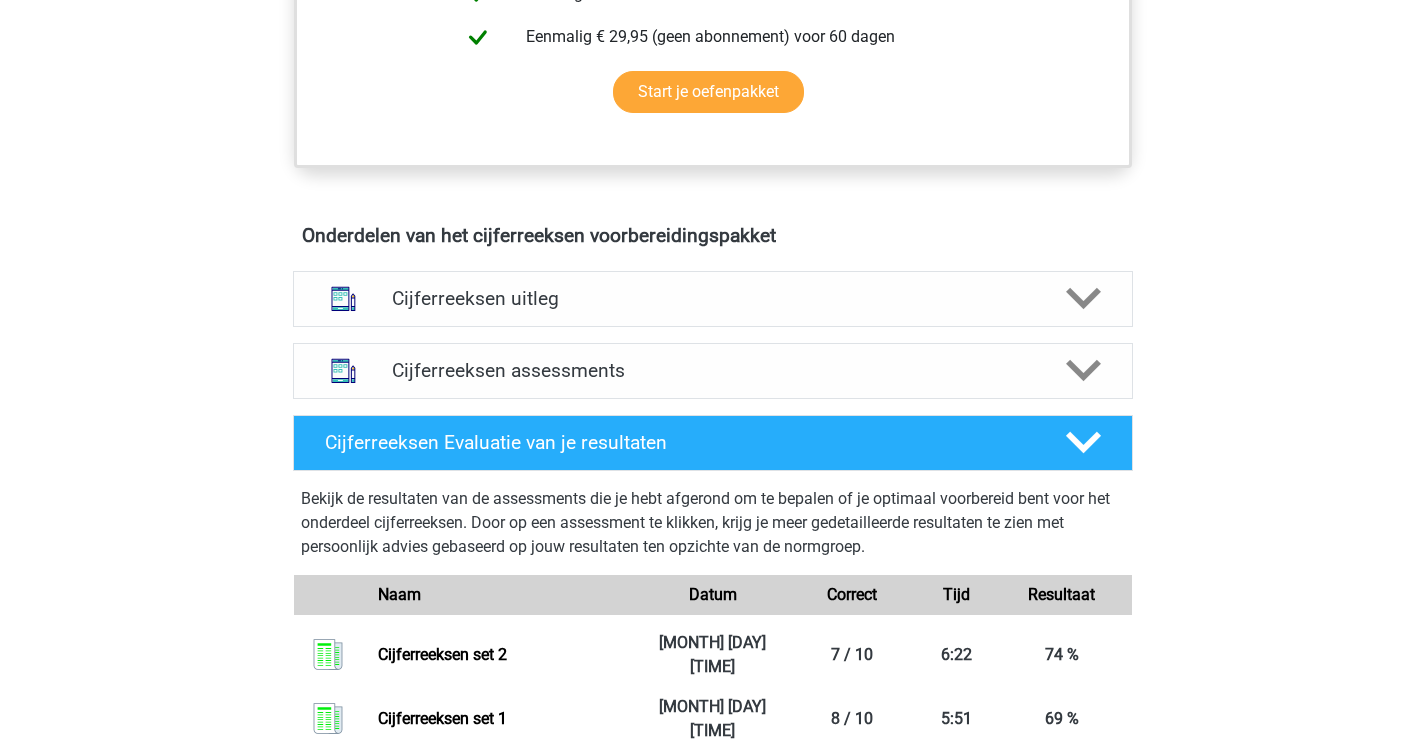 scroll, scrollTop: 1200, scrollLeft: 0, axis: vertical 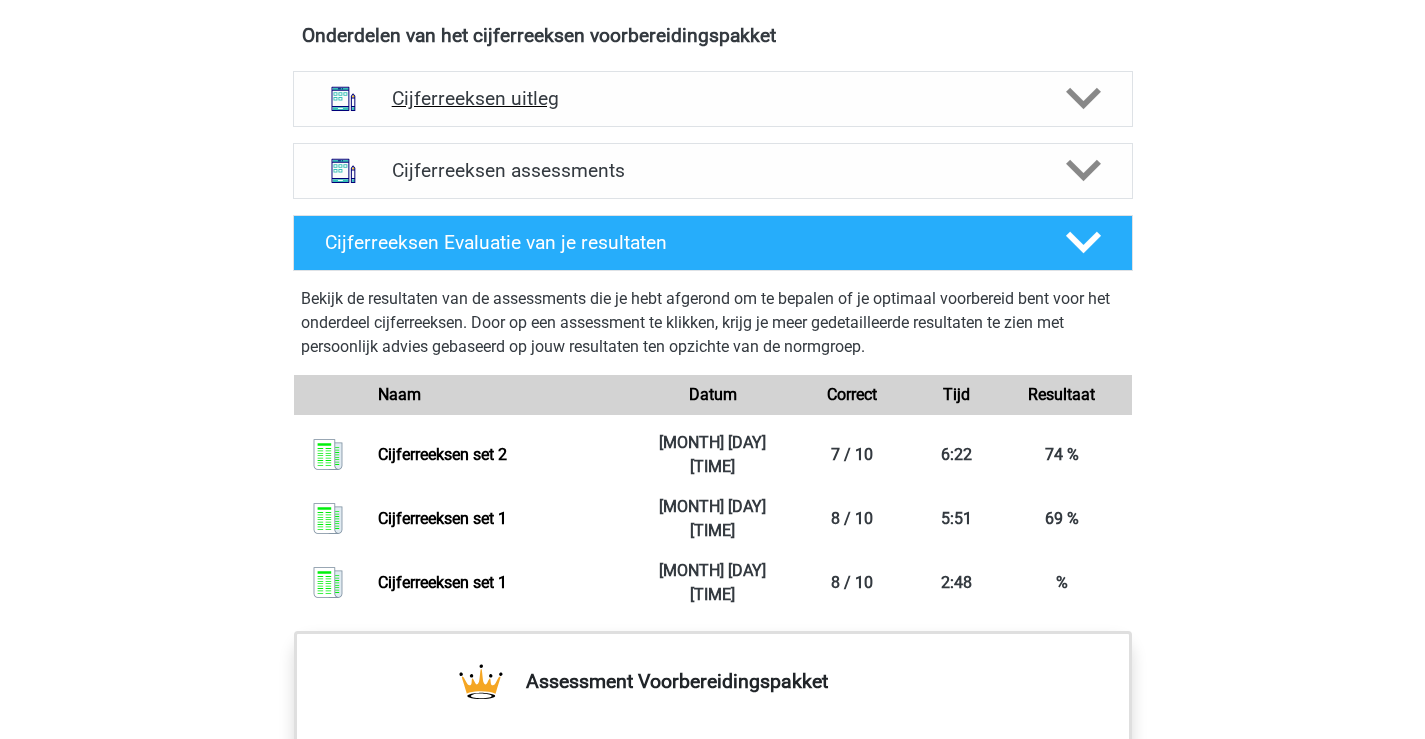click on "Cijferreeksen uitleg" at bounding box center (713, 98) 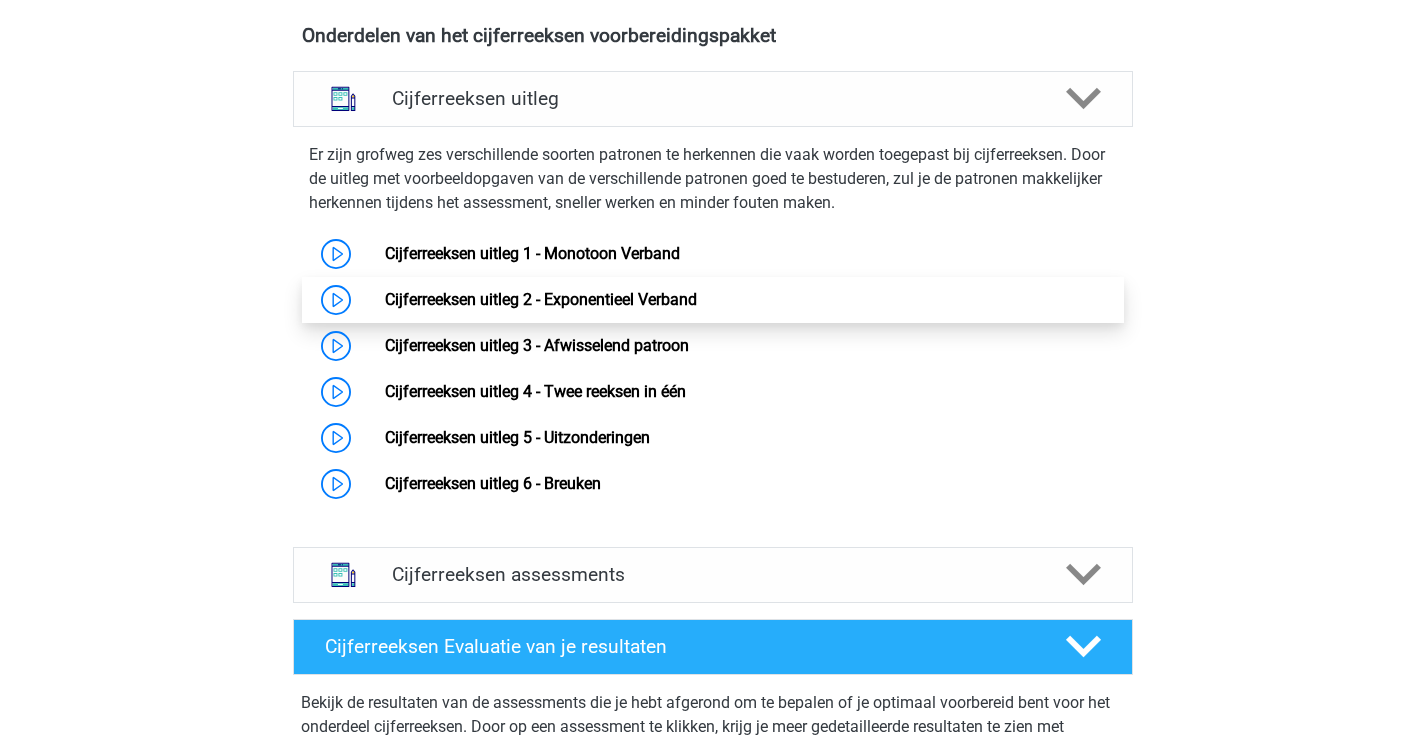 click on "Cijferreeksen uitleg 2 - Exponentieel Verband" at bounding box center [541, 299] 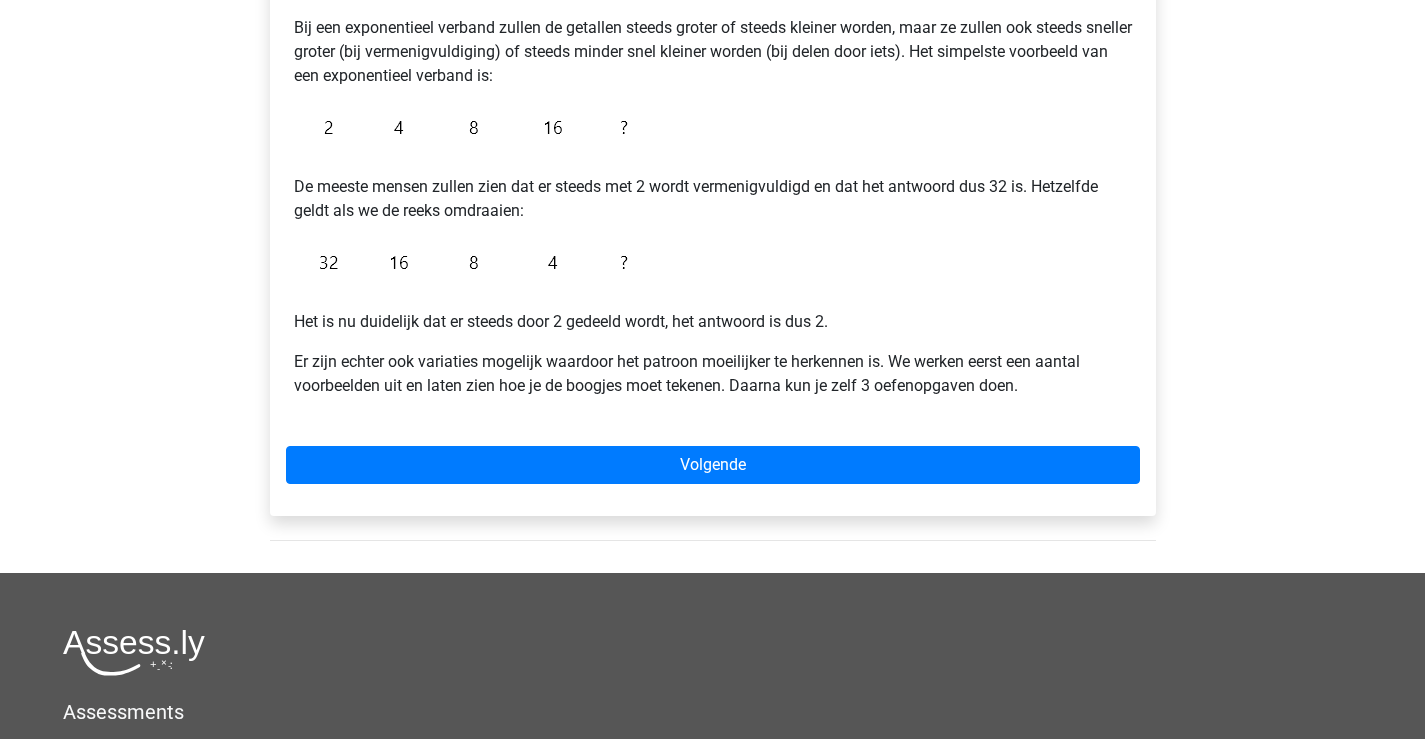 scroll, scrollTop: 0, scrollLeft: 0, axis: both 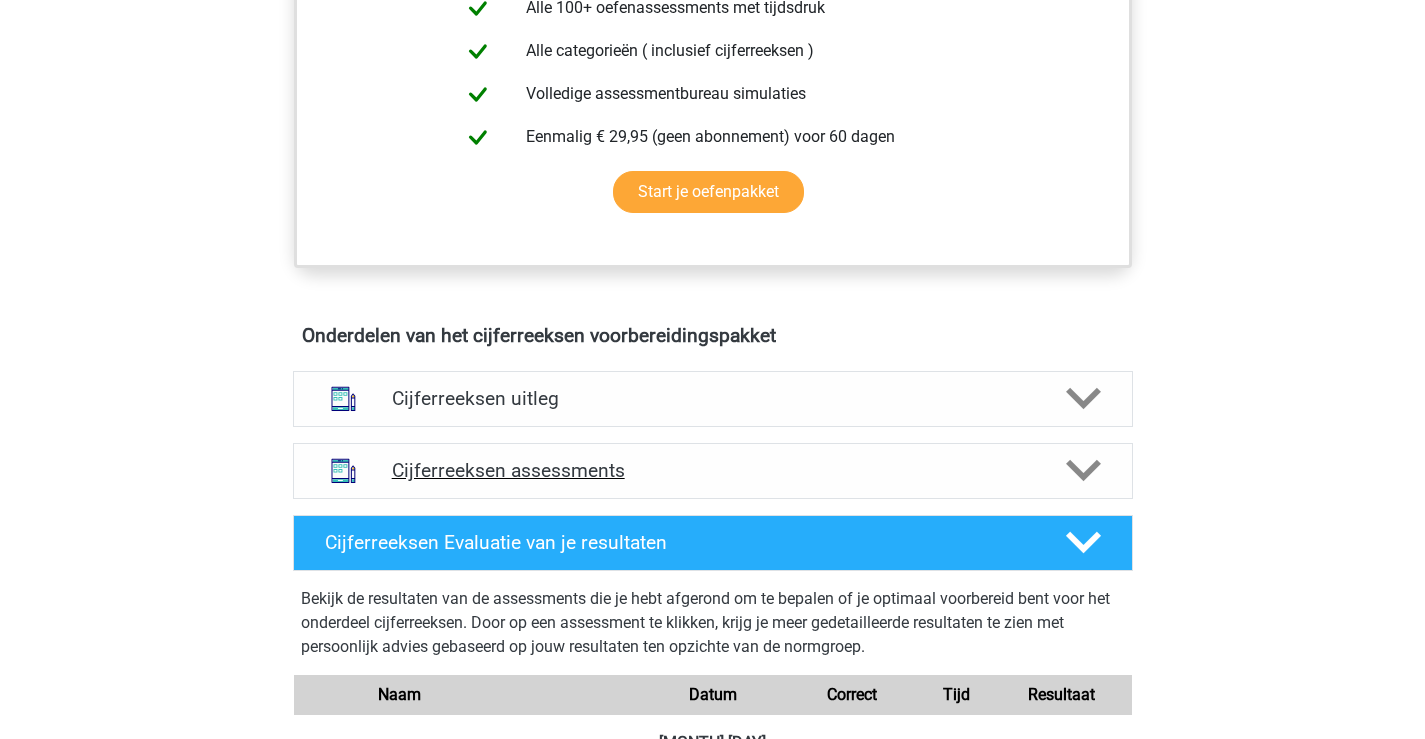 click on "Cijferreeksen assessments" at bounding box center (713, 471) 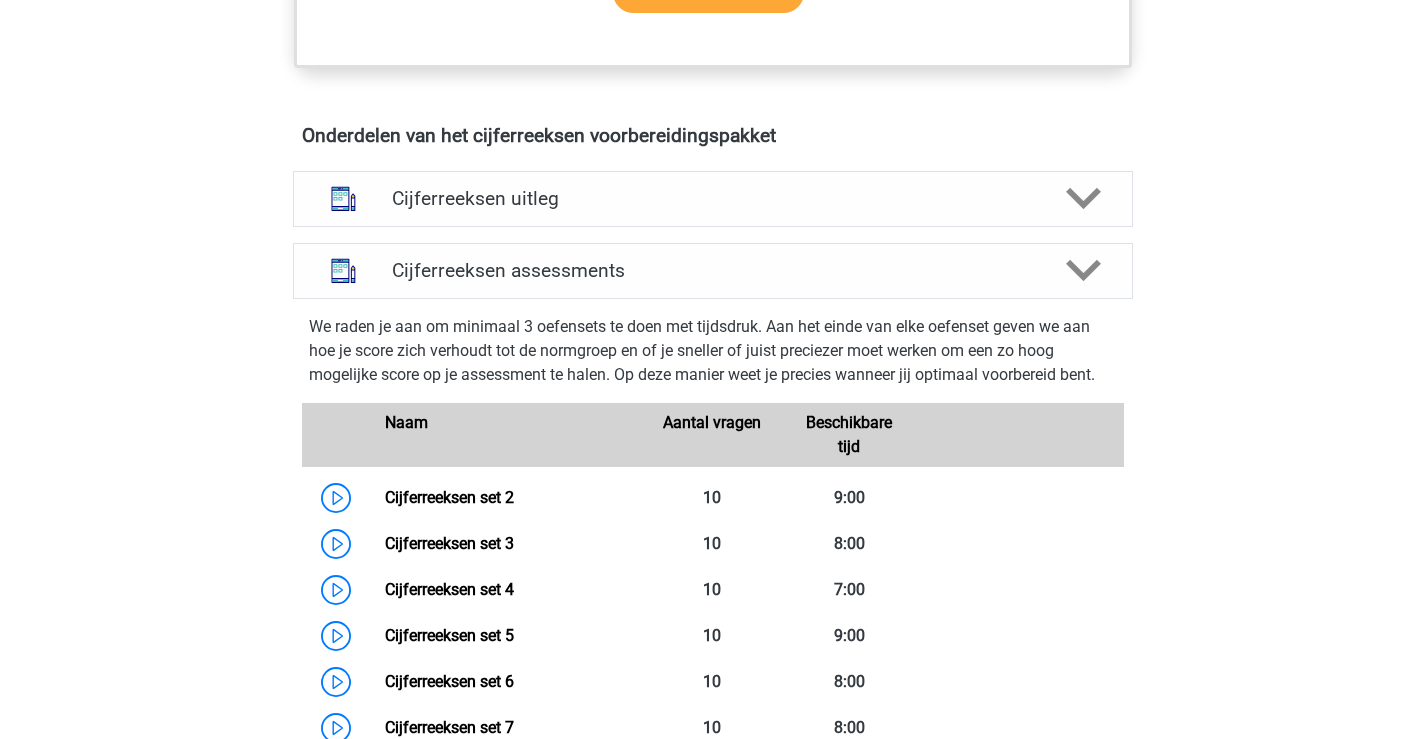 scroll, scrollTop: 1200, scrollLeft: 0, axis: vertical 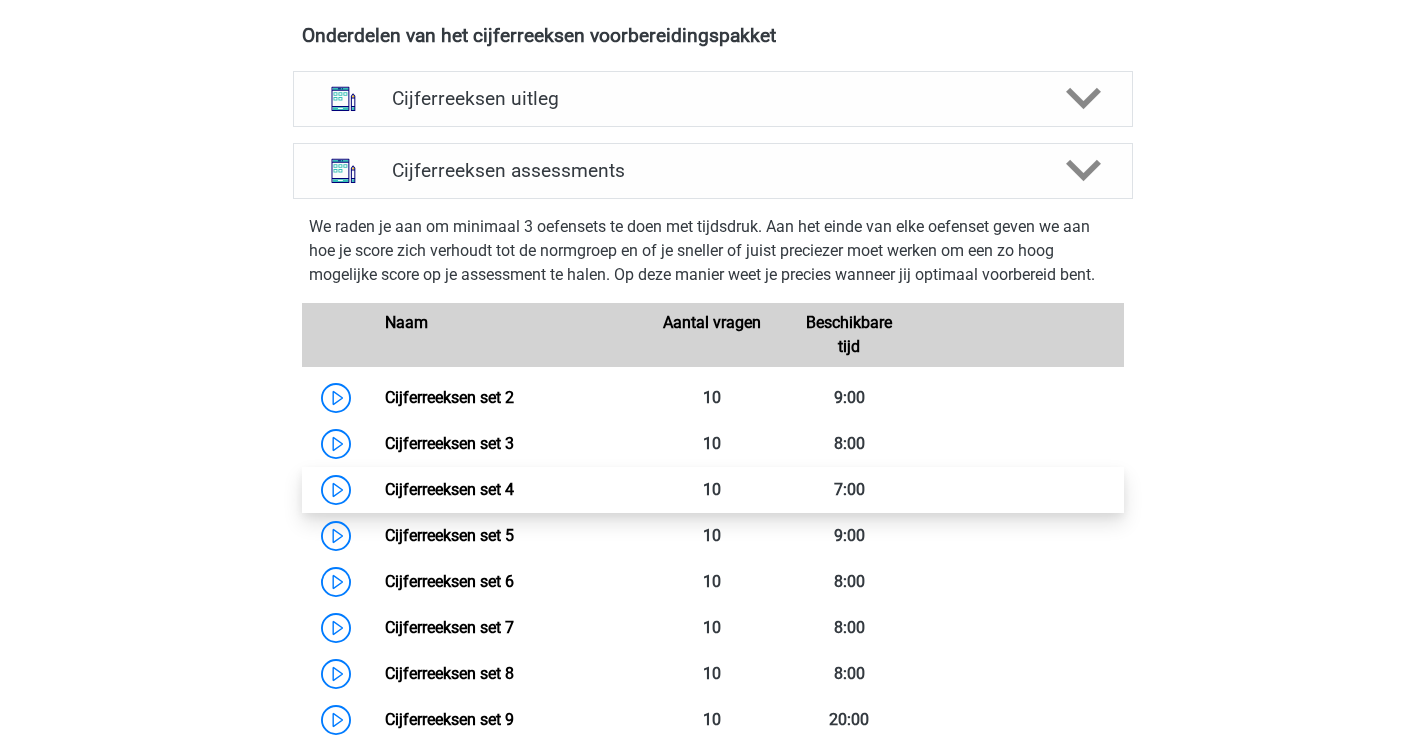 click on "Cijferreeksen
set 4" at bounding box center (449, 489) 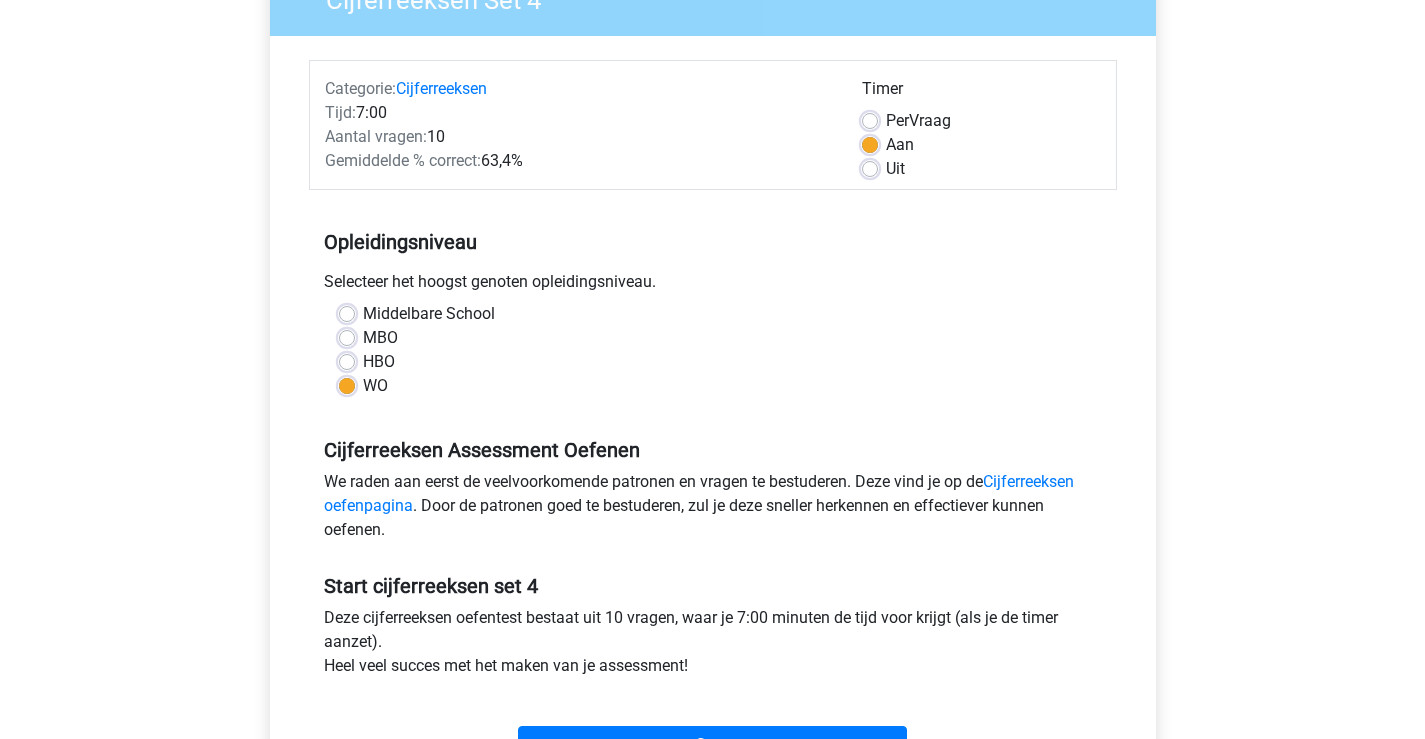 scroll, scrollTop: 300, scrollLeft: 0, axis: vertical 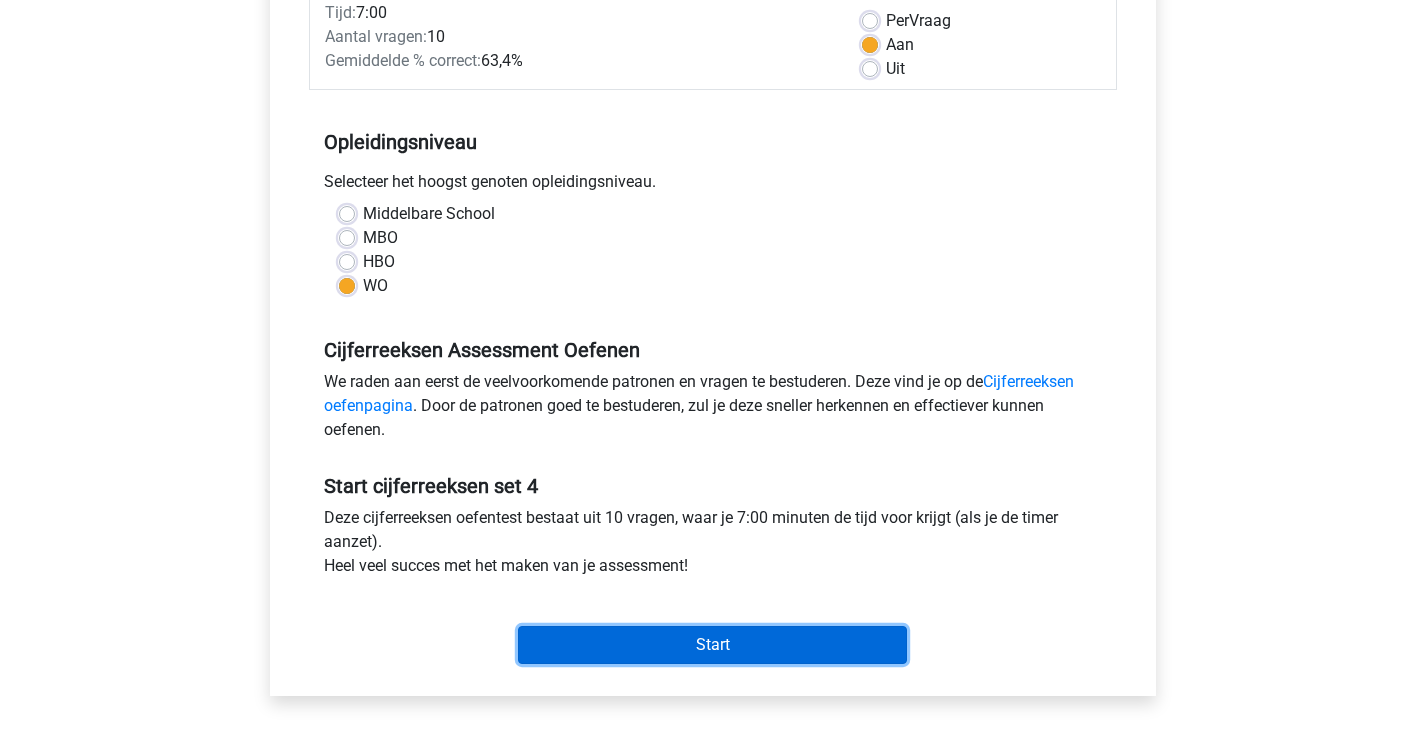 click on "Start" at bounding box center [712, 645] 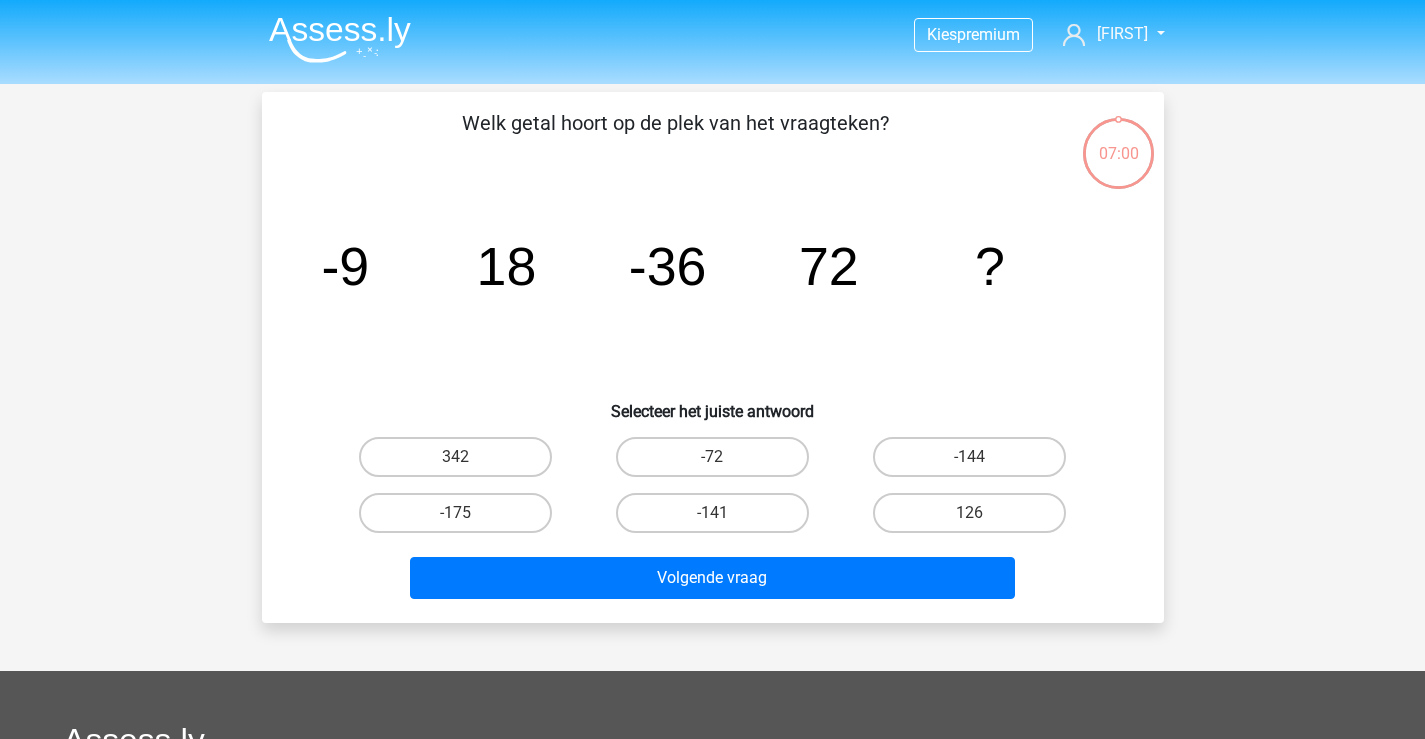 scroll, scrollTop: 0, scrollLeft: 0, axis: both 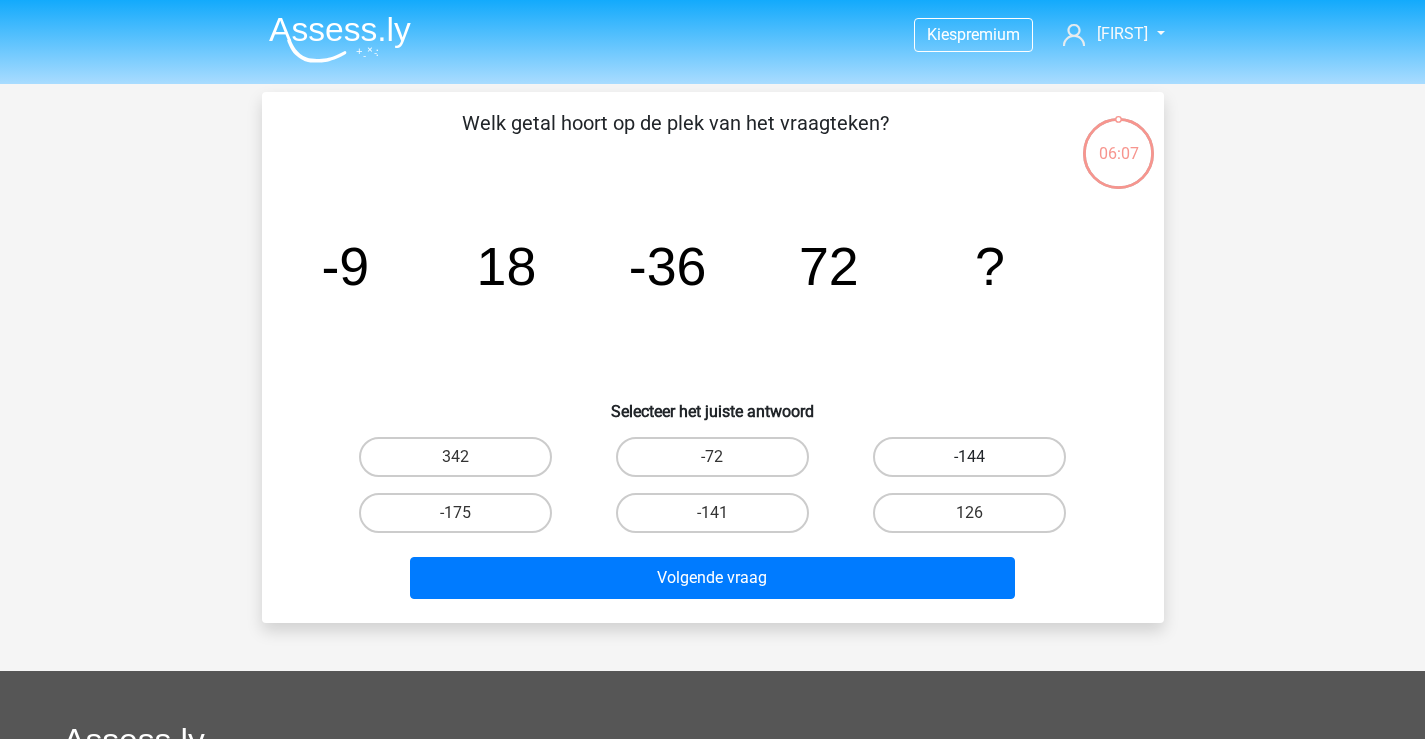 click on "-144" at bounding box center [969, 457] 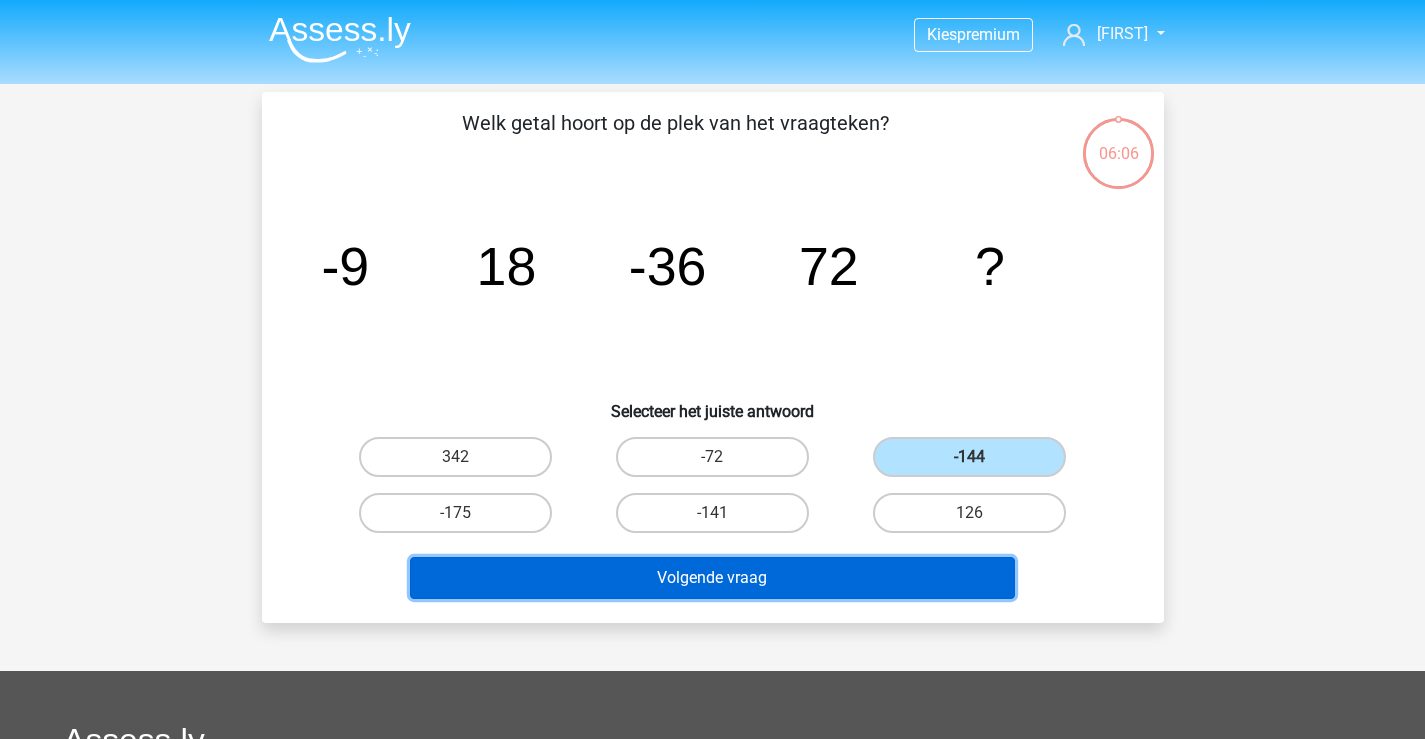 click on "Volgende vraag" at bounding box center (712, 578) 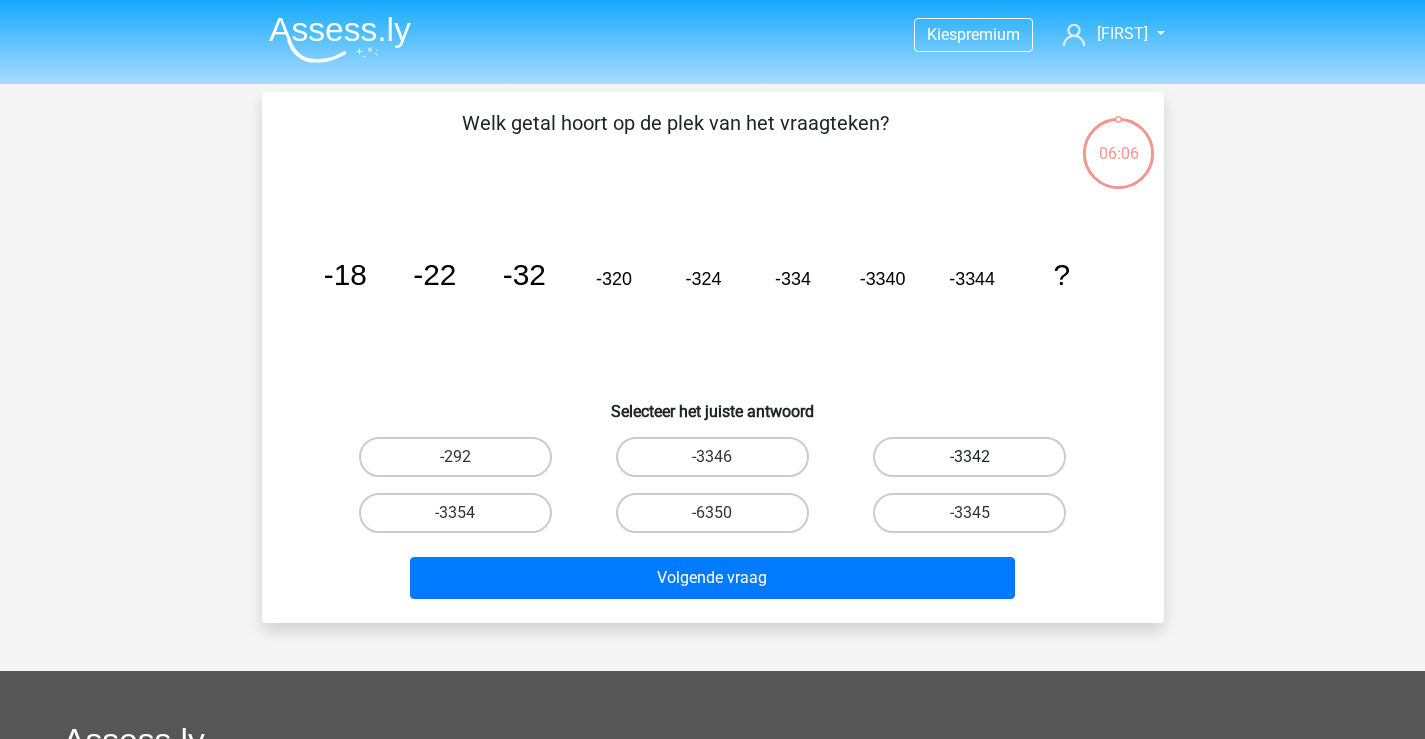 scroll, scrollTop: 92, scrollLeft: 0, axis: vertical 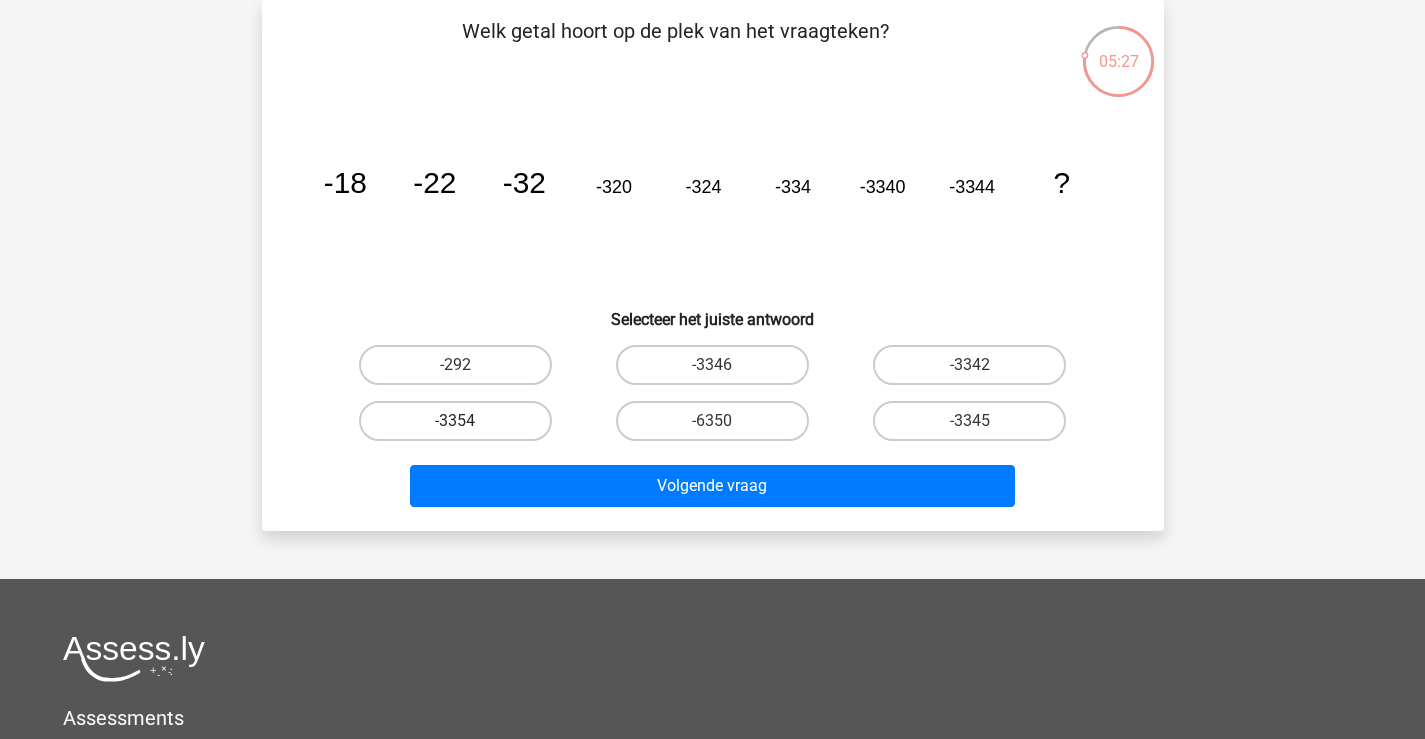 click on "-3354" at bounding box center (455, 421) 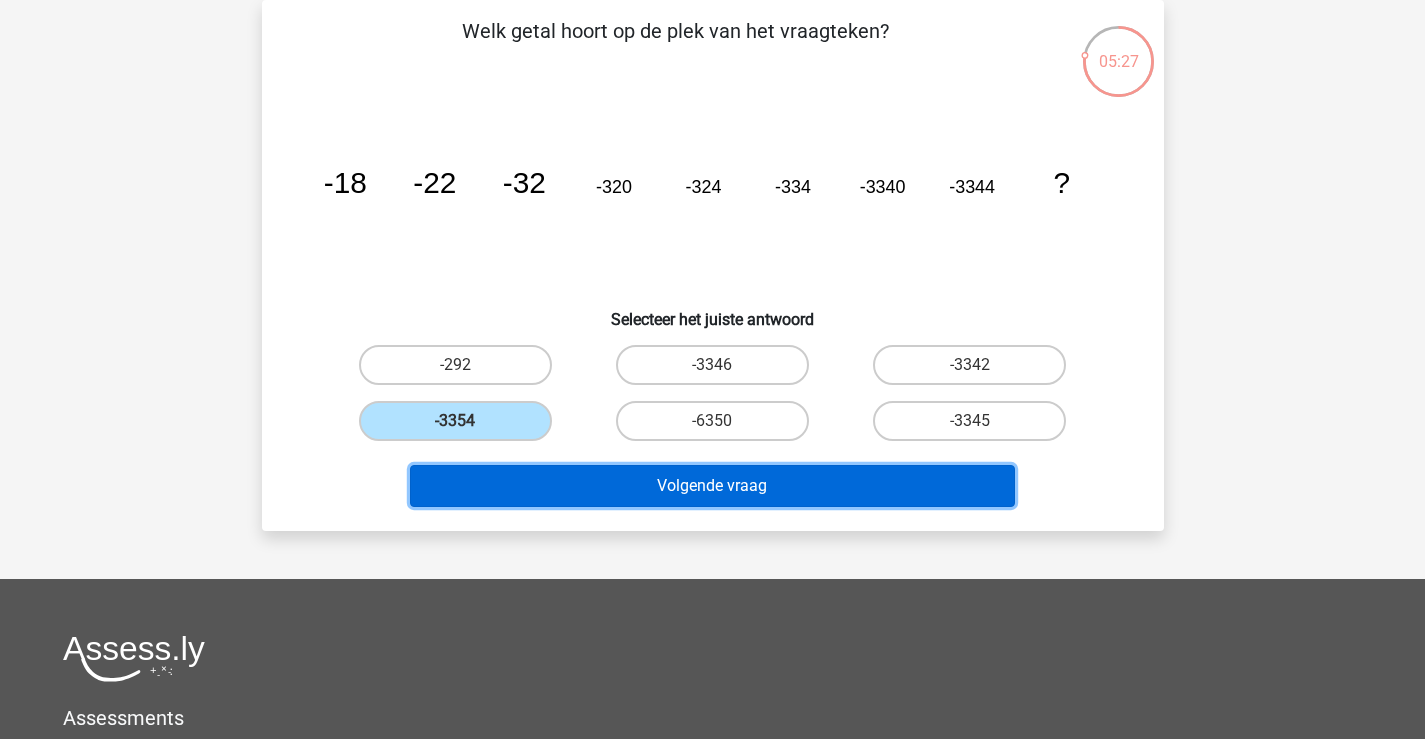 click on "Volgende vraag" at bounding box center (712, 486) 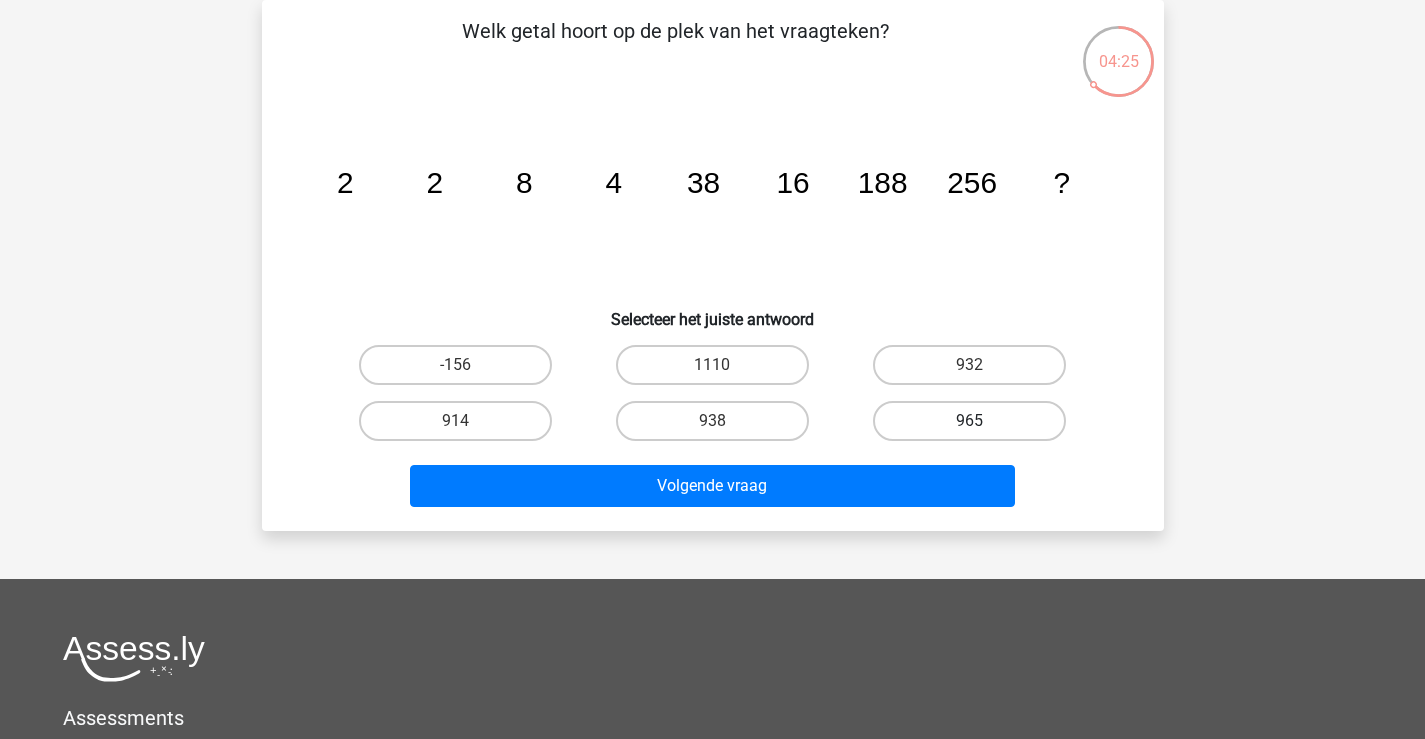 click on "965" at bounding box center (969, 421) 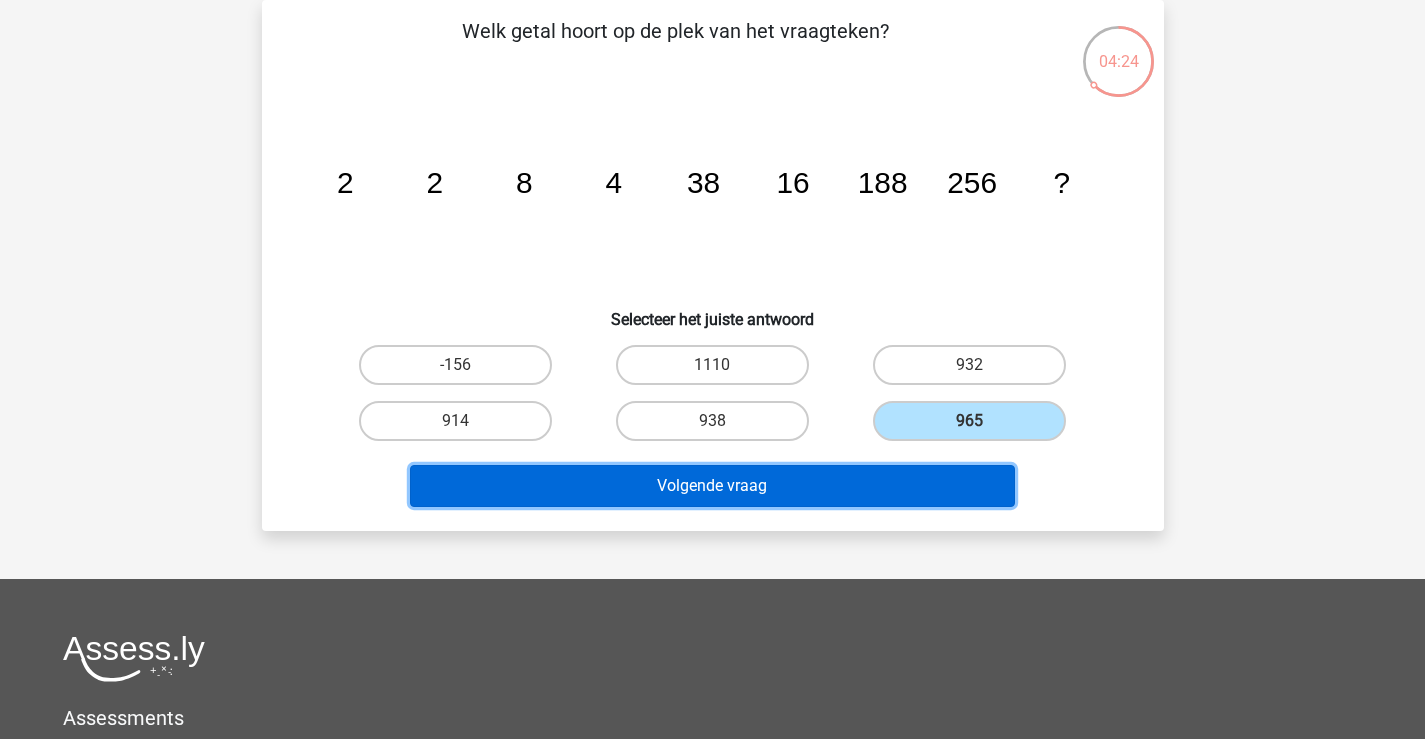 click on "Volgende vraag" at bounding box center [712, 486] 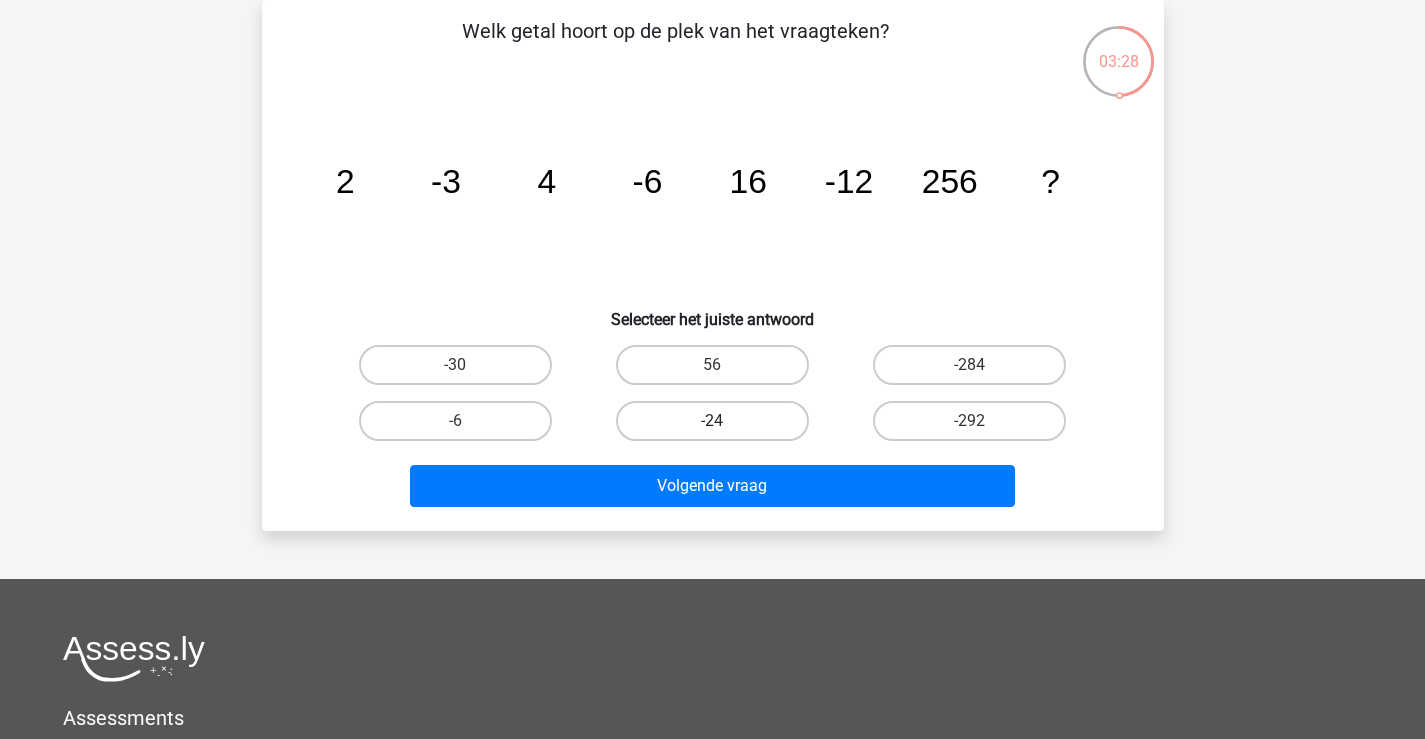 click on "-24" at bounding box center [712, 421] 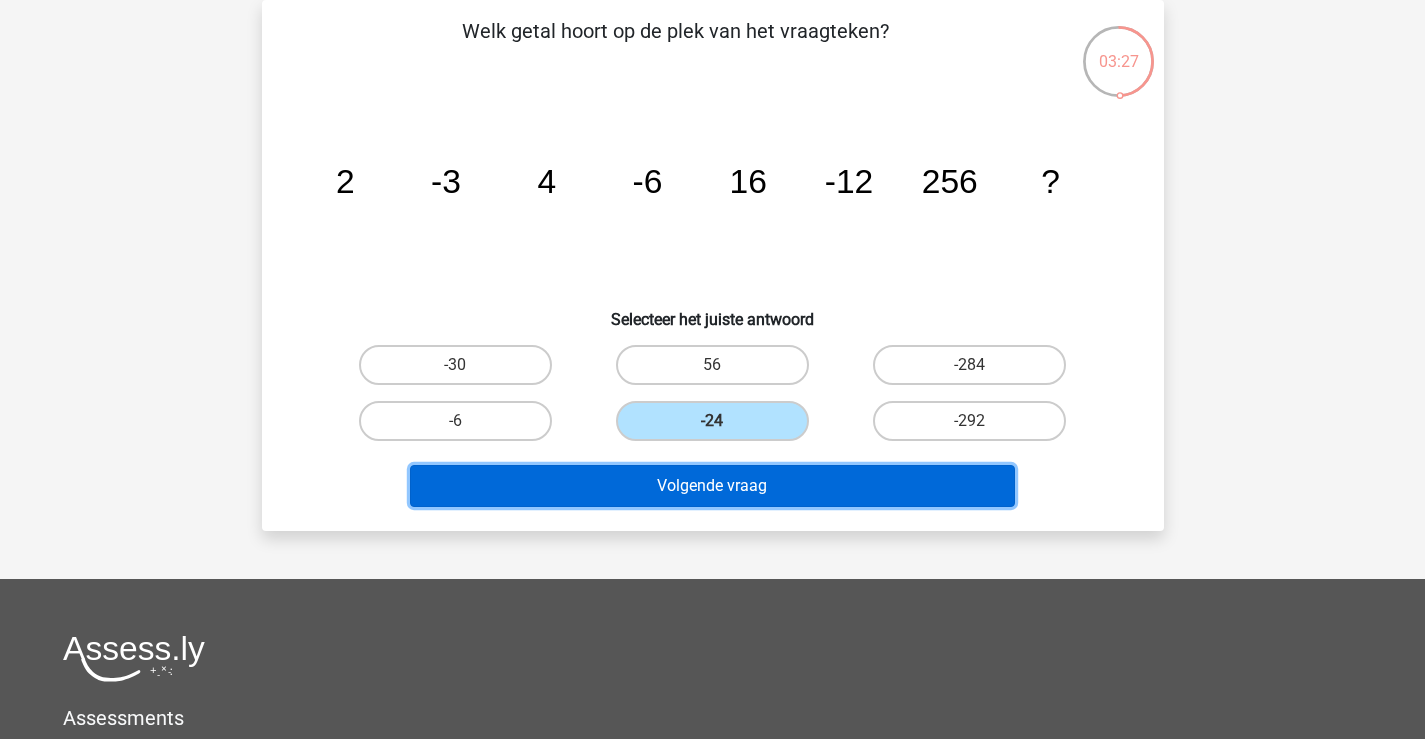click on "Volgende vraag" at bounding box center [712, 486] 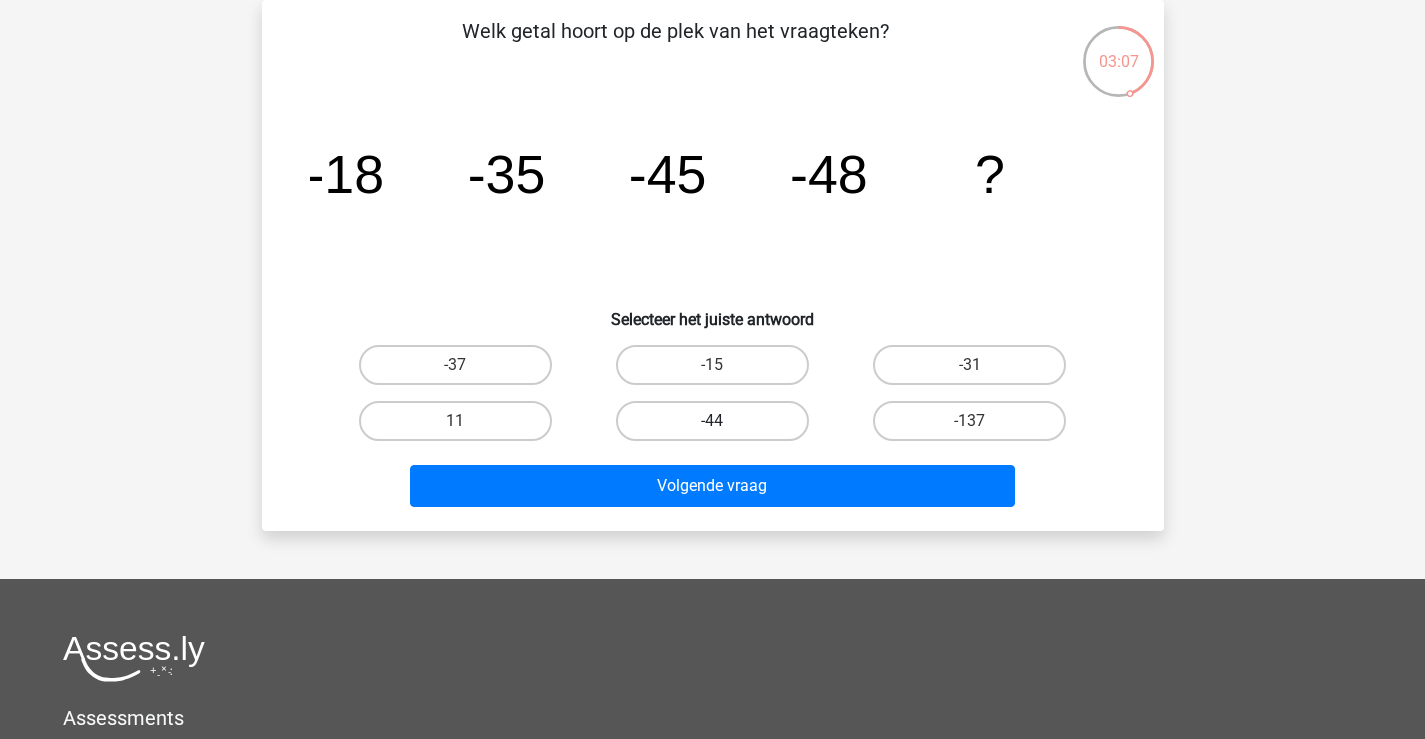 click on "-44" at bounding box center (712, 421) 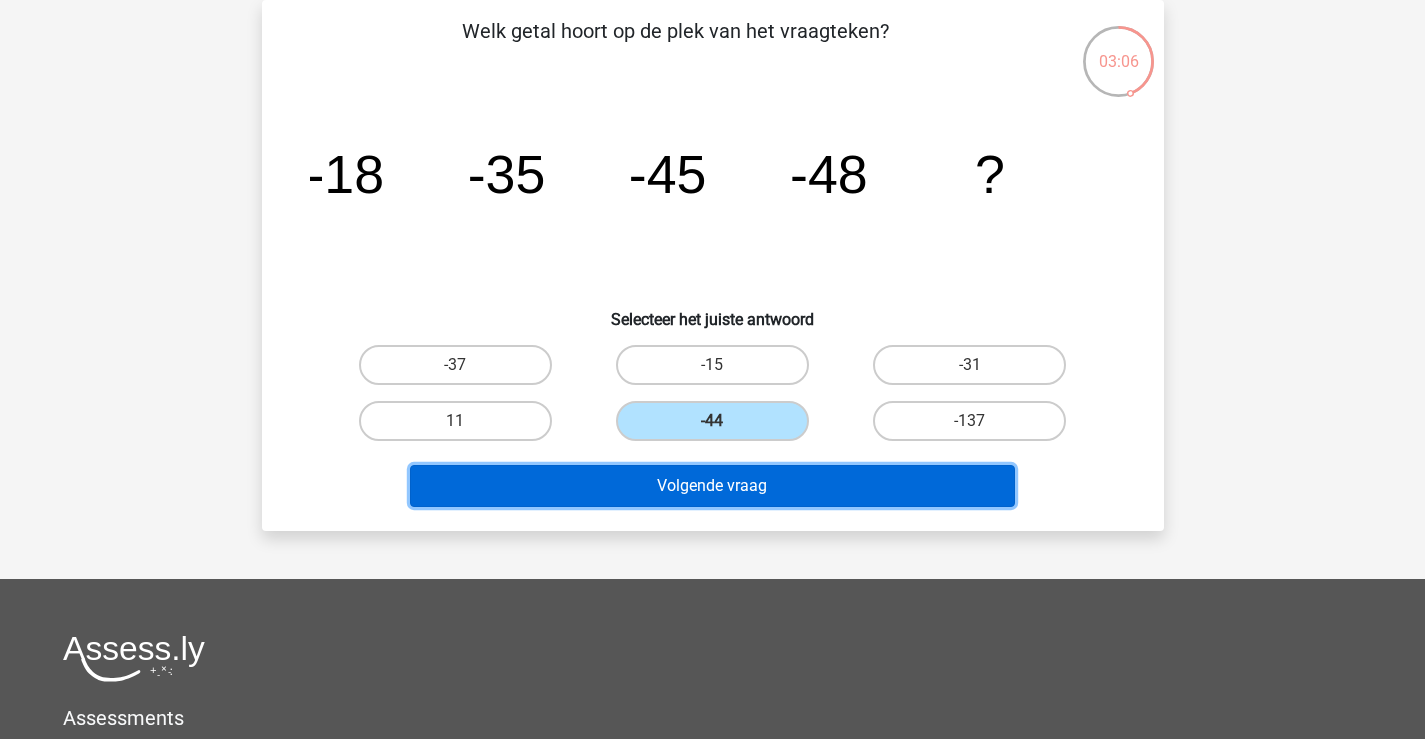 click on "Volgende vraag" at bounding box center [712, 486] 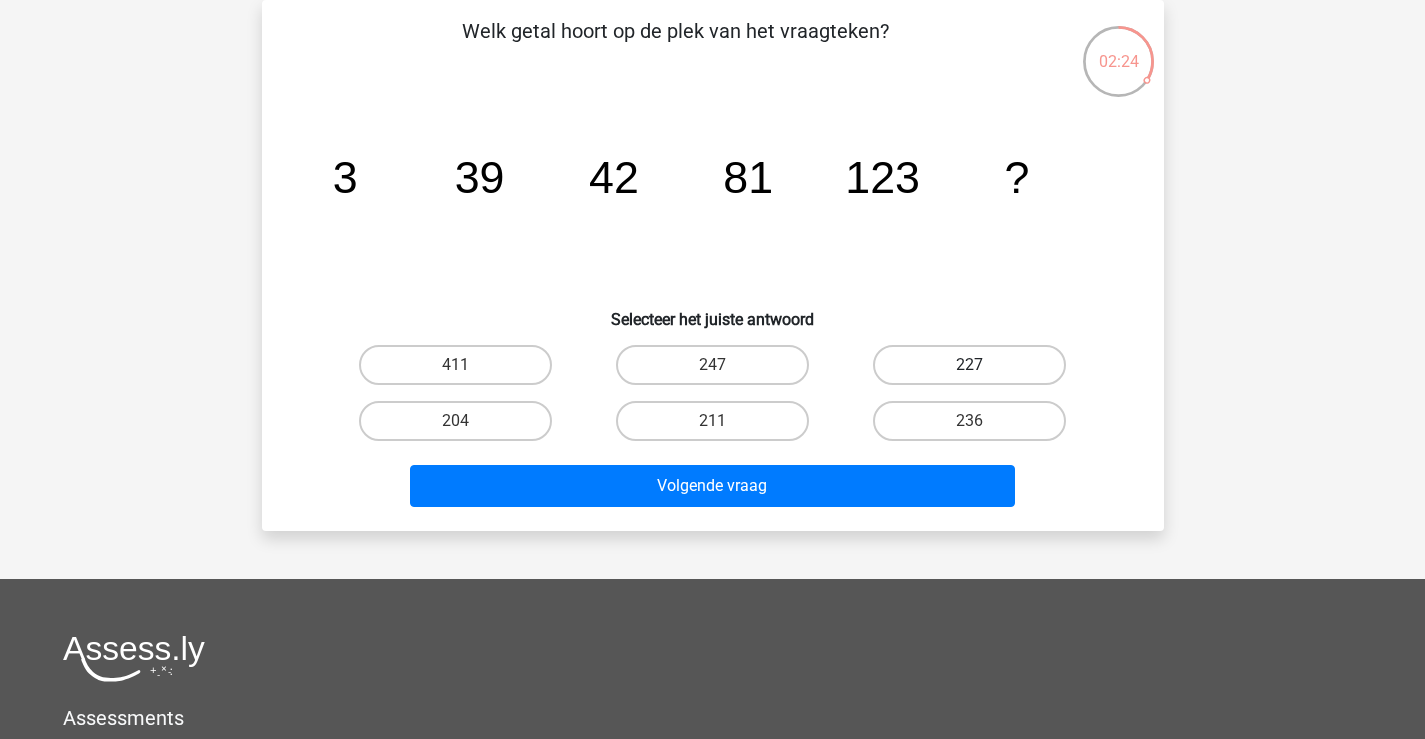click on "227" at bounding box center (969, 365) 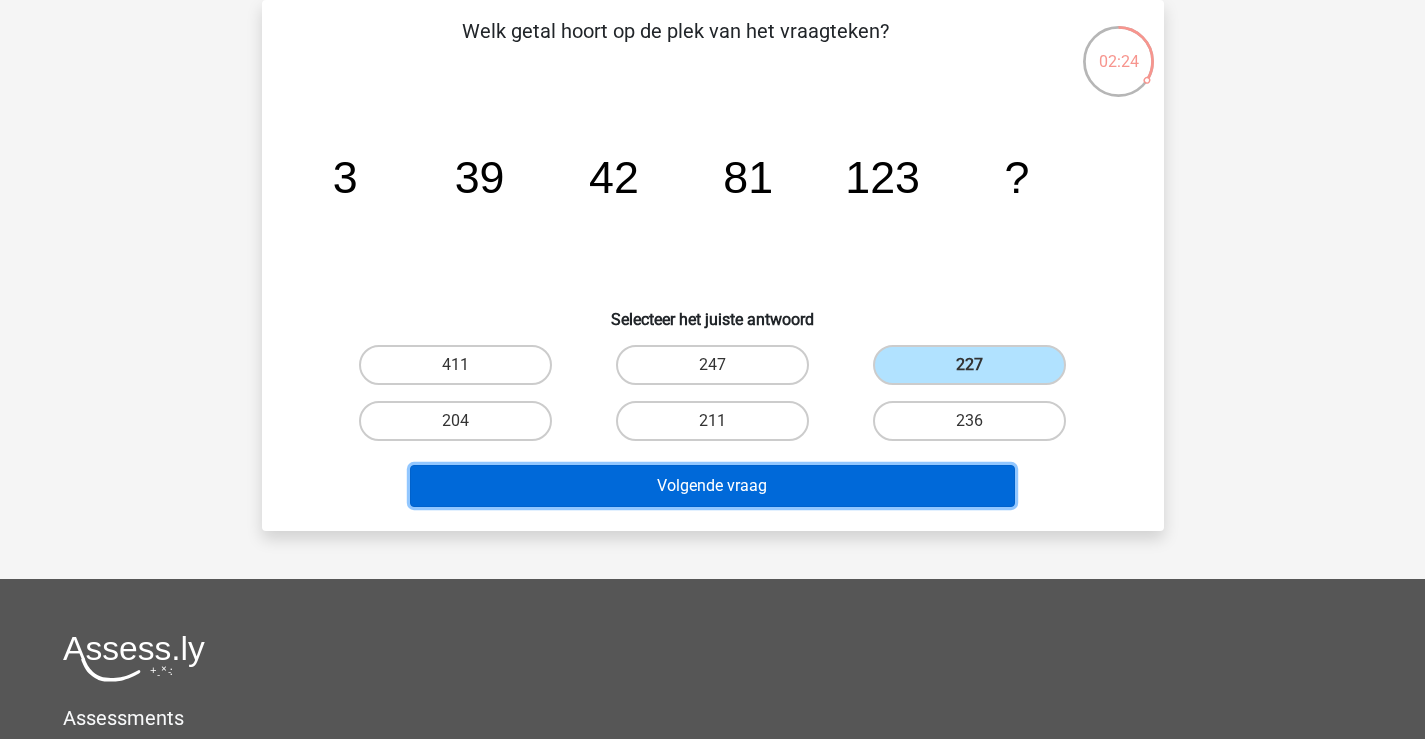 click on "Volgende vraag" at bounding box center [712, 486] 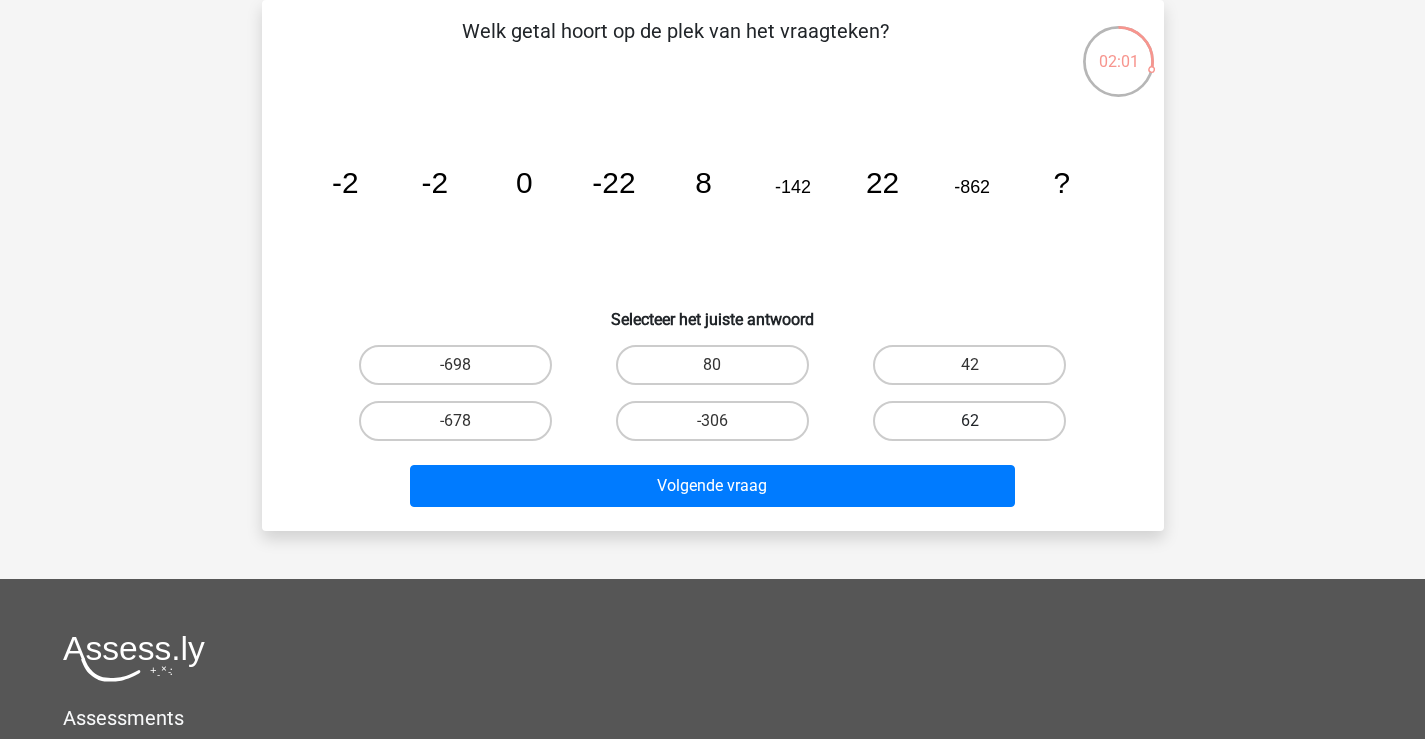 click on "62" at bounding box center [969, 421] 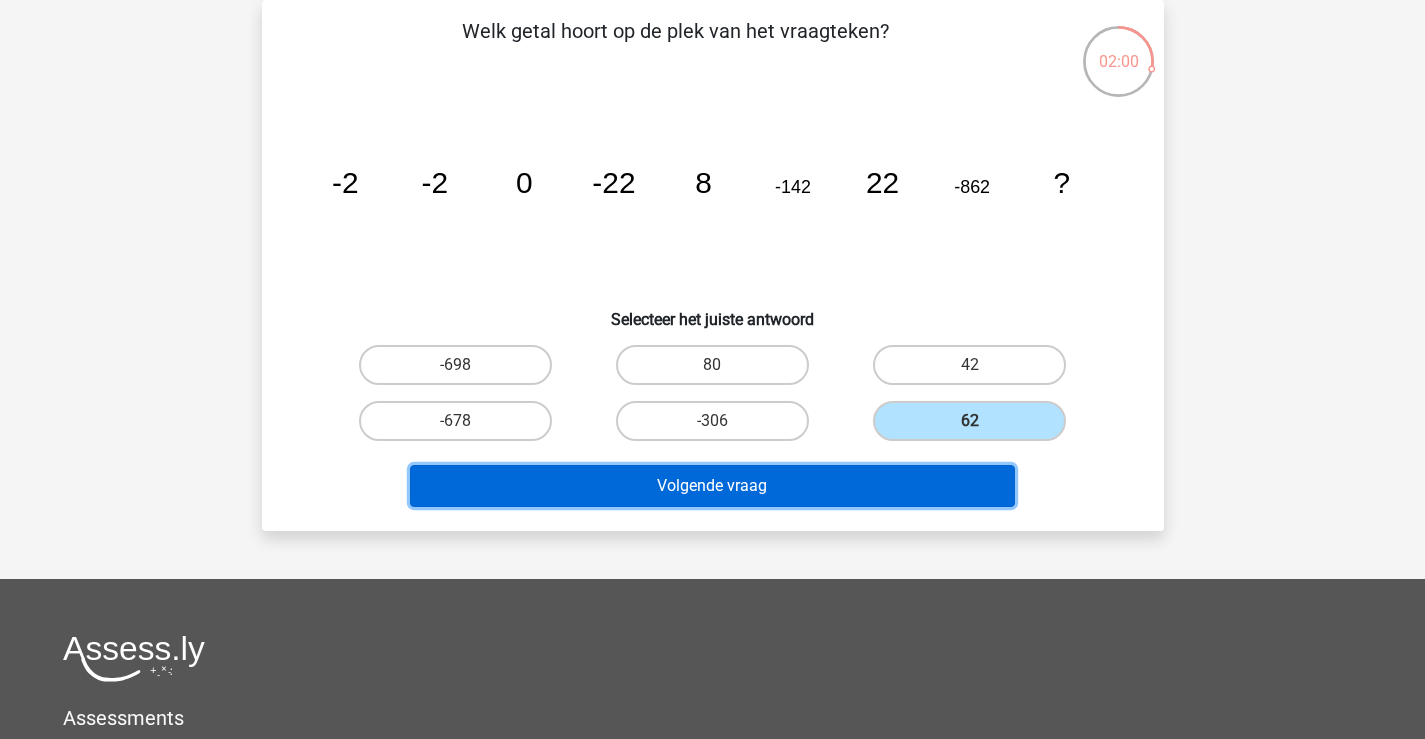 click on "Volgende vraag" at bounding box center (712, 486) 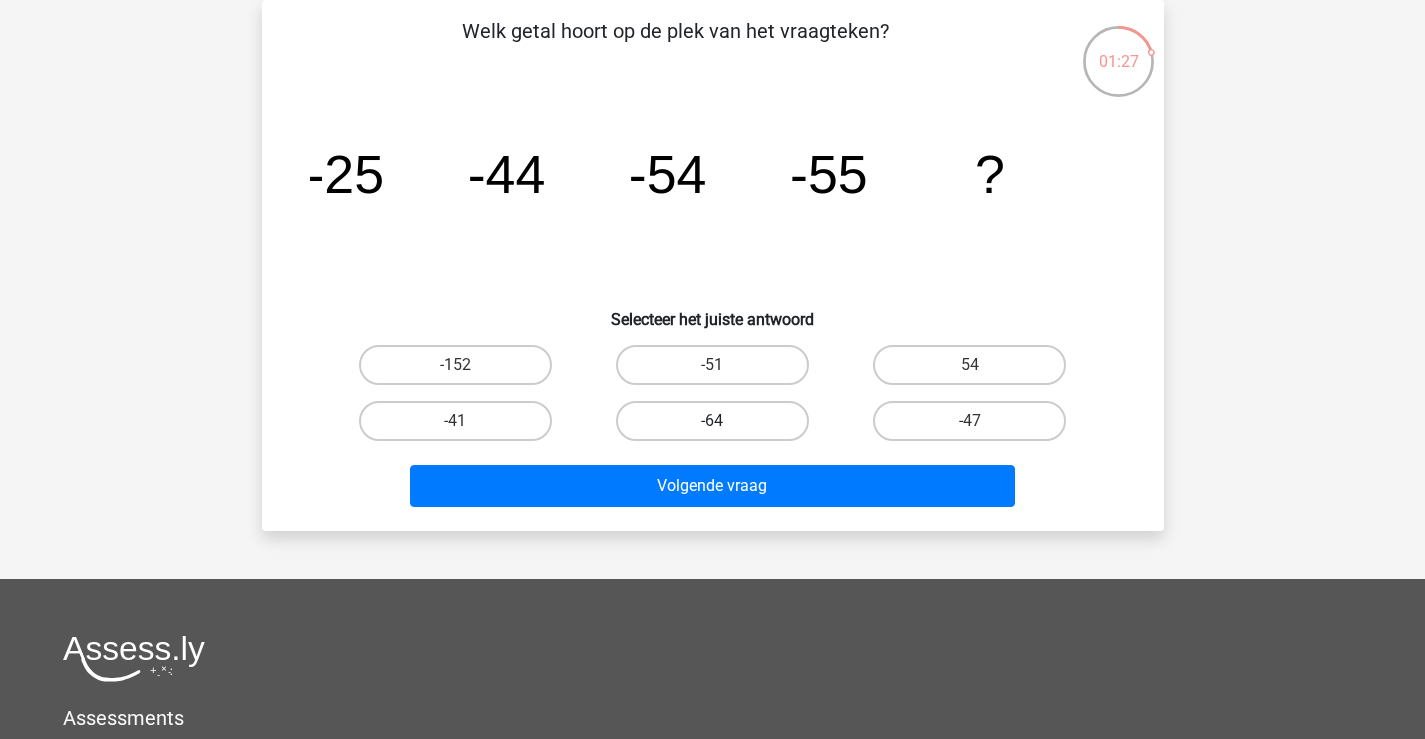click on "-64" at bounding box center (712, 421) 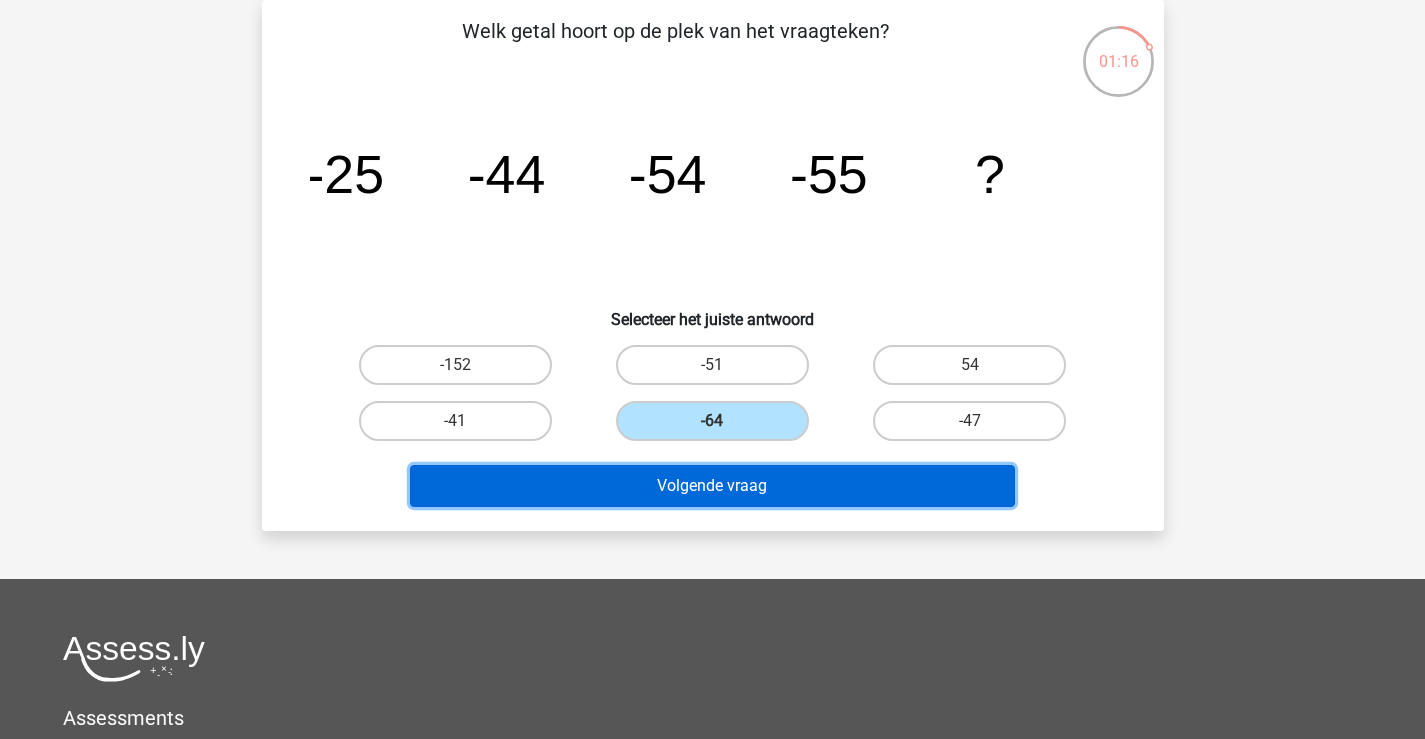 click on "Volgende vraag" at bounding box center [712, 486] 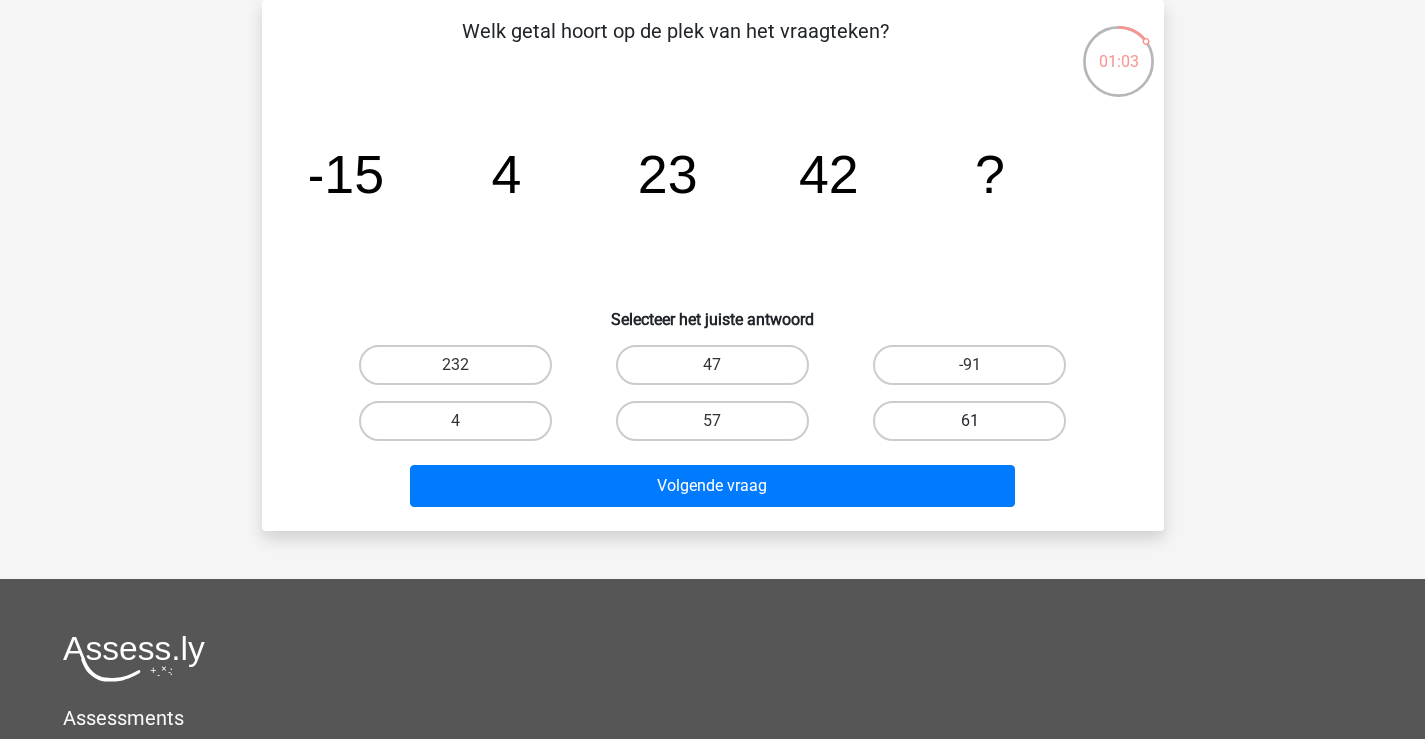 click on "61" at bounding box center [969, 421] 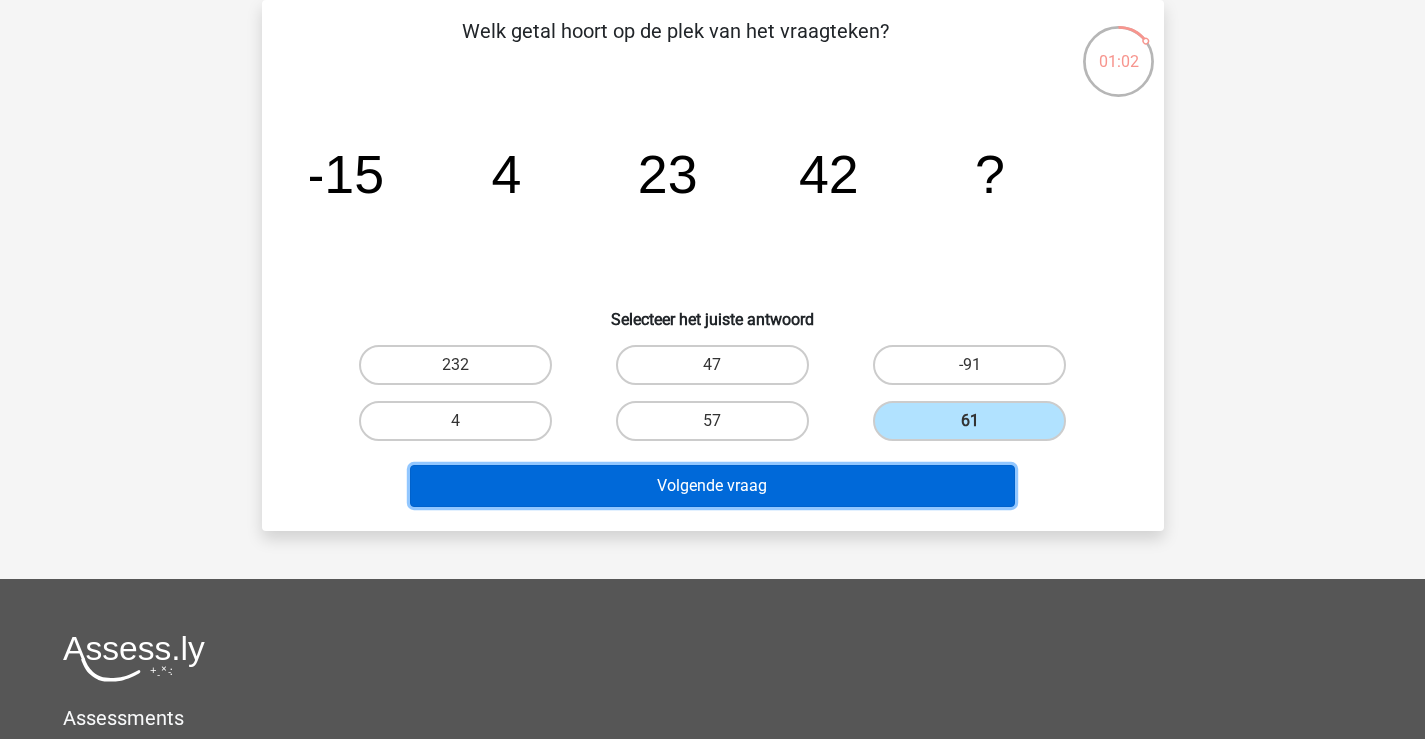 click on "Volgende vraag" at bounding box center (712, 486) 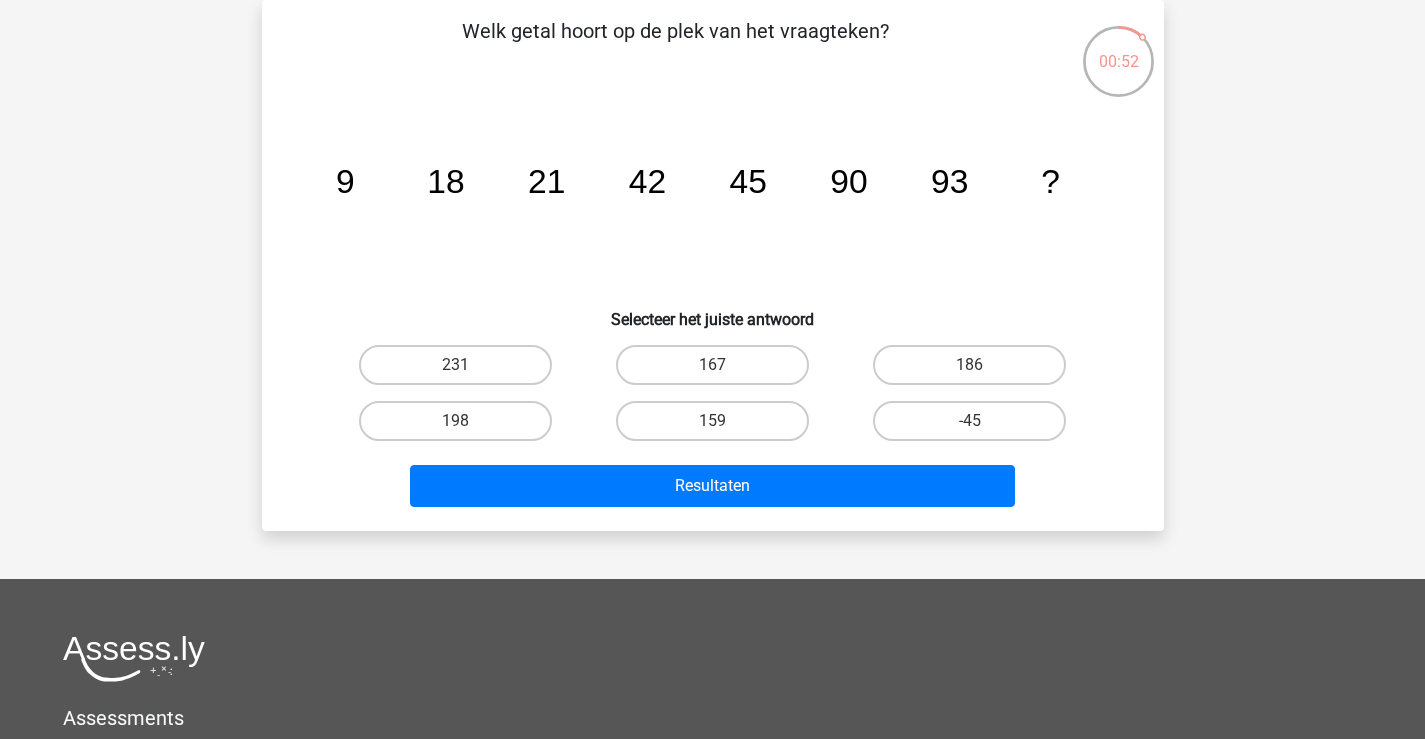 click on "186" at bounding box center (976, 371) 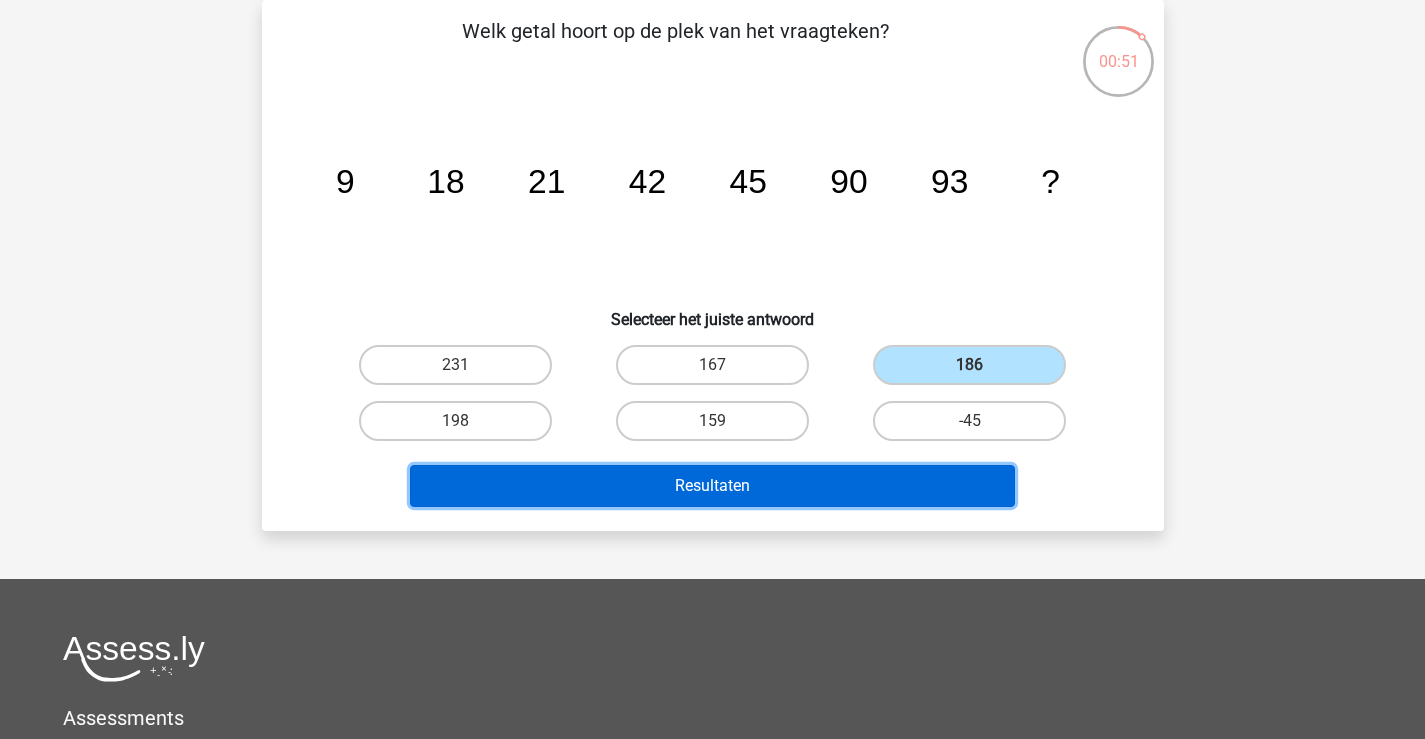 click on "Resultaten" at bounding box center [712, 486] 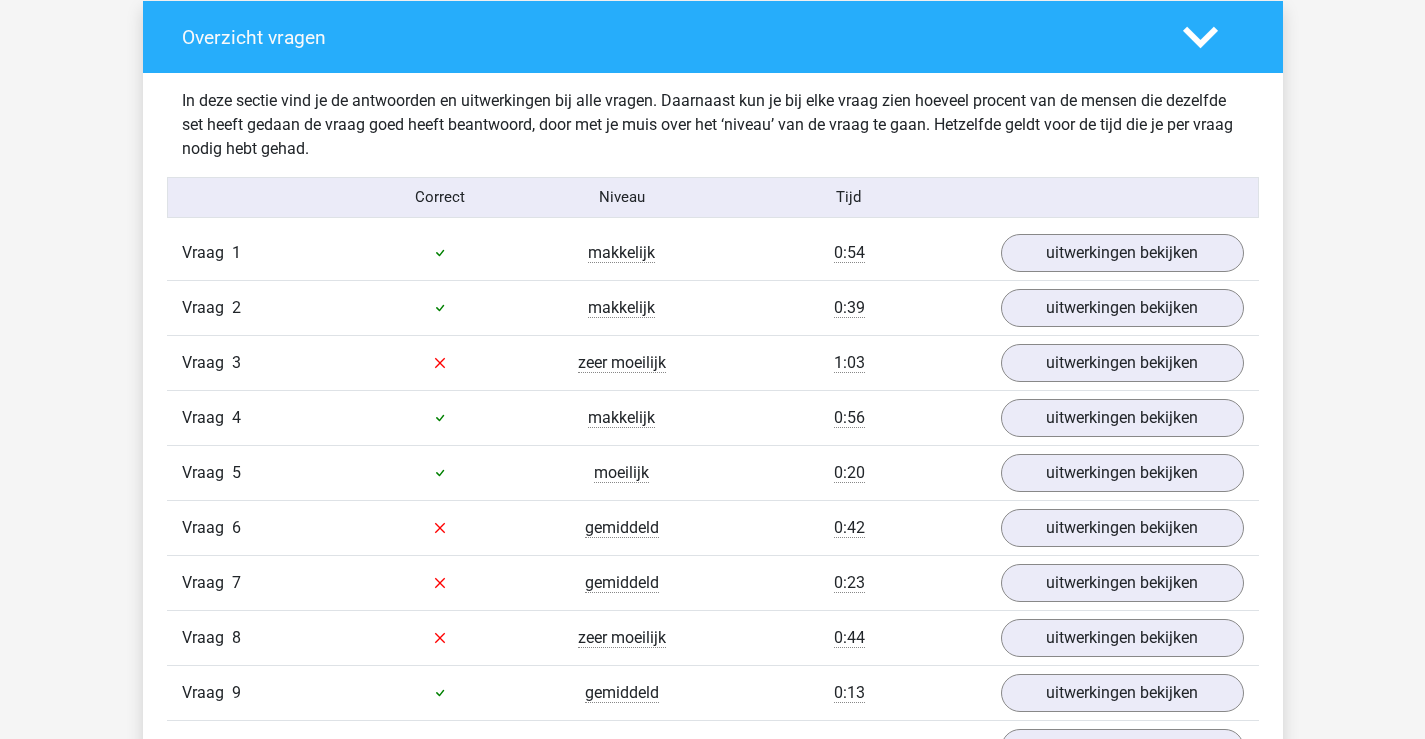 scroll, scrollTop: 1600, scrollLeft: 0, axis: vertical 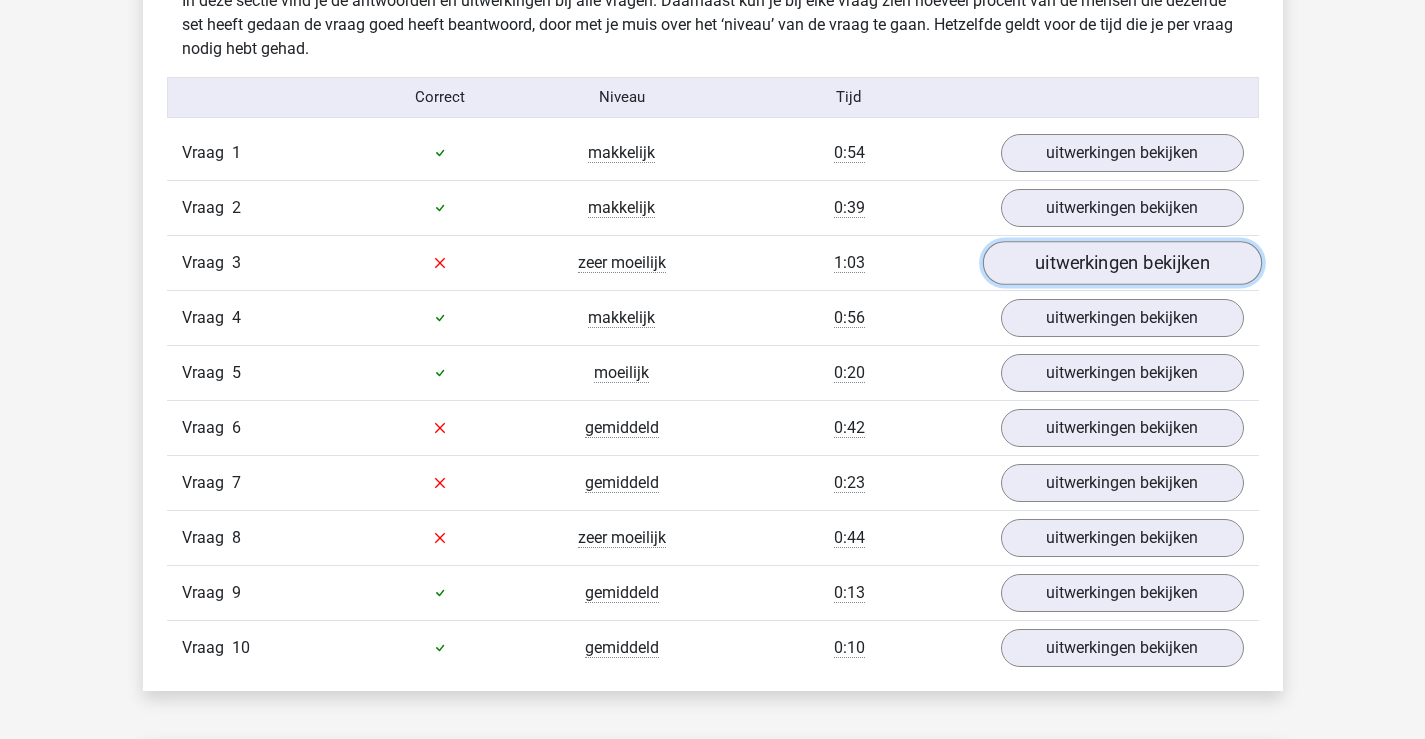 click on "uitwerkingen bekijken" at bounding box center [1121, 263] 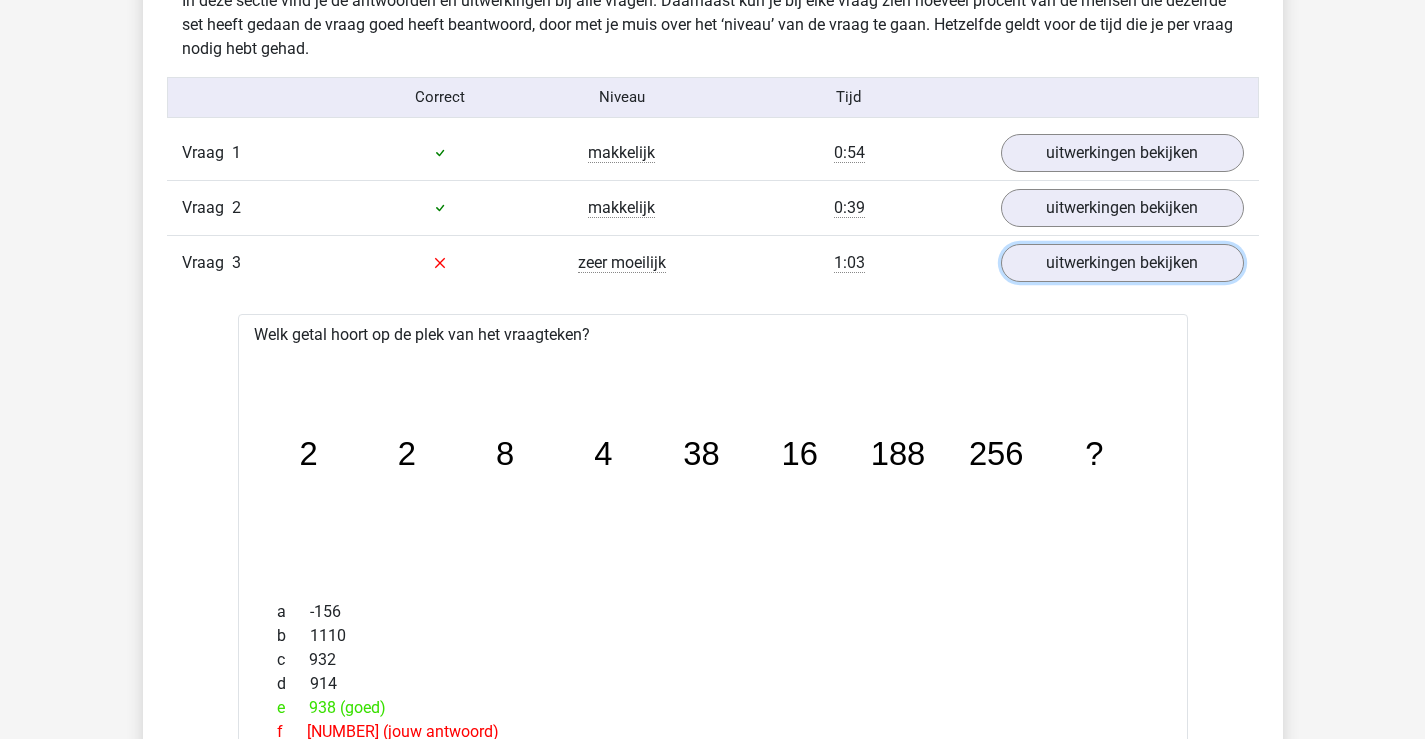 scroll, scrollTop: 1800, scrollLeft: 0, axis: vertical 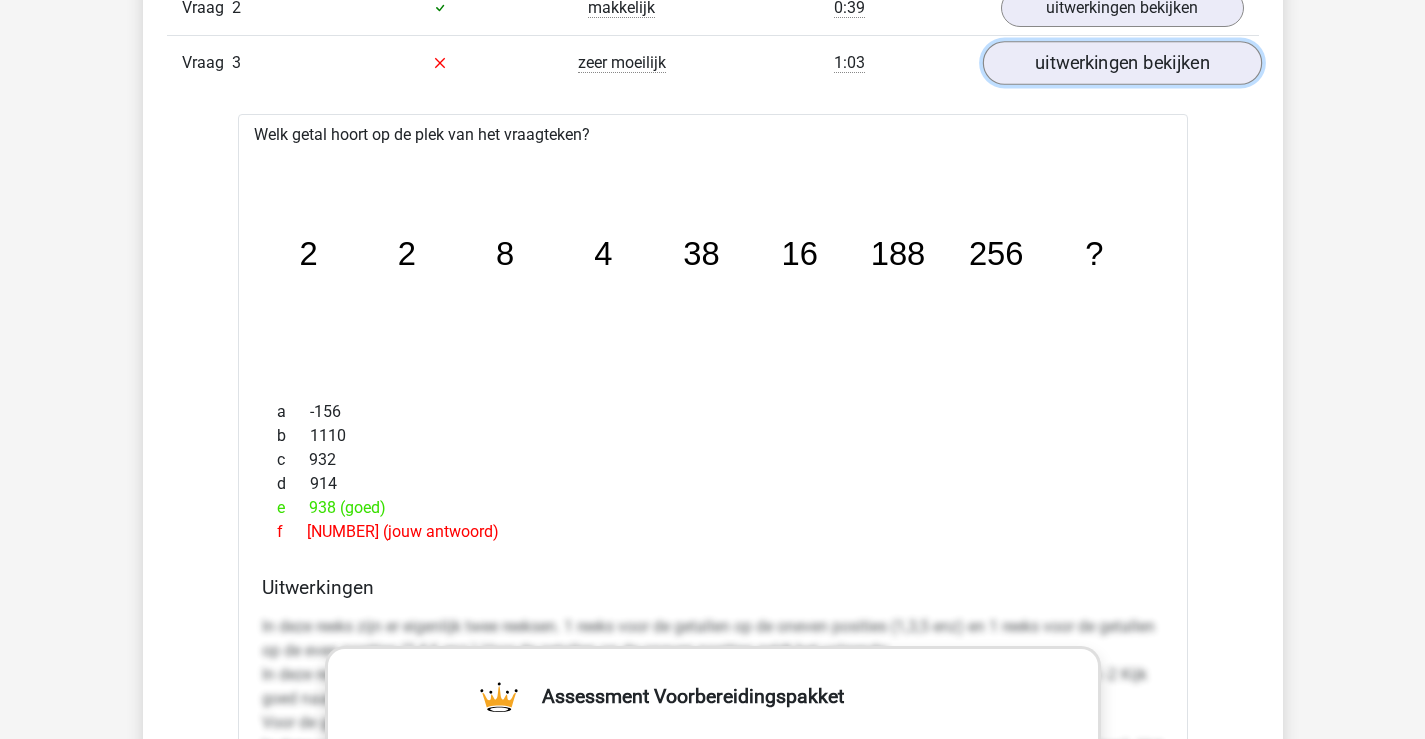 click on "uitwerkingen bekijken" at bounding box center [1121, 63] 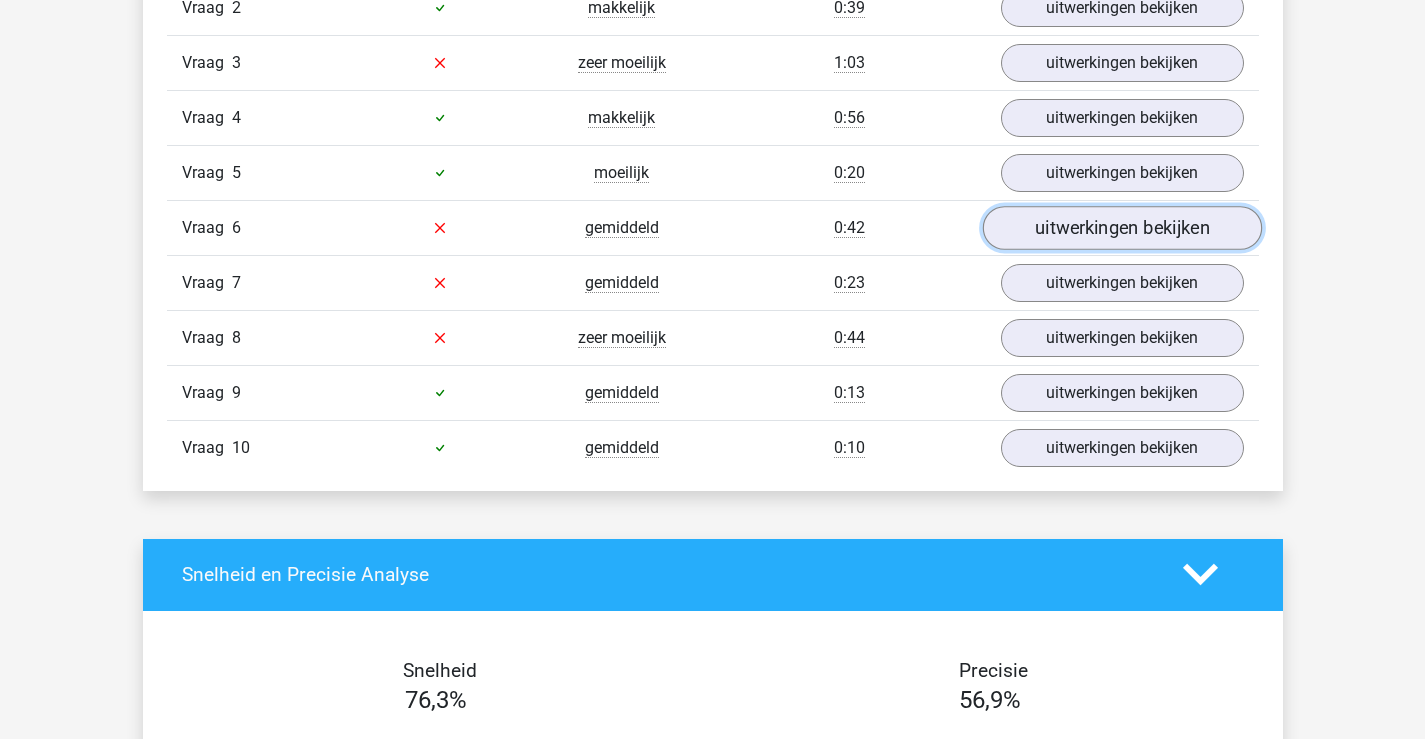click on "uitwerkingen bekijken" at bounding box center [1121, 228] 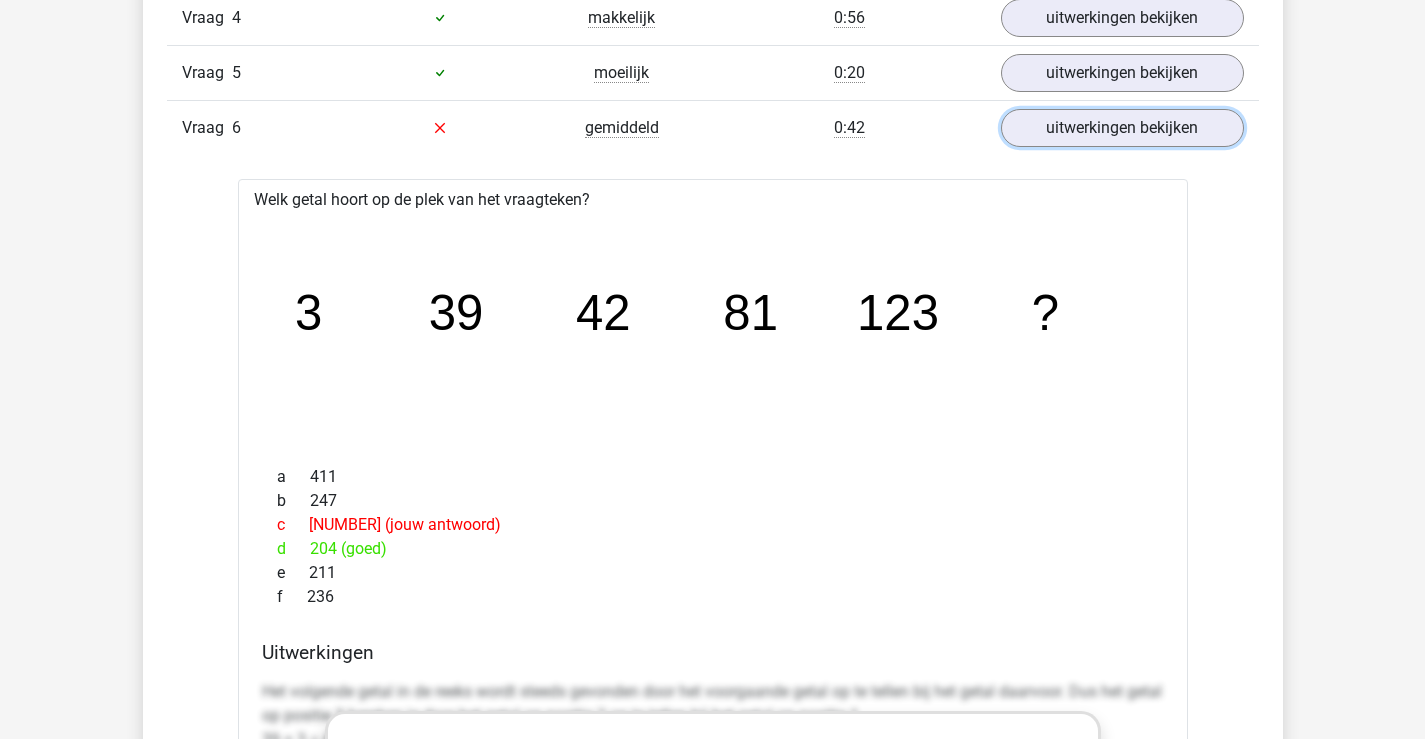 scroll, scrollTop: 2000, scrollLeft: 0, axis: vertical 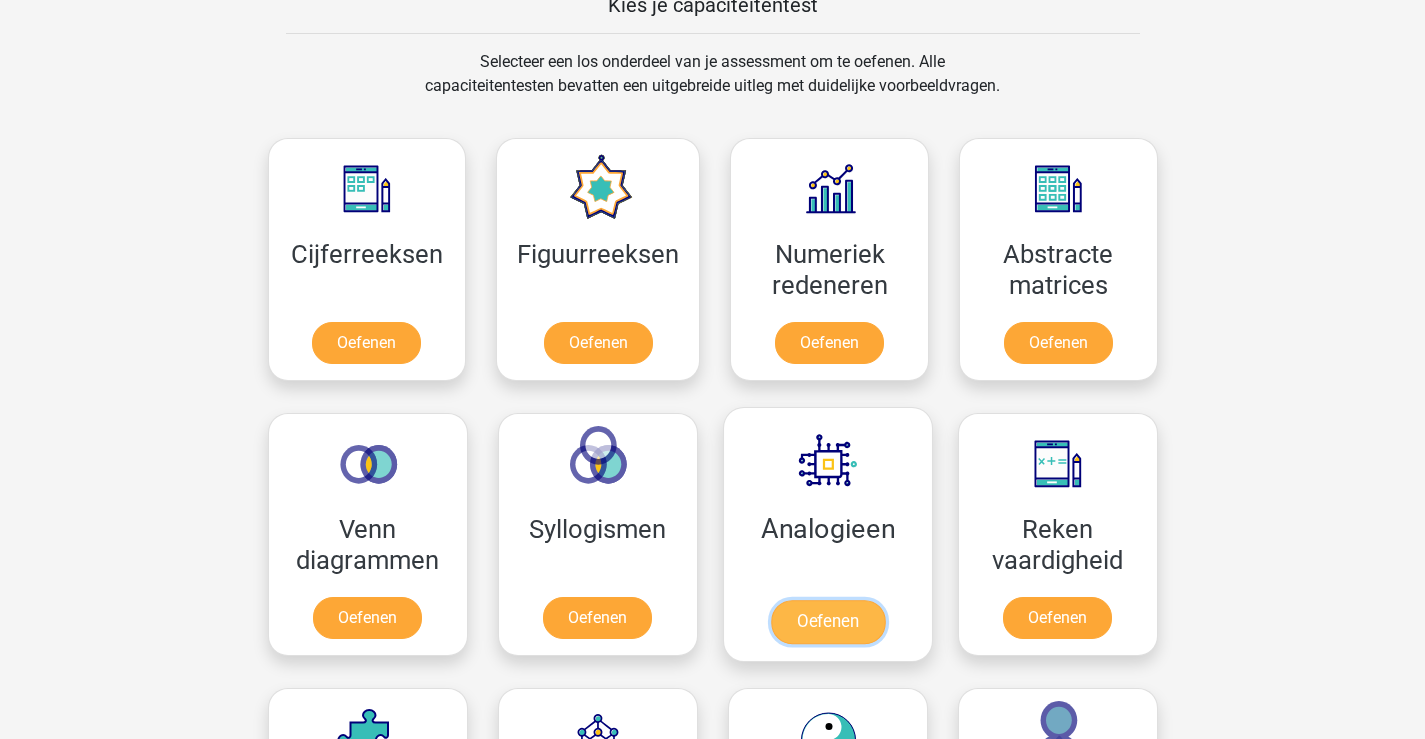 click on "Oefenen" at bounding box center [827, 622] 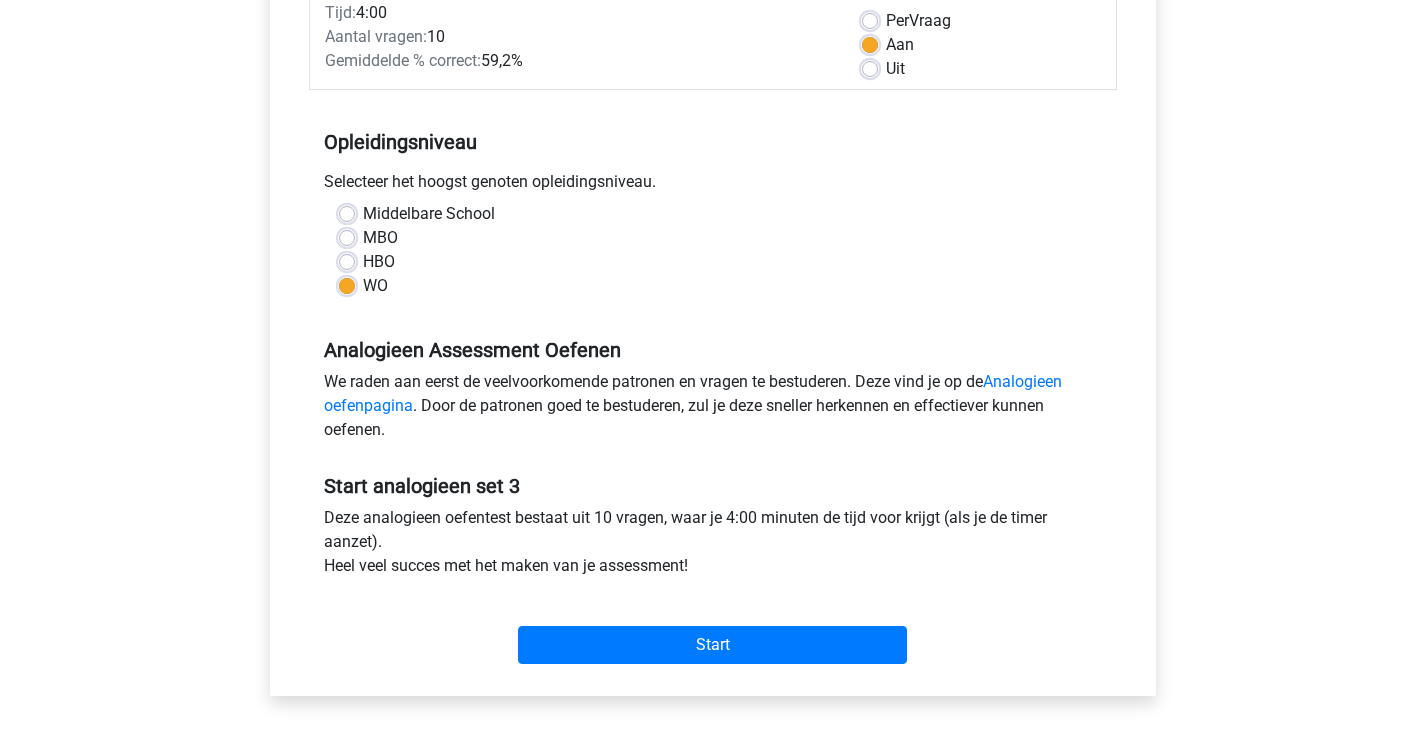scroll, scrollTop: 500, scrollLeft: 0, axis: vertical 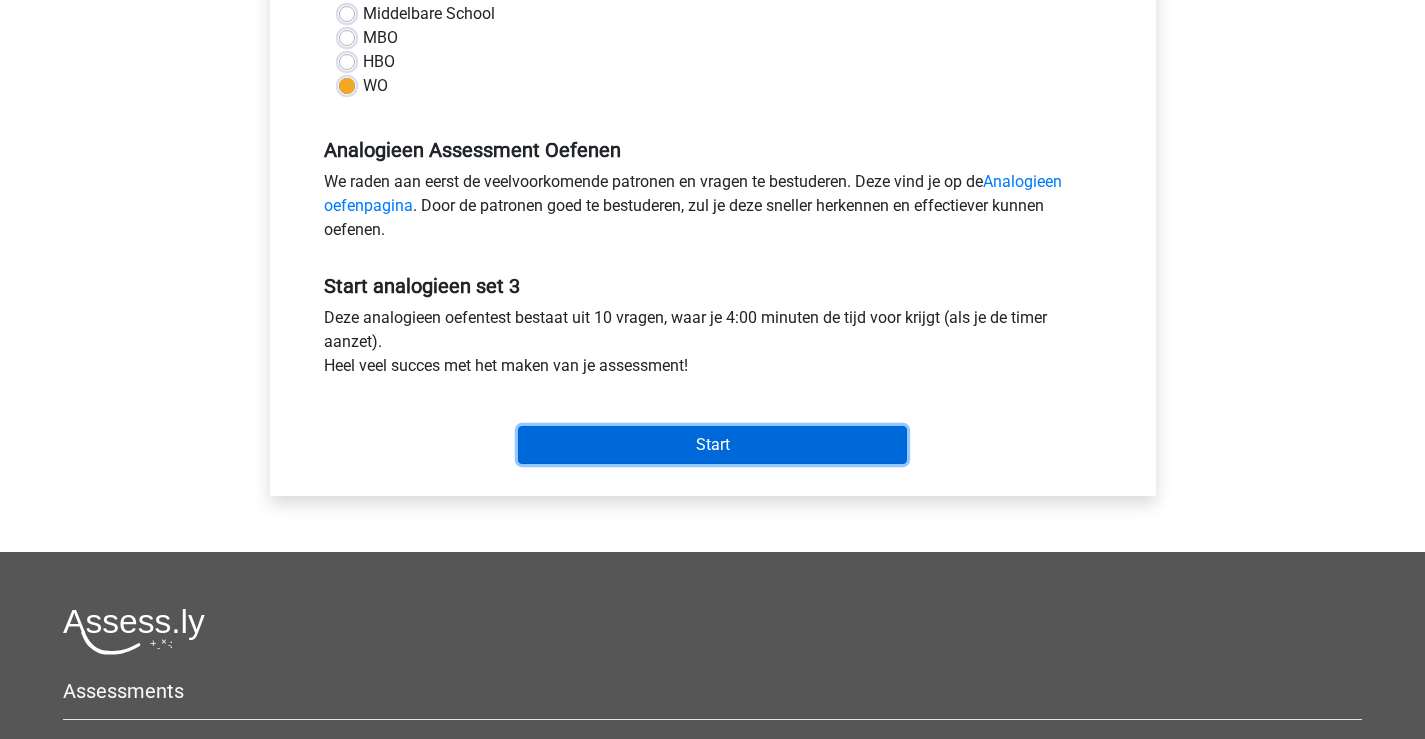 click on "Start" at bounding box center (712, 445) 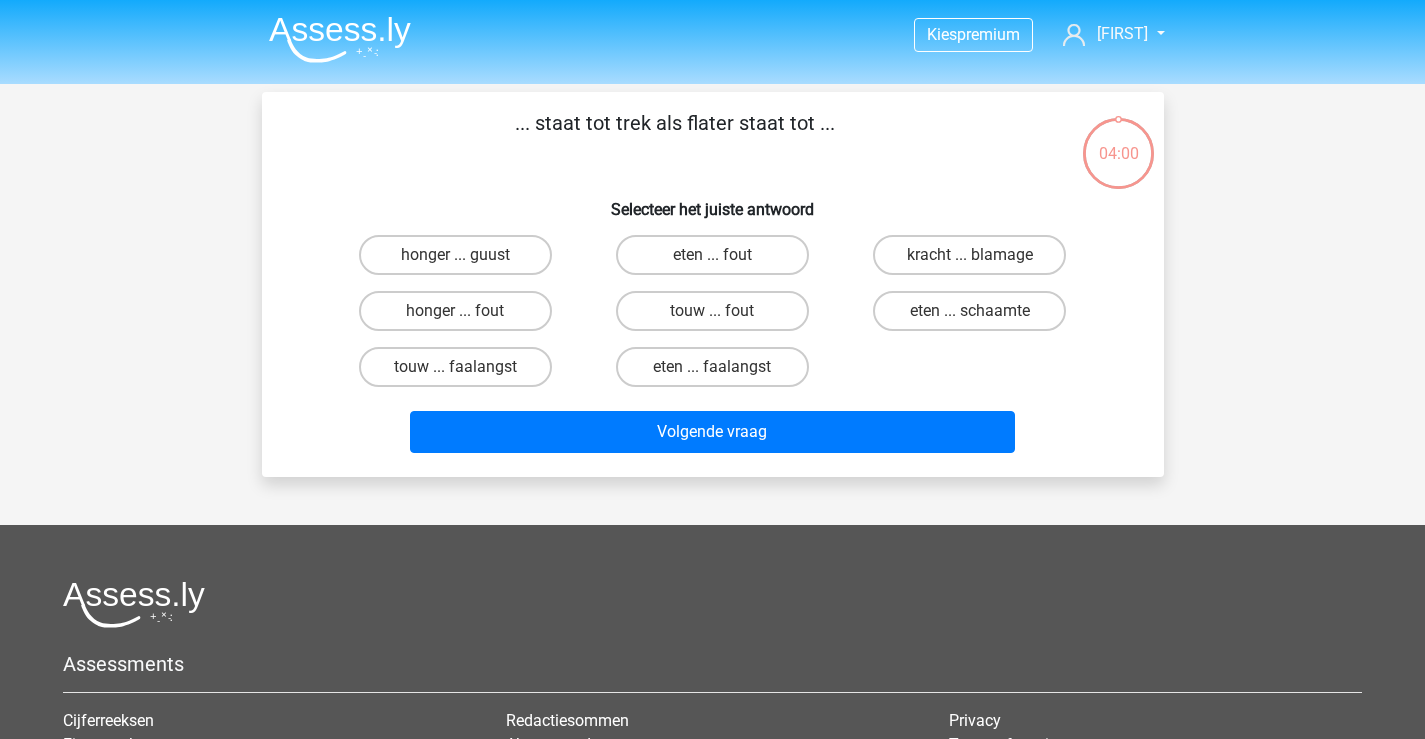 scroll, scrollTop: 0, scrollLeft: 0, axis: both 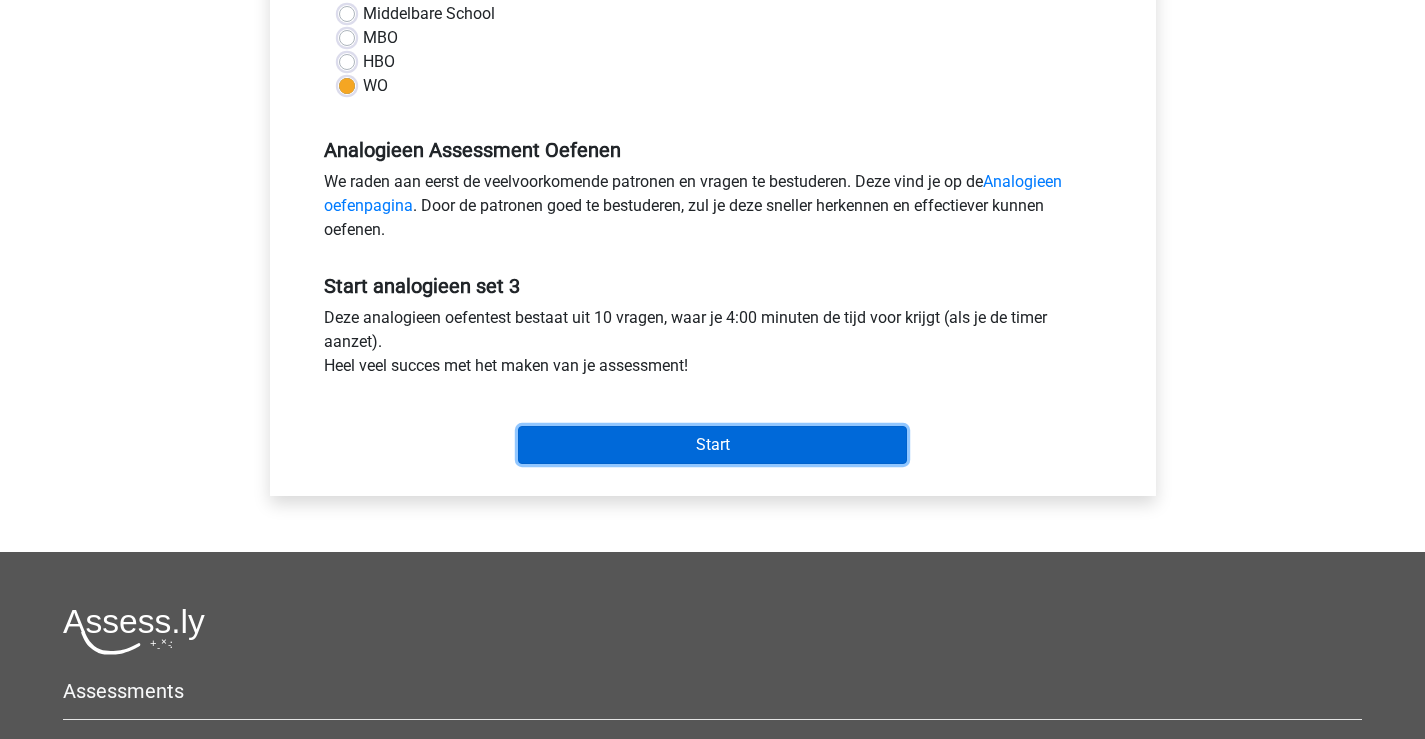 click on "Start" at bounding box center (712, 445) 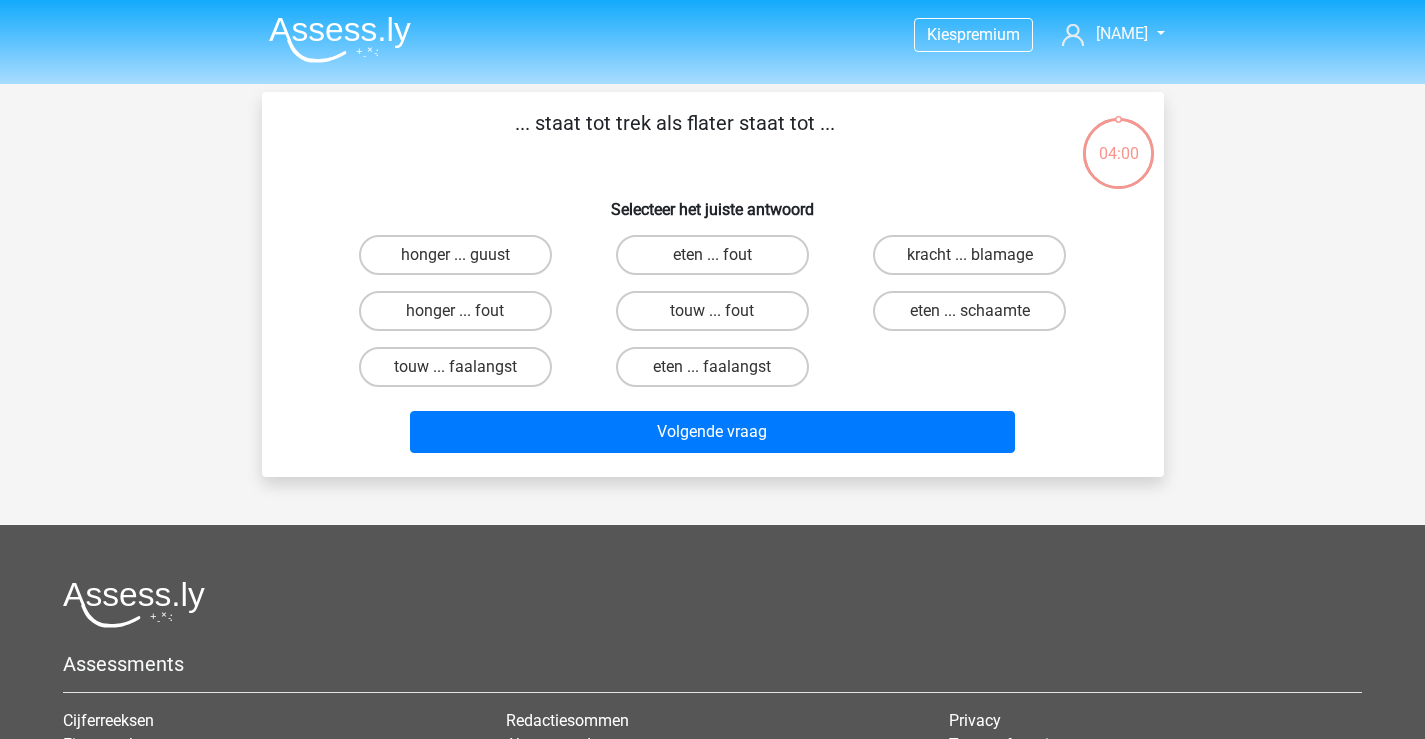 scroll, scrollTop: 0, scrollLeft: 0, axis: both 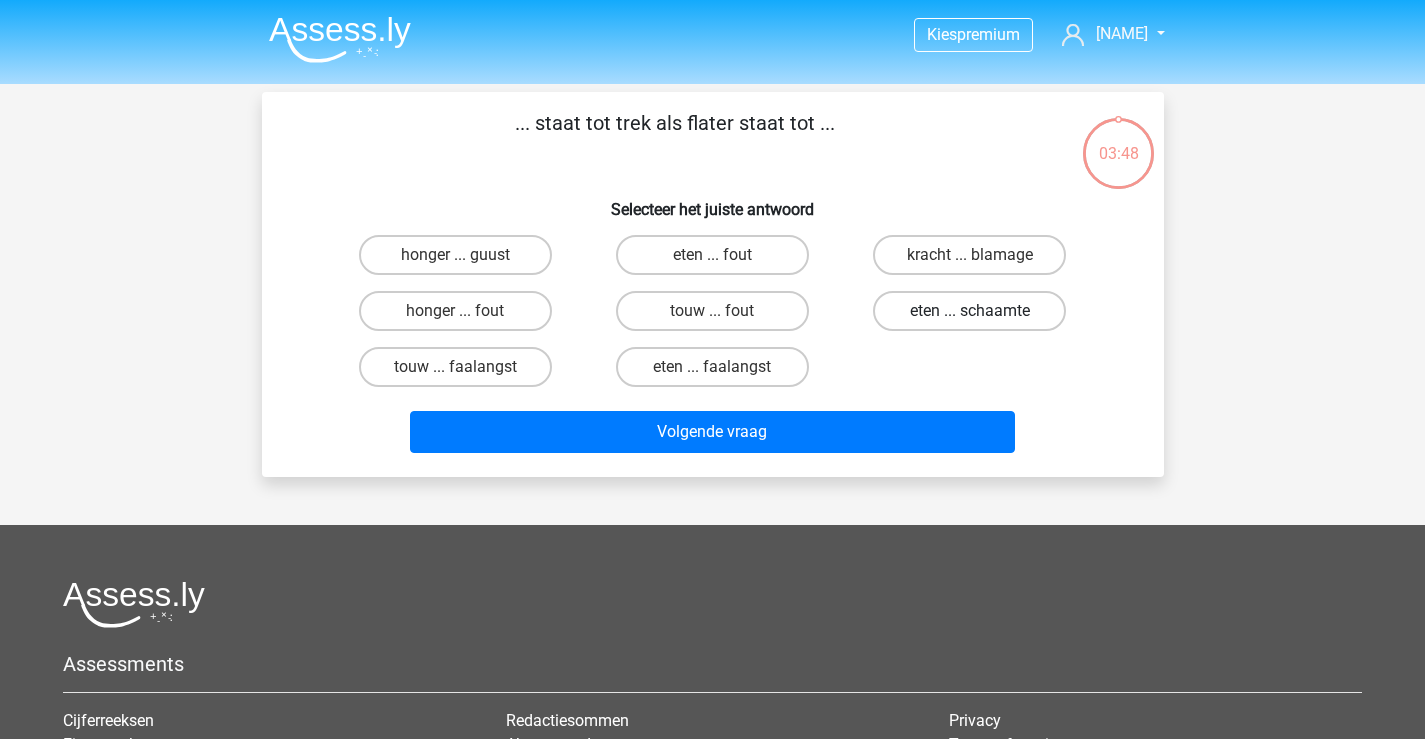 click on "eten ... schaamte" at bounding box center [969, 311] 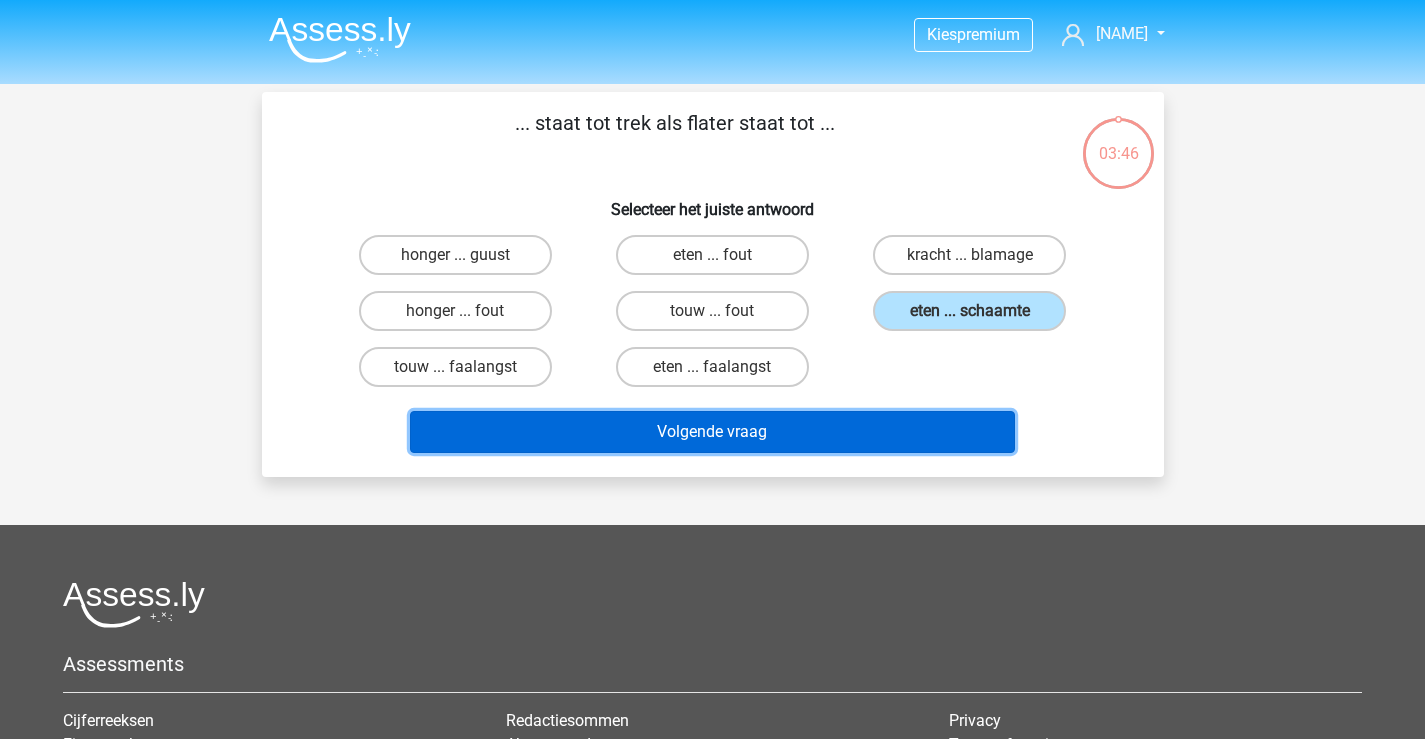 click on "Volgende vraag" at bounding box center (712, 432) 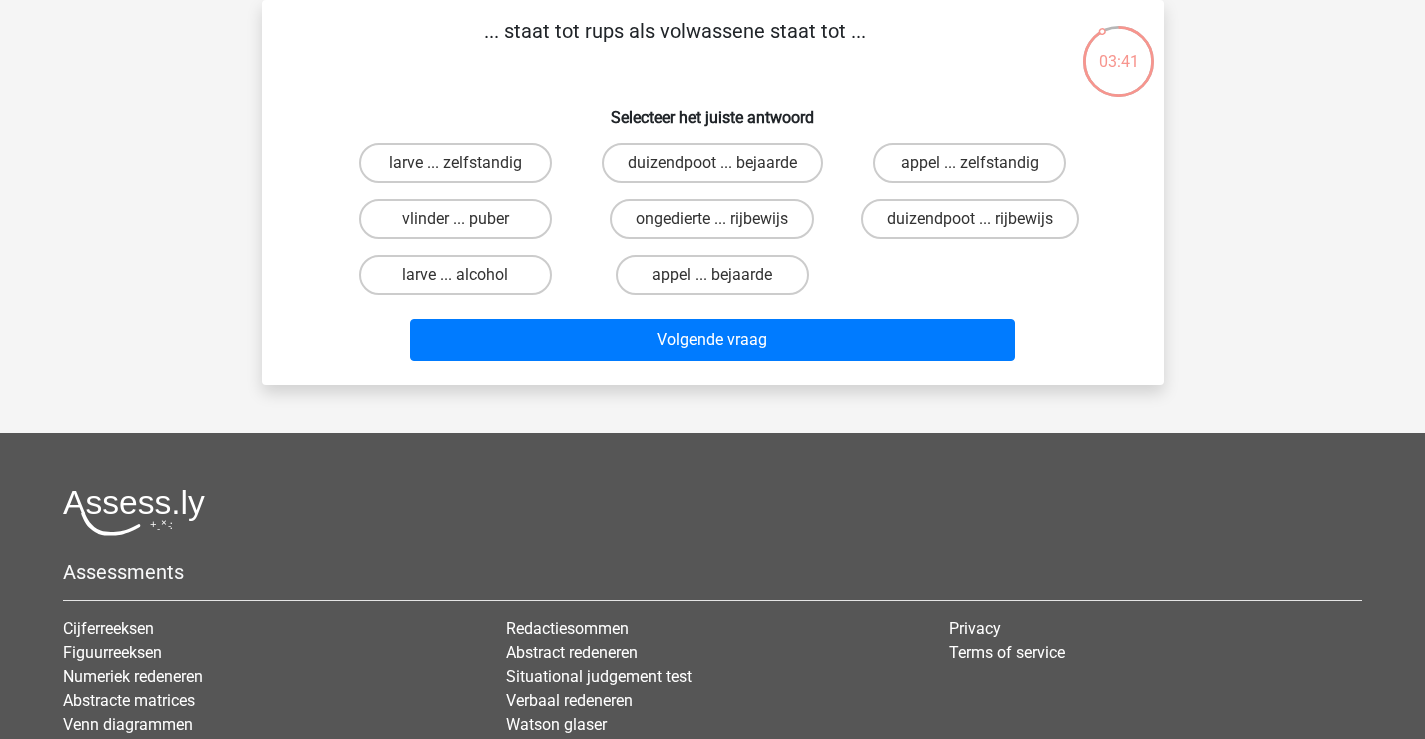scroll, scrollTop: 0, scrollLeft: 0, axis: both 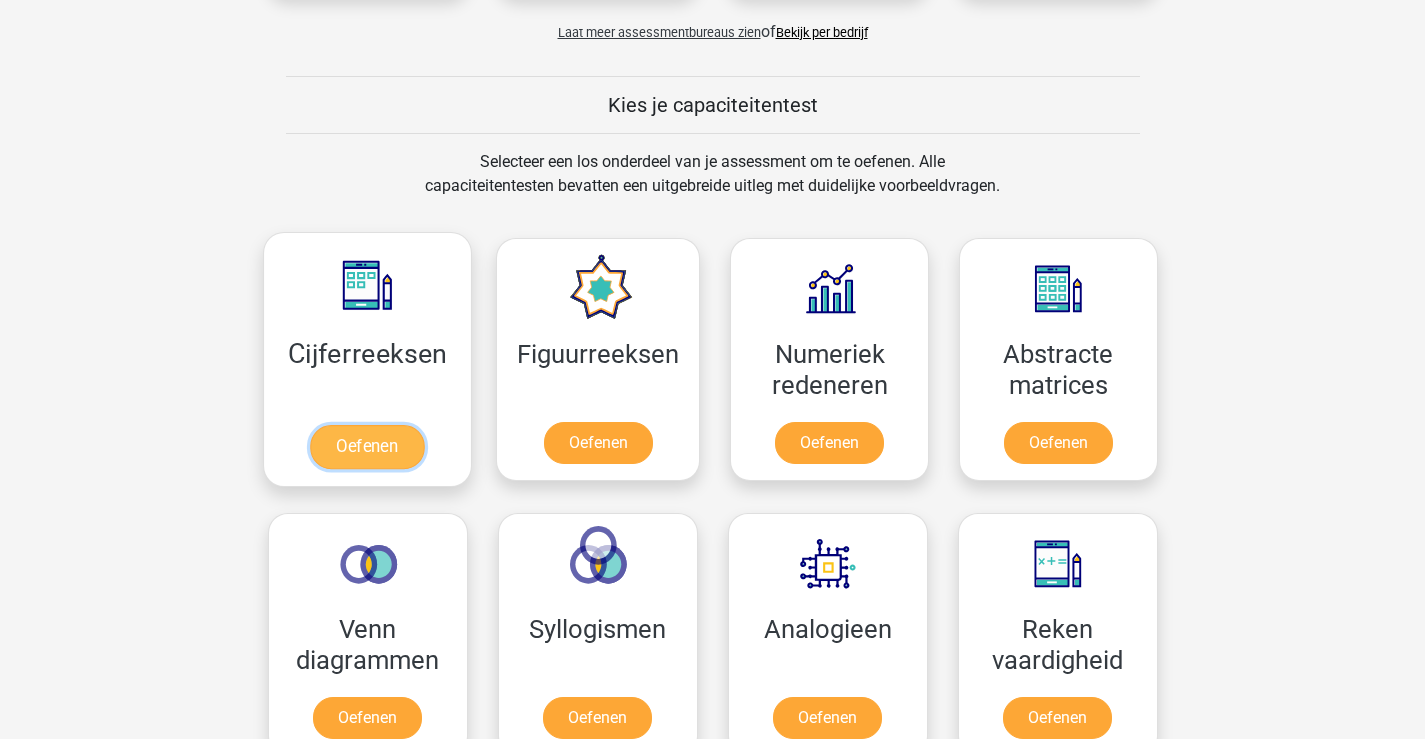 click on "Oefenen" at bounding box center (367, 447) 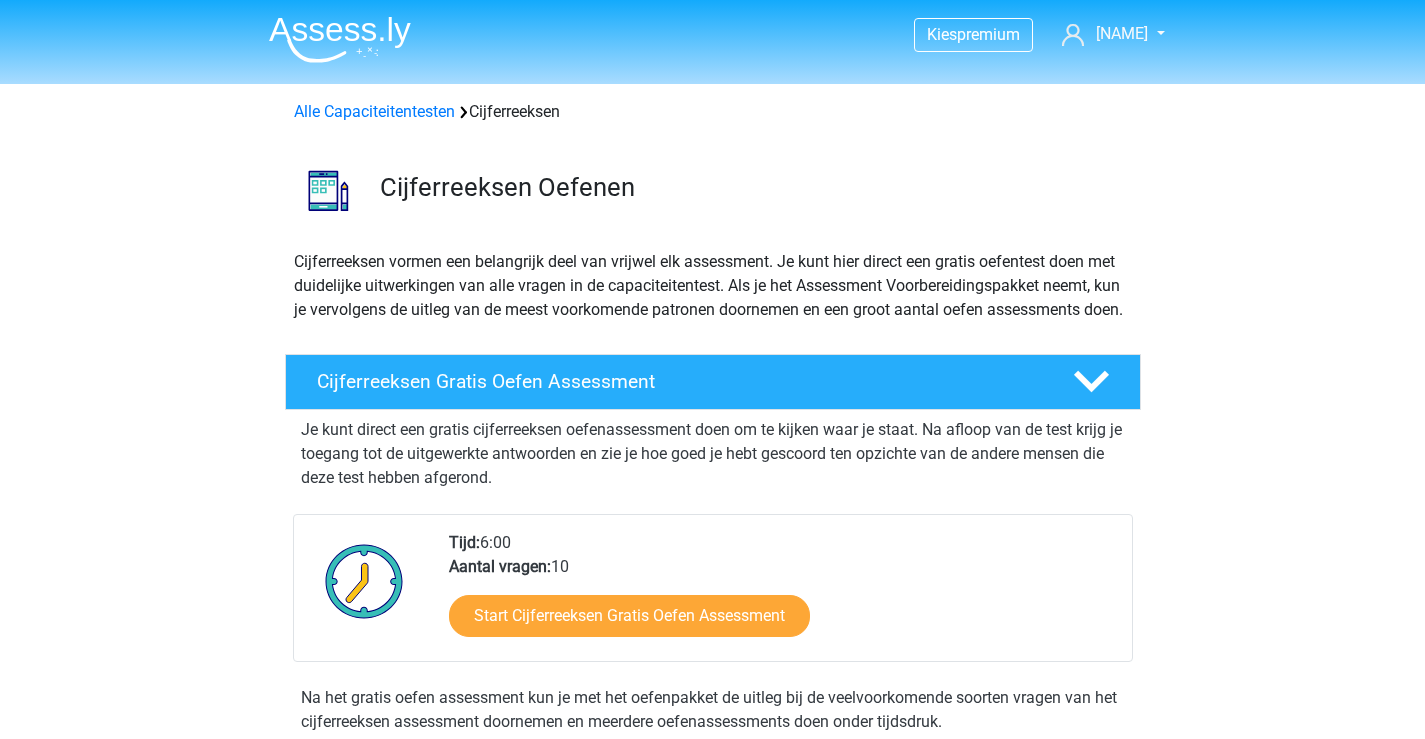 scroll, scrollTop: 0, scrollLeft: 0, axis: both 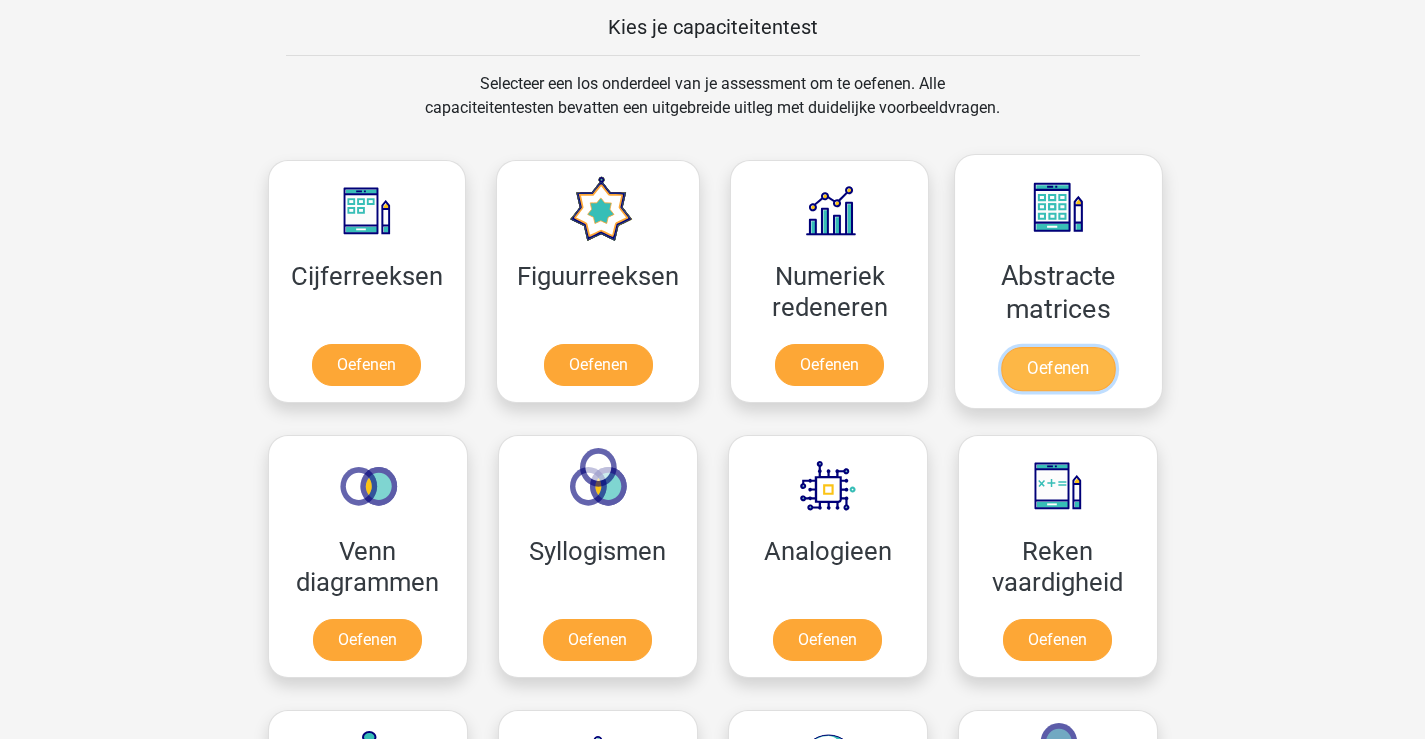 click on "Oefenen" at bounding box center (1058, 369) 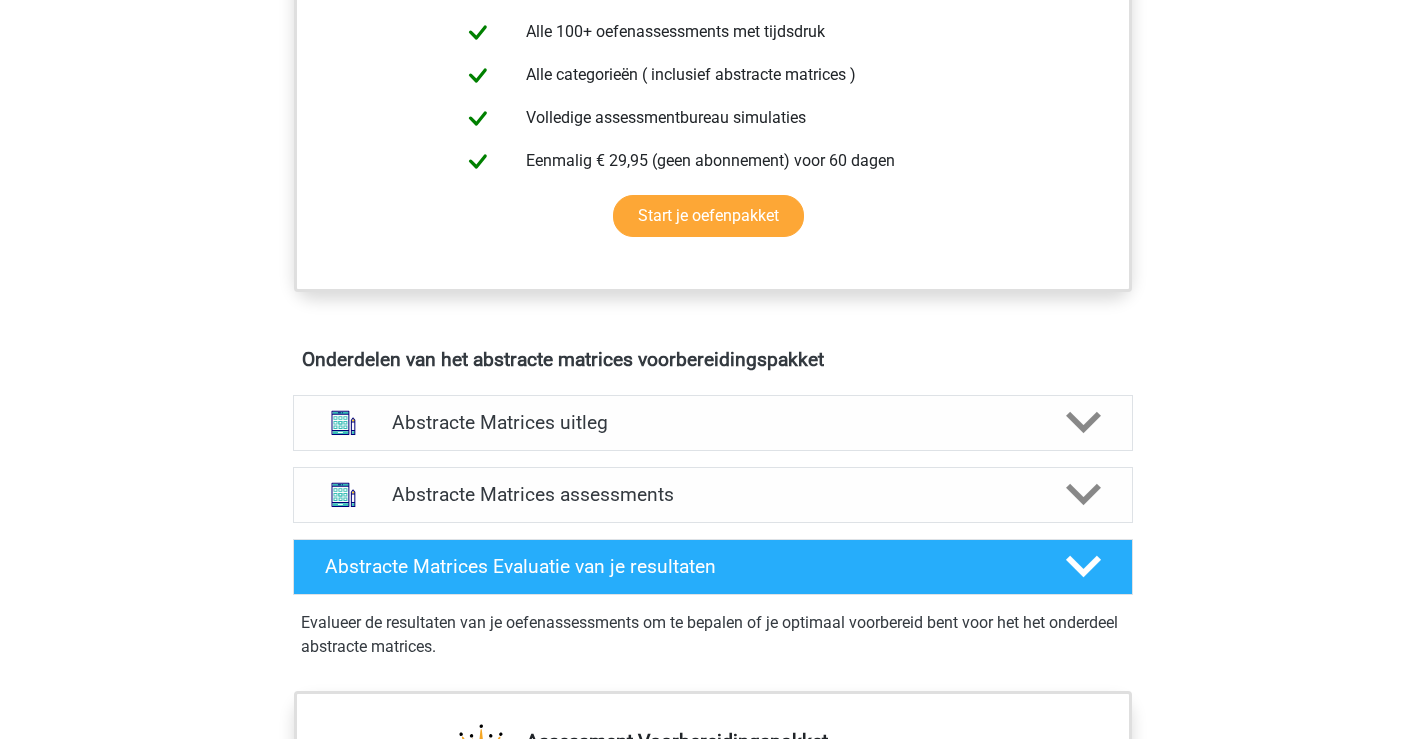 scroll, scrollTop: 1000, scrollLeft: 0, axis: vertical 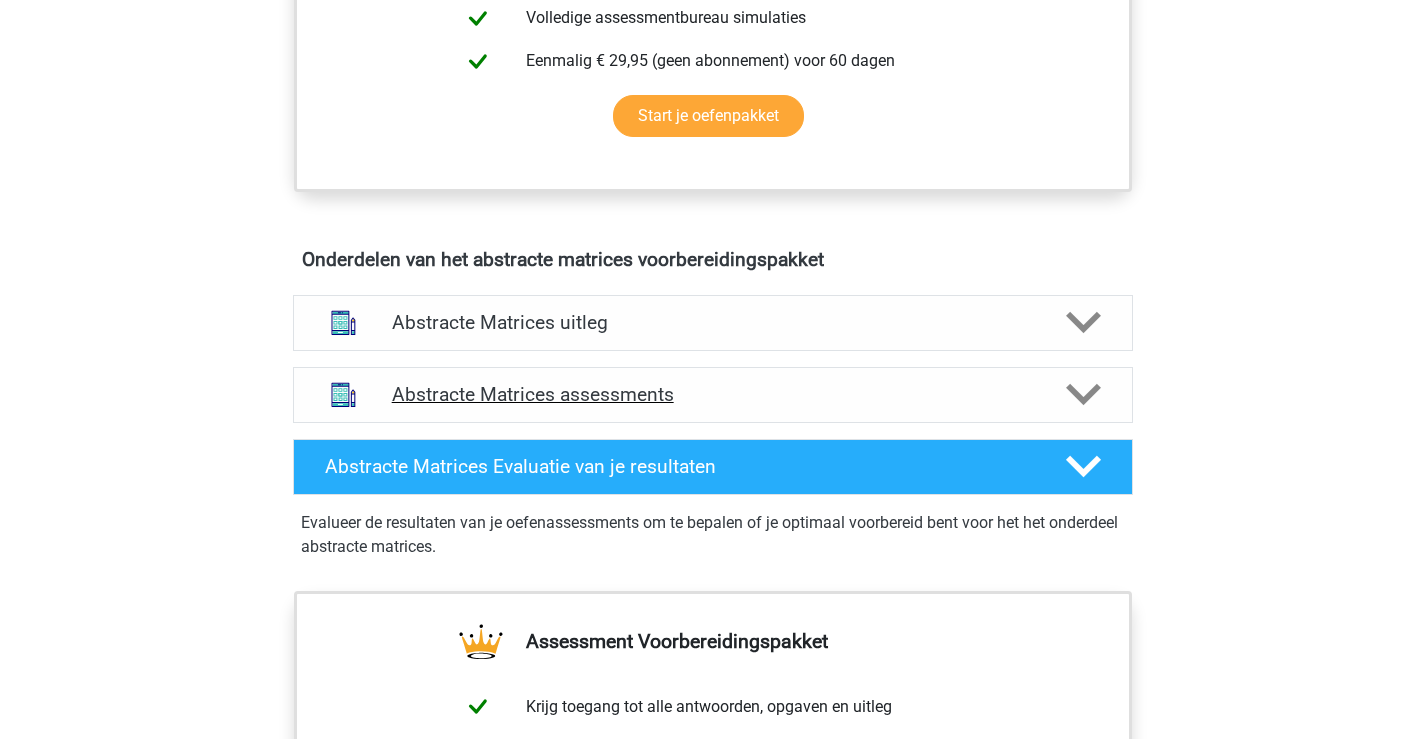 click on "Abstracte Matrices assessments" at bounding box center (713, 394) 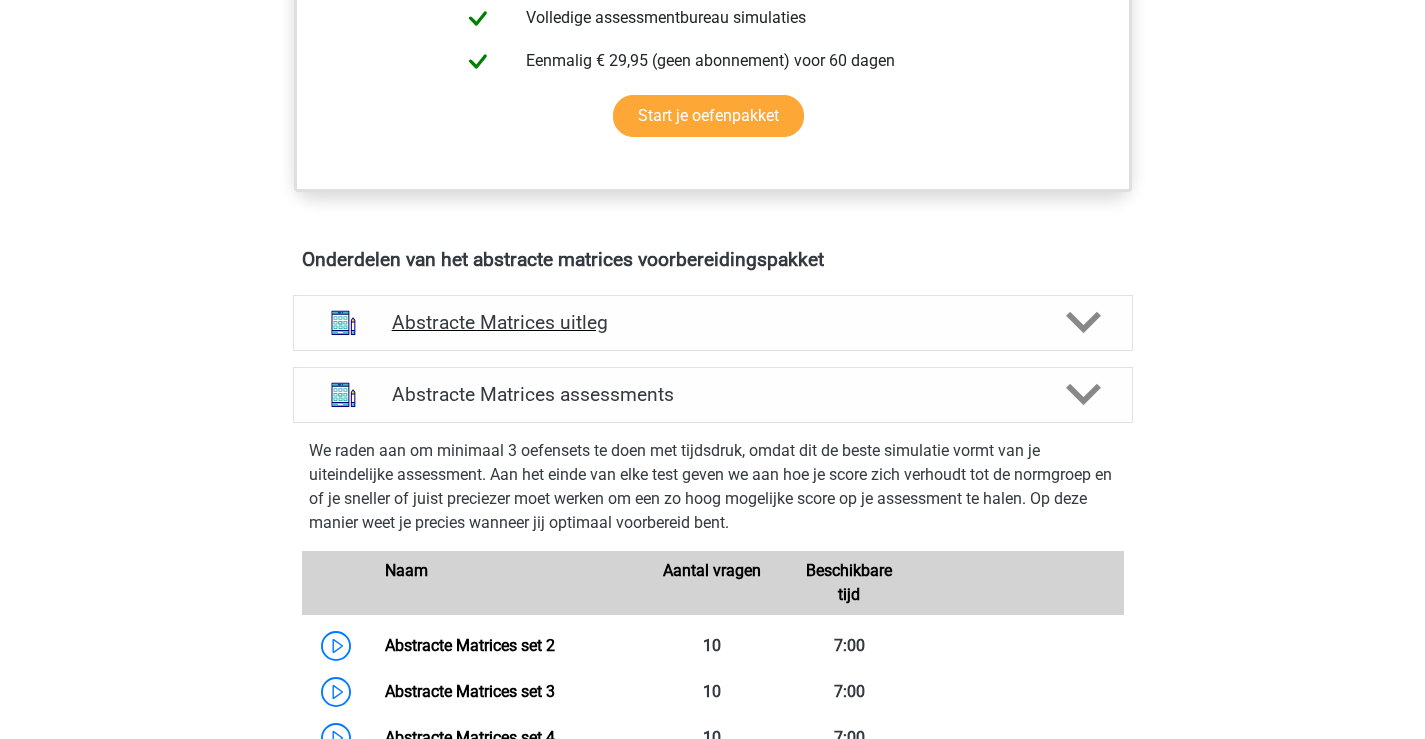 click on "Abstracte Matrices uitleg" at bounding box center [713, 323] 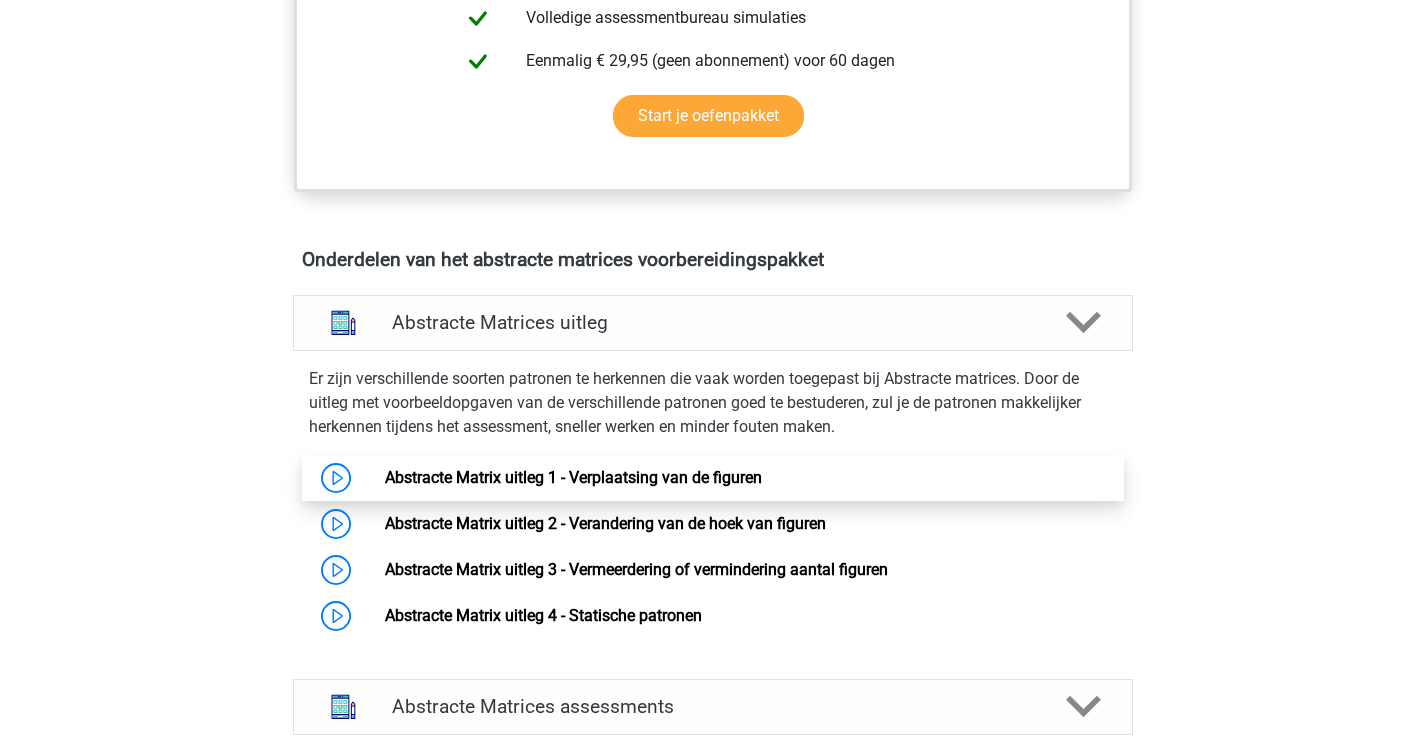click on "Abstracte Matrix uitleg 1 - Verplaatsing van de figuren" at bounding box center [573, 477] 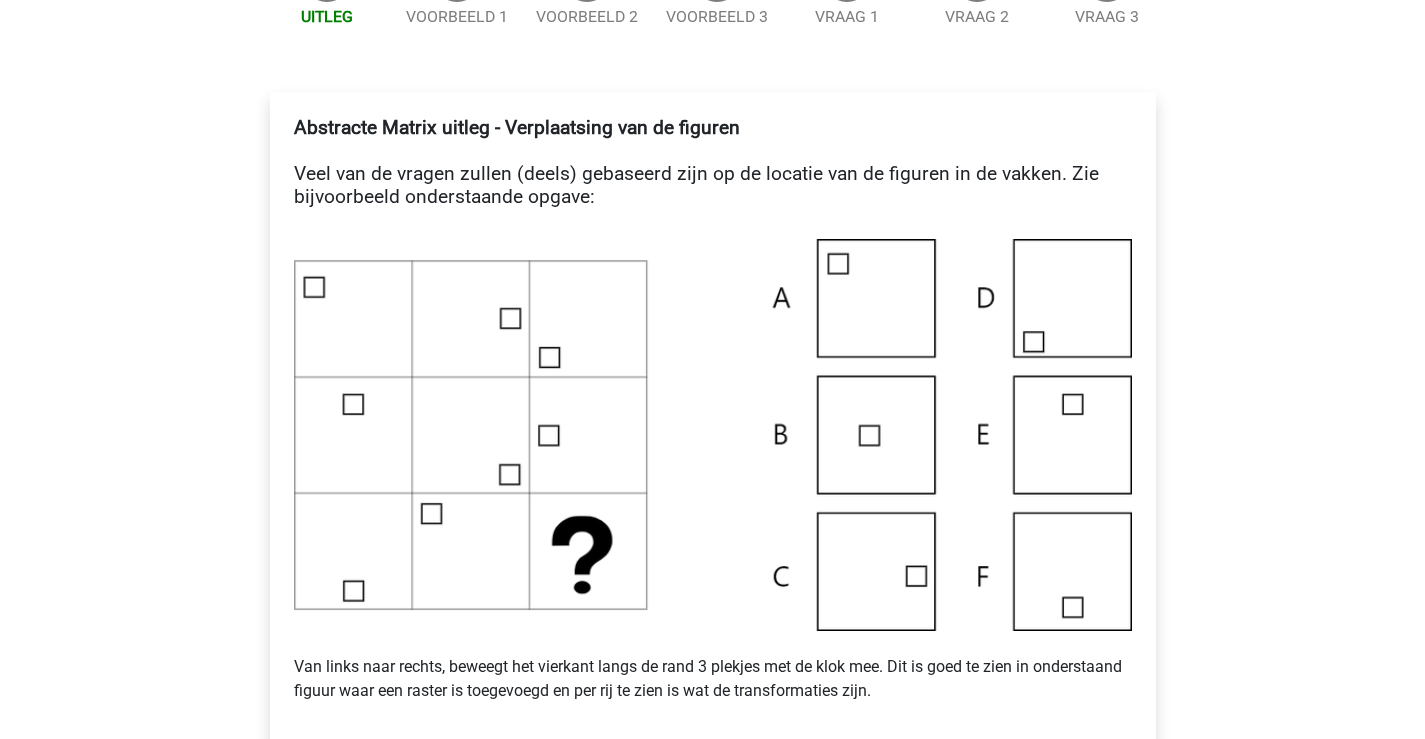 scroll, scrollTop: 0, scrollLeft: 0, axis: both 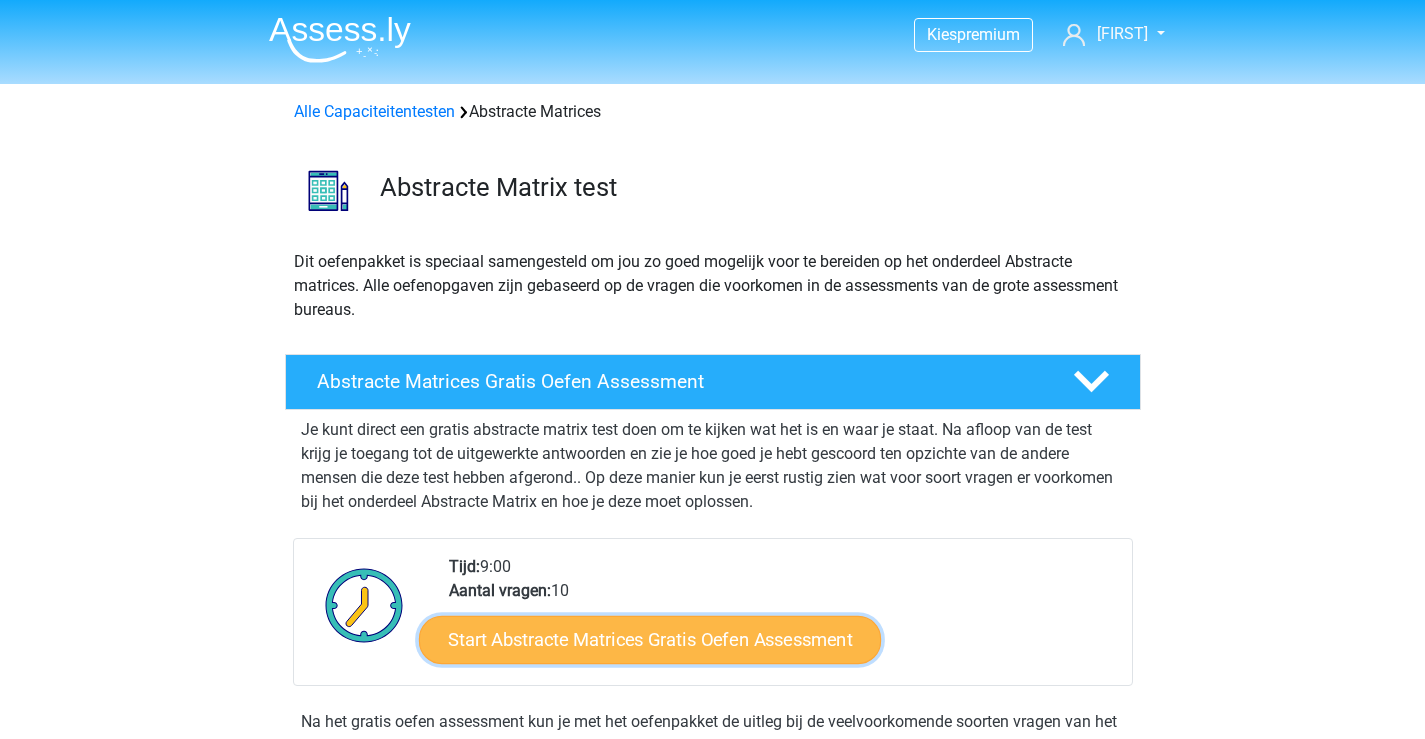 click on "Start Abstracte Matrices
Gratis Oefen Assessment" at bounding box center [650, 639] 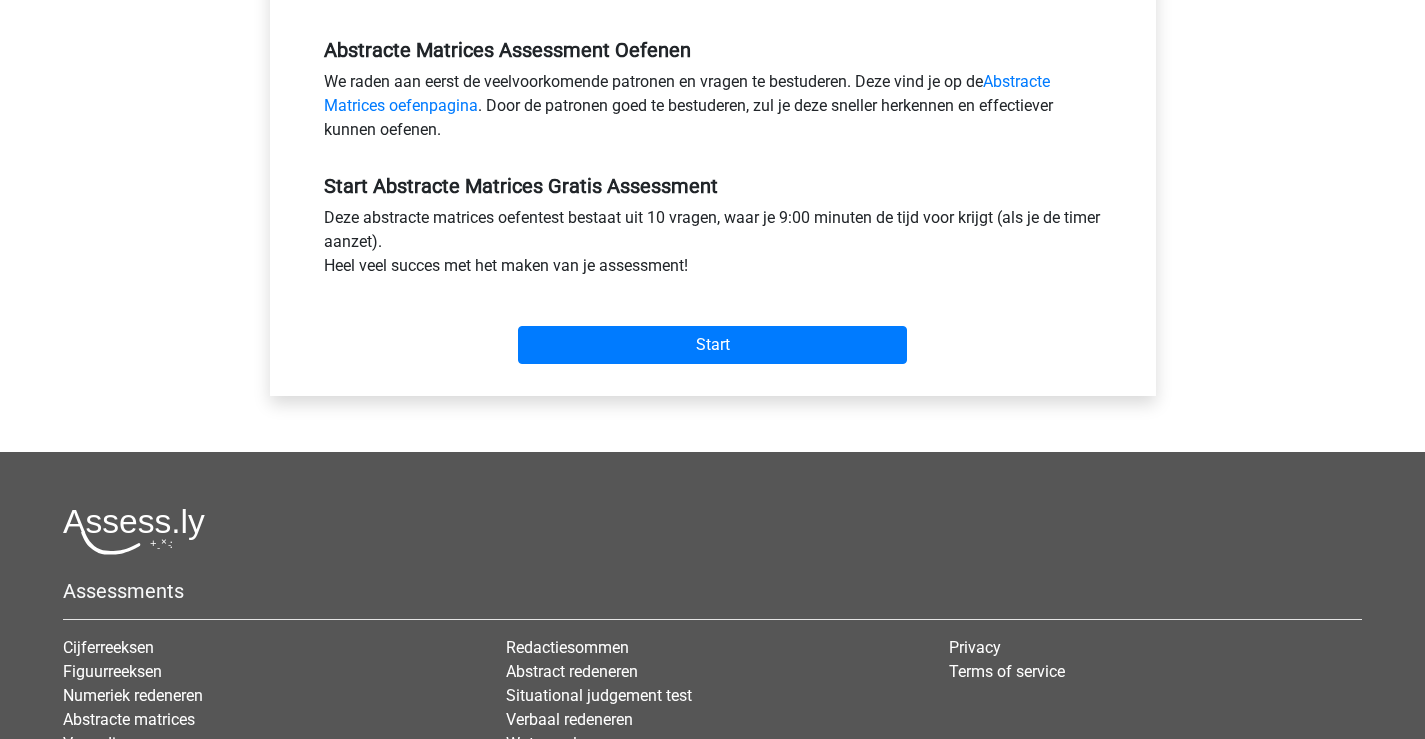 scroll, scrollTop: 700, scrollLeft: 0, axis: vertical 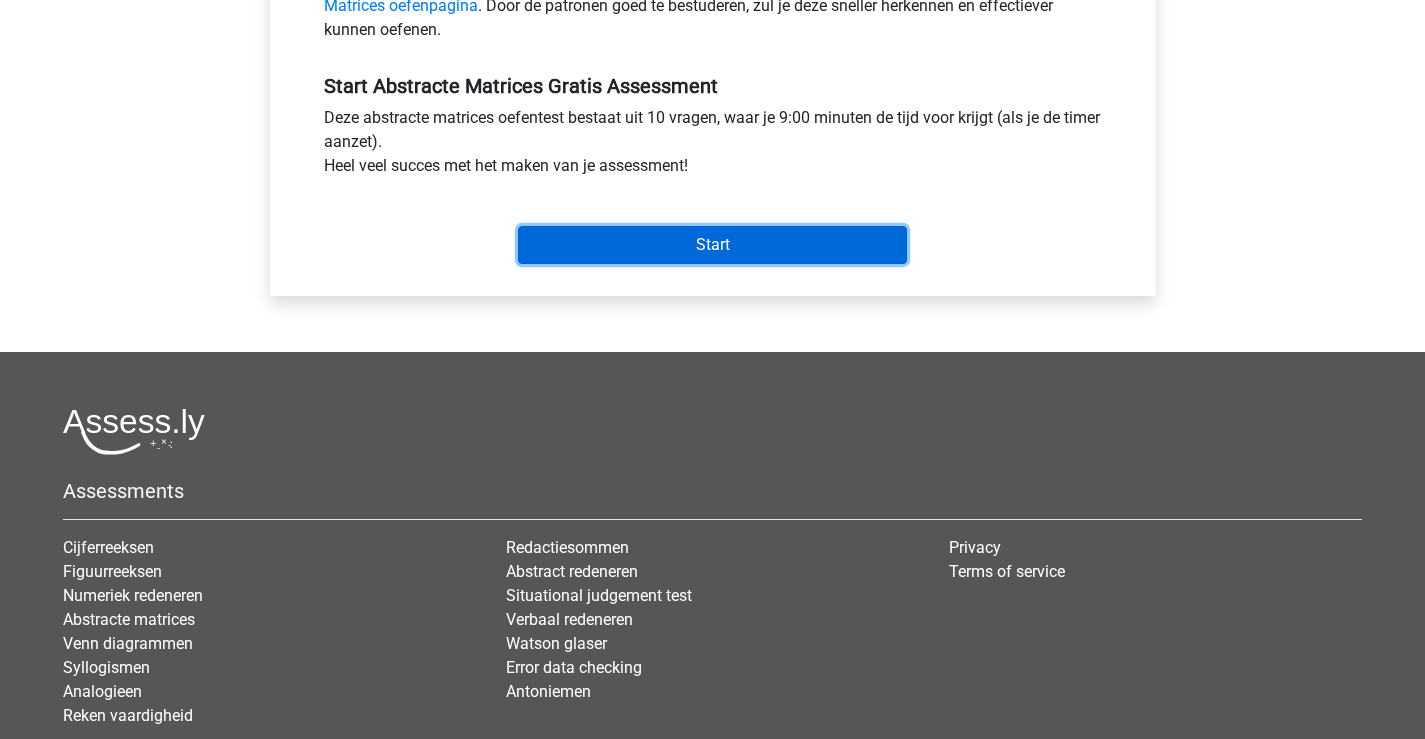 click on "Start" at bounding box center (712, 245) 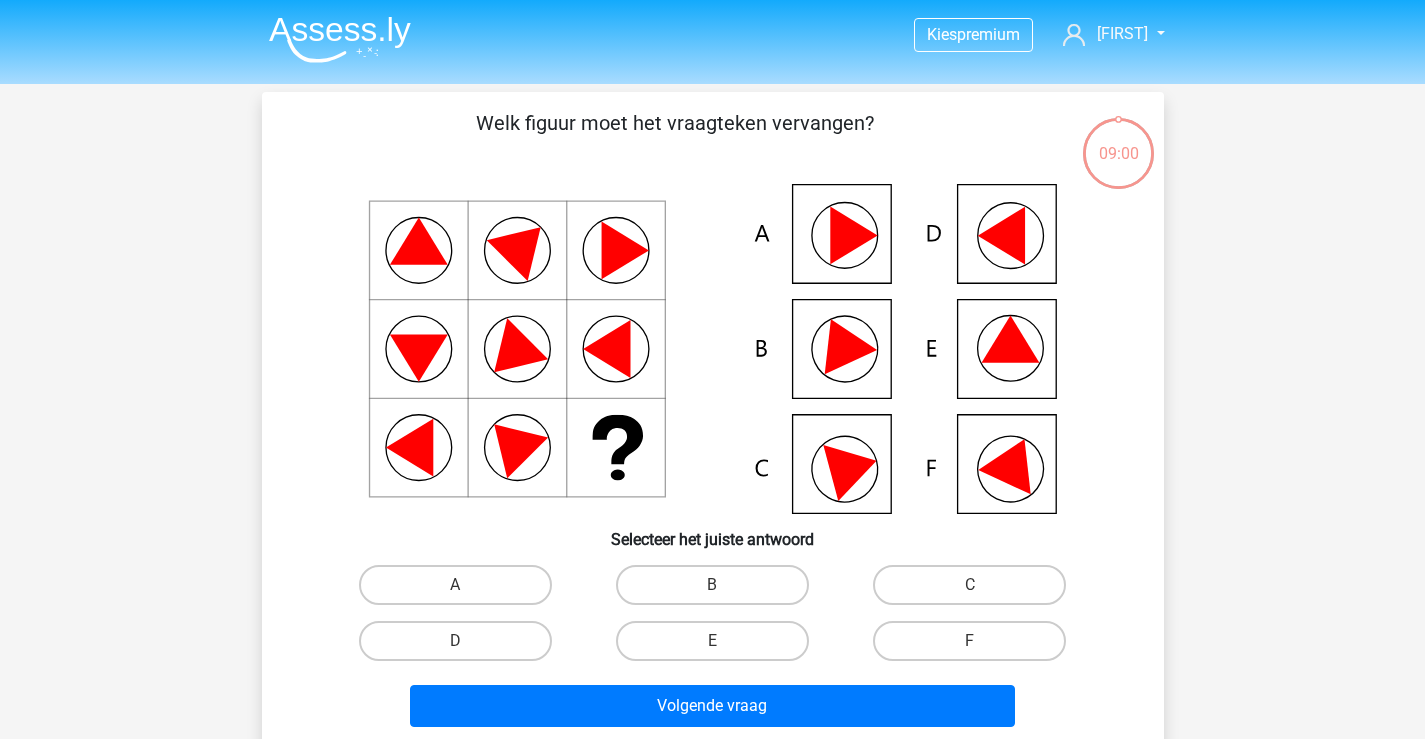 scroll, scrollTop: 0, scrollLeft: 0, axis: both 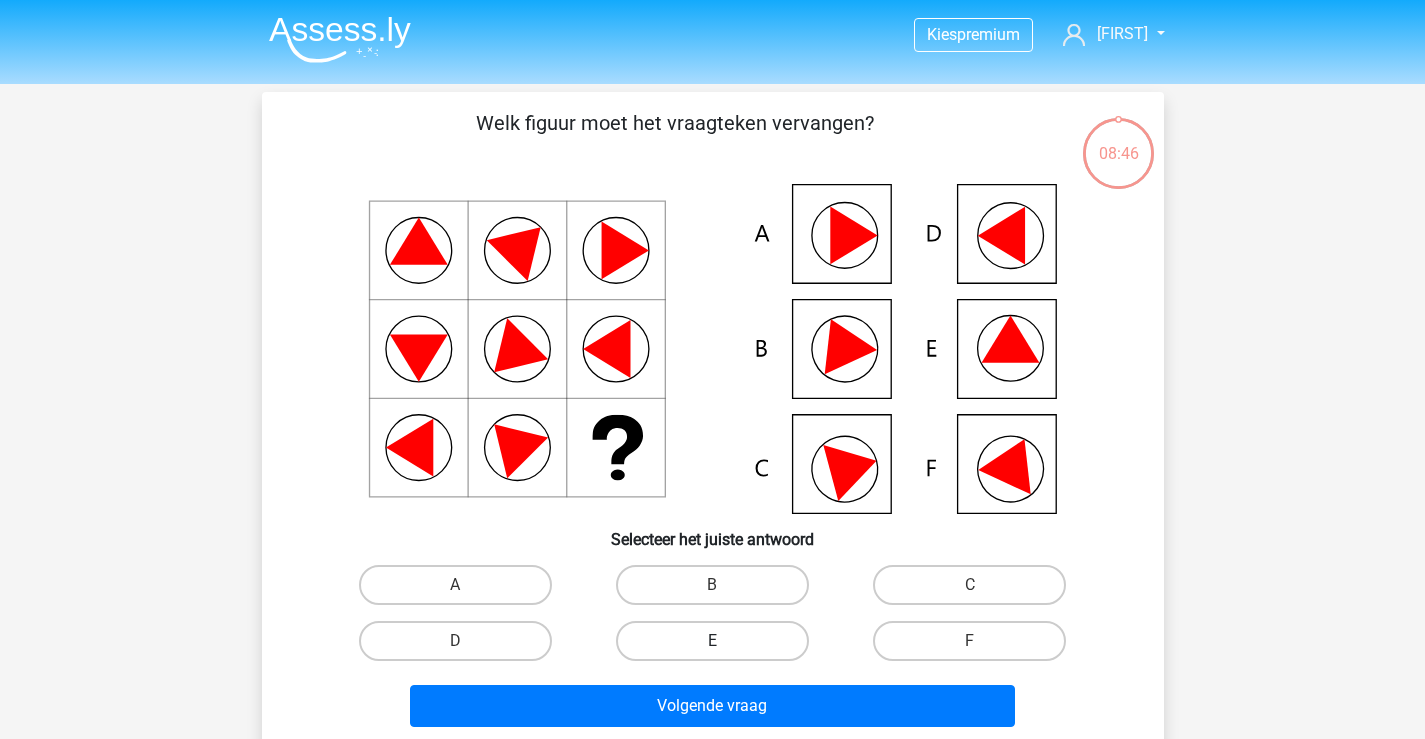 click on "E" at bounding box center (712, 641) 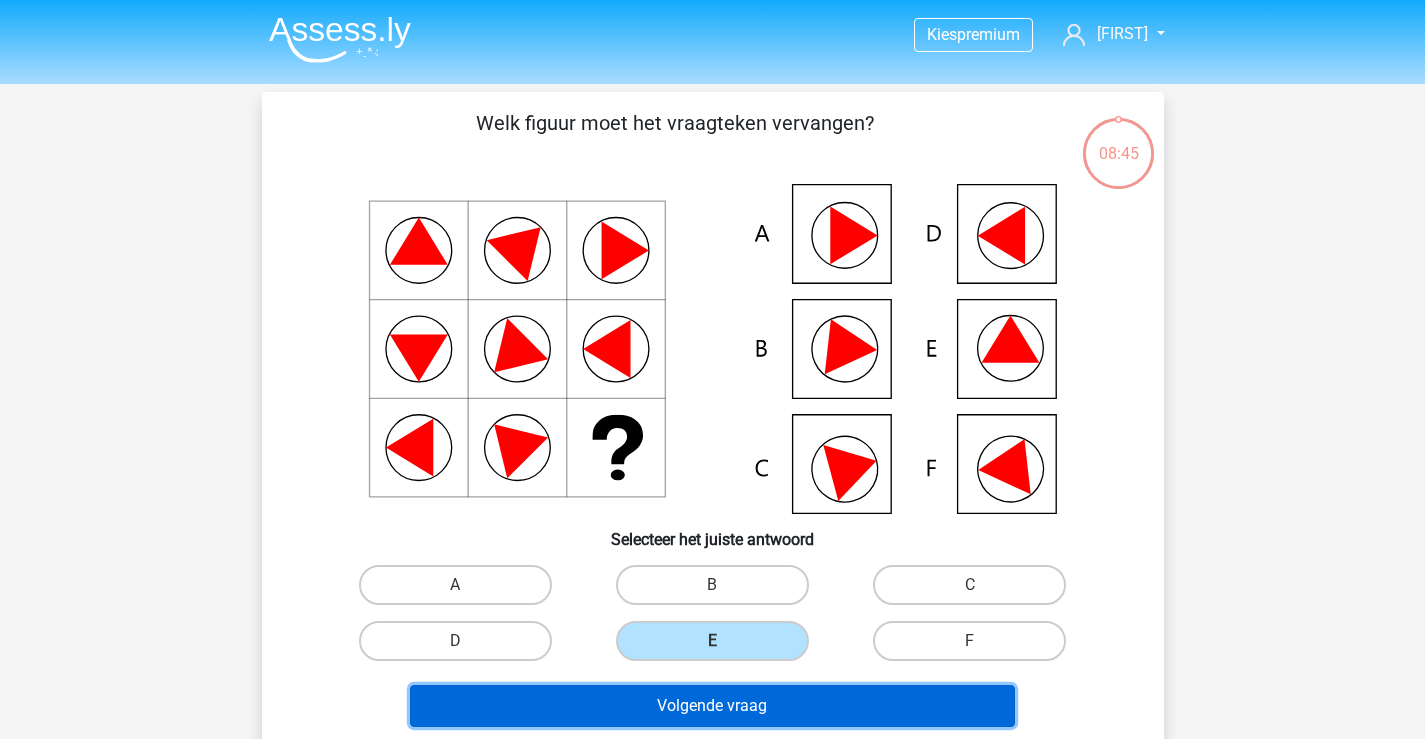 click on "Volgende vraag" at bounding box center (712, 706) 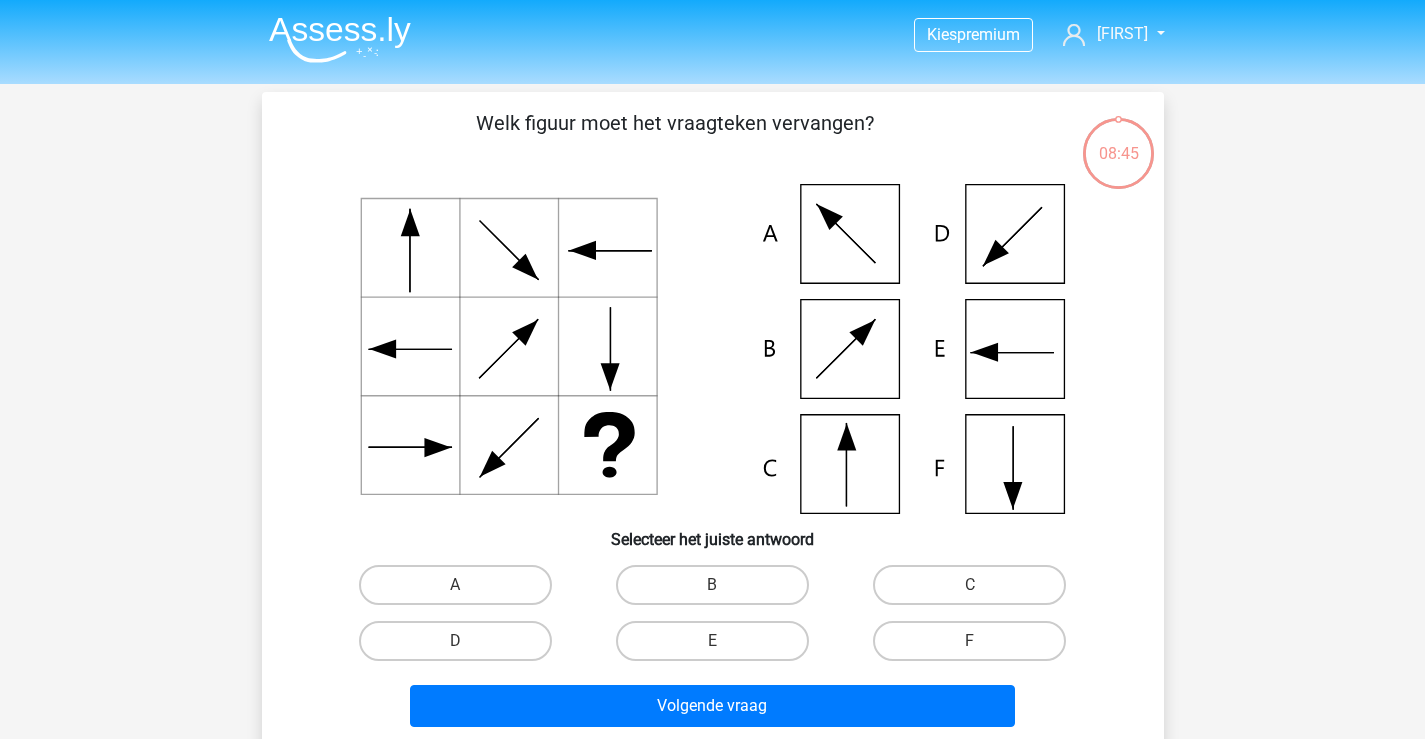 scroll, scrollTop: 92, scrollLeft: 0, axis: vertical 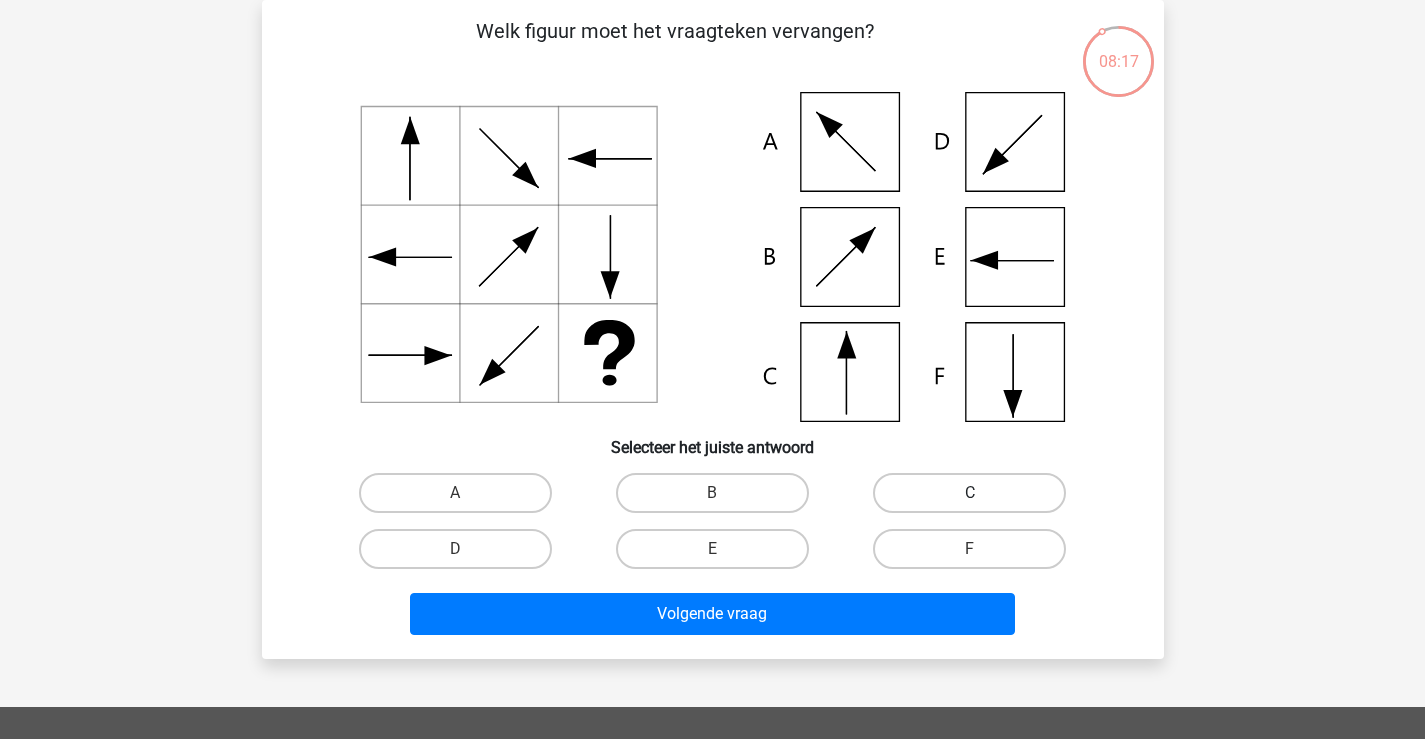 click on "C" at bounding box center [969, 493] 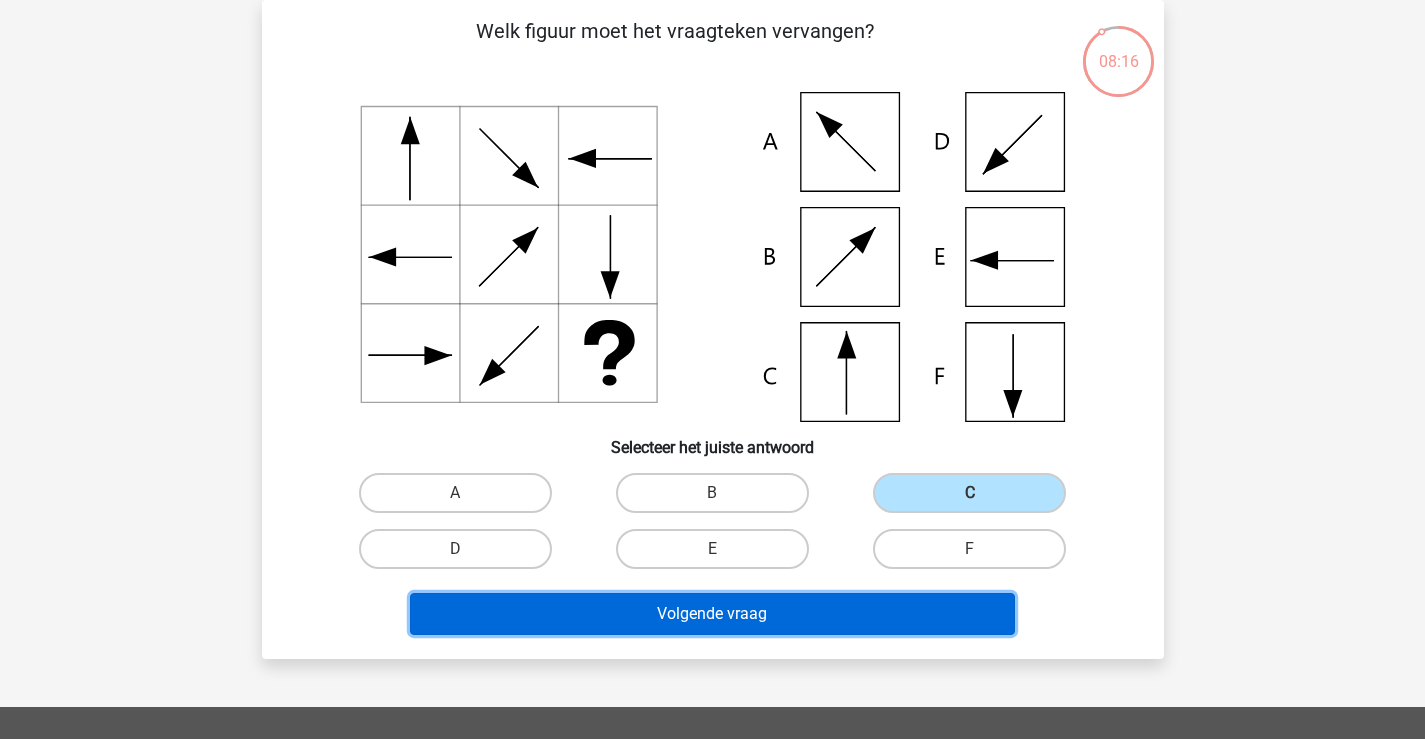 click on "Volgende vraag" at bounding box center [712, 614] 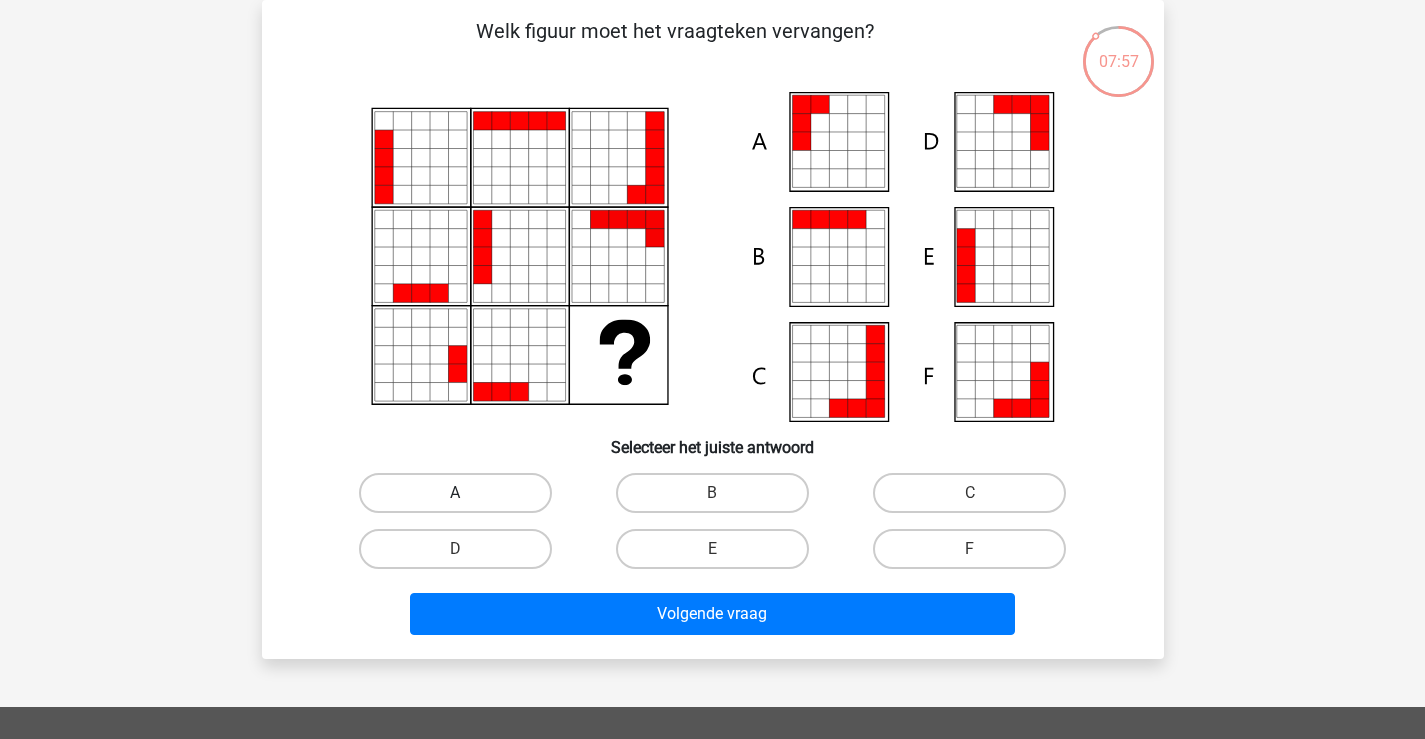 click on "A" at bounding box center [455, 493] 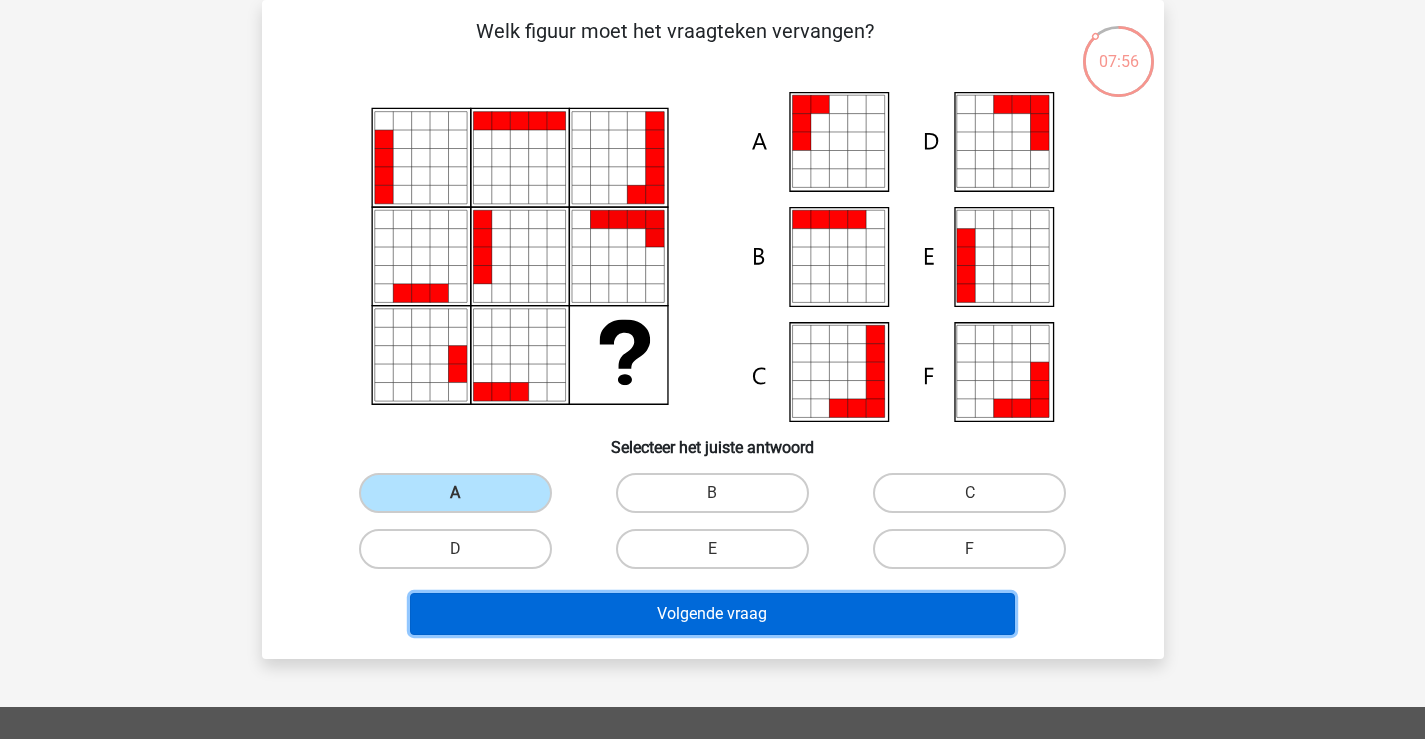 click on "Volgende vraag" at bounding box center (712, 614) 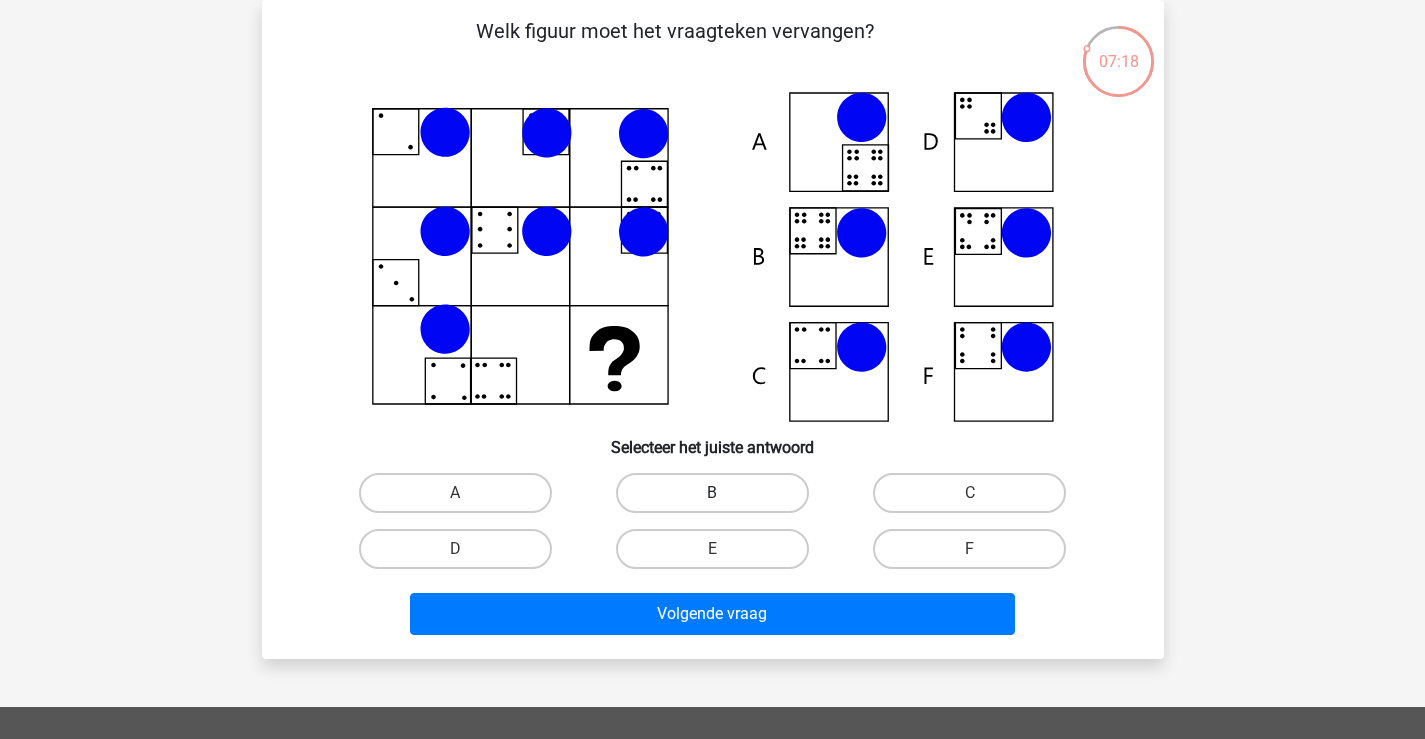 click on "B" at bounding box center [712, 493] 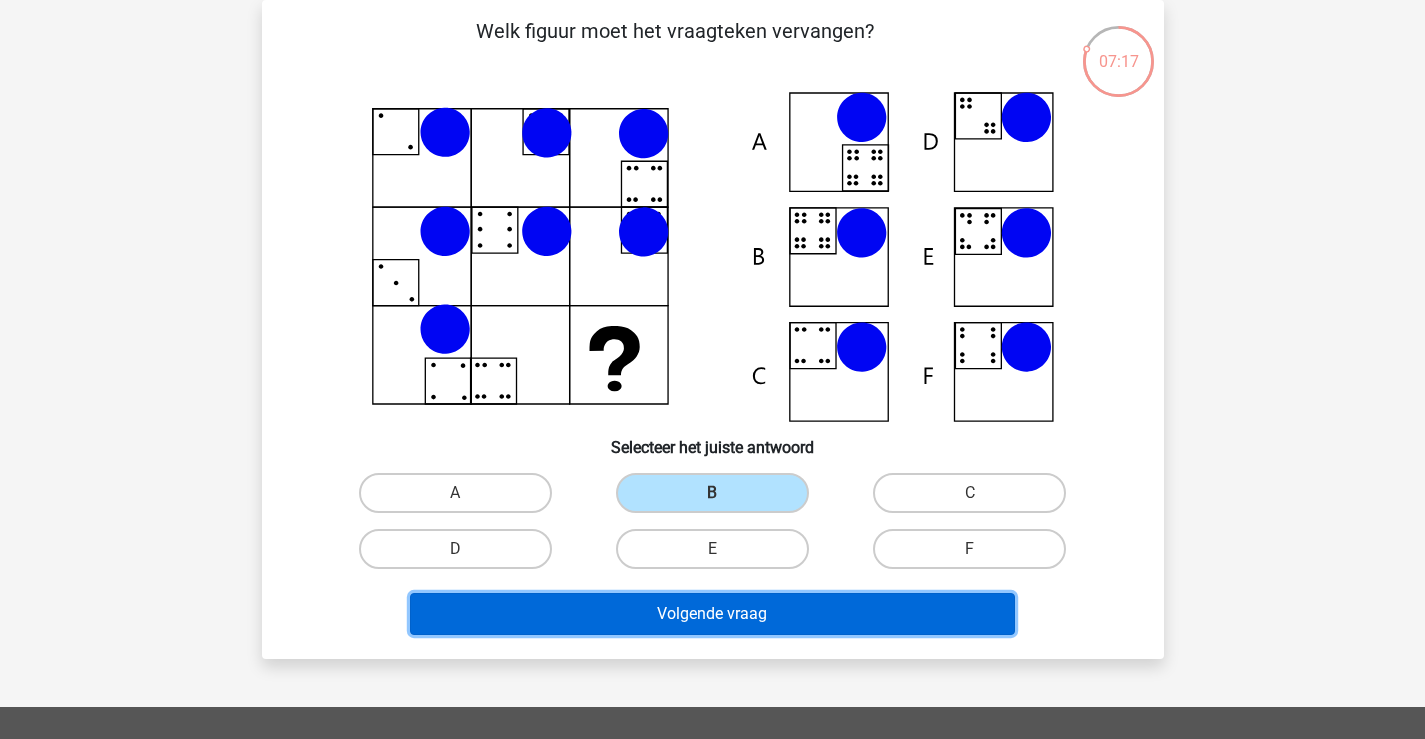 click on "Volgende vraag" at bounding box center (712, 614) 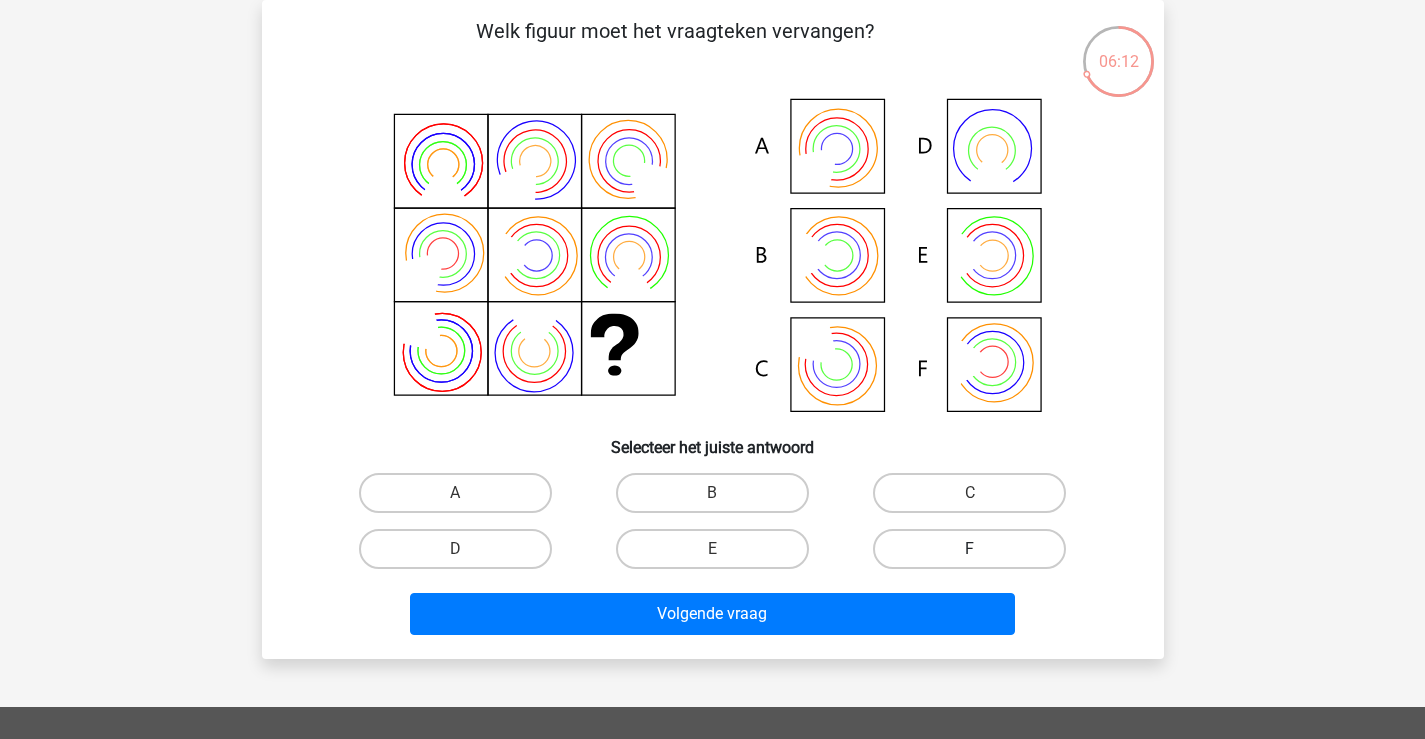 click on "F" at bounding box center (969, 549) 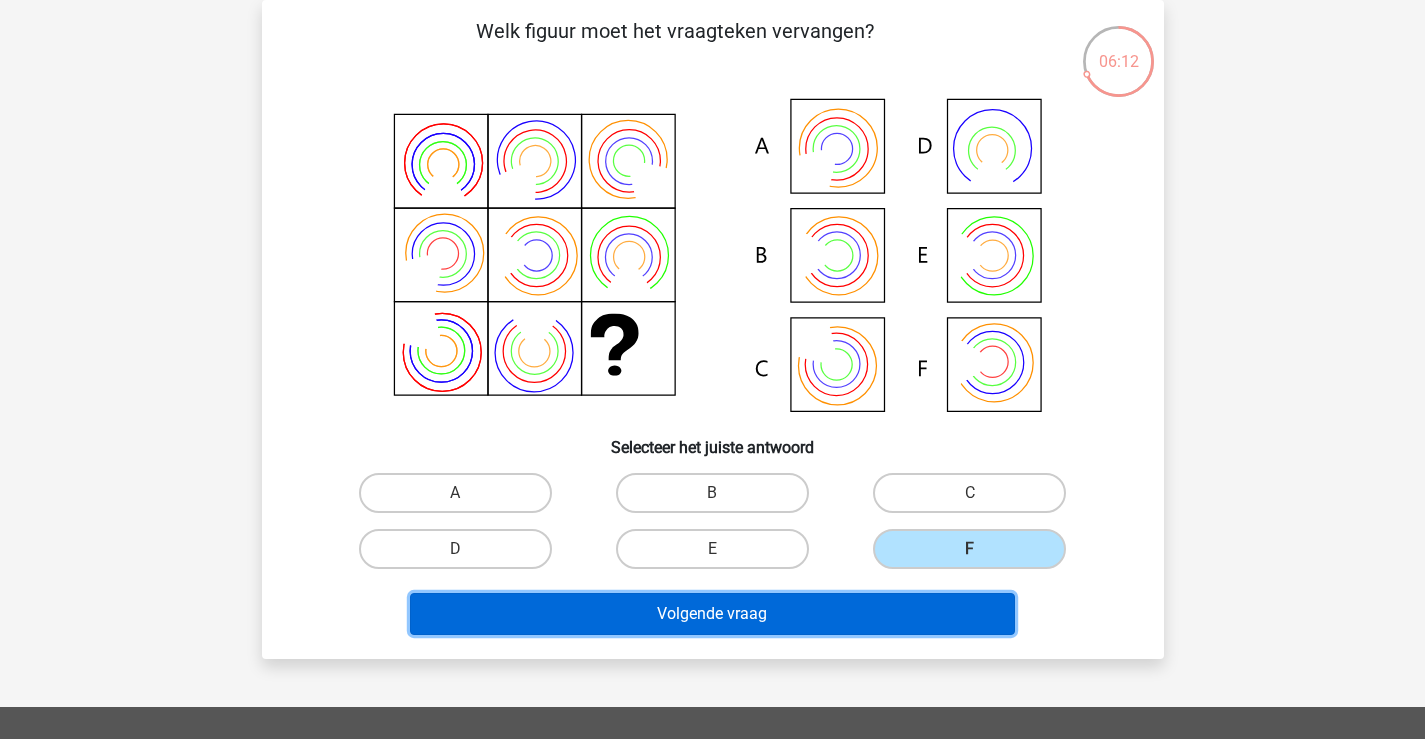 click on "Volgende vraag" at bounding box center (712, 614) 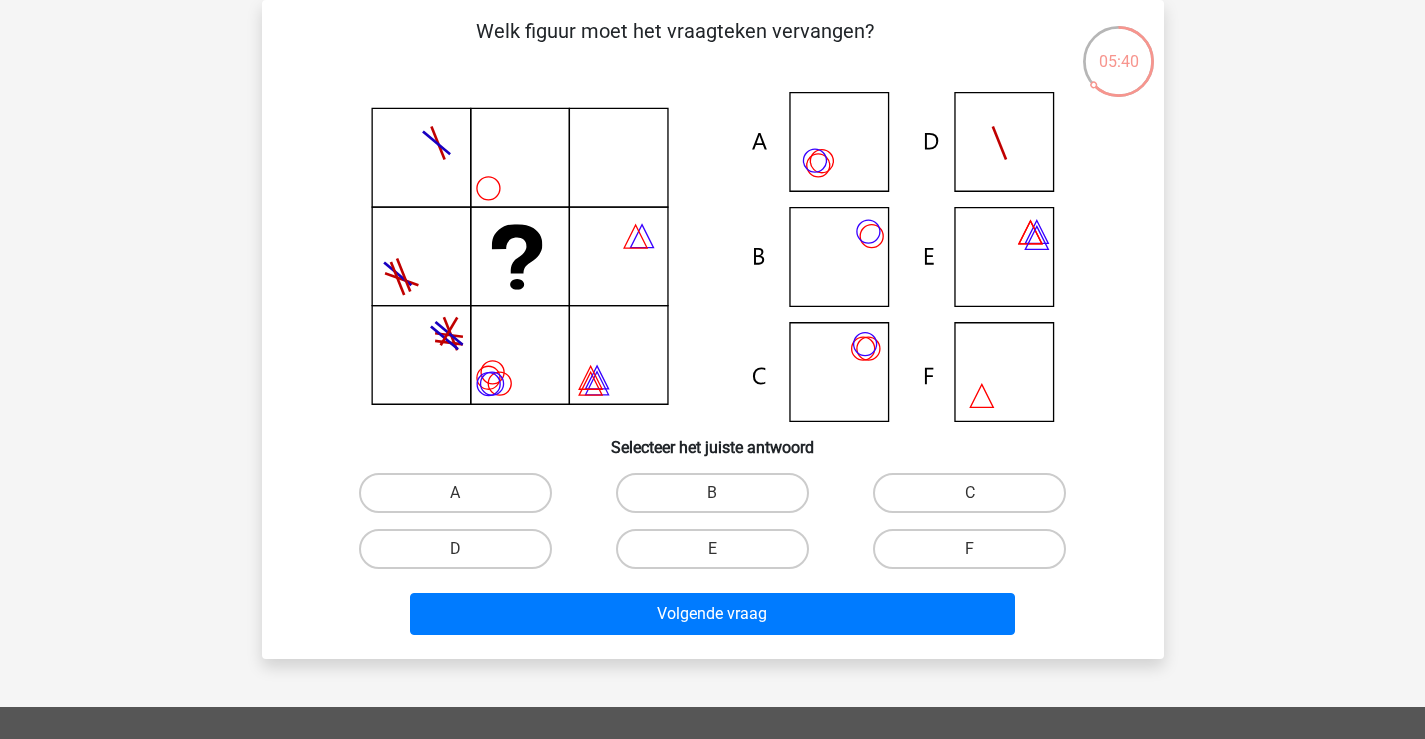 click 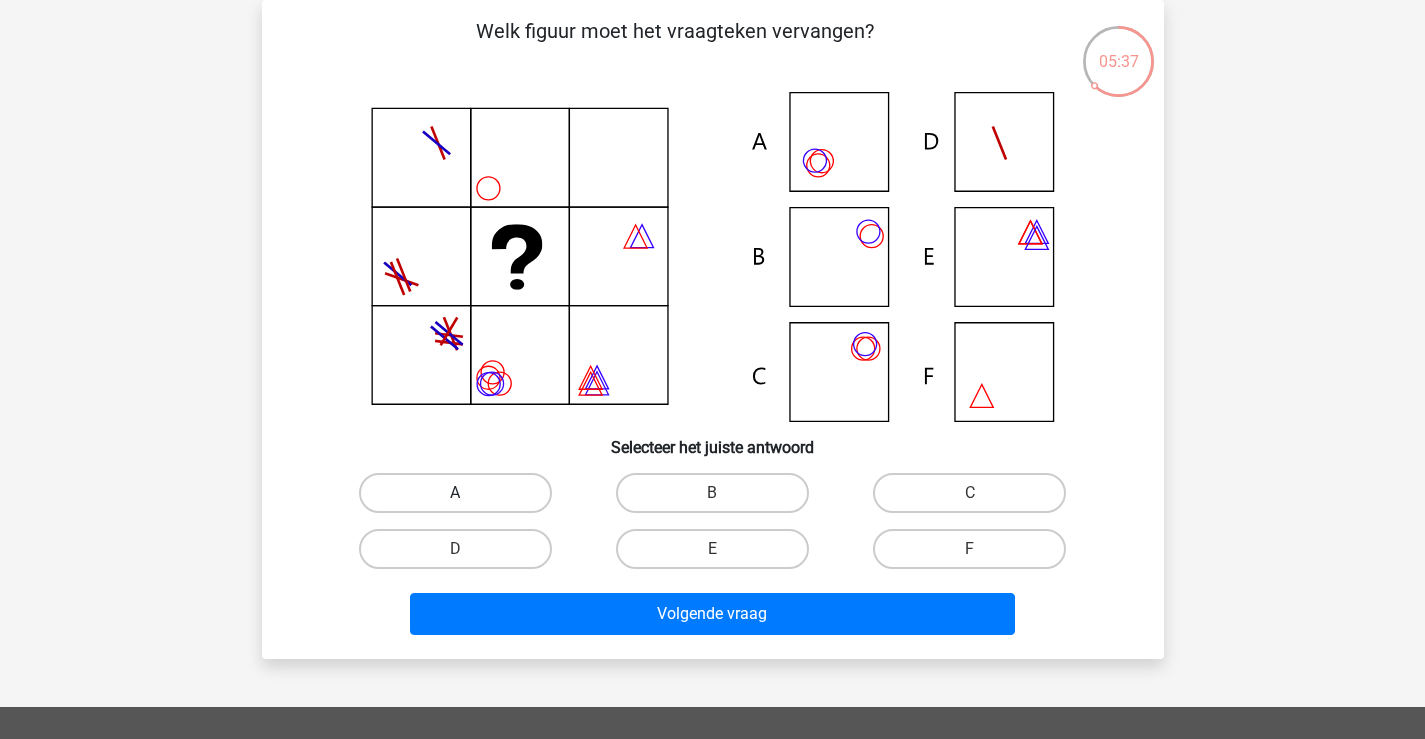 click on "A" at bounding box center (455, 493) 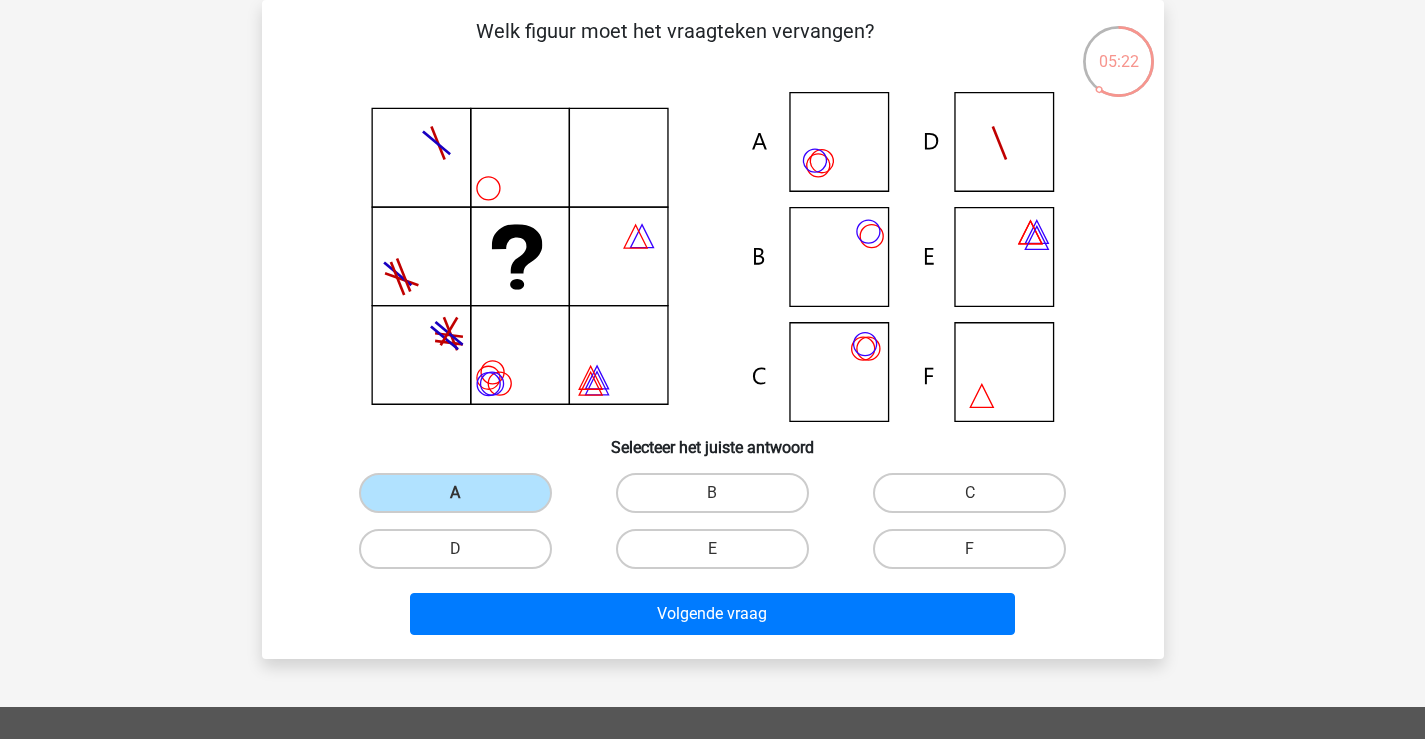 click on "C" at bounding box center [969, 493] 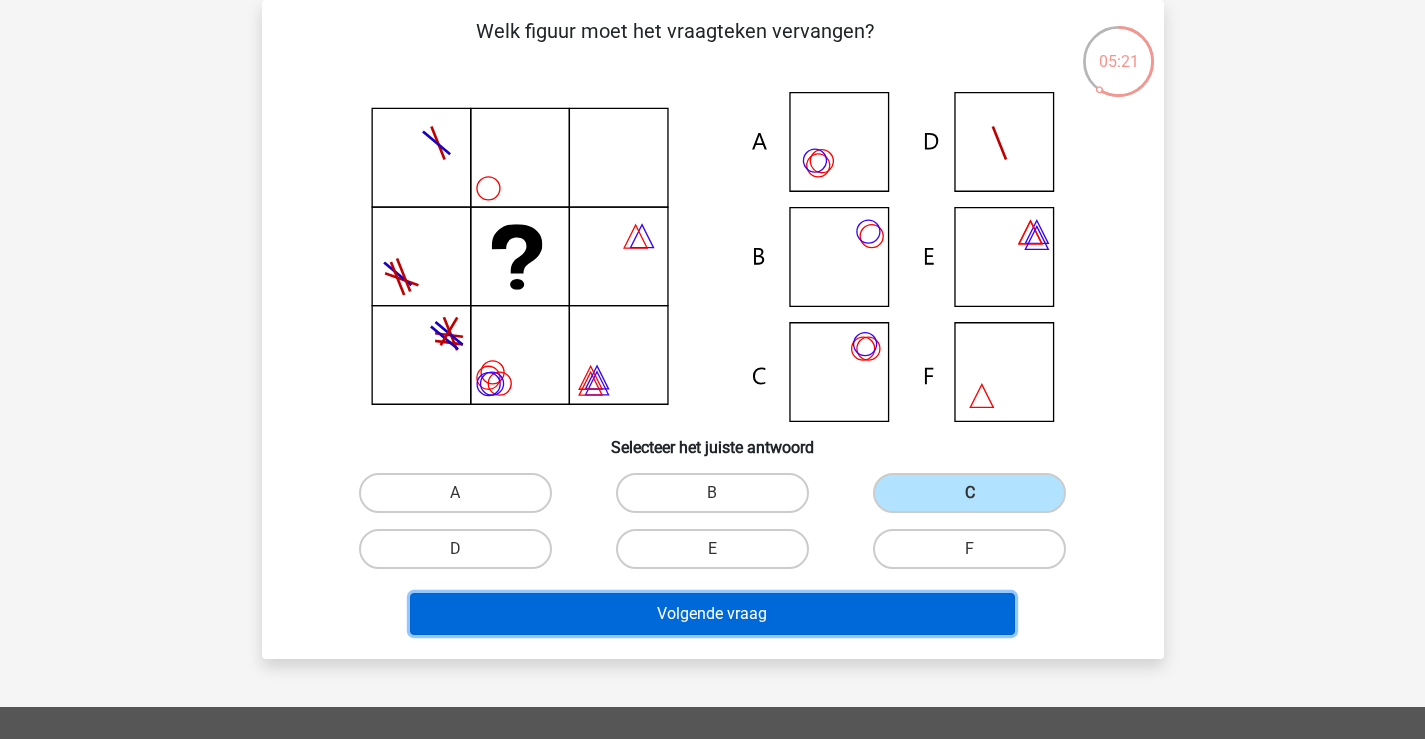 click on "Volgende vraag" at bounding box center [712, 614] 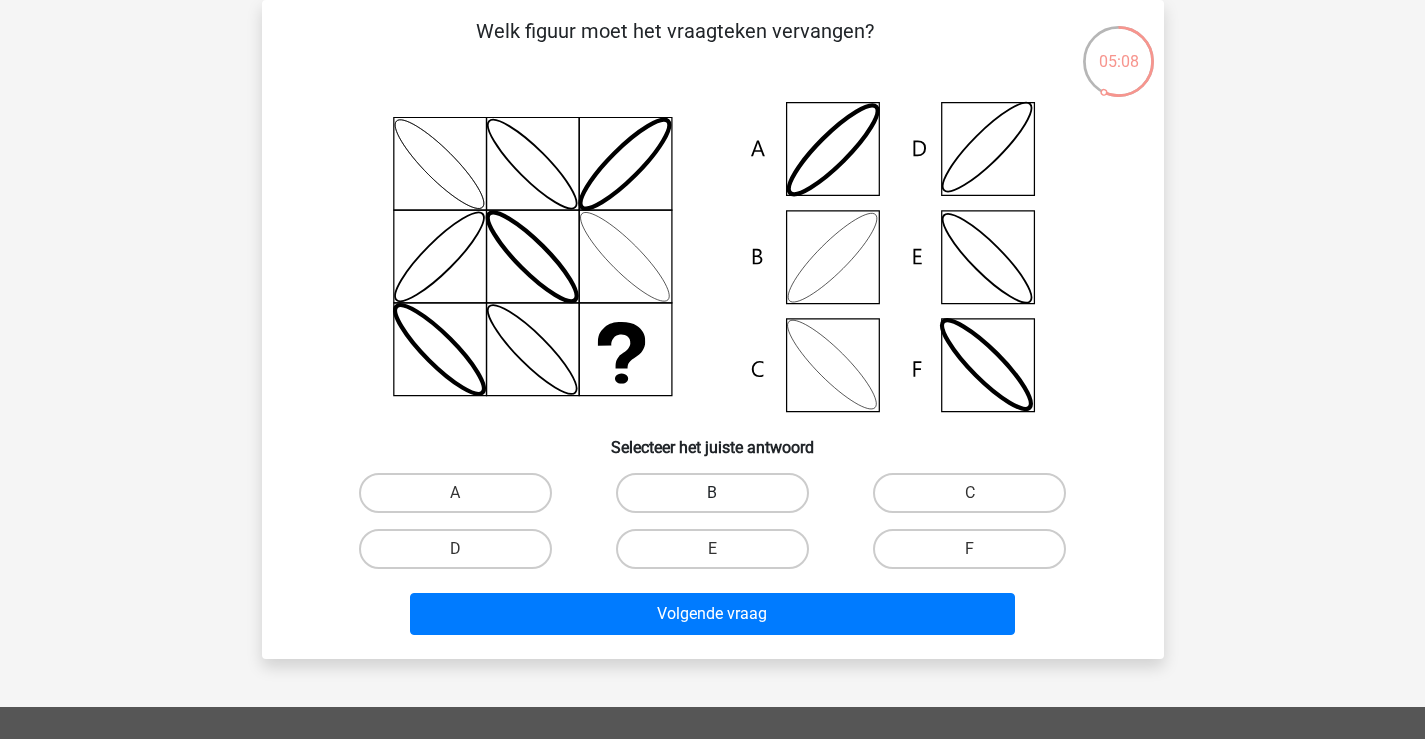 click on "B" at bounding box center [712, 493] 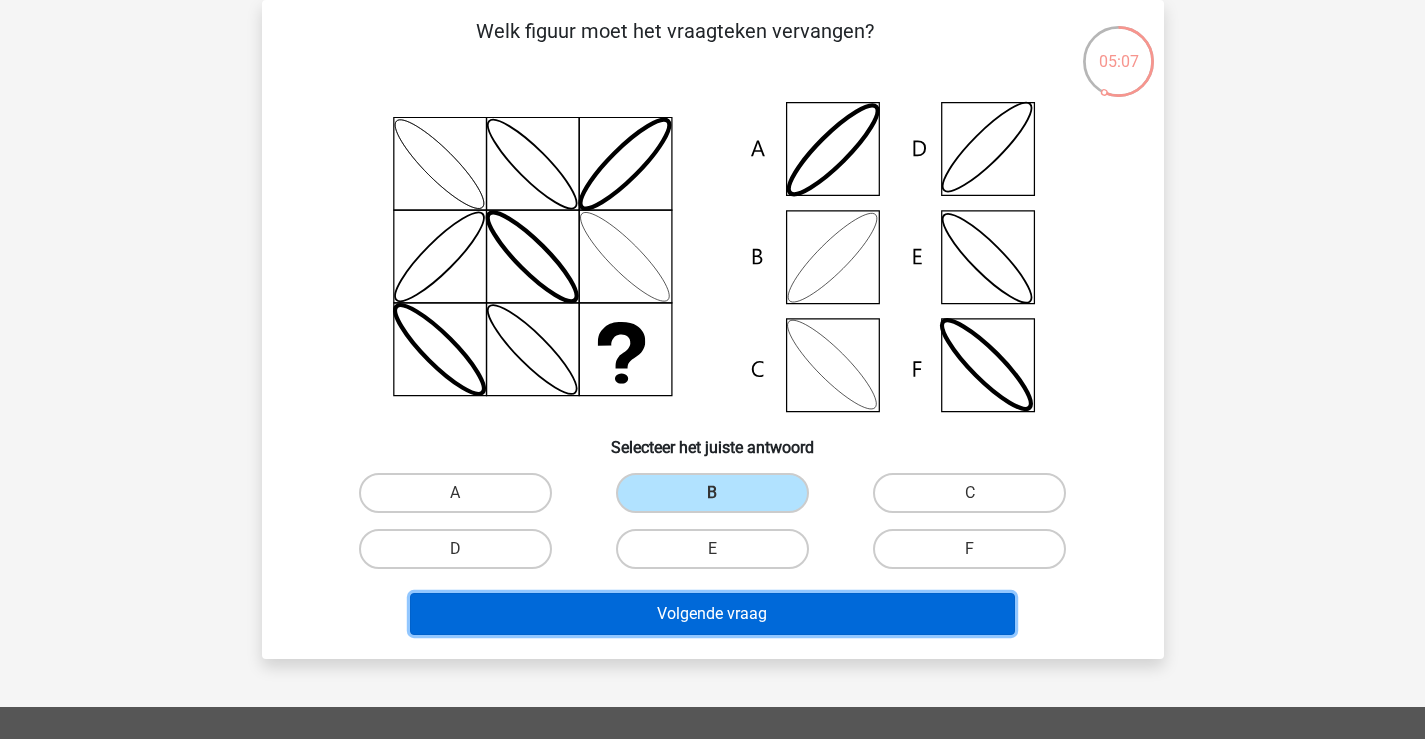 click on "Volgende vraag" at bounding box center [712, 614] 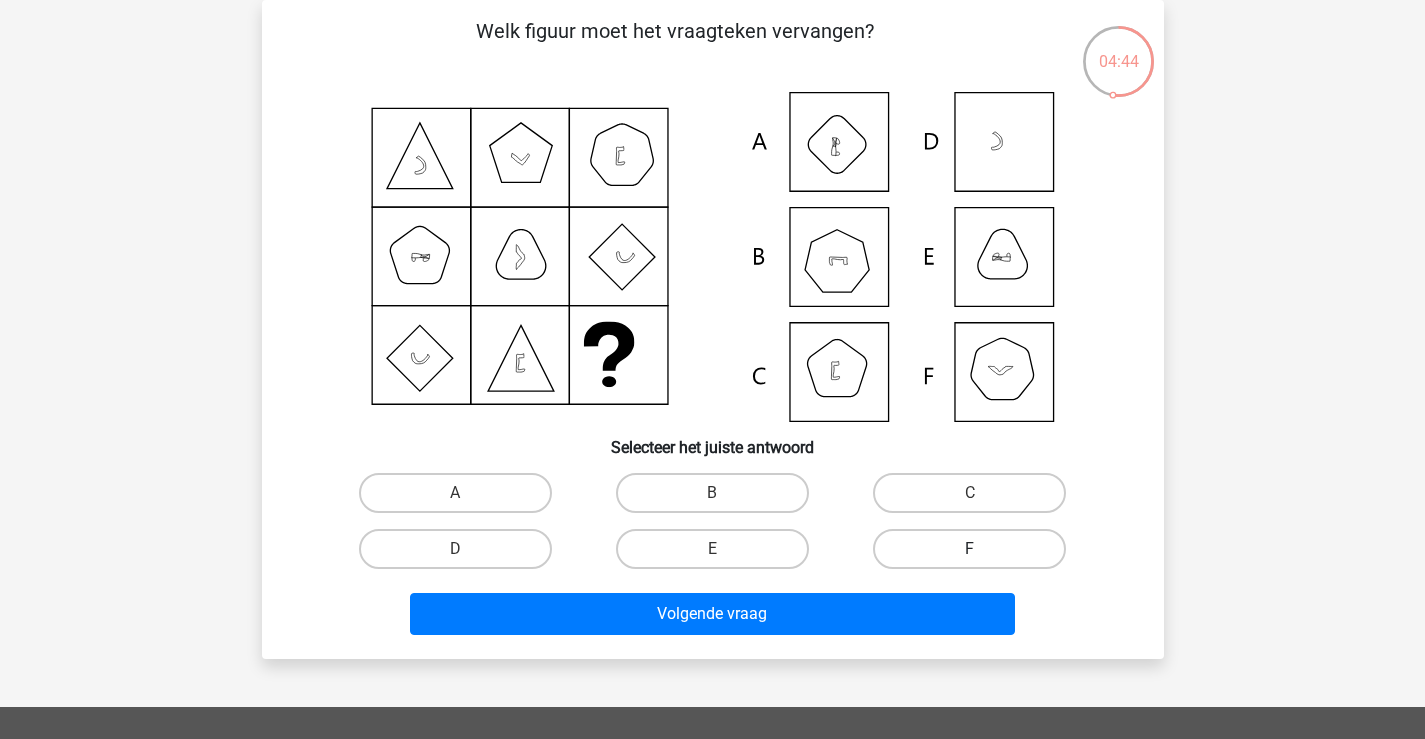 click on "F" at bounding box center (969, 549) 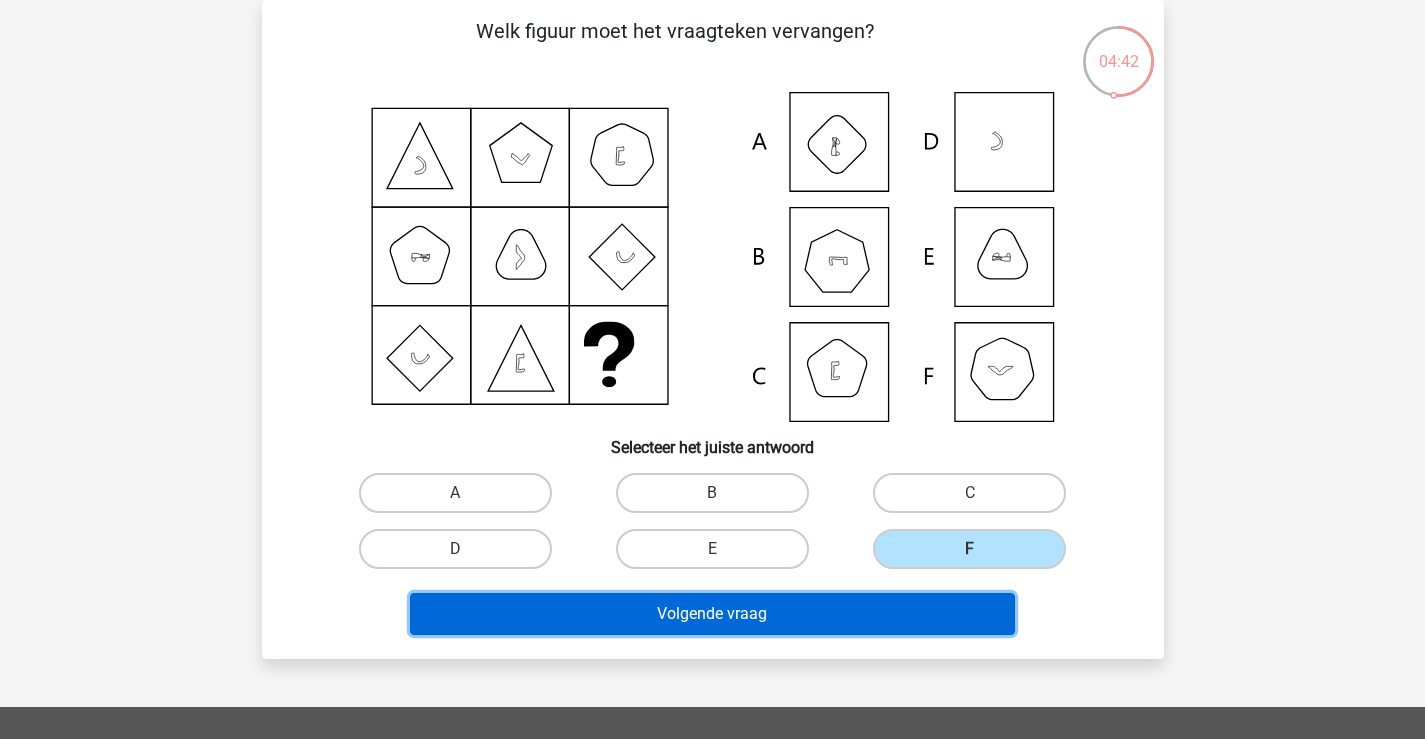 click on "Volgende vraag" at bounding box center [712, 614] 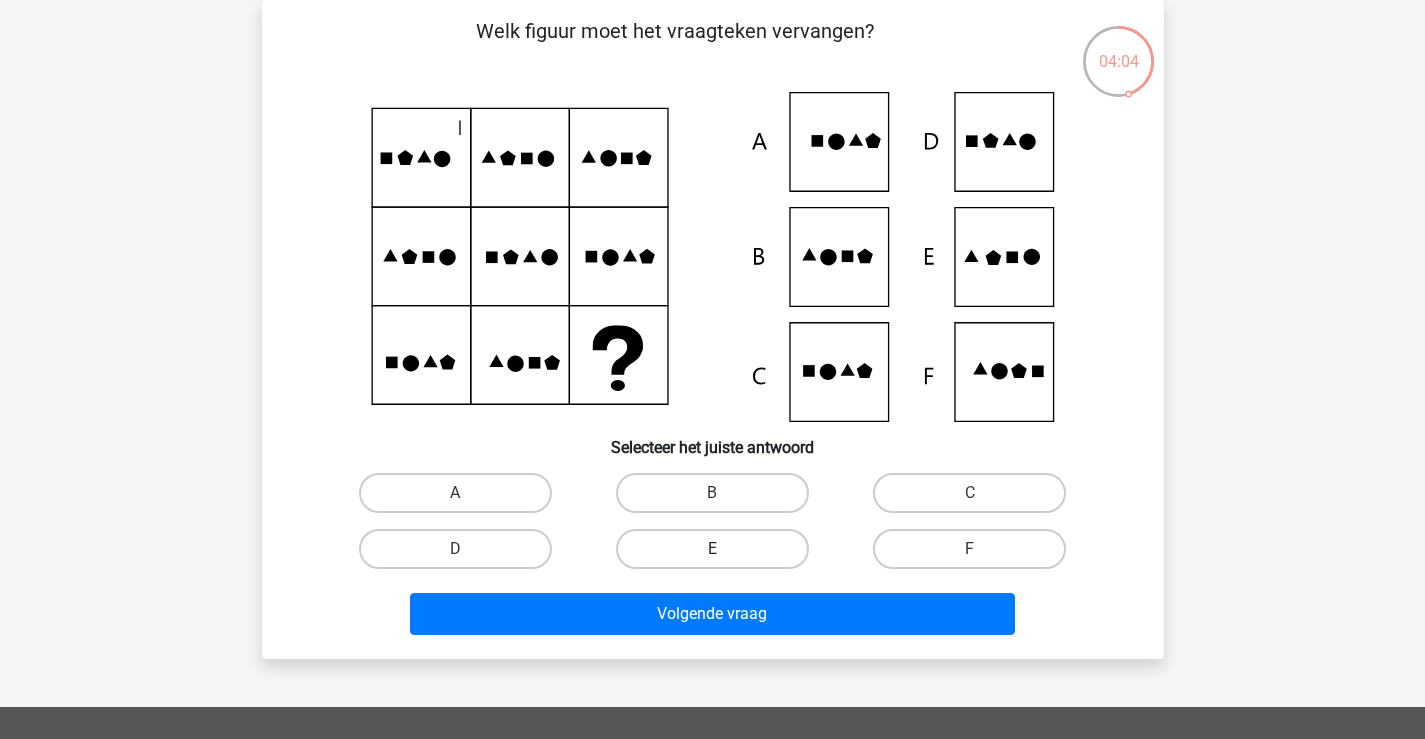 click on "E" at bounding box center (712, 549) 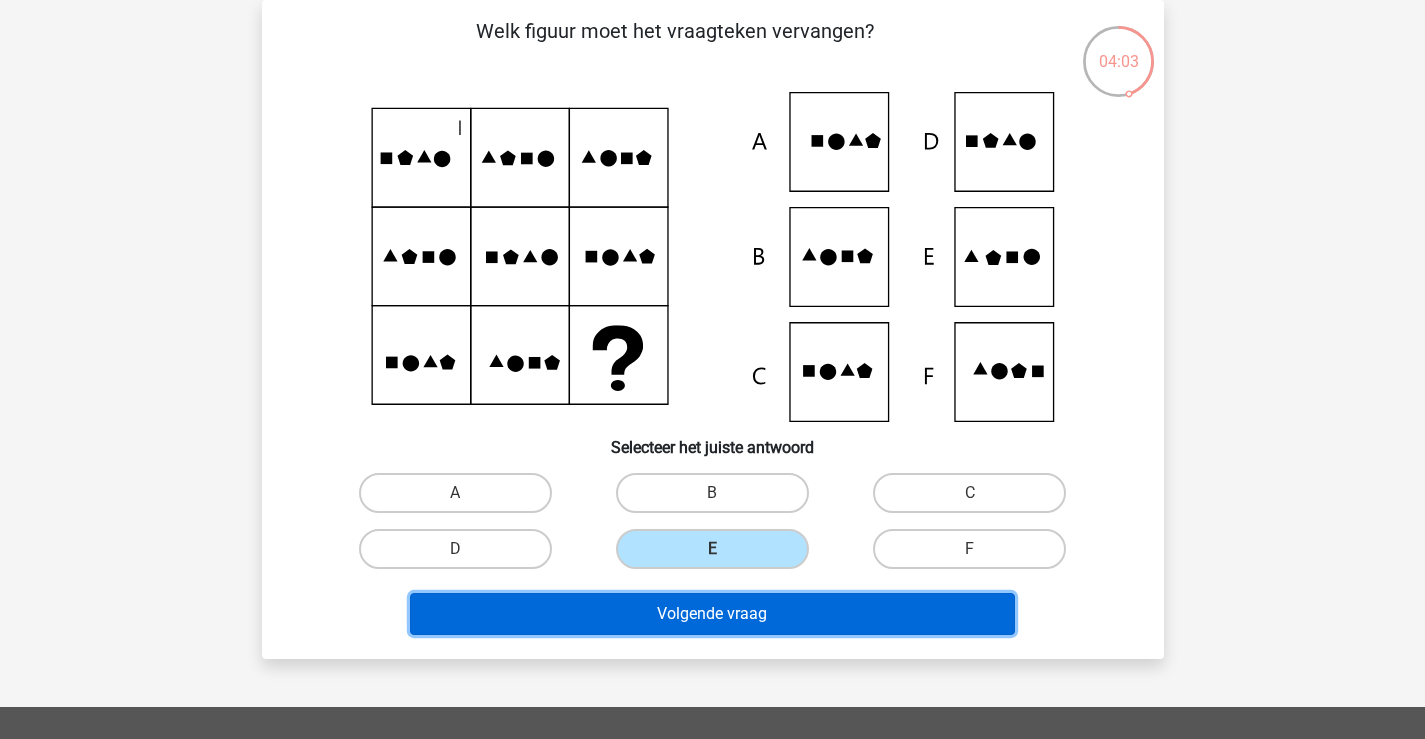 click on "Volgende vraag" at bounding box center (712, 614) 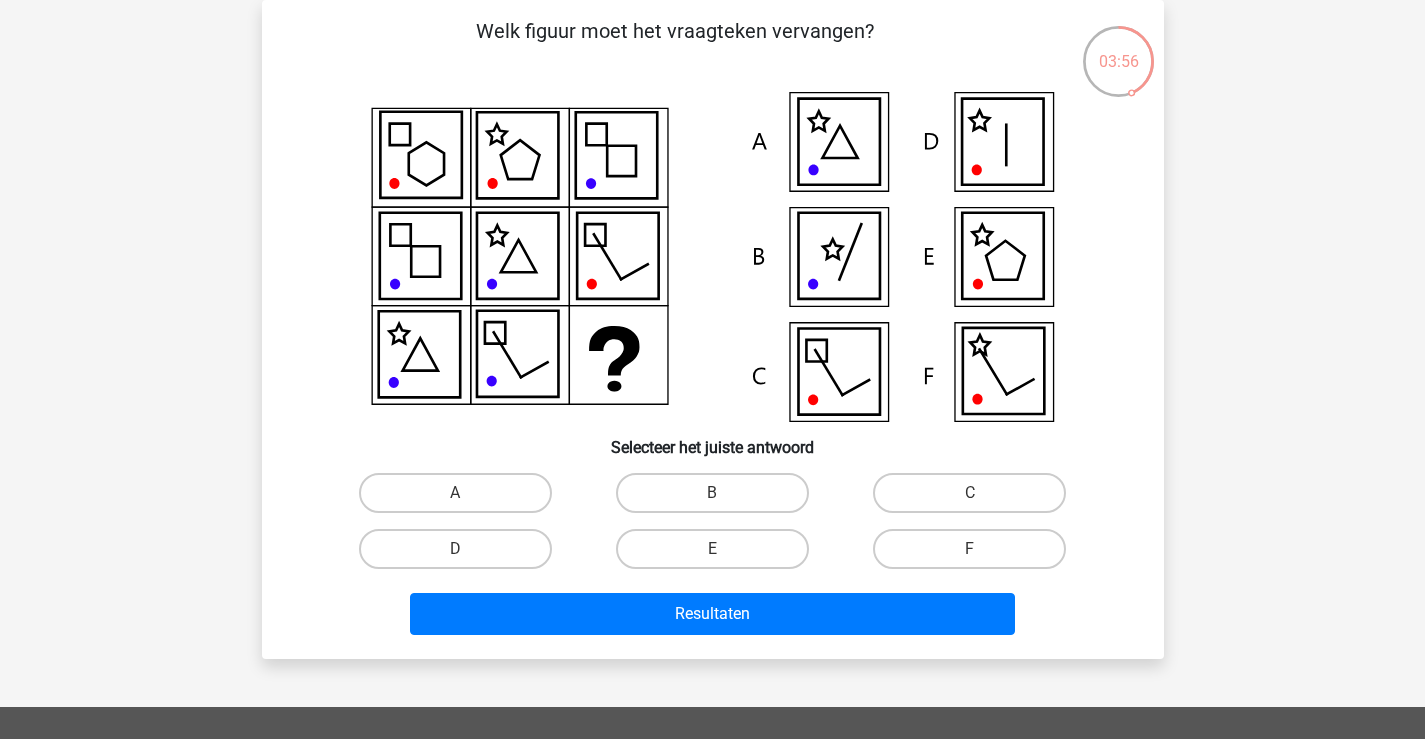 scroll, scrollTop: 0, scrollLeft: 0, axis: both 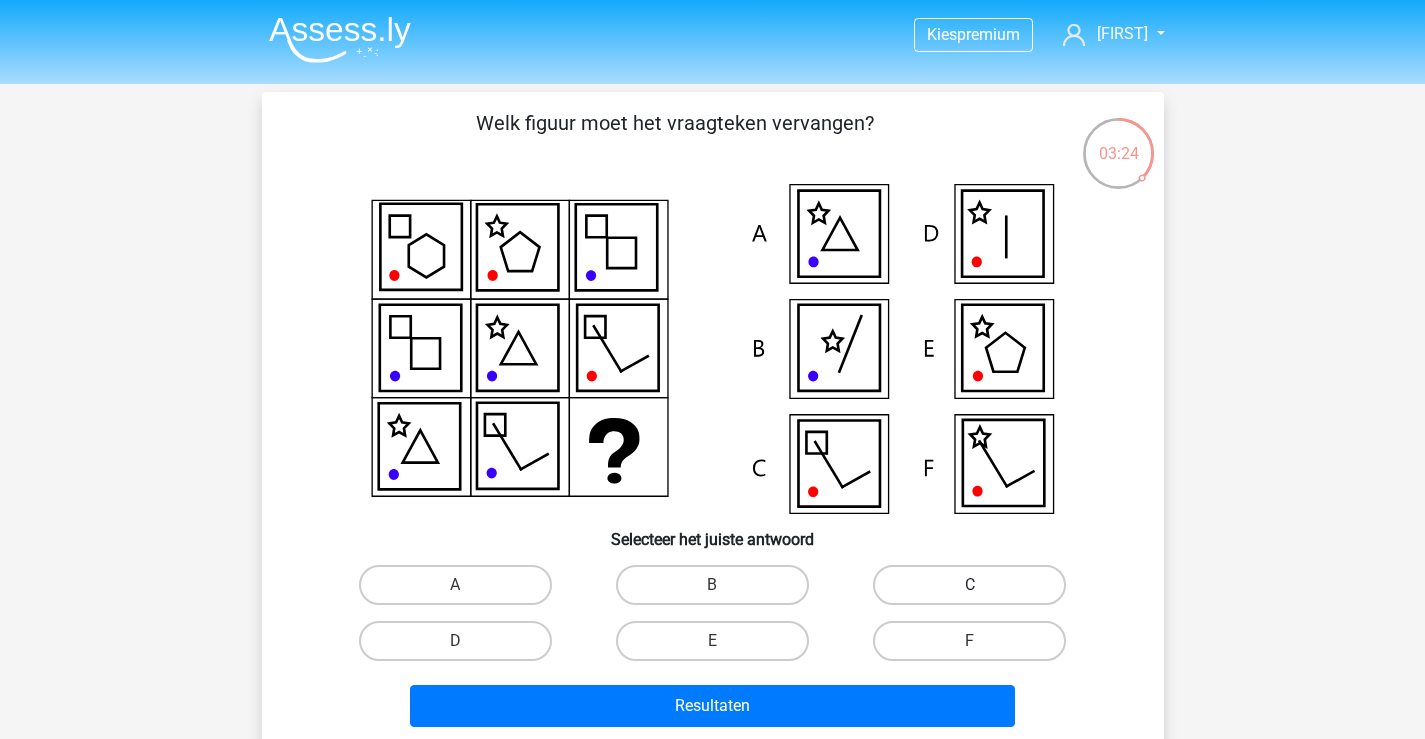 click on "C" at bounding box center (969, 585) 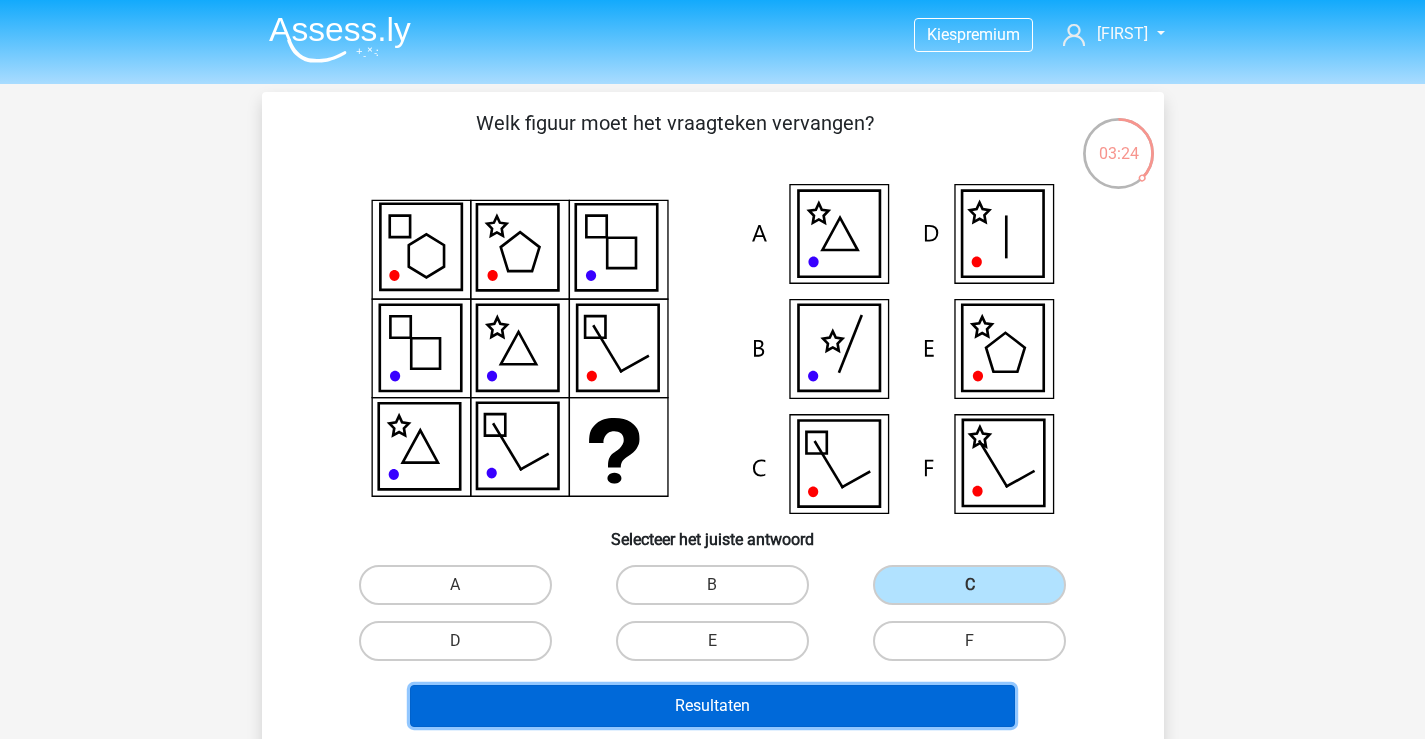 click on "Resultaten" at bounding box center [712, 706] 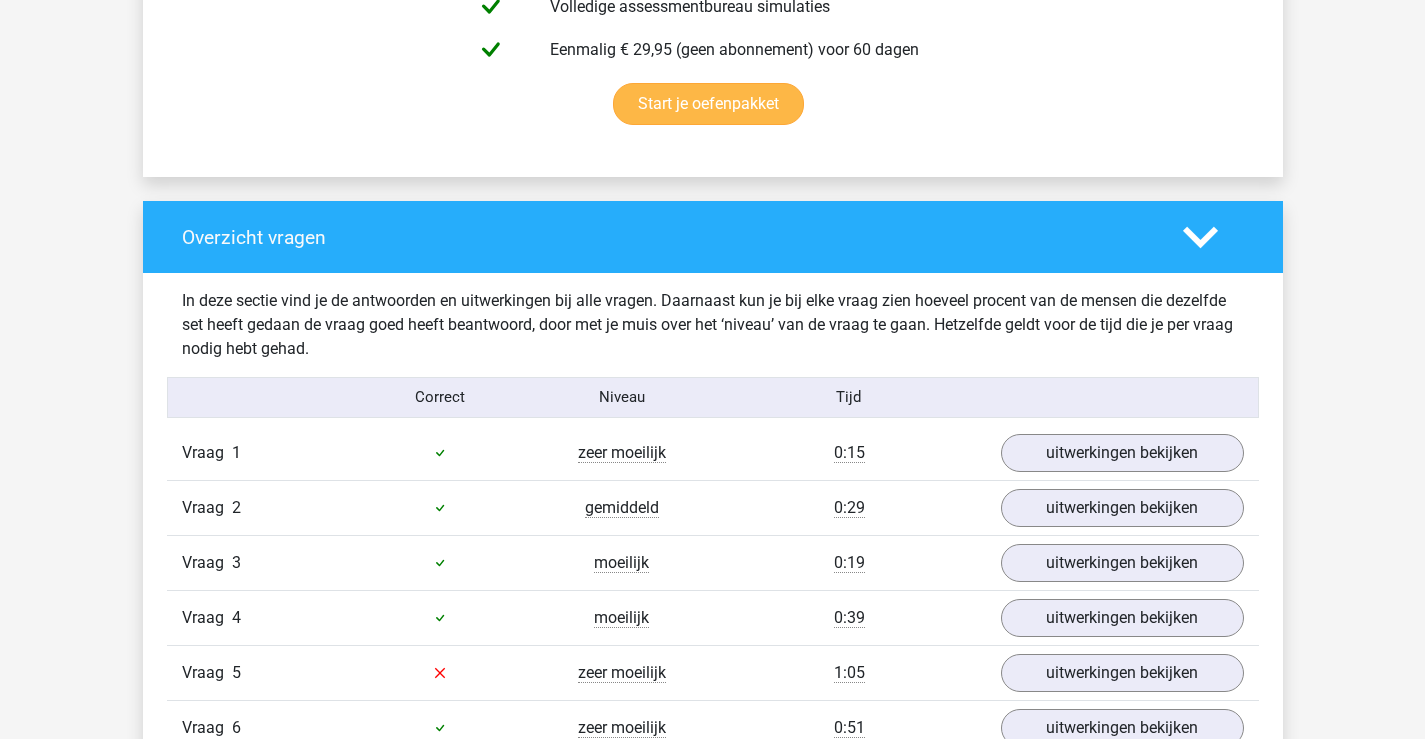 scroll, scrollTop: 1500, scrollLeft: 0, axis: vertical 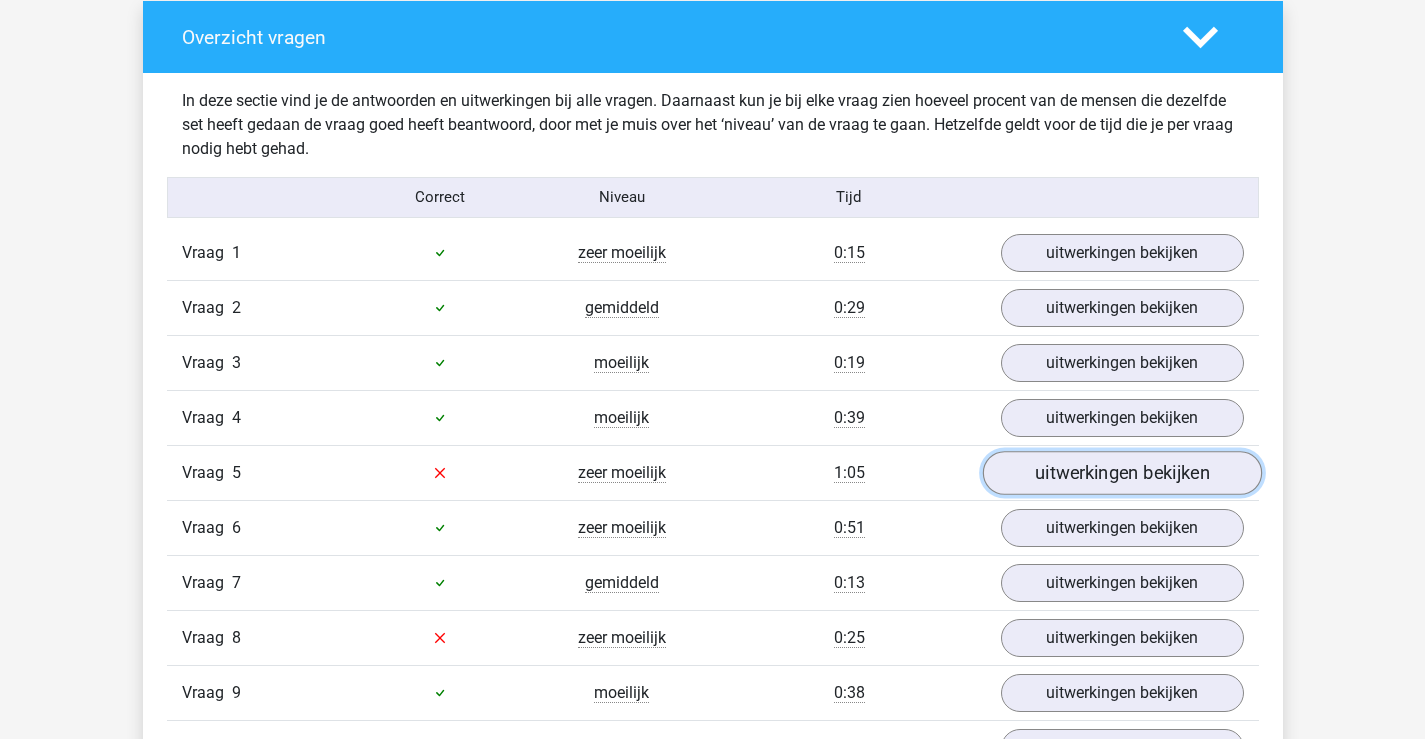 click on "uitwerkingen bekijken" at bounding box center [1121, 473] 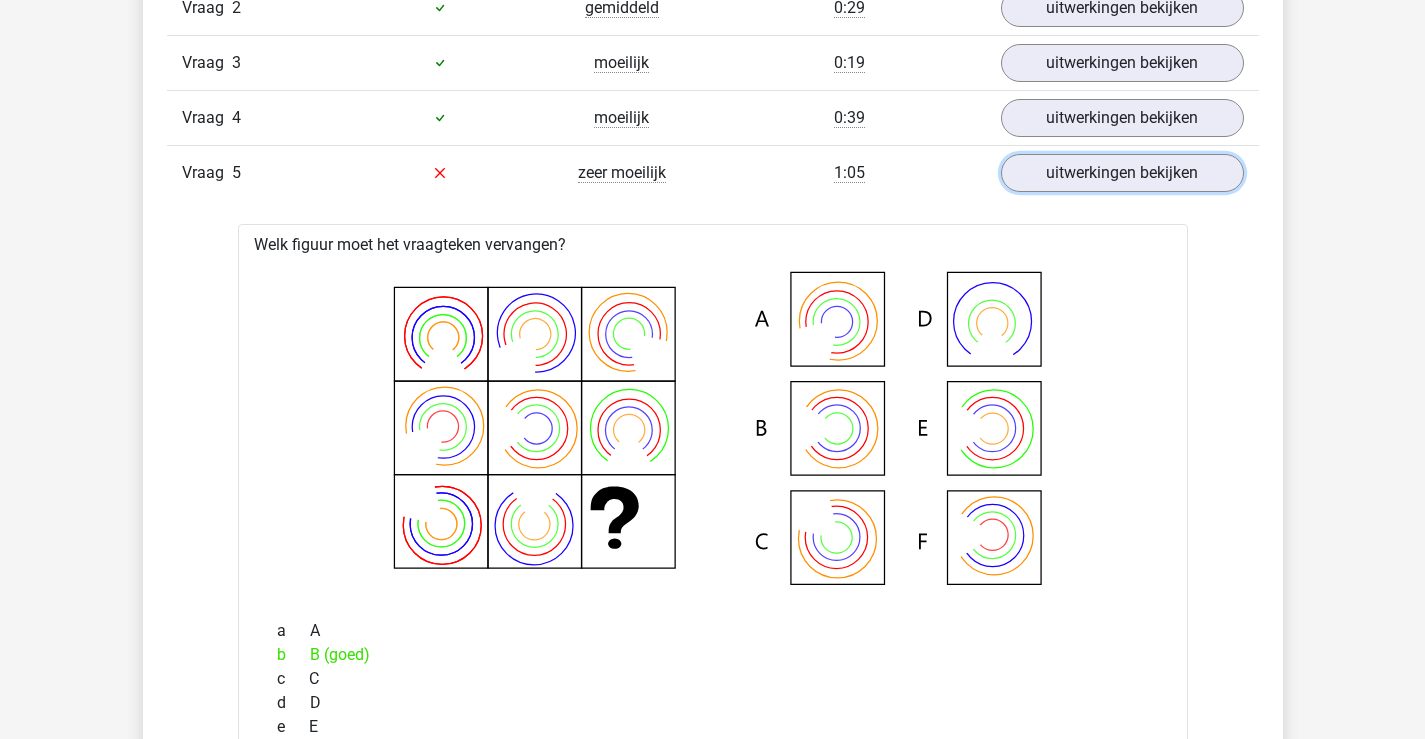 scroll, scrollTop: 1900, scrollLeft: 0, axis: vertical 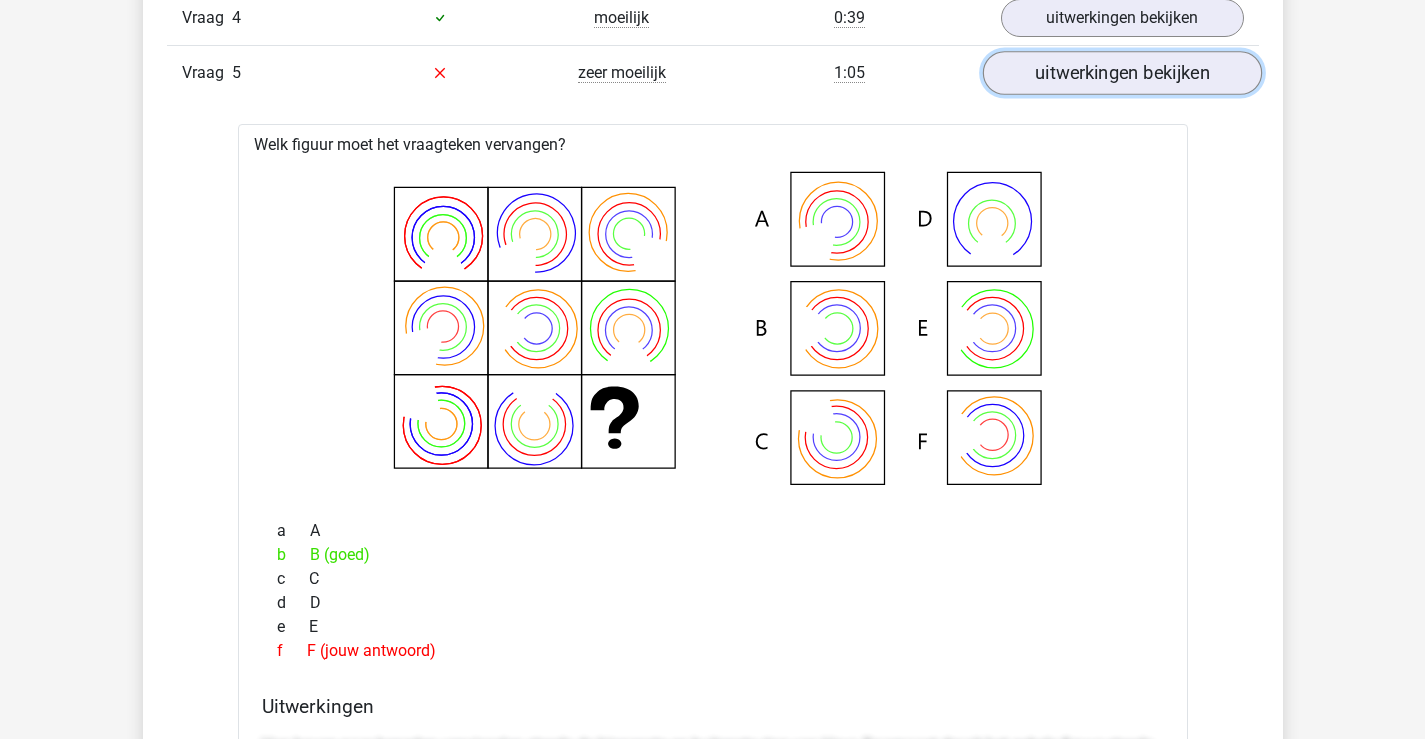 click on "uitwerkingen bekijken" at bounding box center [1121, 73] 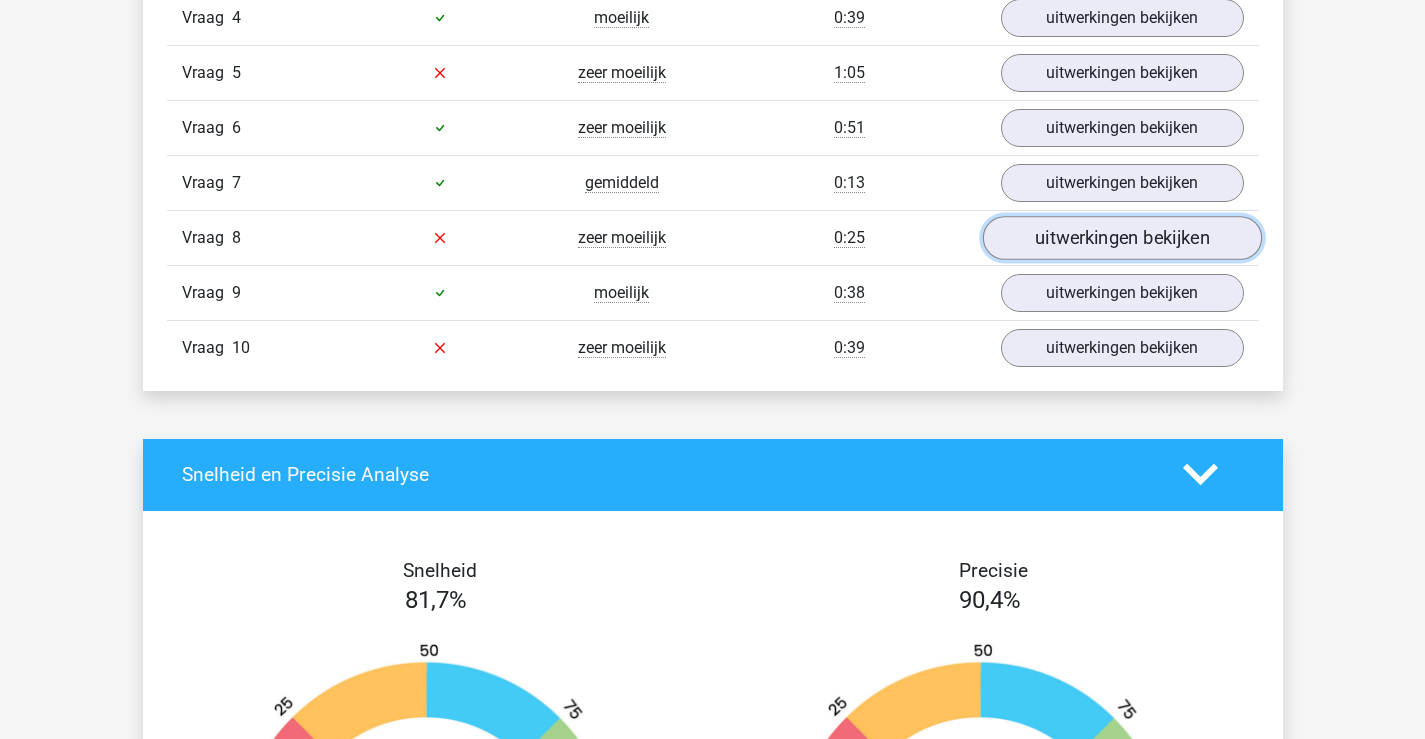 click on "uitwerkingen bekijken" at bounding box center (1121, 238) 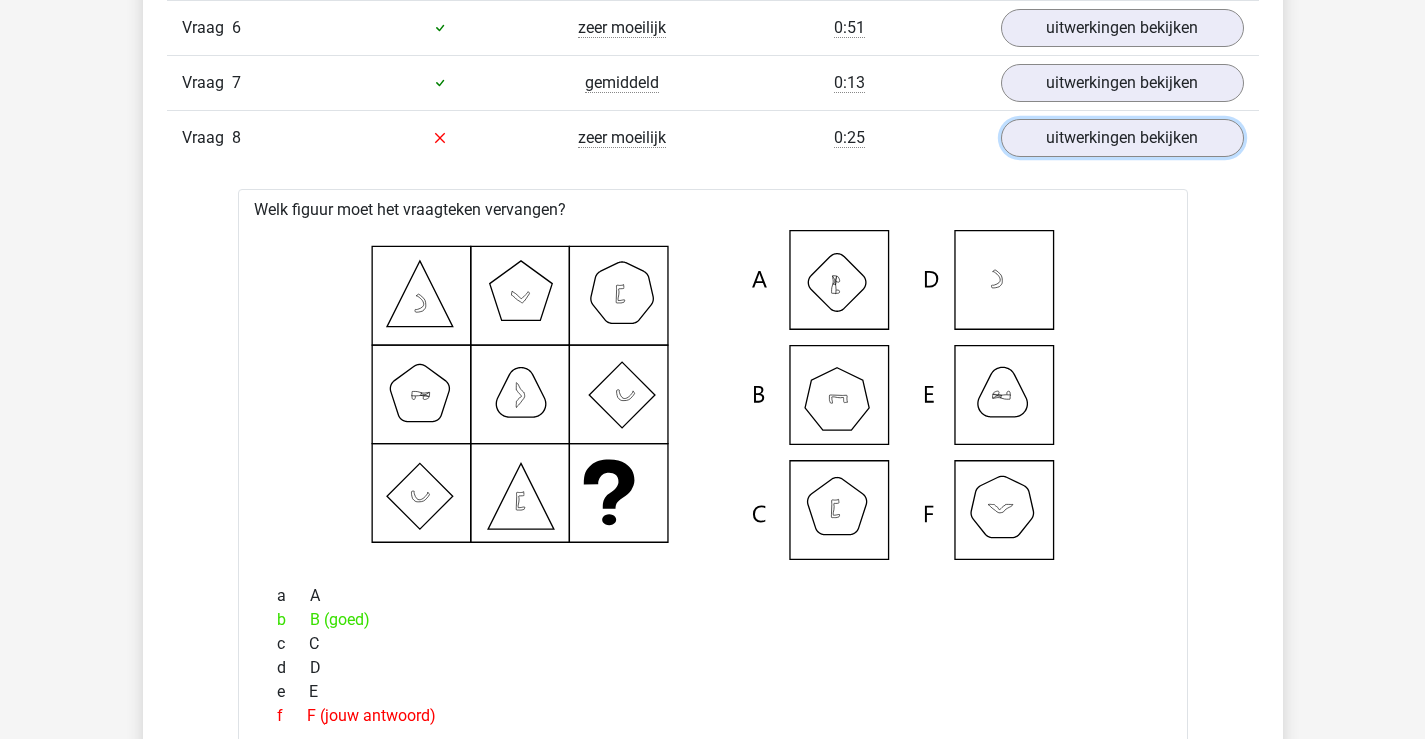 scroll, scrollTop: 2100, scrollLeft: 0, axis: vertical 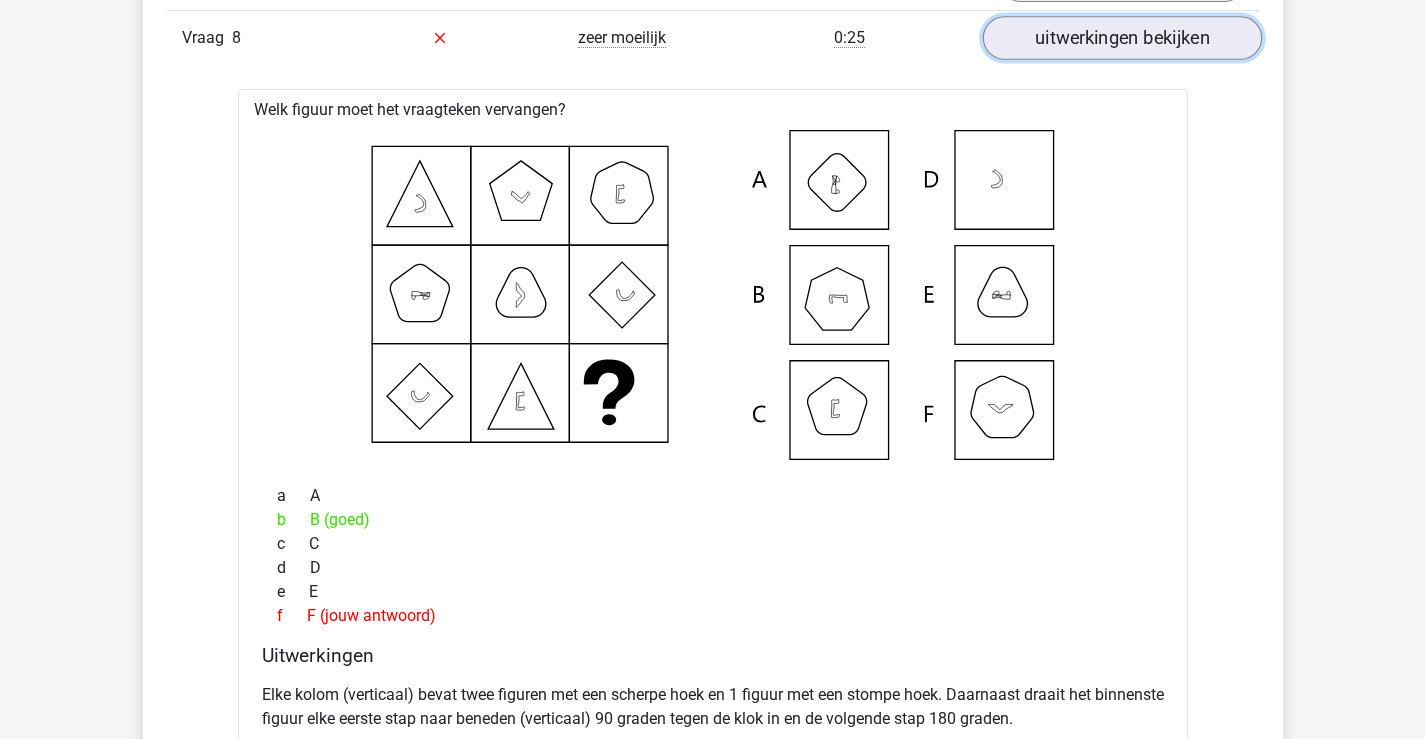click on "uitwerkingen bekijken" at bounding box center [1121, 38] 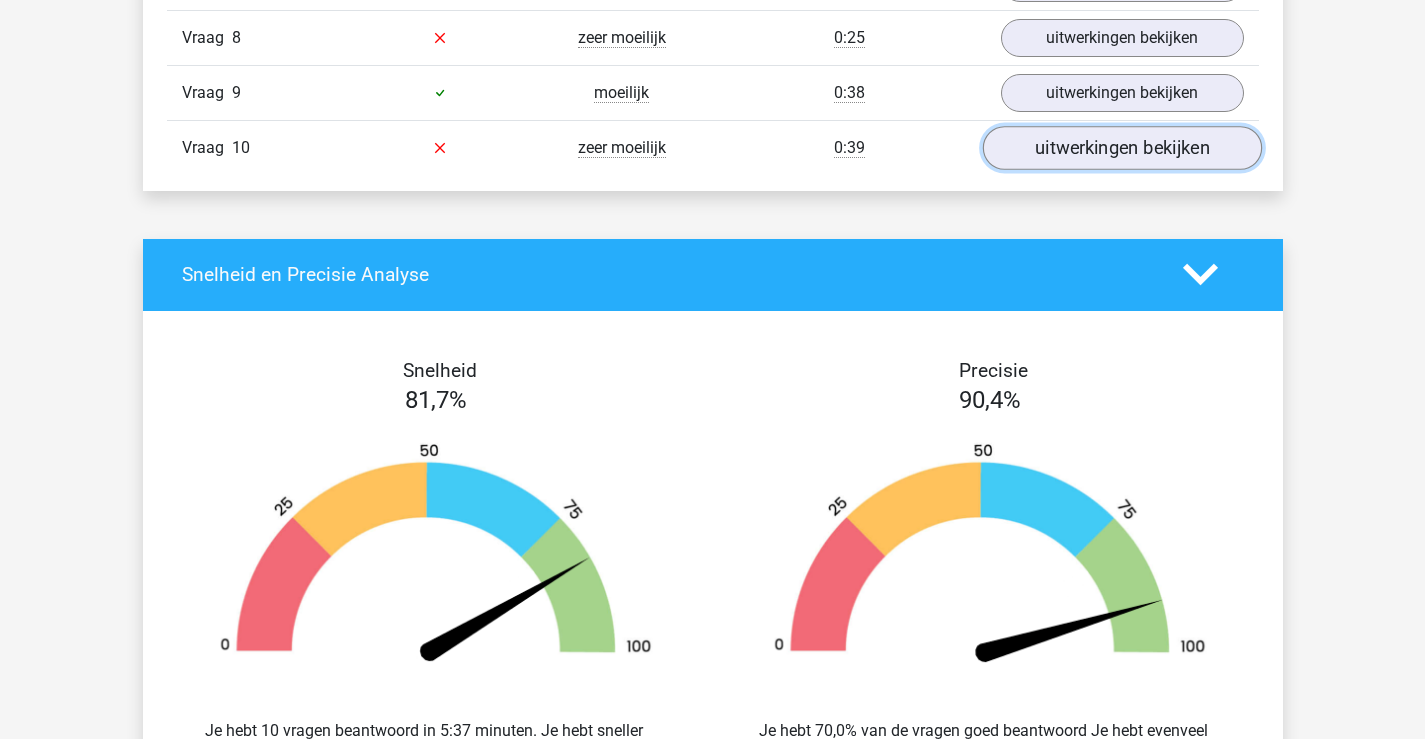 click on "uitwerkingen bekijken" at bounding box center [1121, 148] 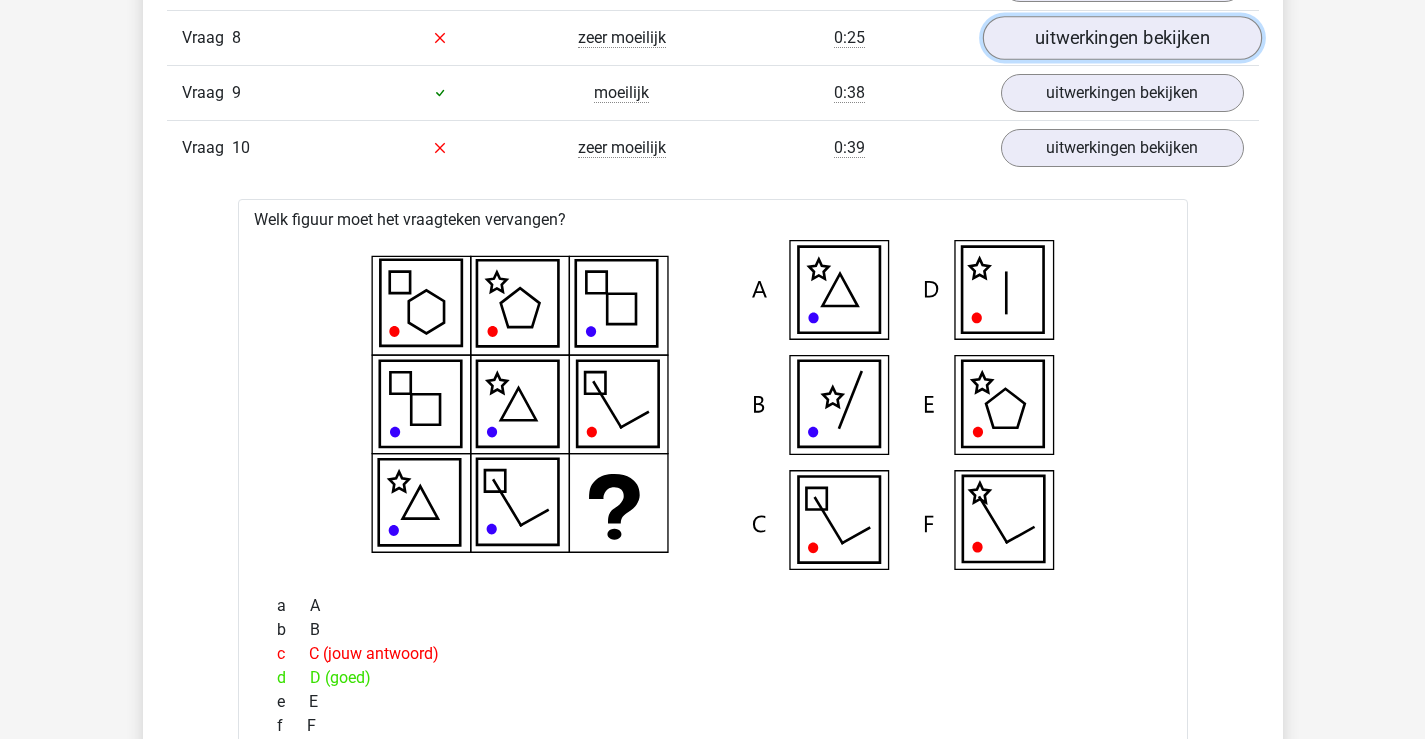 click on "uitwerkingen bekijken" at bounding box center [1121, 38] 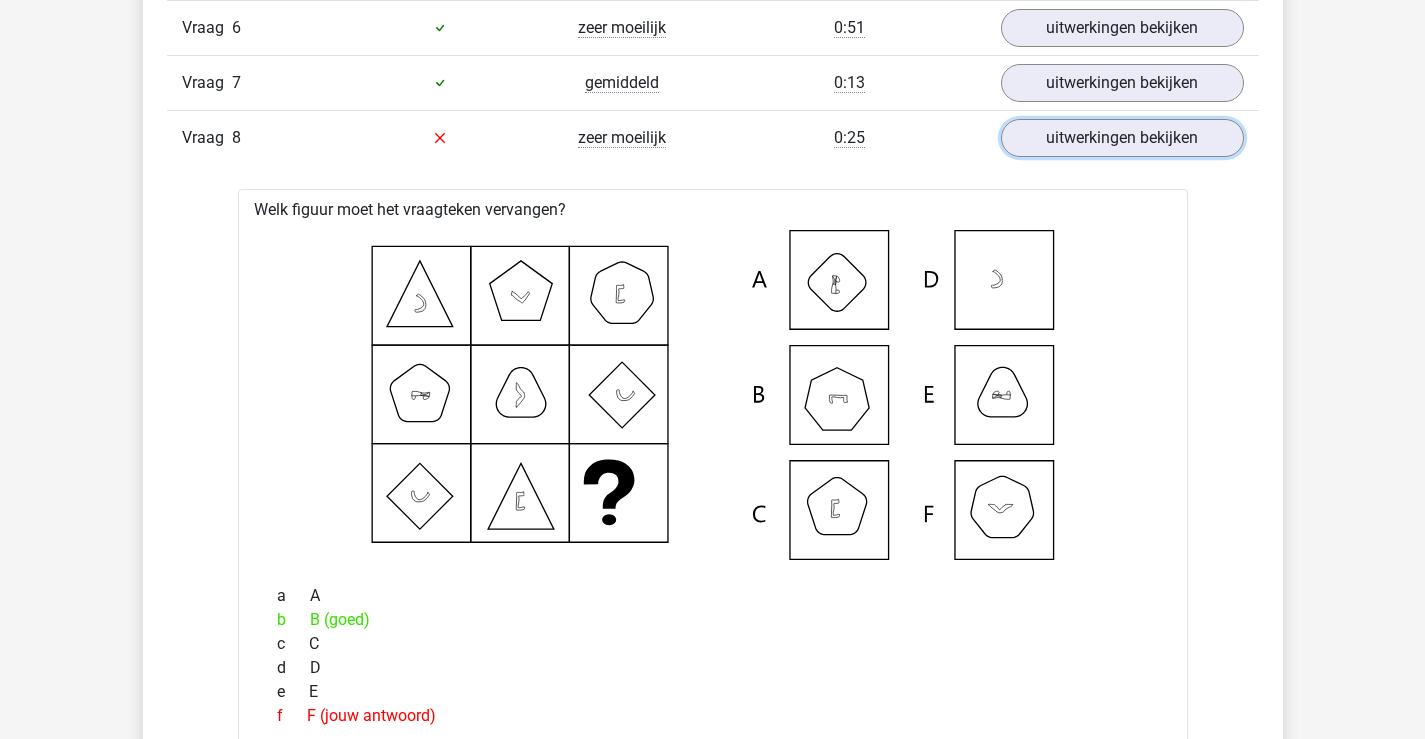 scroll, scrollTop: 1900, scrollLeft: 0, axis: vertical 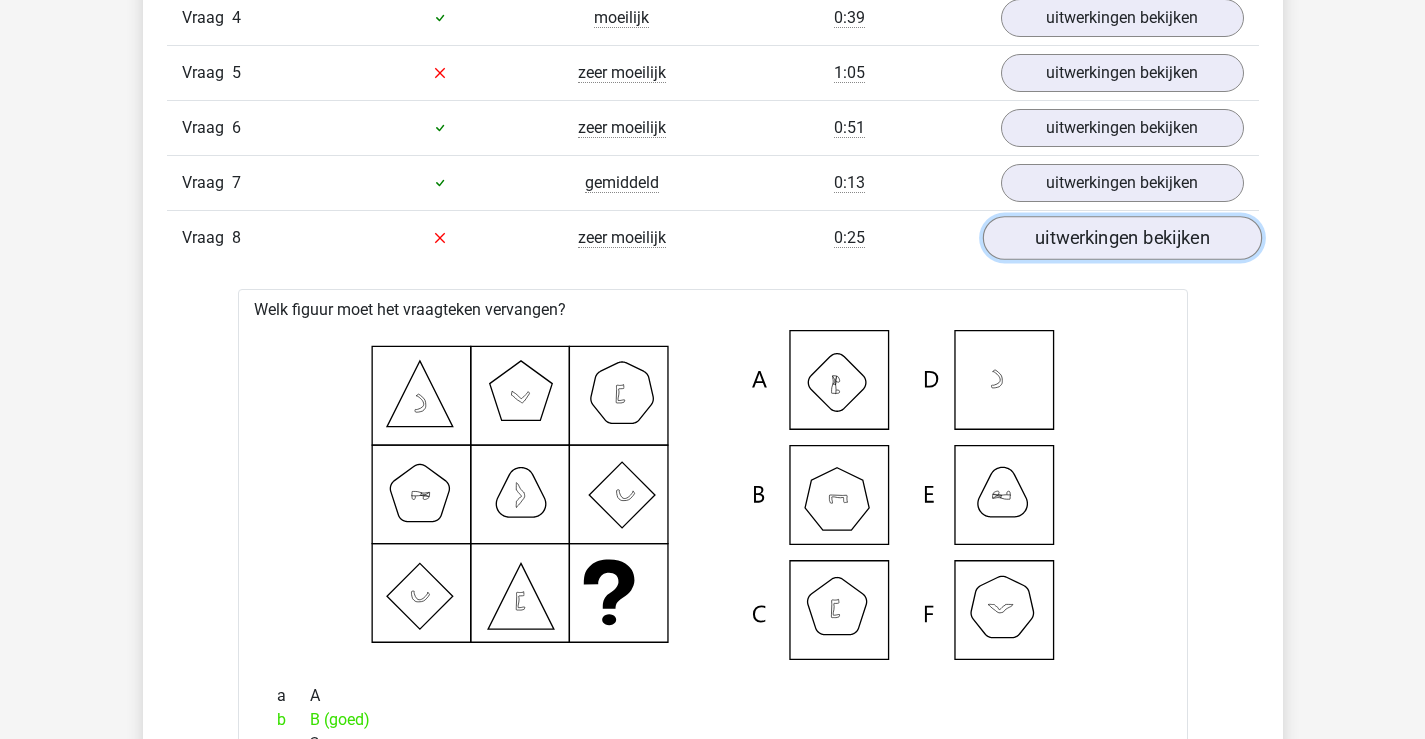 click on "uitwerkingen bekijken" at bounding box center [1121, 238] 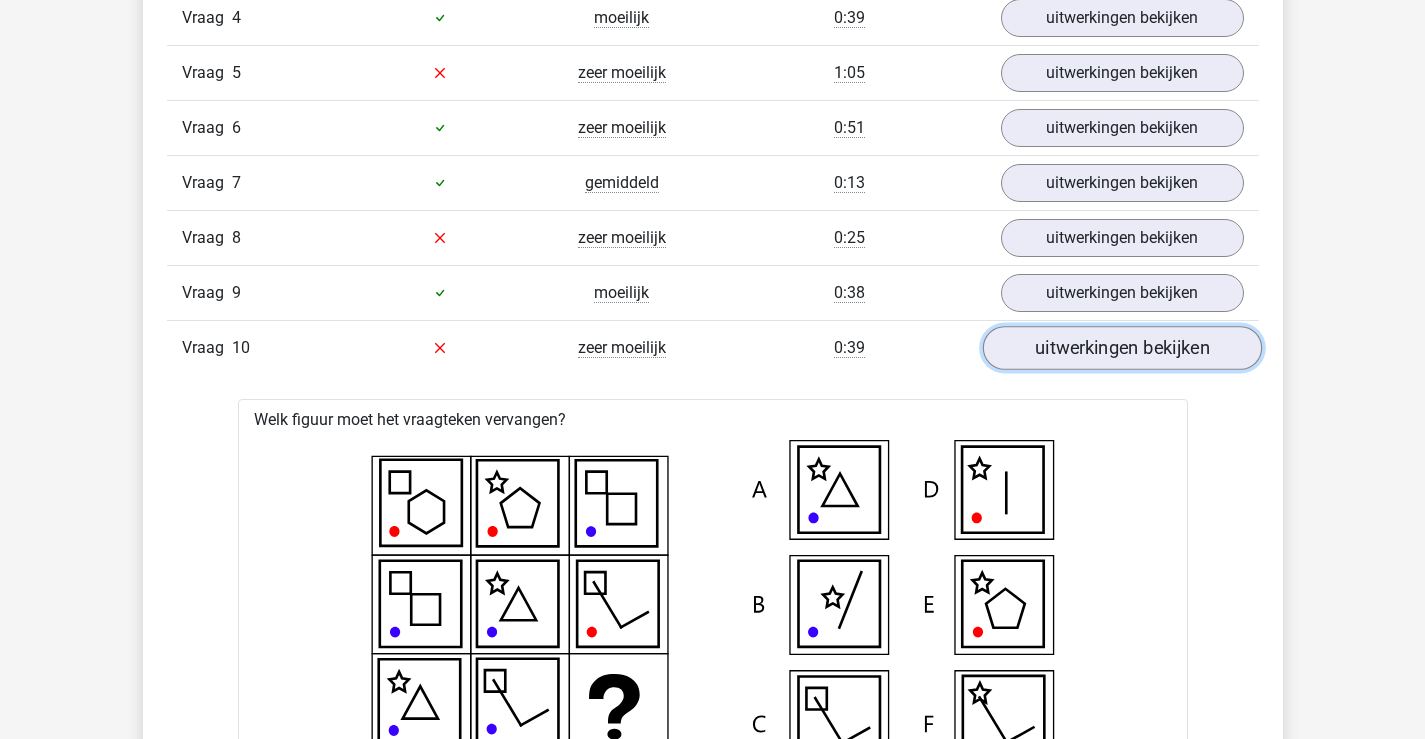 click on "uitwerkingen bekijken" at bounding box center [1121, 348] 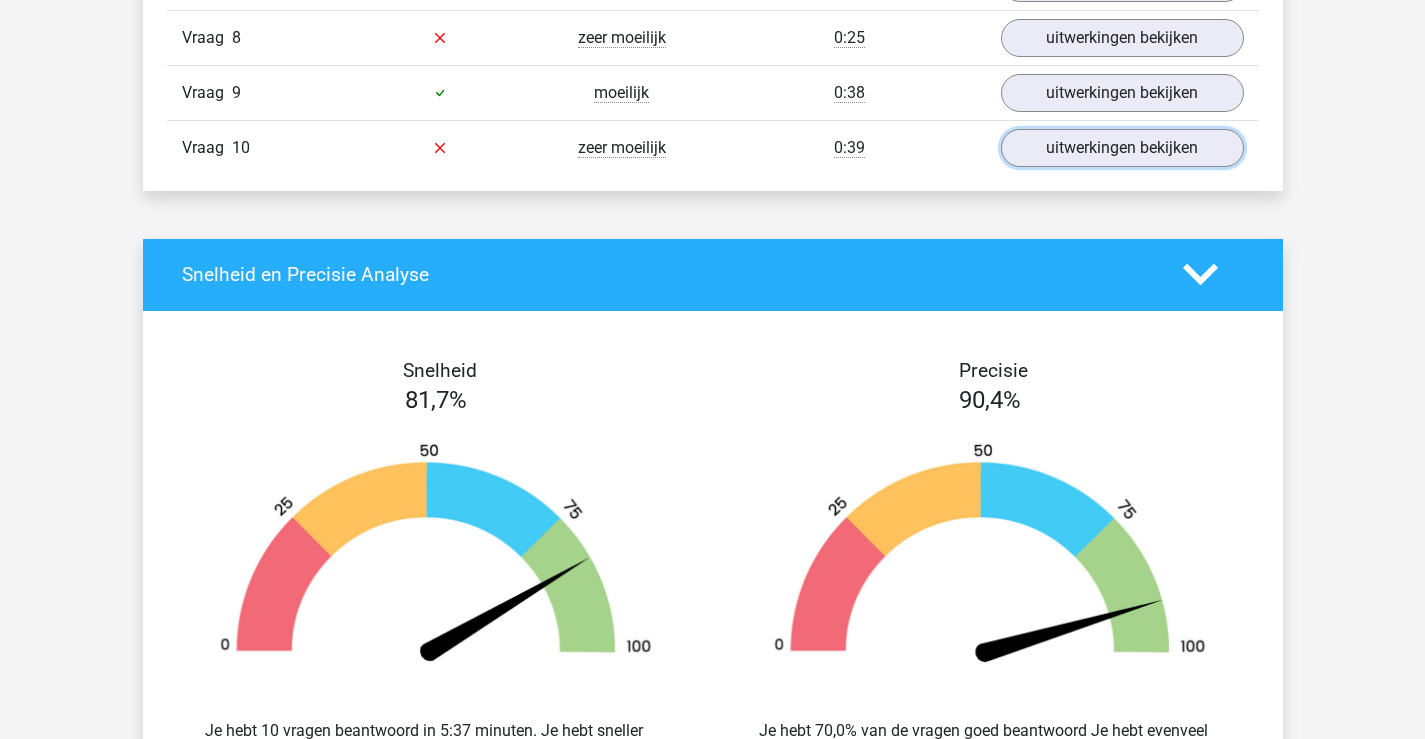 scroll, scrollTop: 2000, scrollLeft: 0, axis: vertical 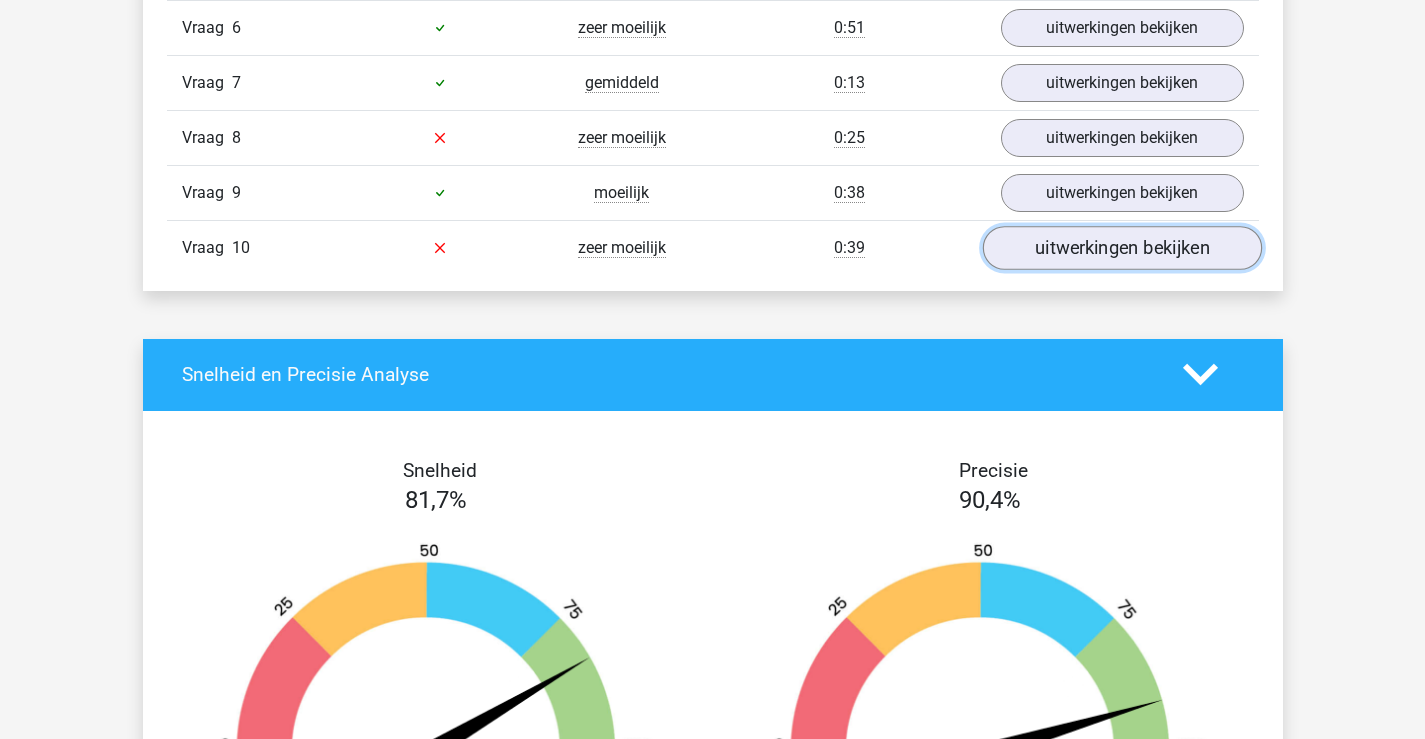click on "uitwerkingen bekijken" at bounding box center (1121, 248) 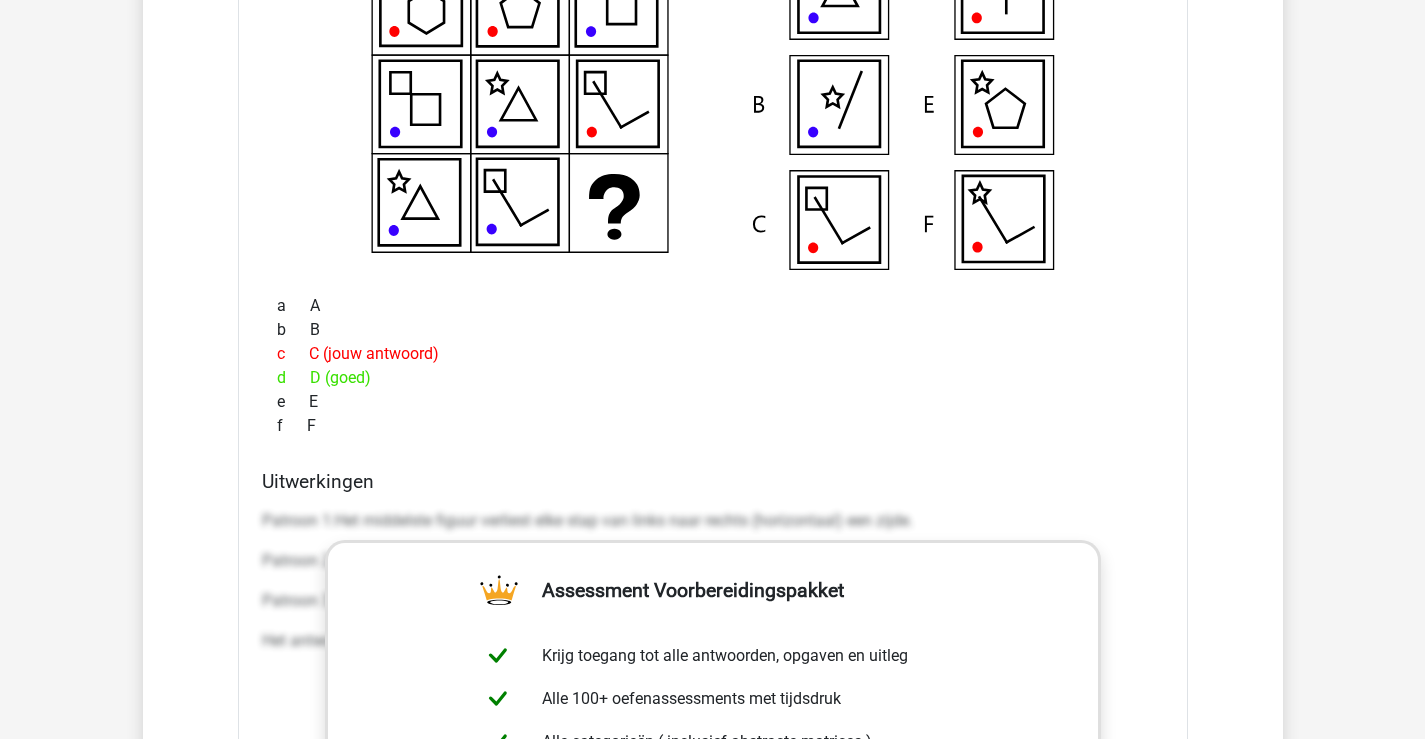 scroll, scrollTop: 2200, scrollLeft: 0, axis: vertical 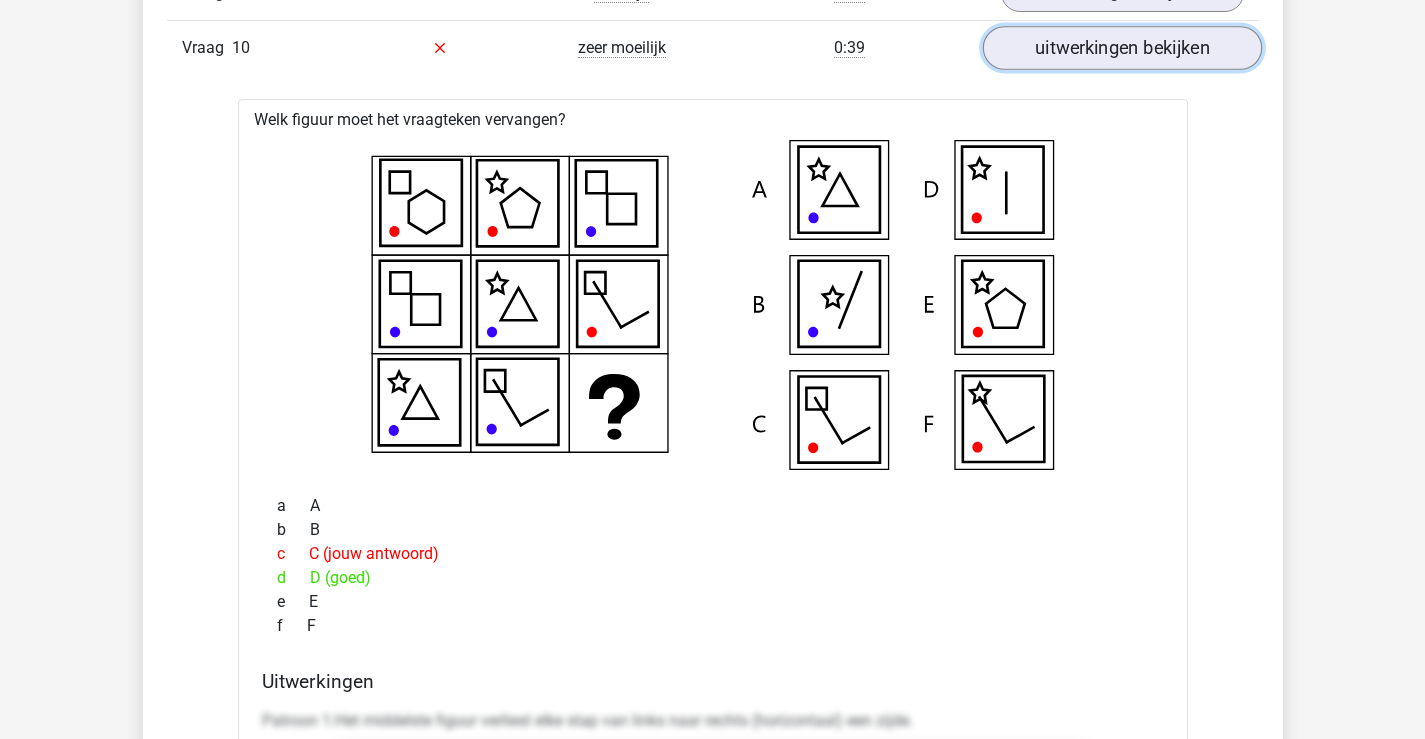 click on "uitwerkingen bekijken" at bounding box center [1121, 48] 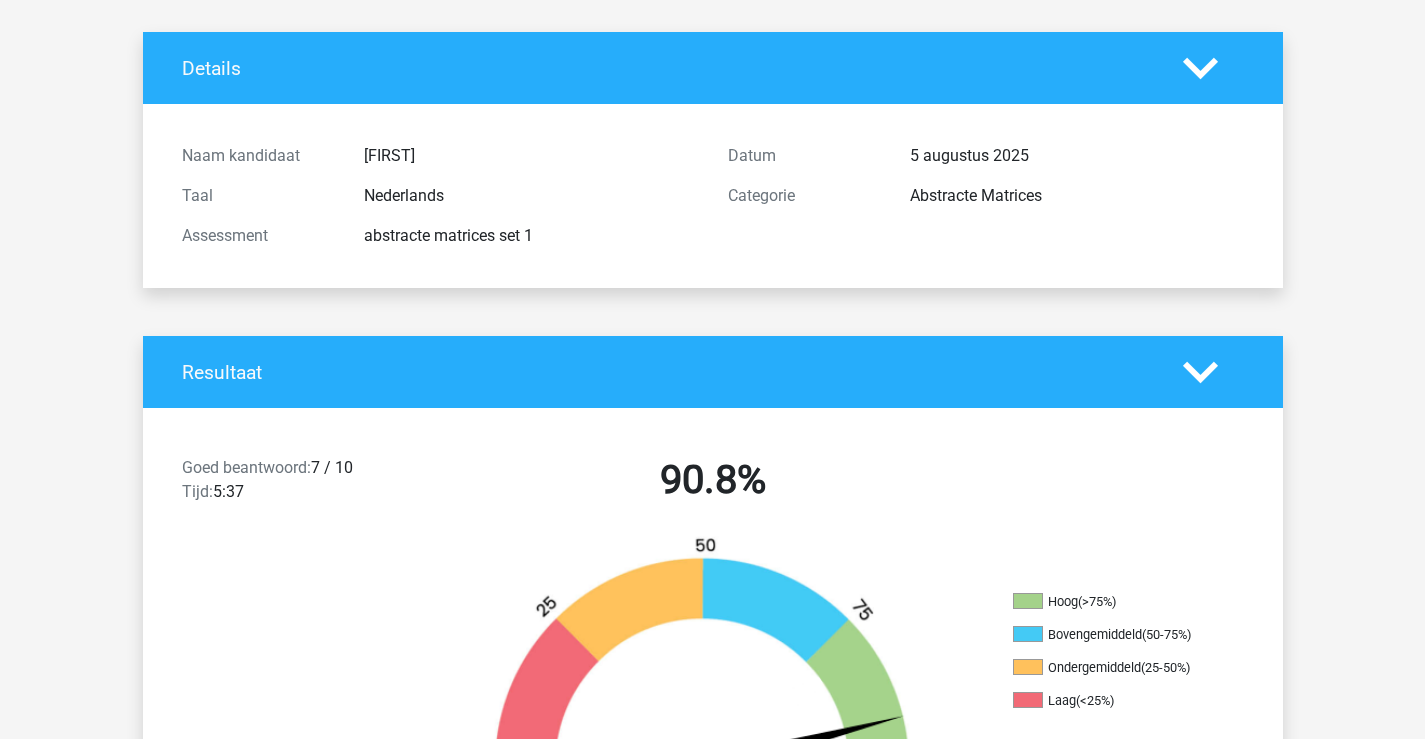 scroll, scrollTop: 0, scrollLeft: 0, axis: both 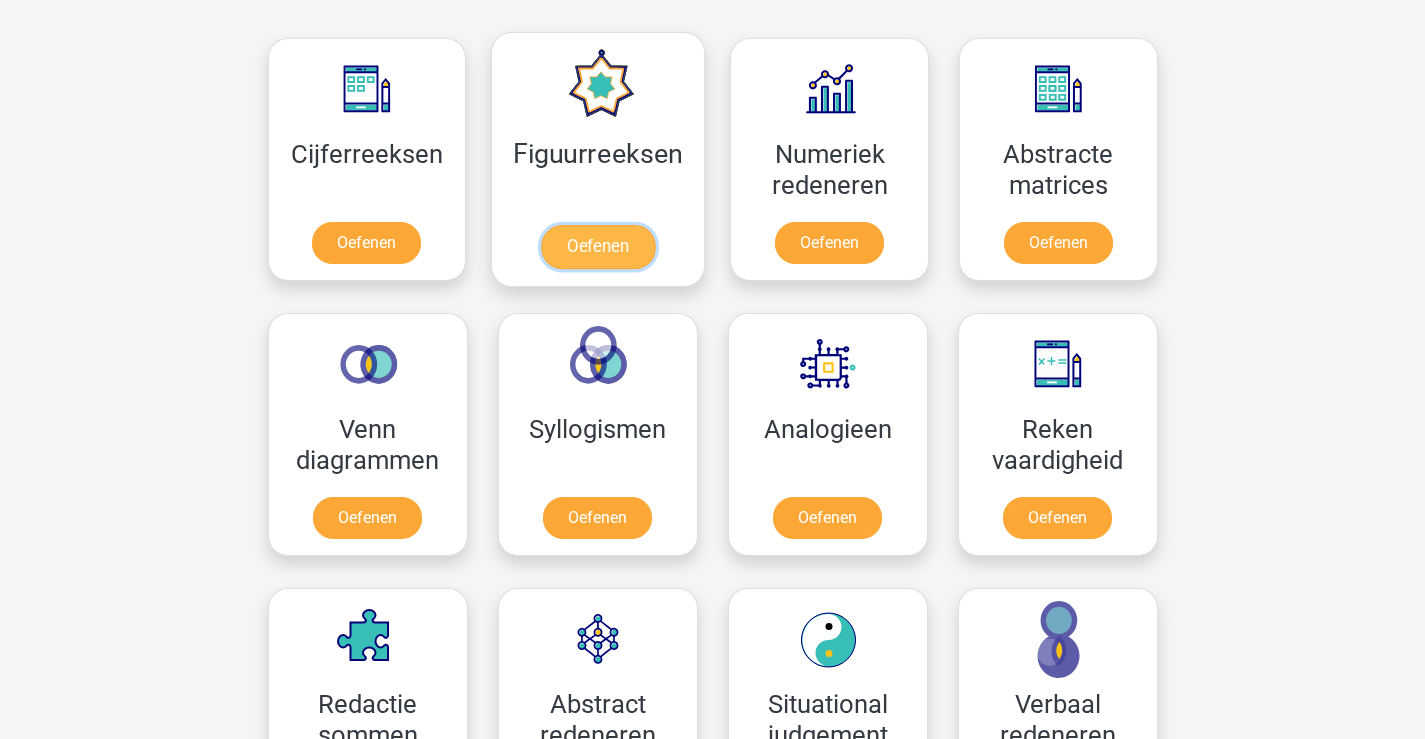 click on "Oefenen" at bounding box center (598, 247) 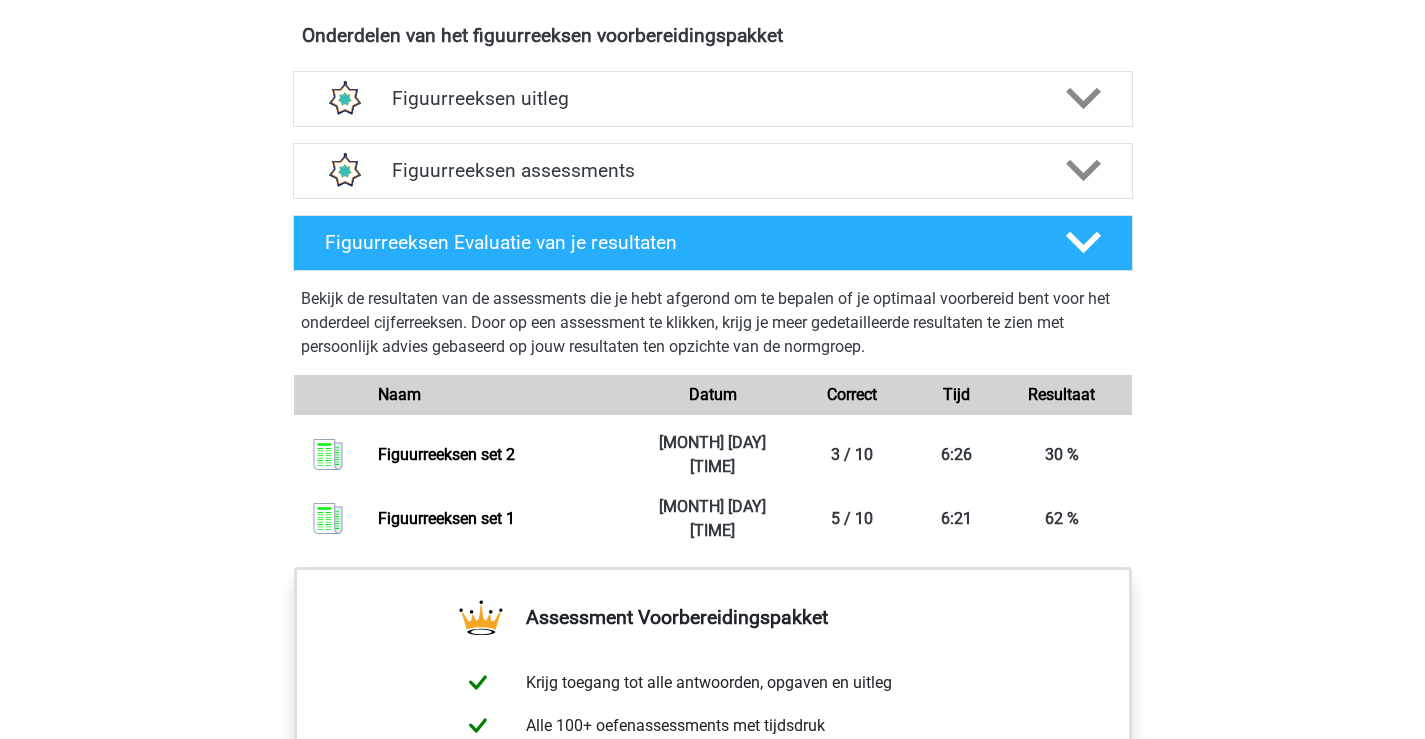 scroll, scrollTop: 1100, scrollLeft: 0, axis: vertical 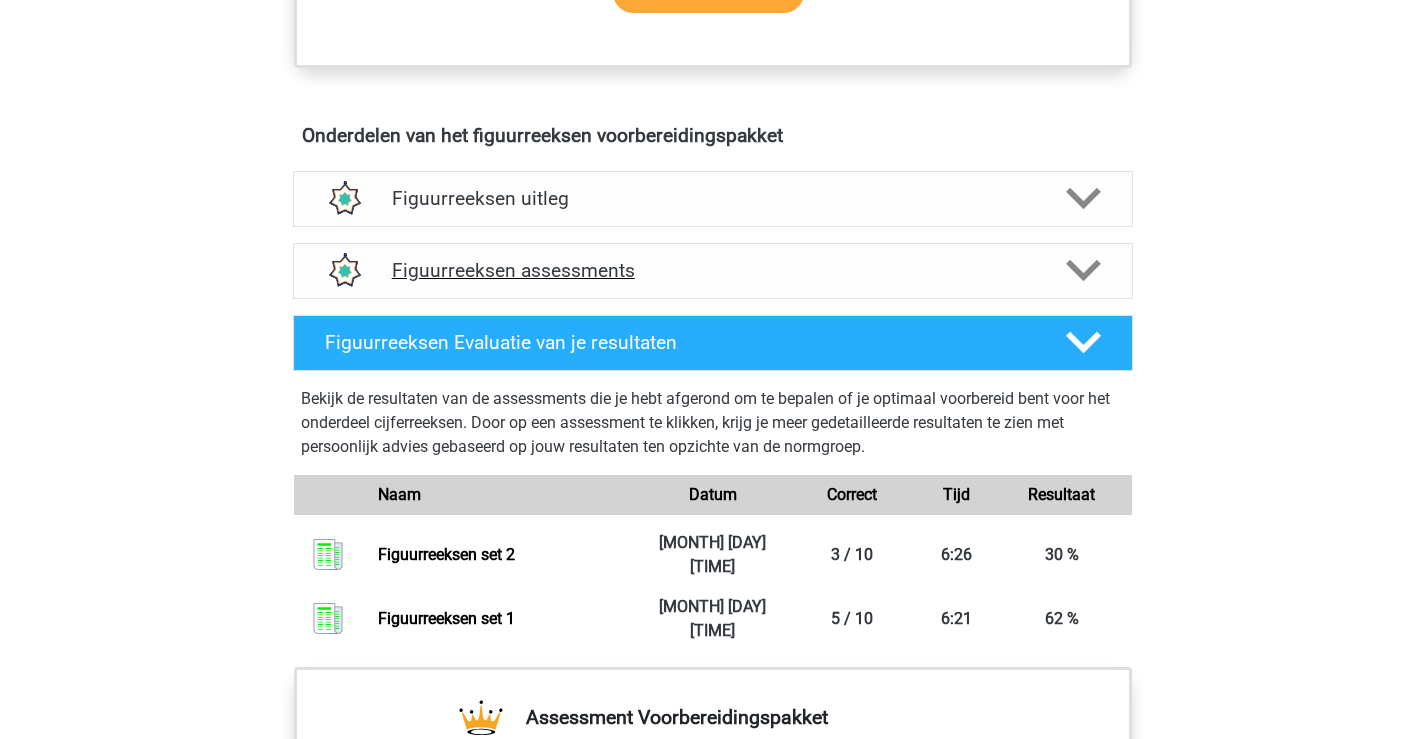click on "Figuurreeksen assessments" at bounding box center [713, 270] 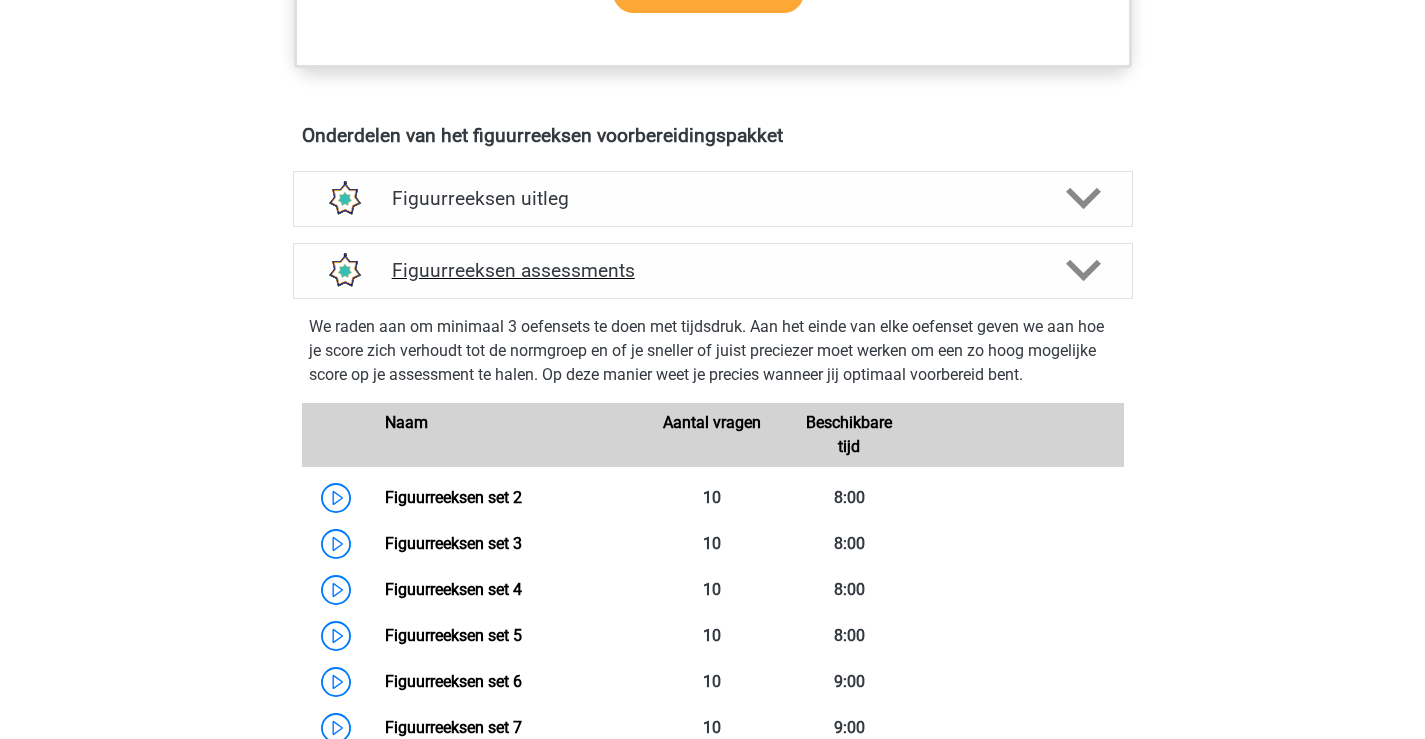 click on "Figuurreeksen assessments" at bounding box center [713, 270] 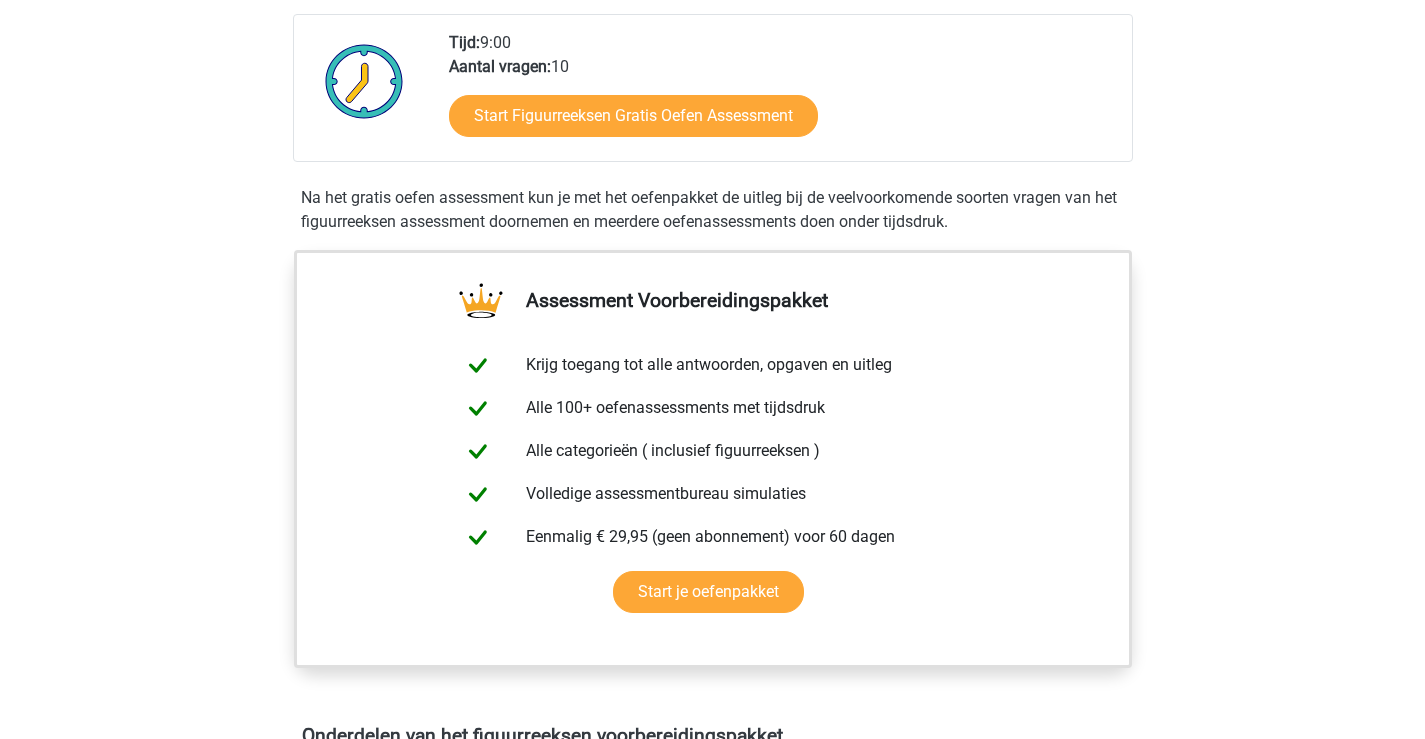 scroll, scrollTop: 0, scrollLeft: 0, axis: both 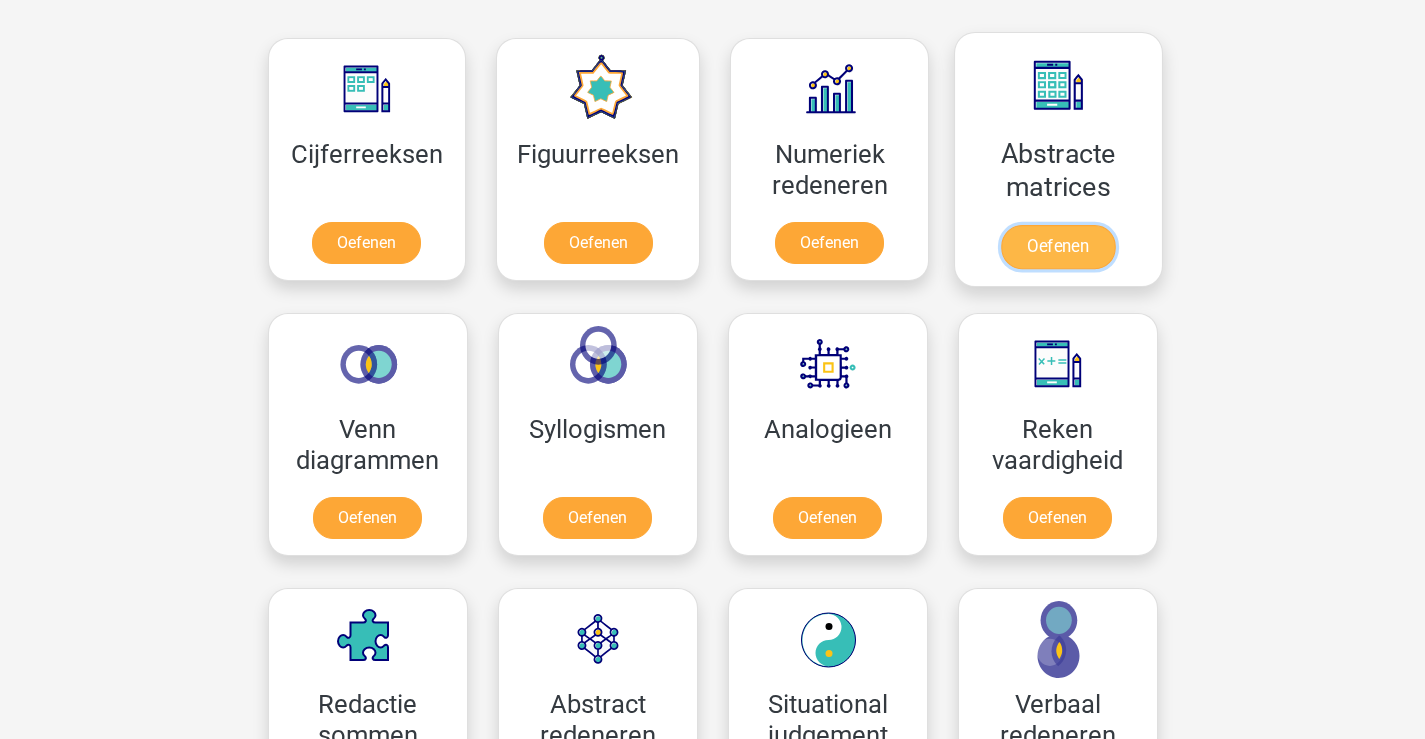 click on "Oefenen" at bounding box center [1058, 247] 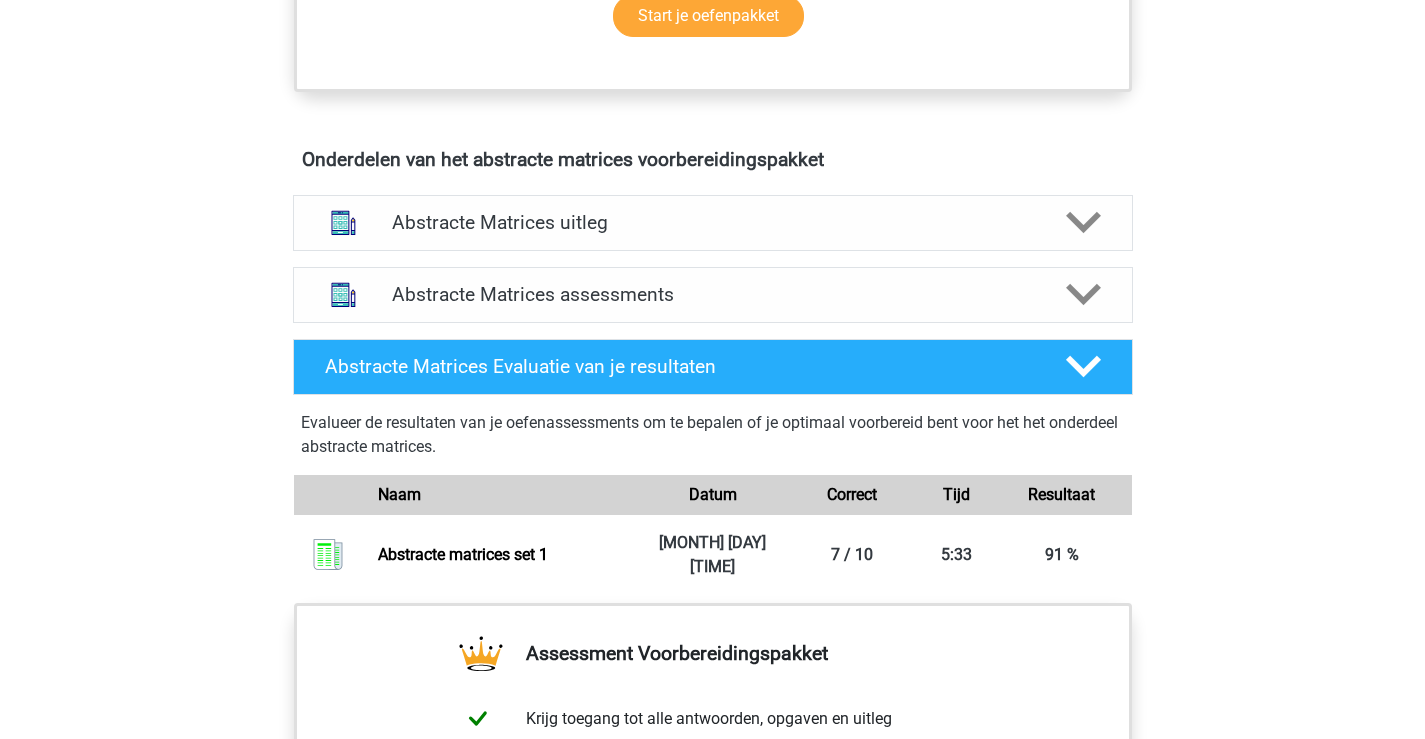 scroll, scrollTop: 1200, scrollLeft: 0, axis: vertical 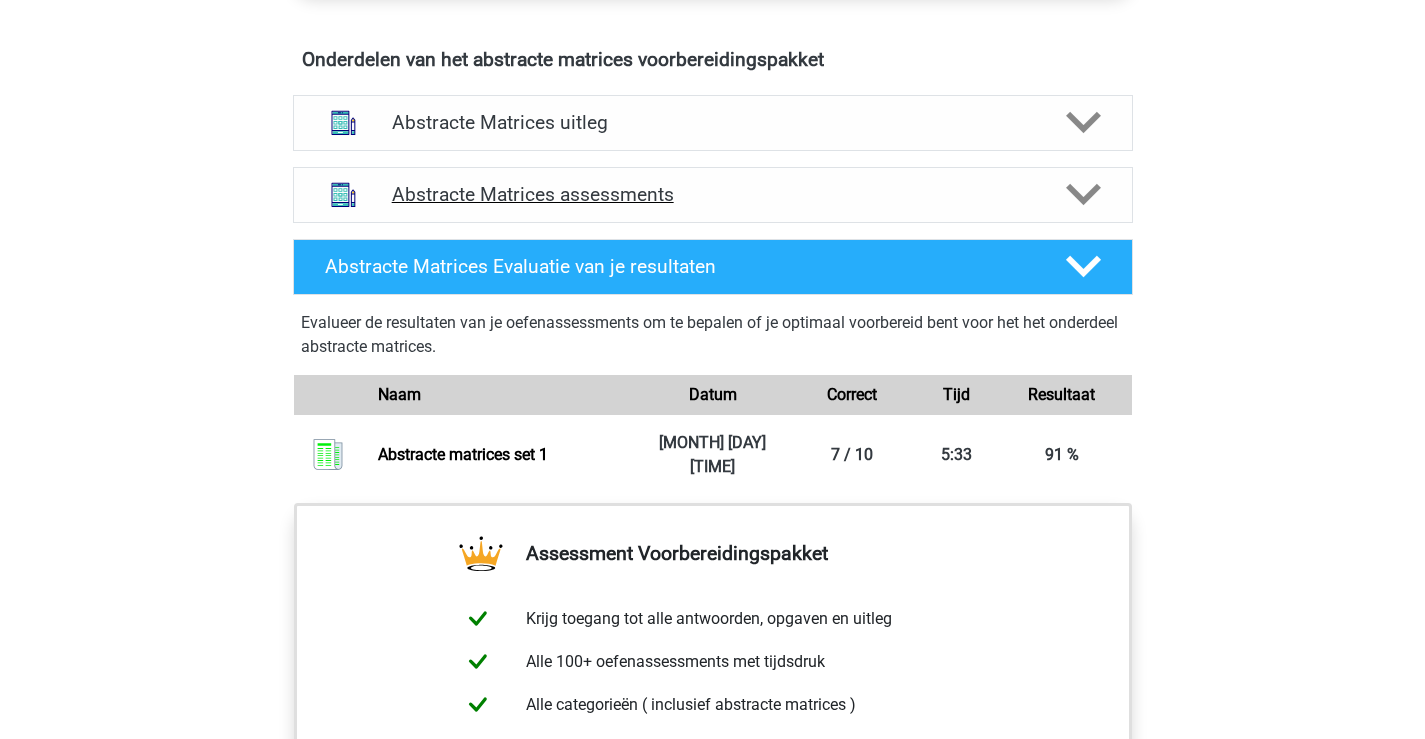 click on "Abstracte Matrices assessments" at bounding box center (713, 194) 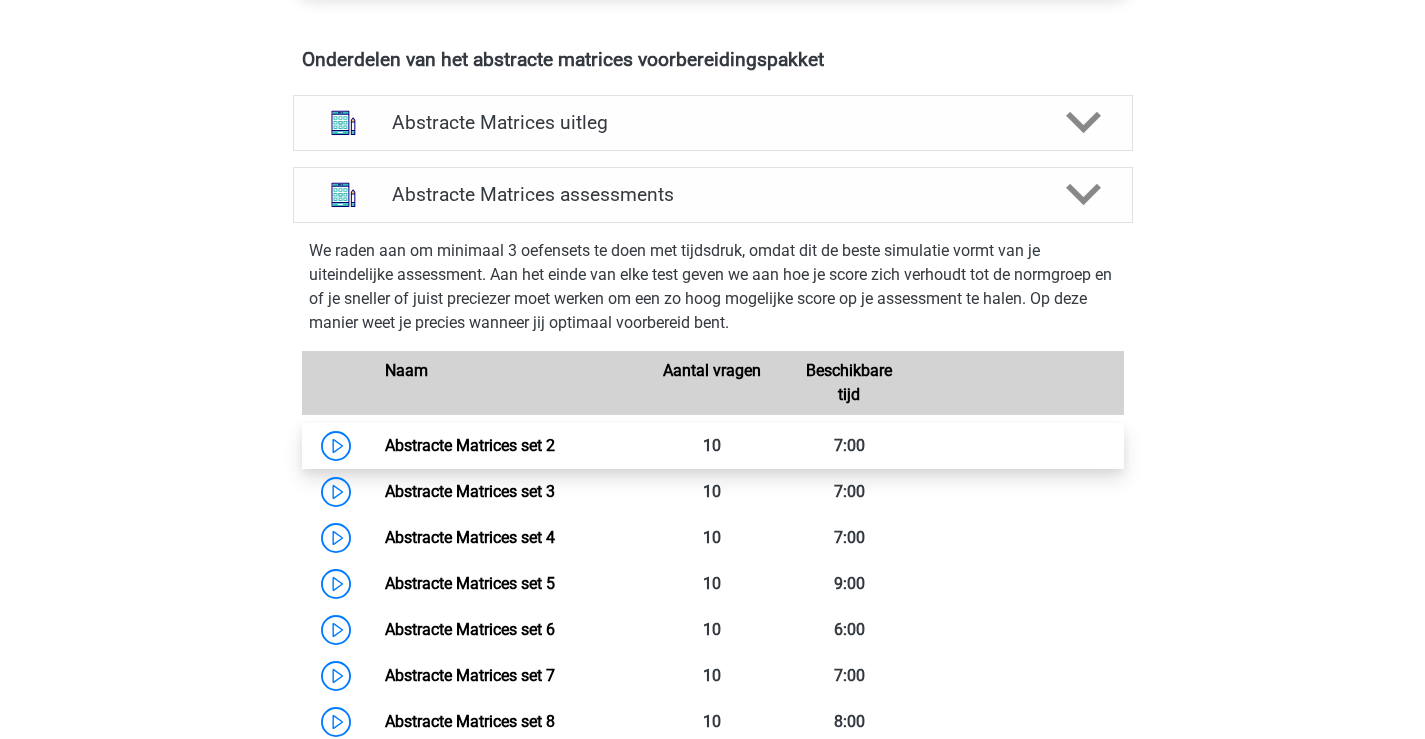 click on "Abstracte Matrices
set 2" at bounding box center [470, 445] 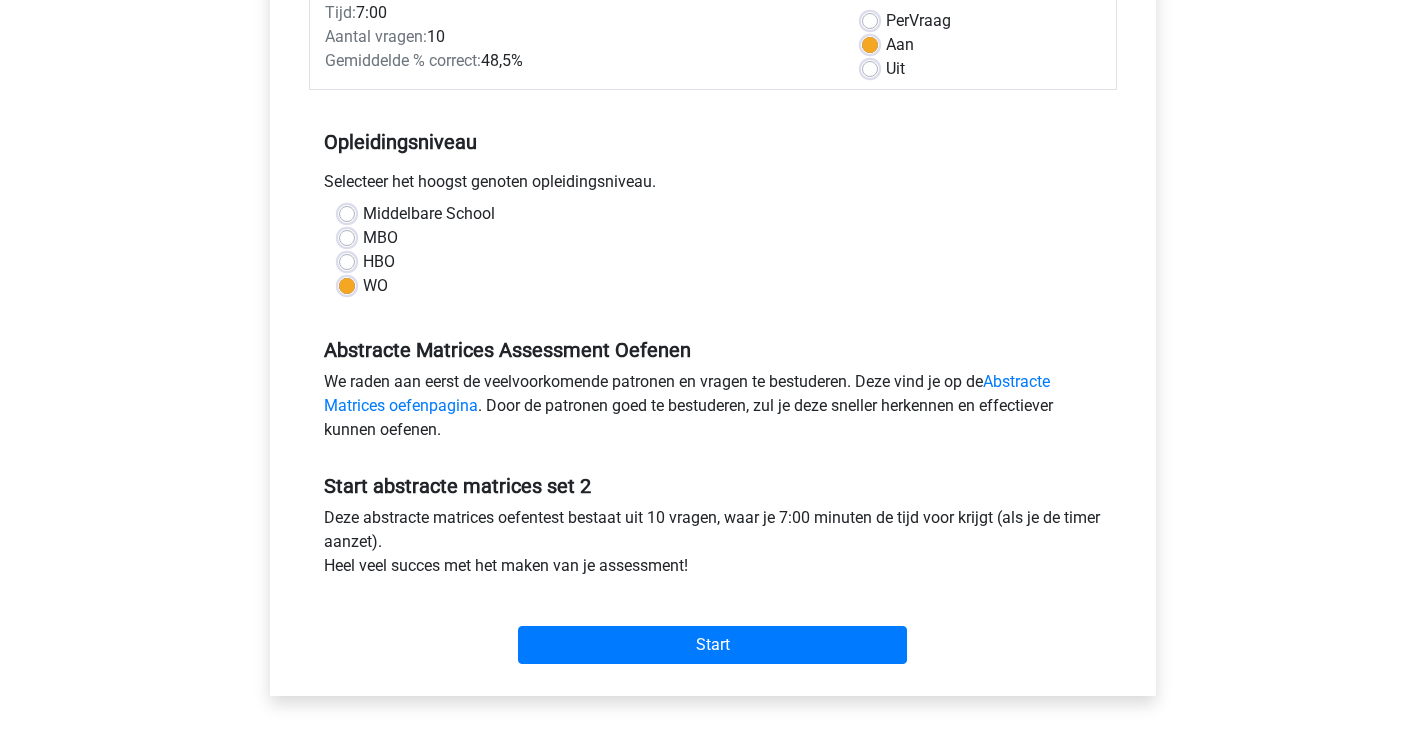 scroll, scrollTop: 400, scrollLeft: 0, axis: vertical 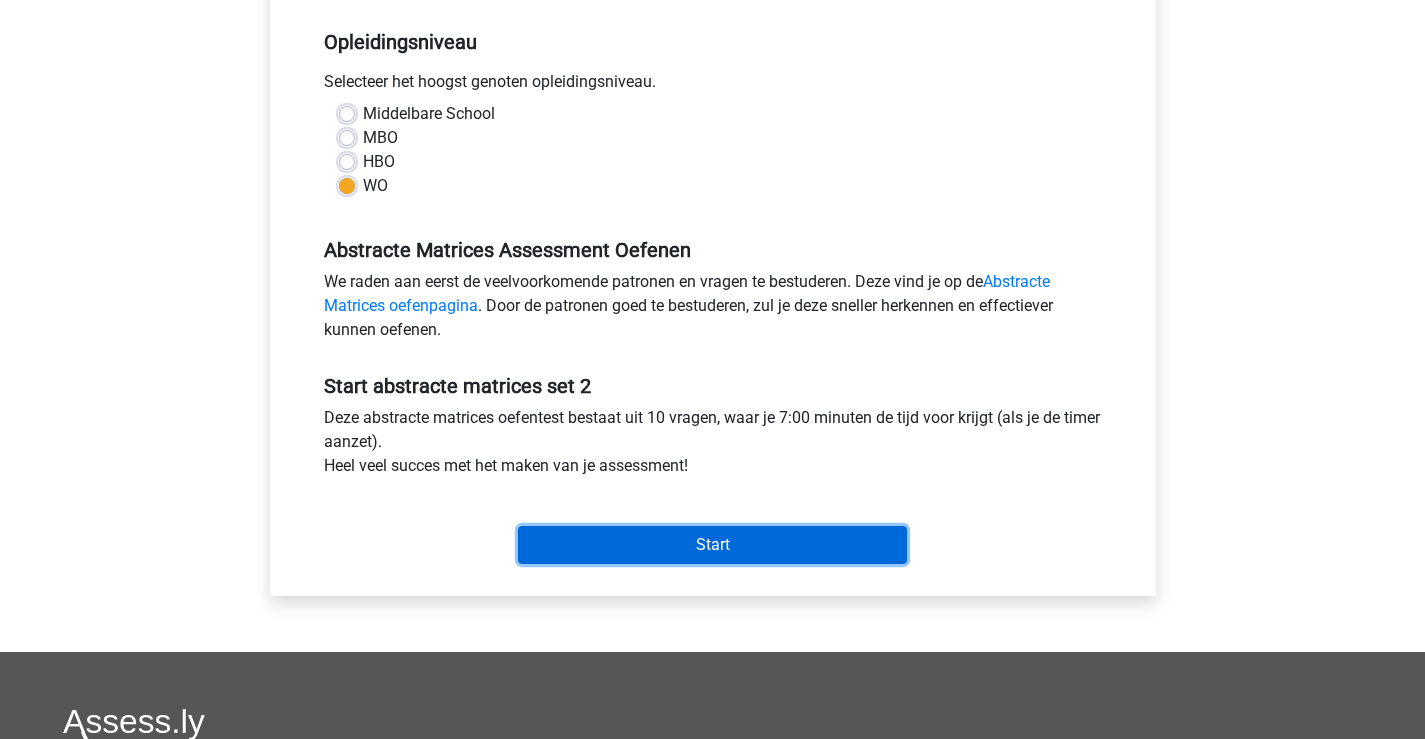 click on "Start" at bounding box center (712, 545) 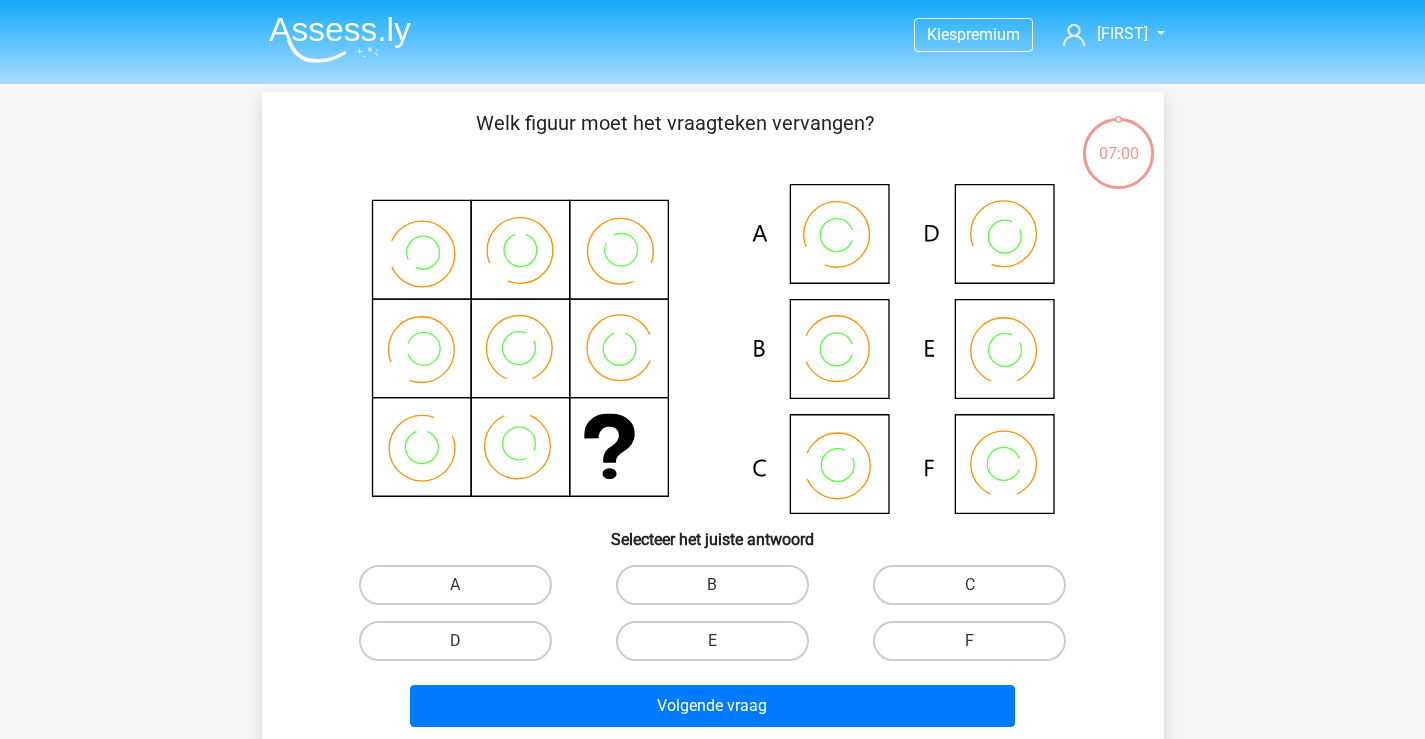 scroll, scrollTop: 0, scrollLeft: 0, axis: both 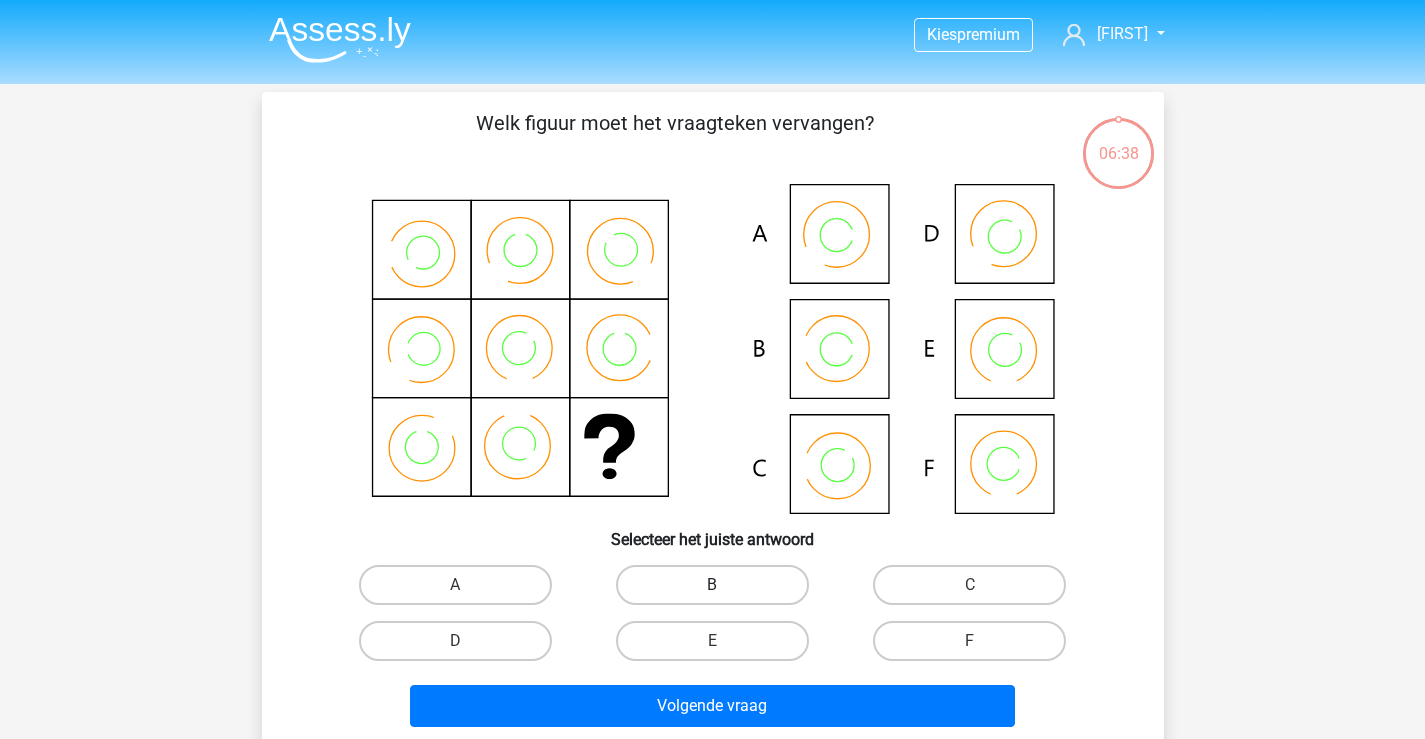 click on "B" at bounding box center (712, 585) 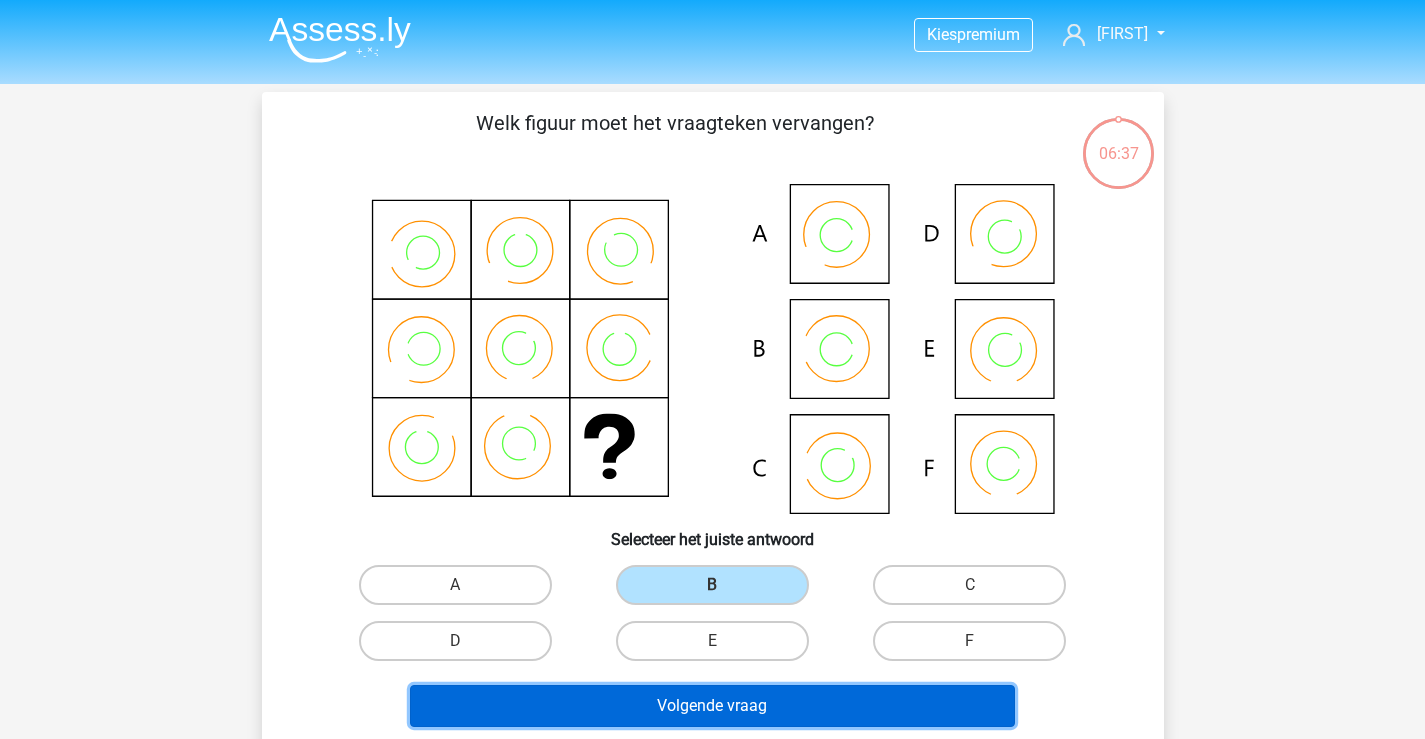 click on "Volgende vraag" at bounding box center [712, 706] 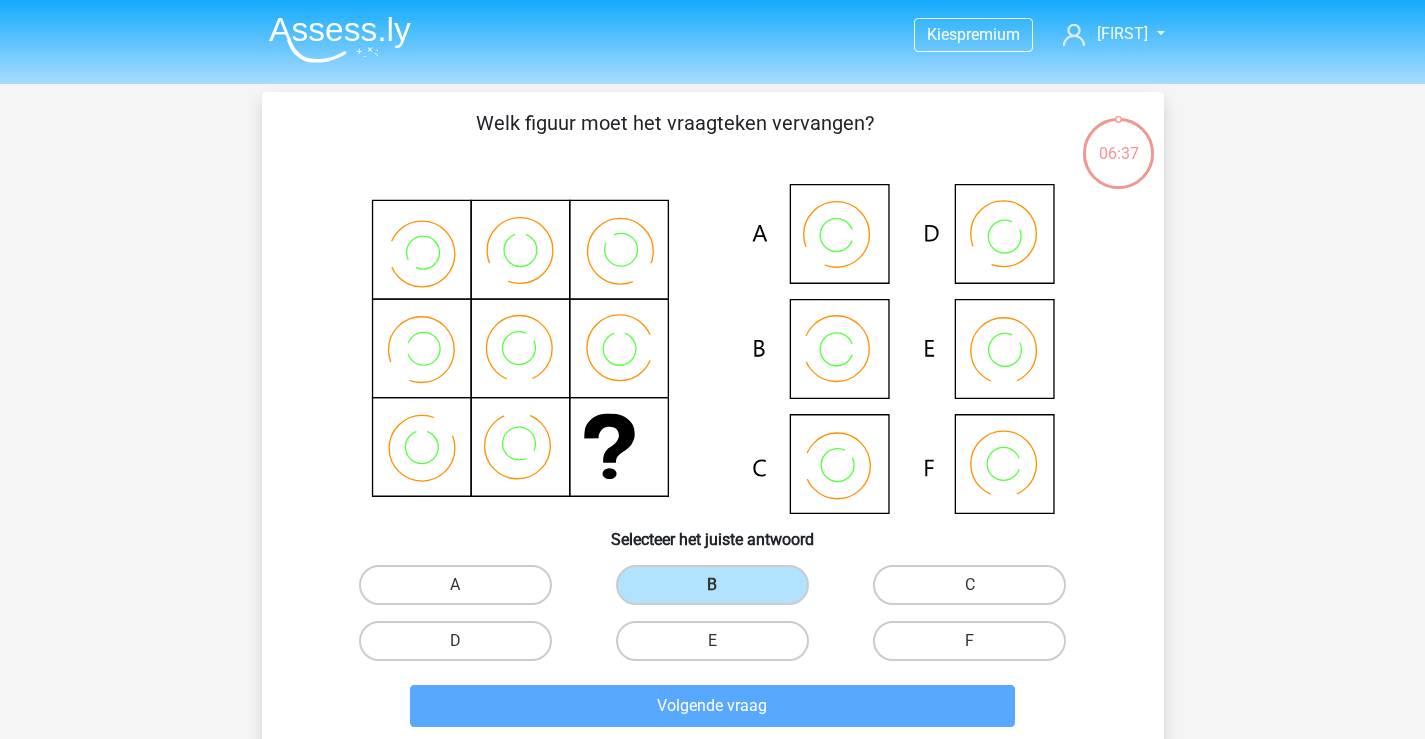 scroll, scrollTop: 92, scrollLeft: 0, axis: vertical 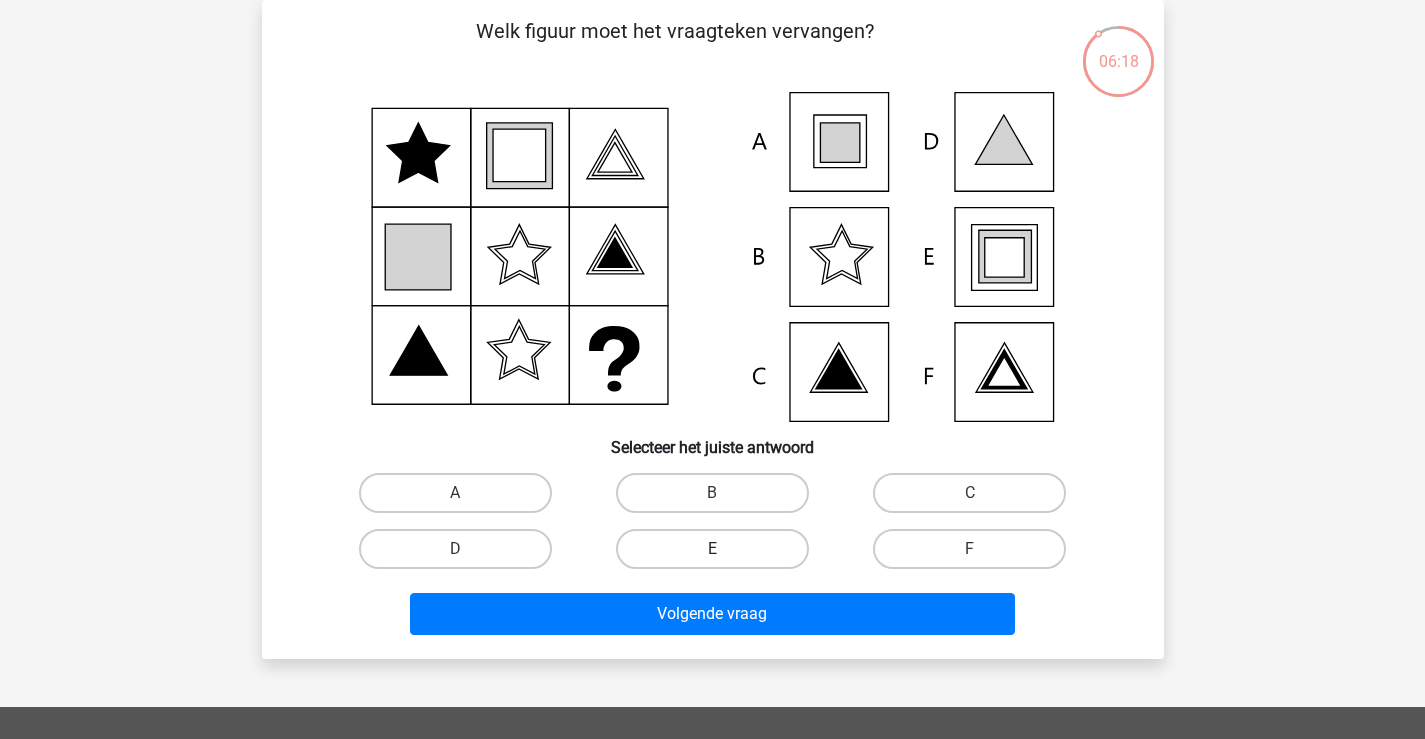 click on "E" at bounding box center [712, 549] 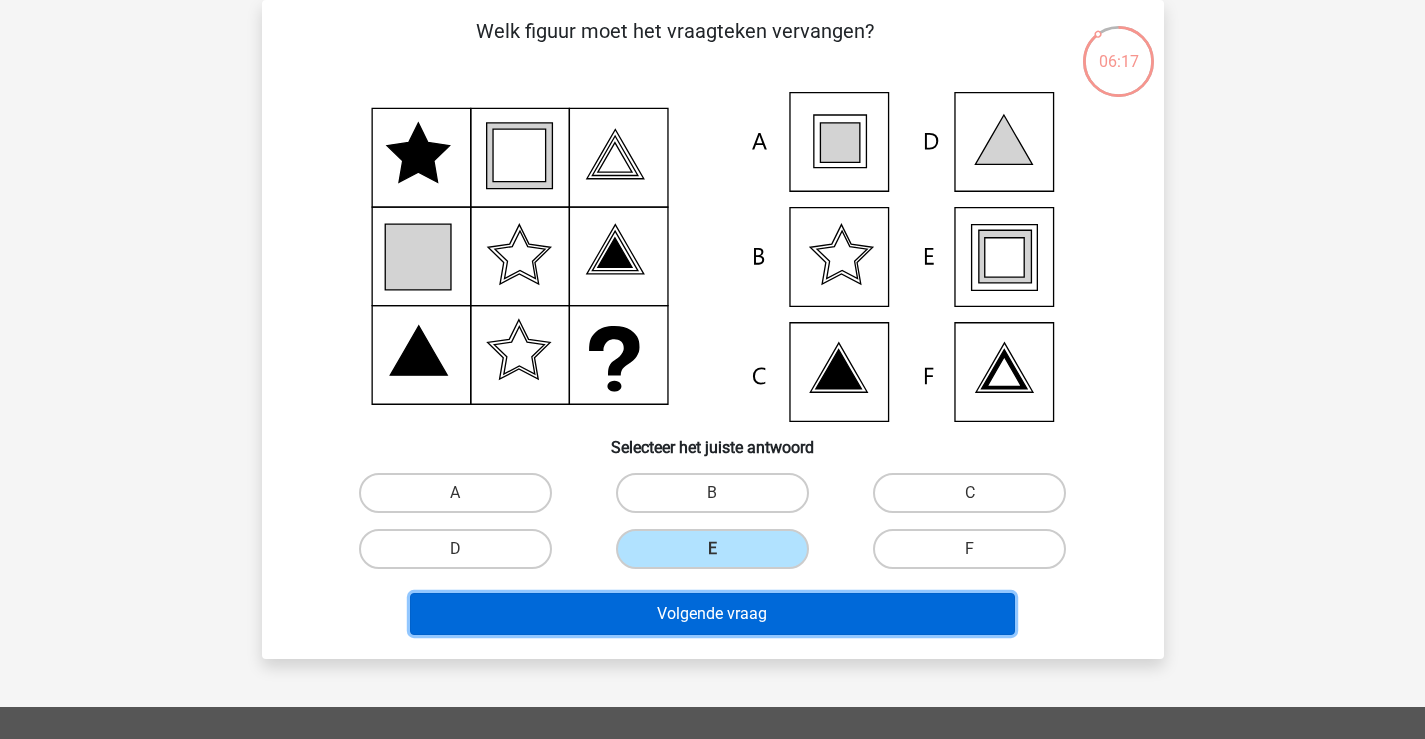 click on "Volgende vraag" at bounding box center (712, 614) 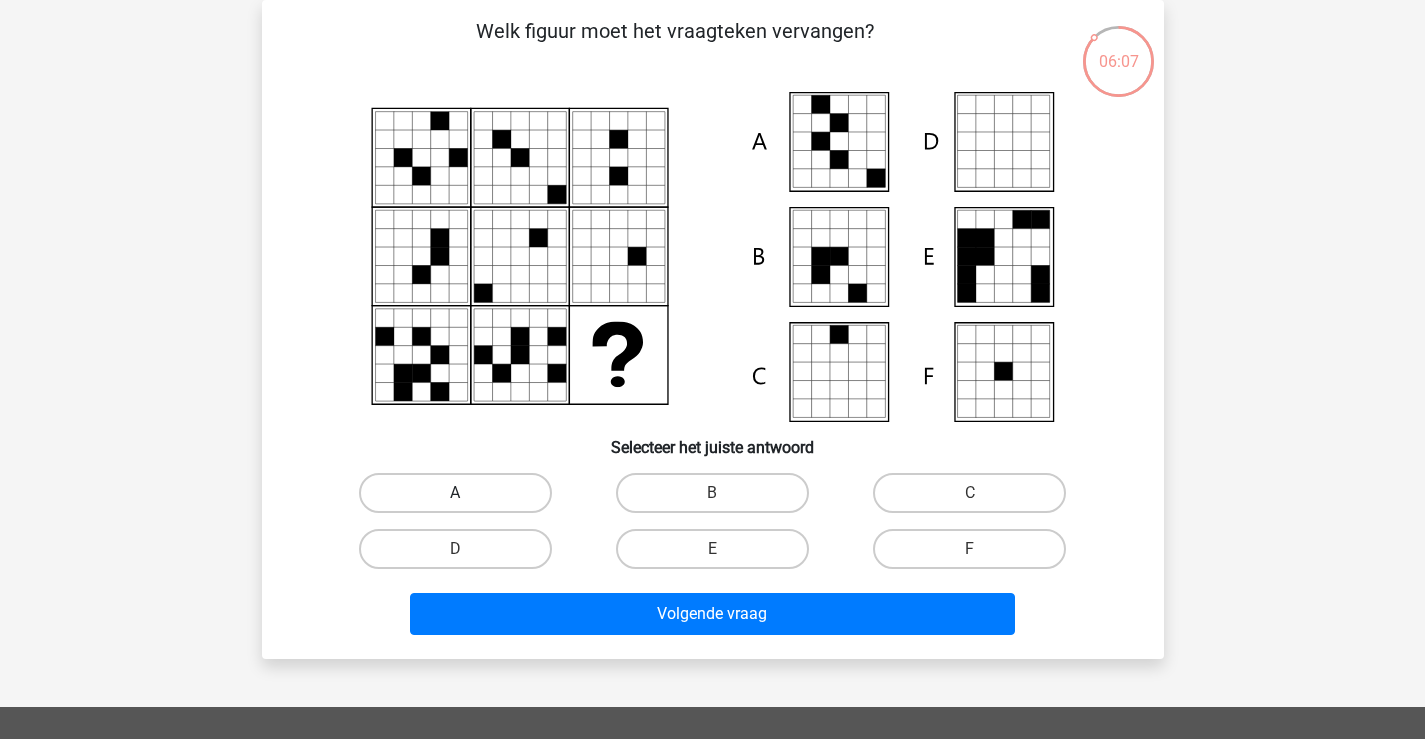 click on "A" at bounding box center [455, 493] 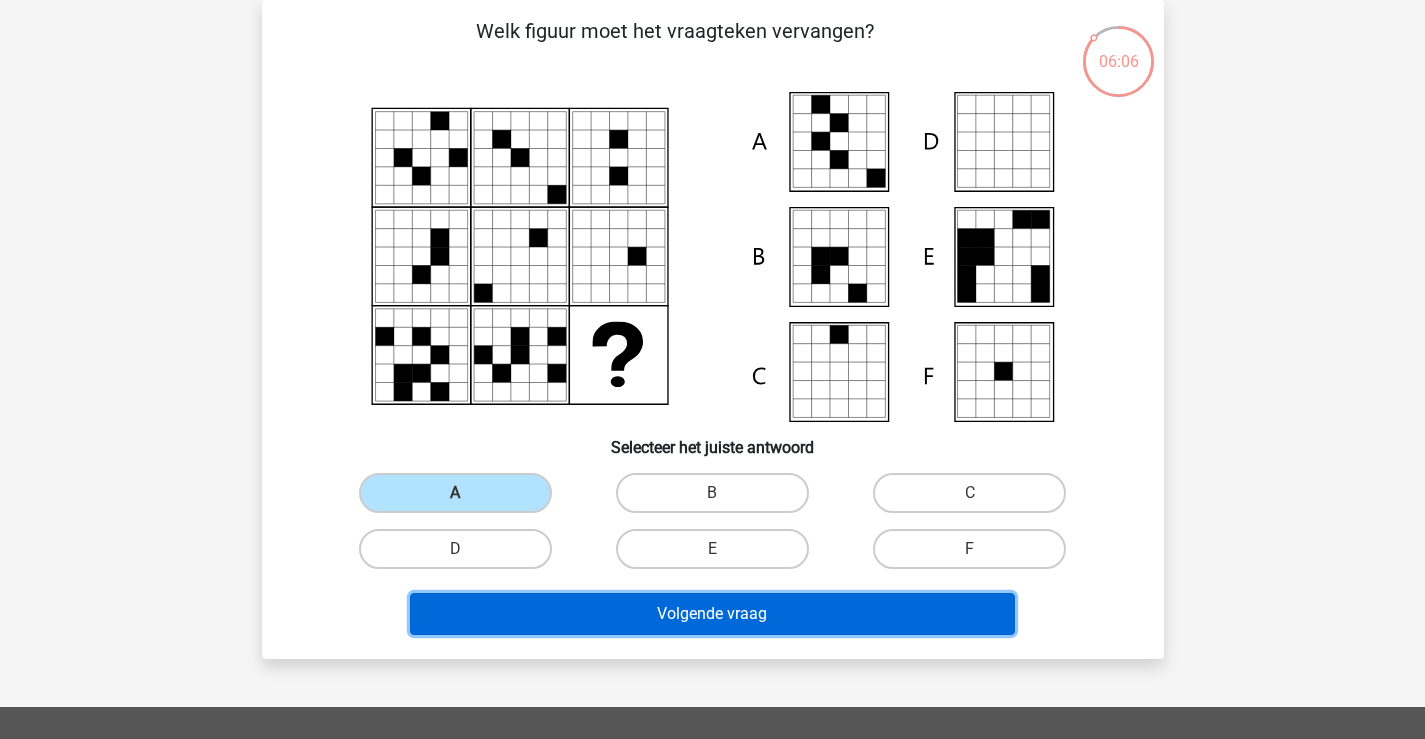 click on "Volgende vraag" at bounding box center [712, 614] 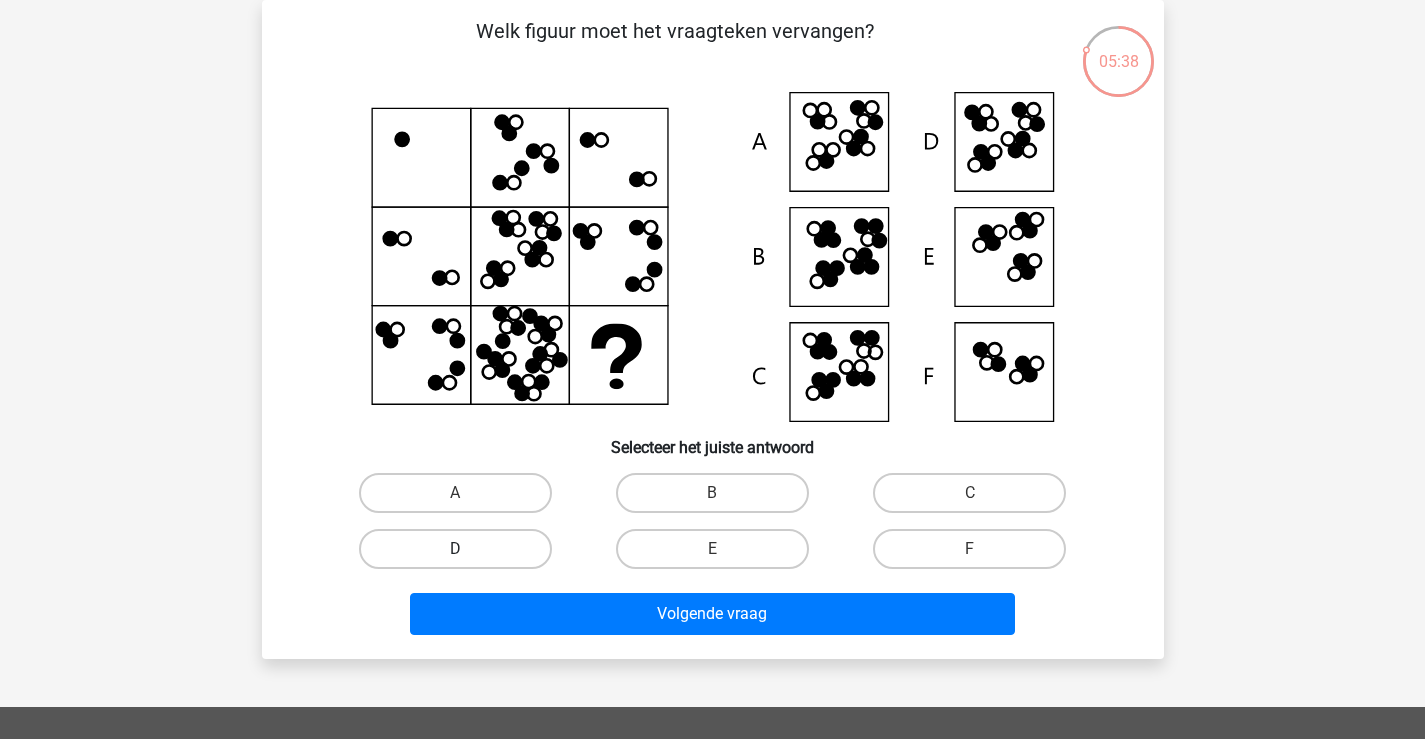 click on "D" at bounding box center [455, 549] 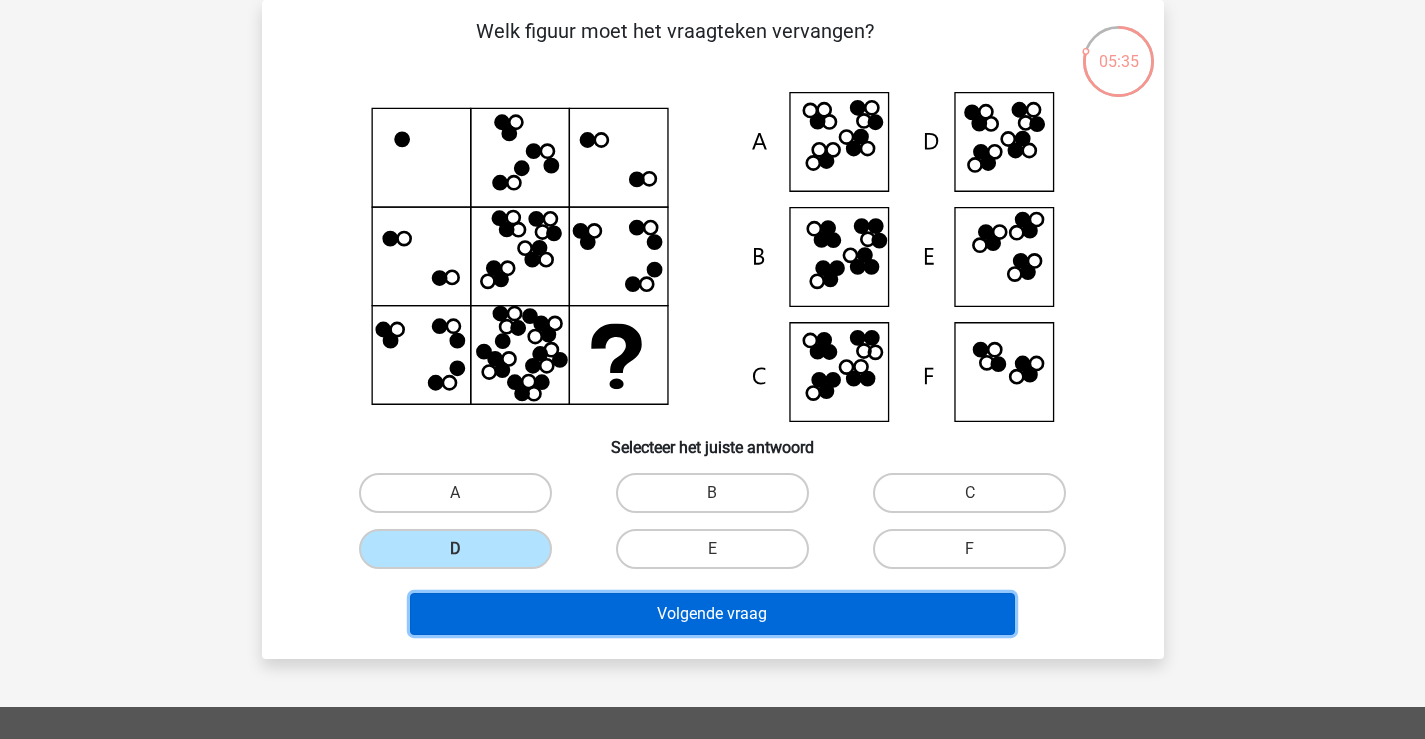 click on "Volgende vraag" at bounding box center (712, 614) 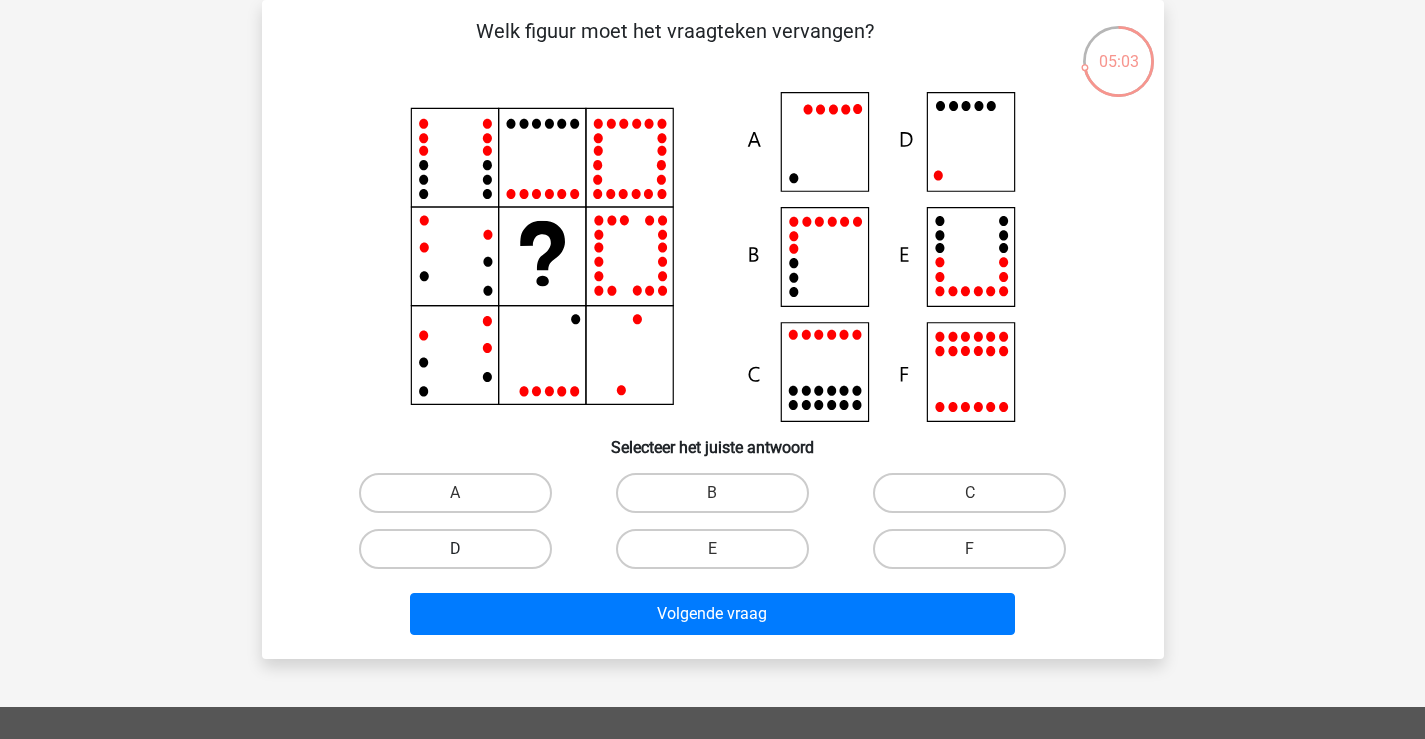 click on "D" at bounding box center [455, 549] 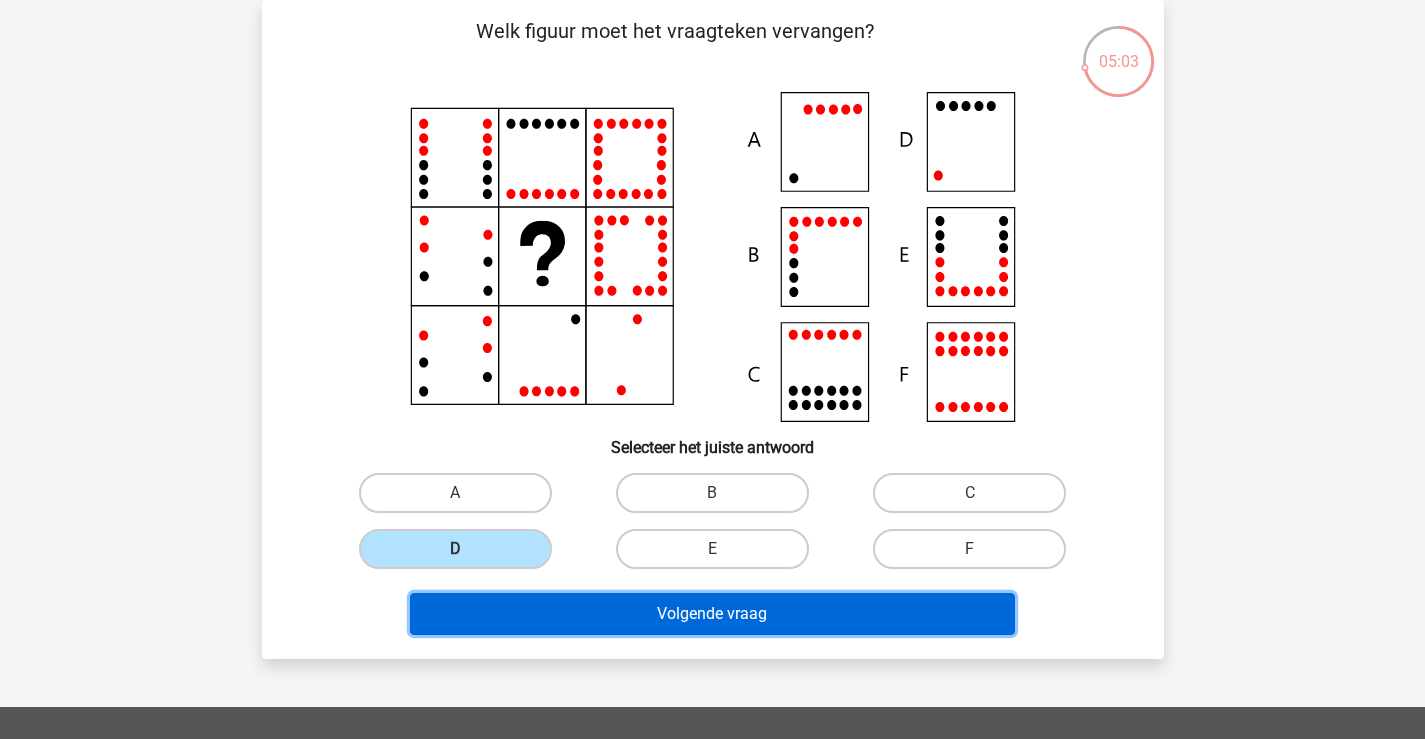 click on "Volgende vraag" at bounding box center [712, 614] 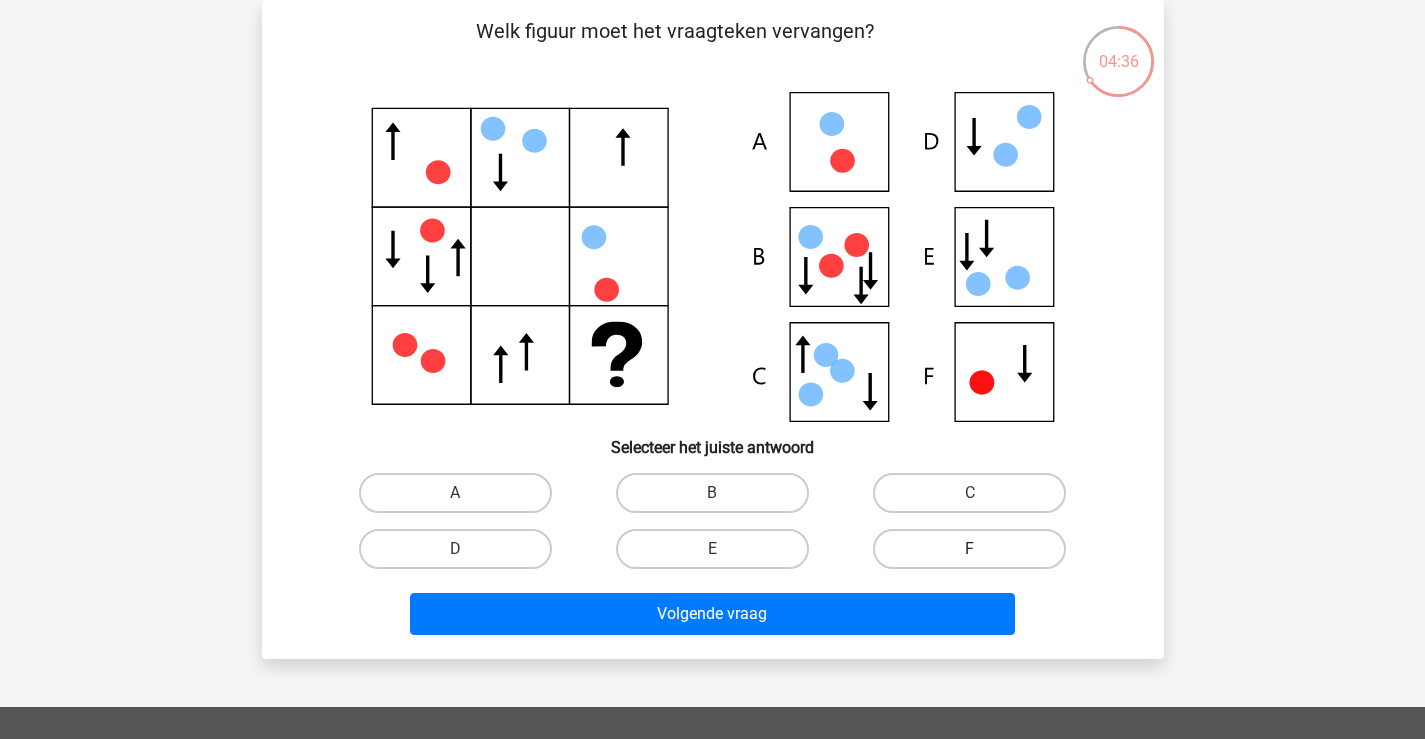 click on "F" at bounding box center (969, 549) 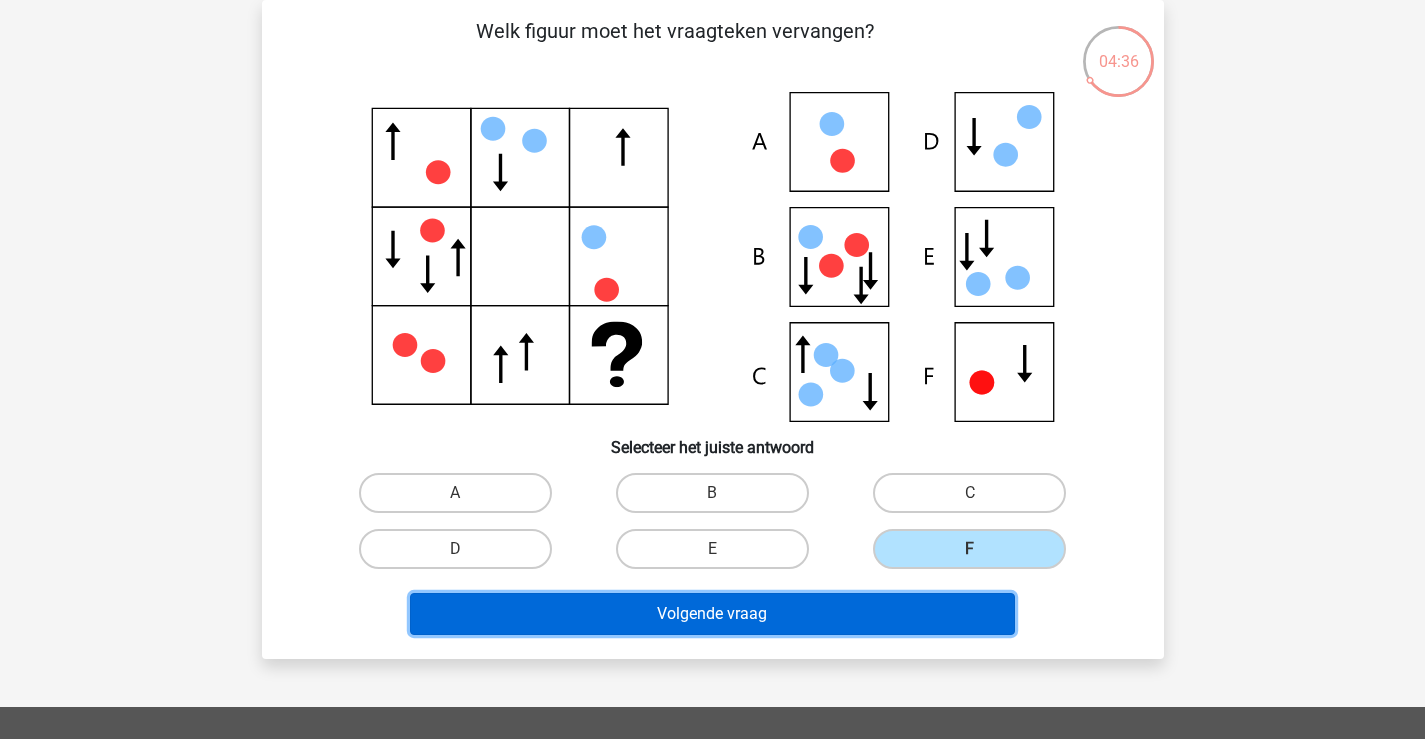 click on "Volgende vraag" at bounding box center [712, 614] 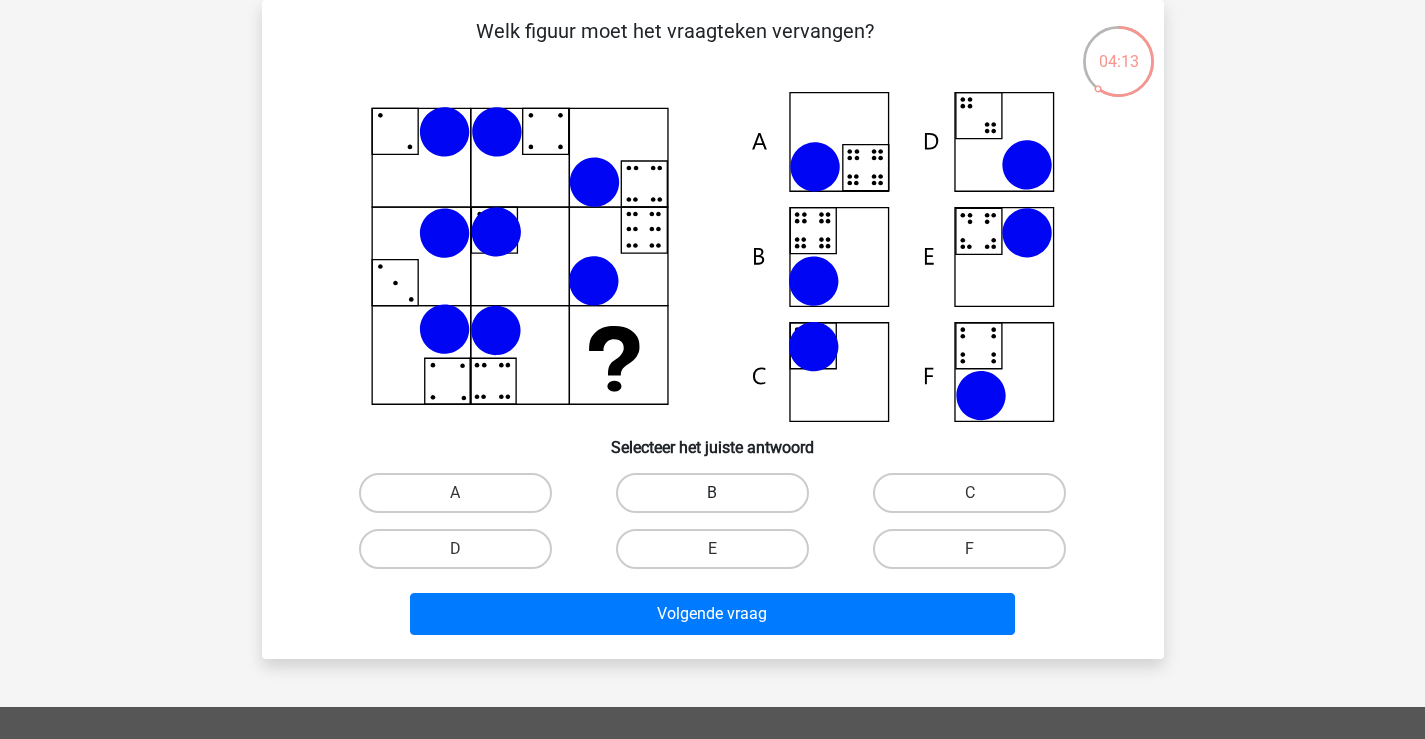 click on "B" at bounding box center [712, 493] 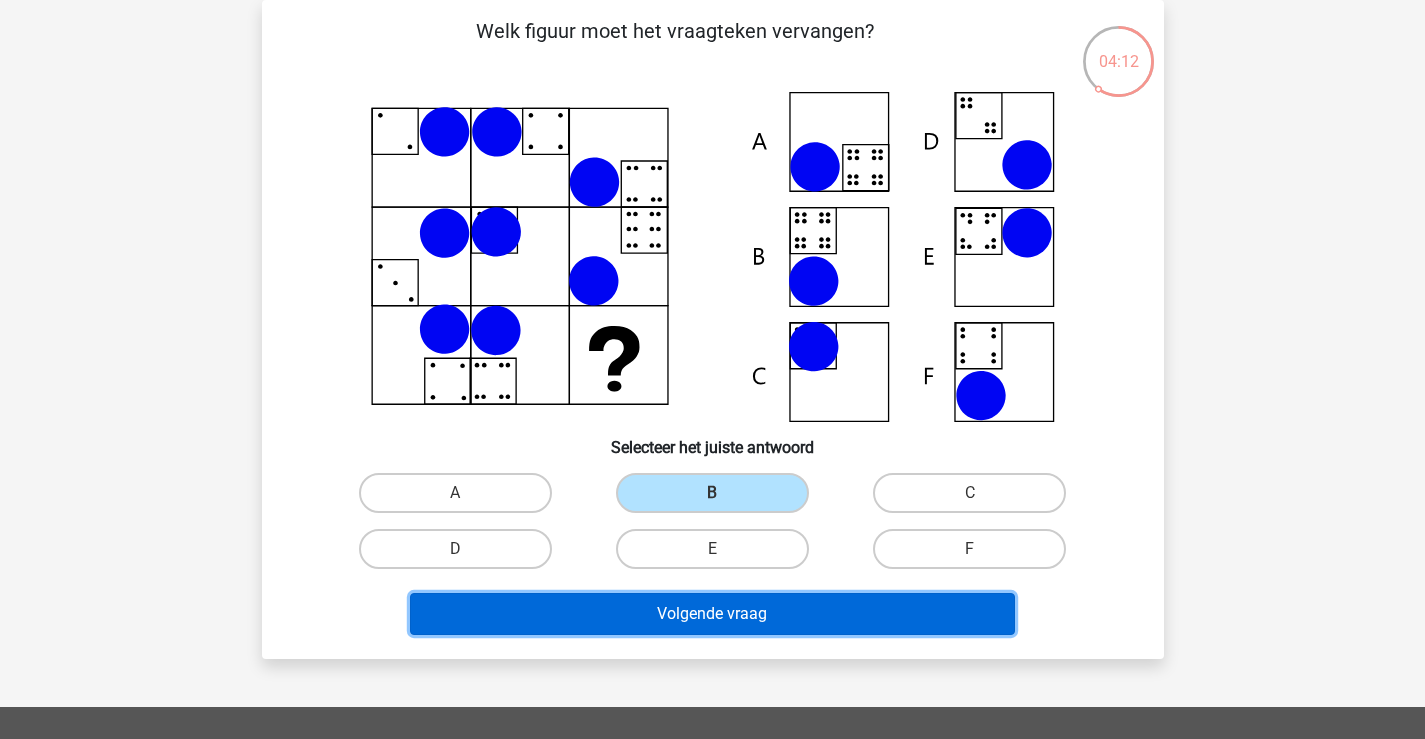 click on "Volgende vraag" at bounding box center (712, 614) 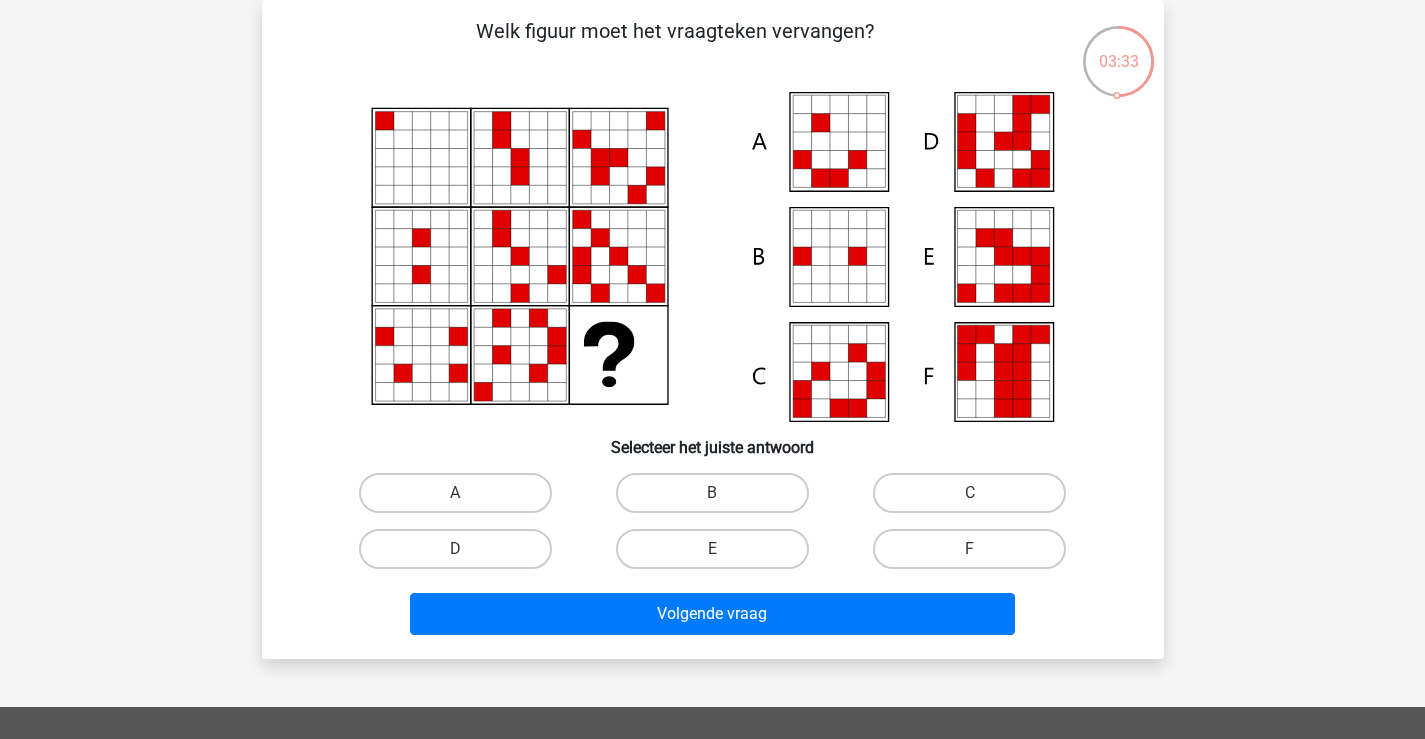 click on "D" at bounding box center [461, 555] 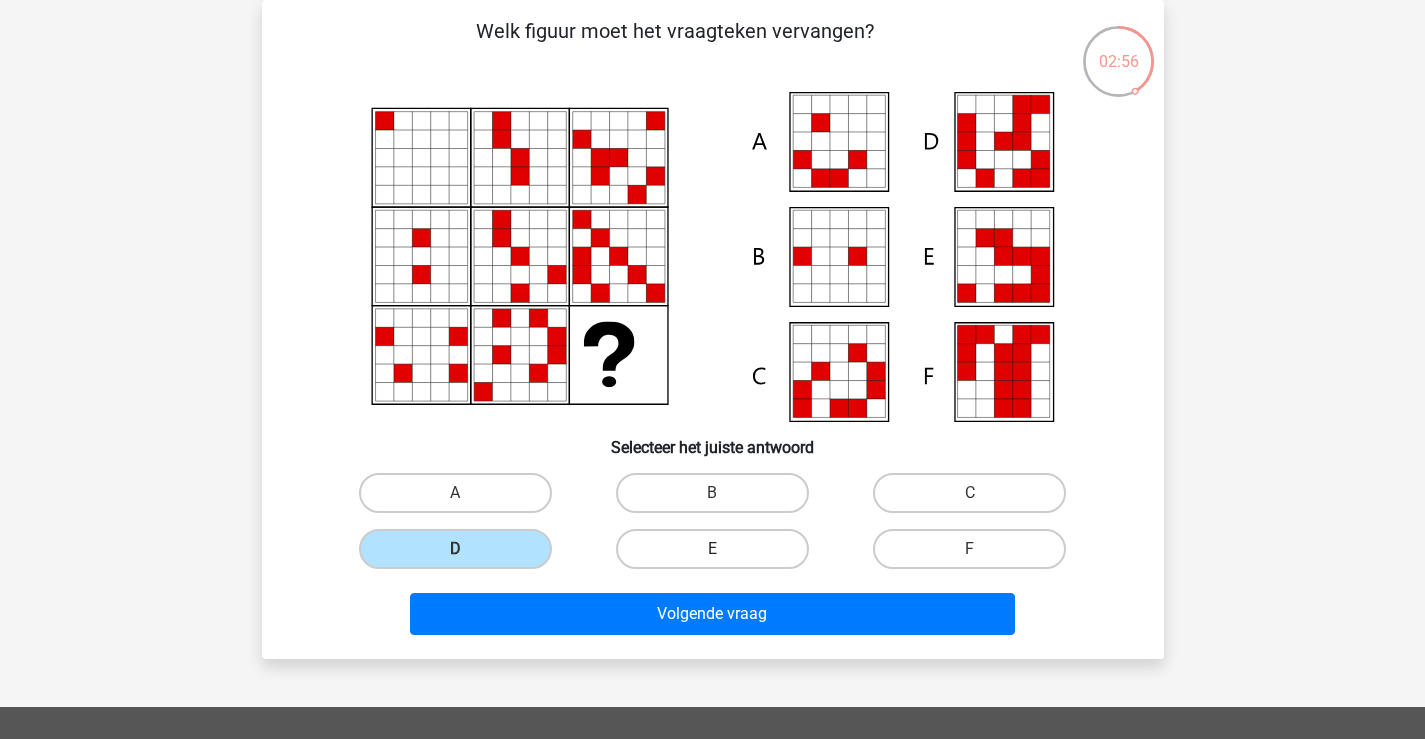 click on "E" at bounding box center [712, 549] 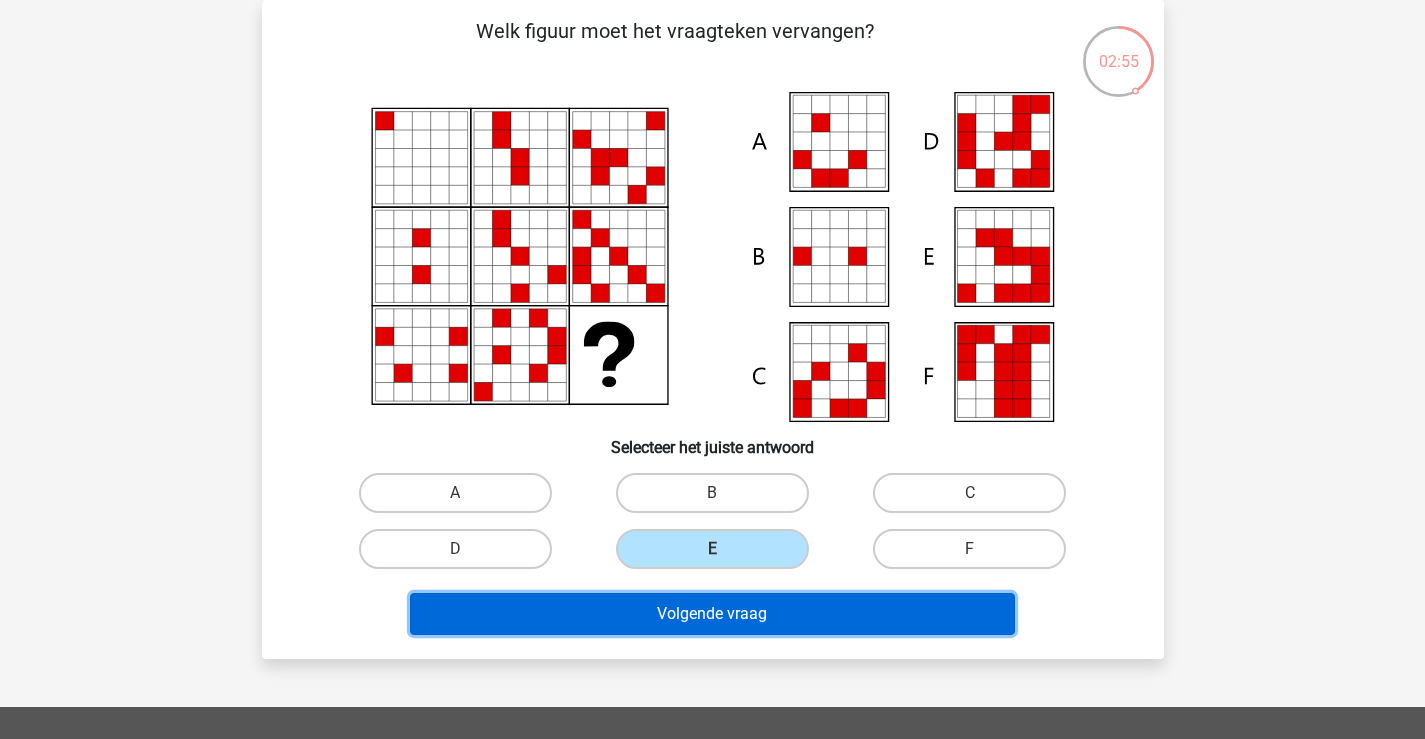 click on "Volgende vraag" at bounding box center (712, 614) 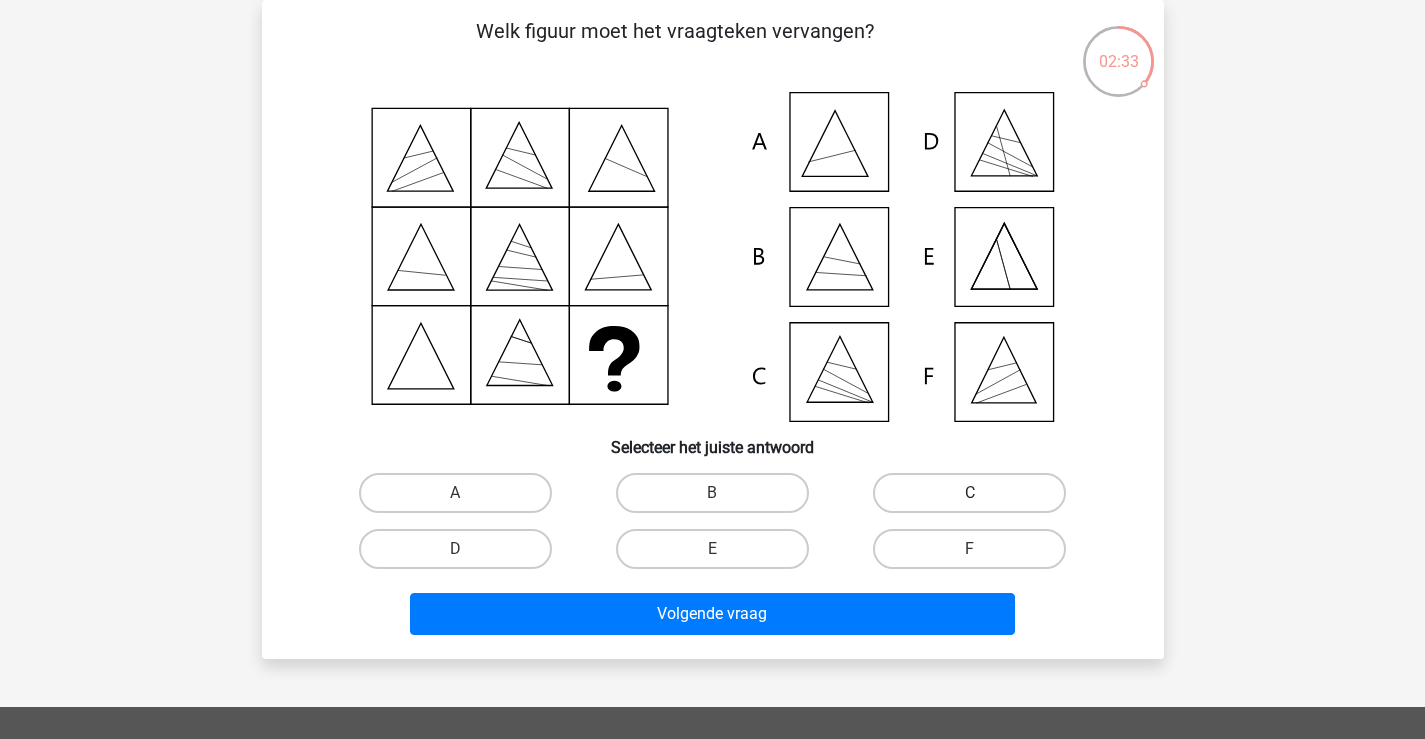 click on "C" at bounding box center [969, 493] 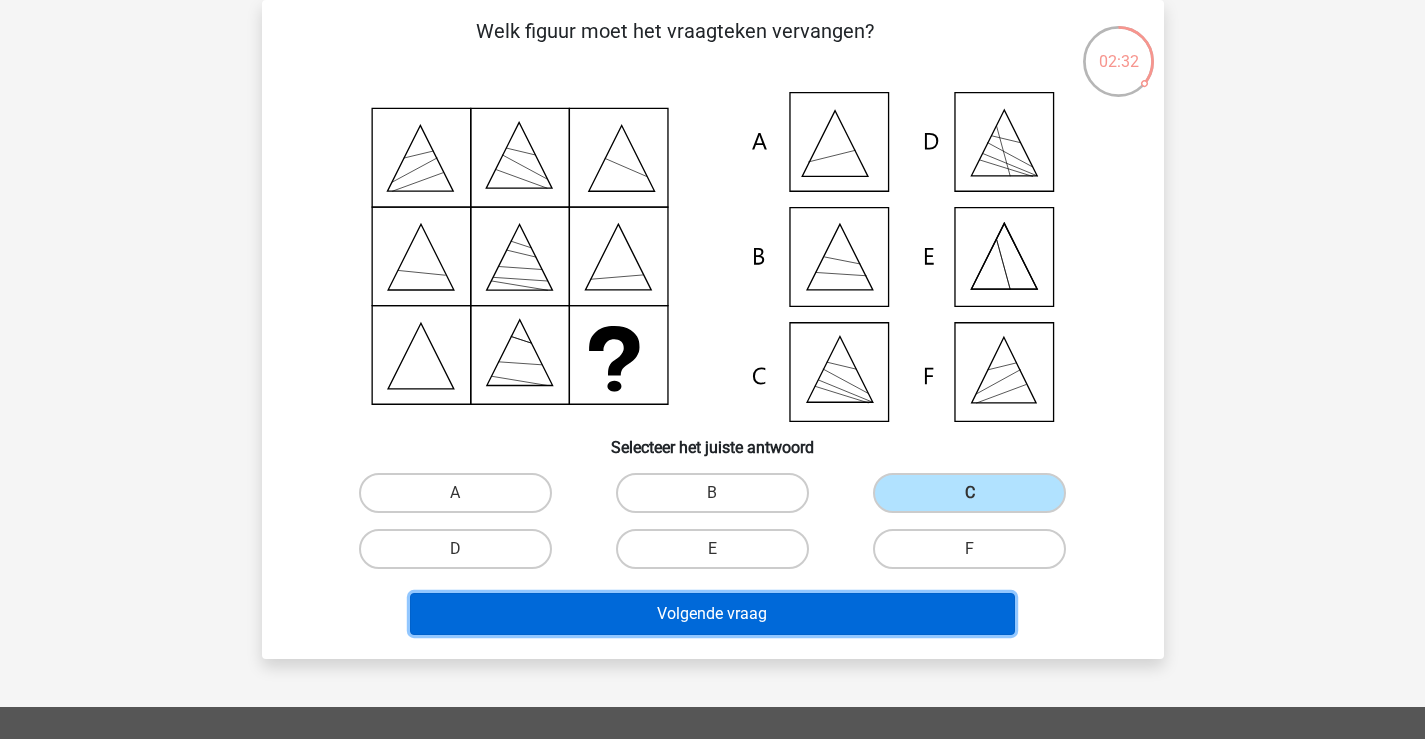click on "Volgende vraag" at bounding box center (712, 614) 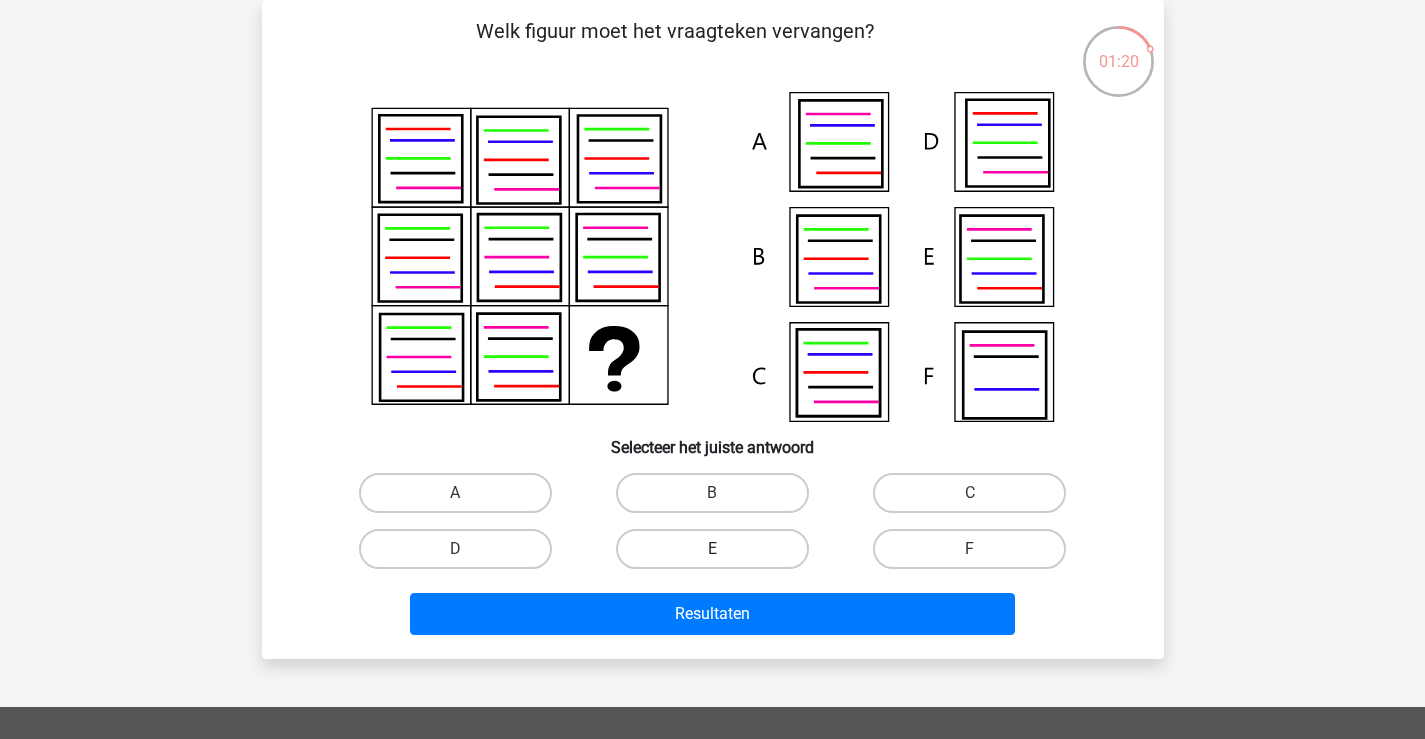 click on "E" at bounding box center (712, 549) 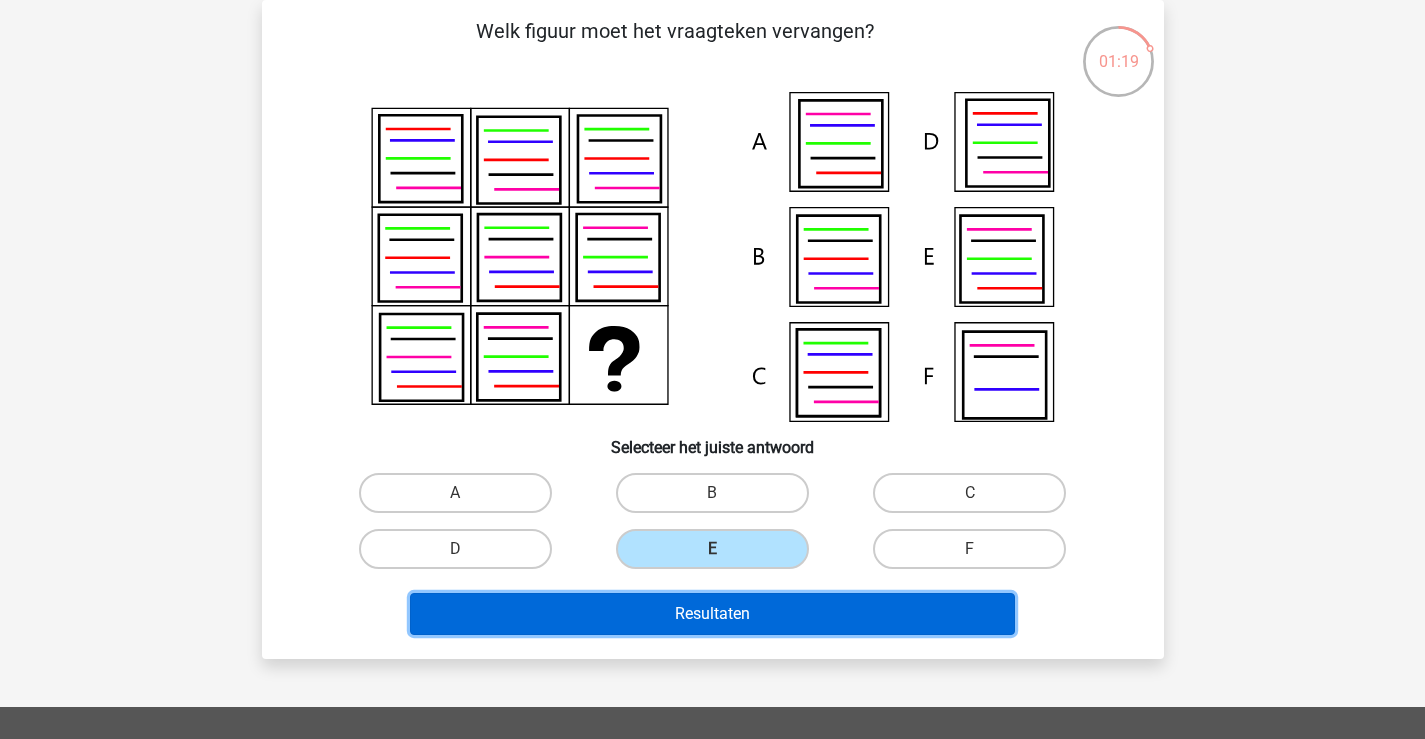 click on "Resultaten" at bounding box center [712, 614] 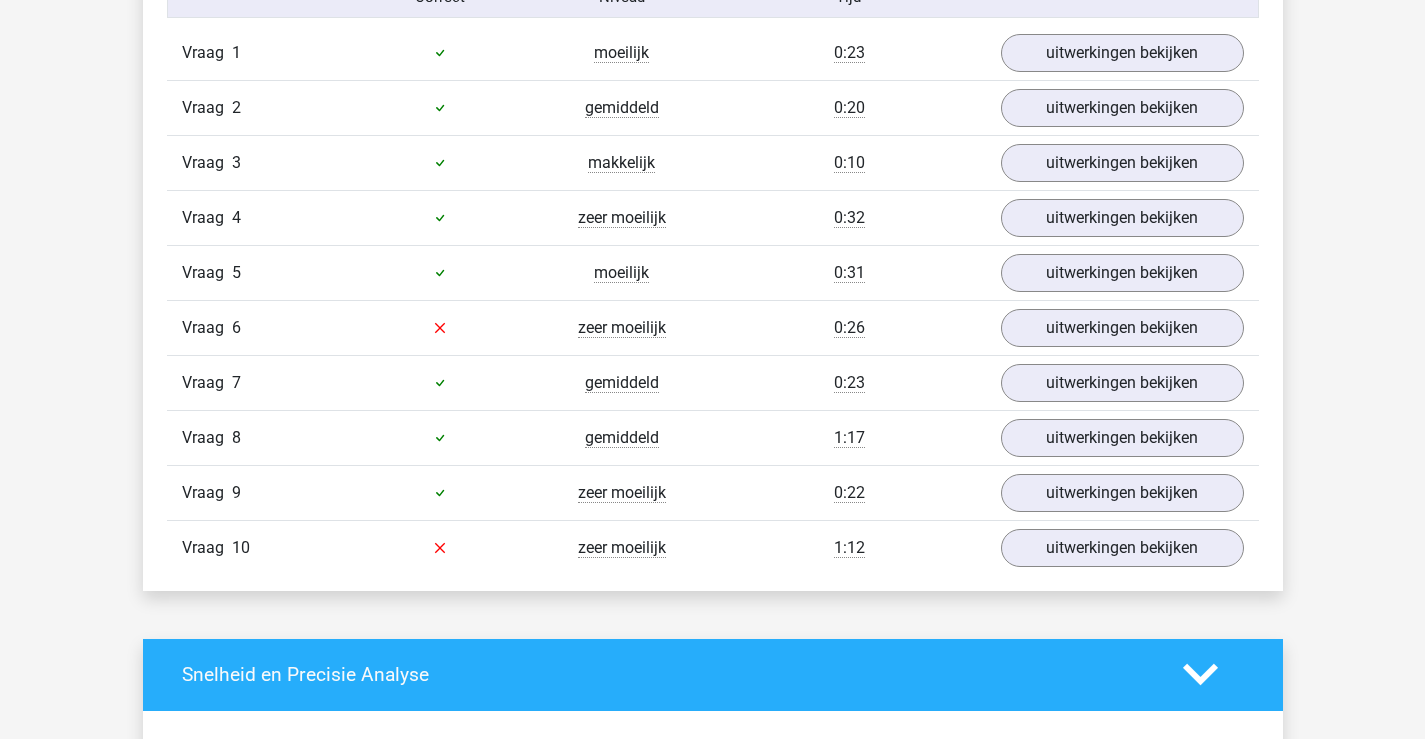 scroll, scrollTop: 1800, scrollLeft: 0, axis: vertical 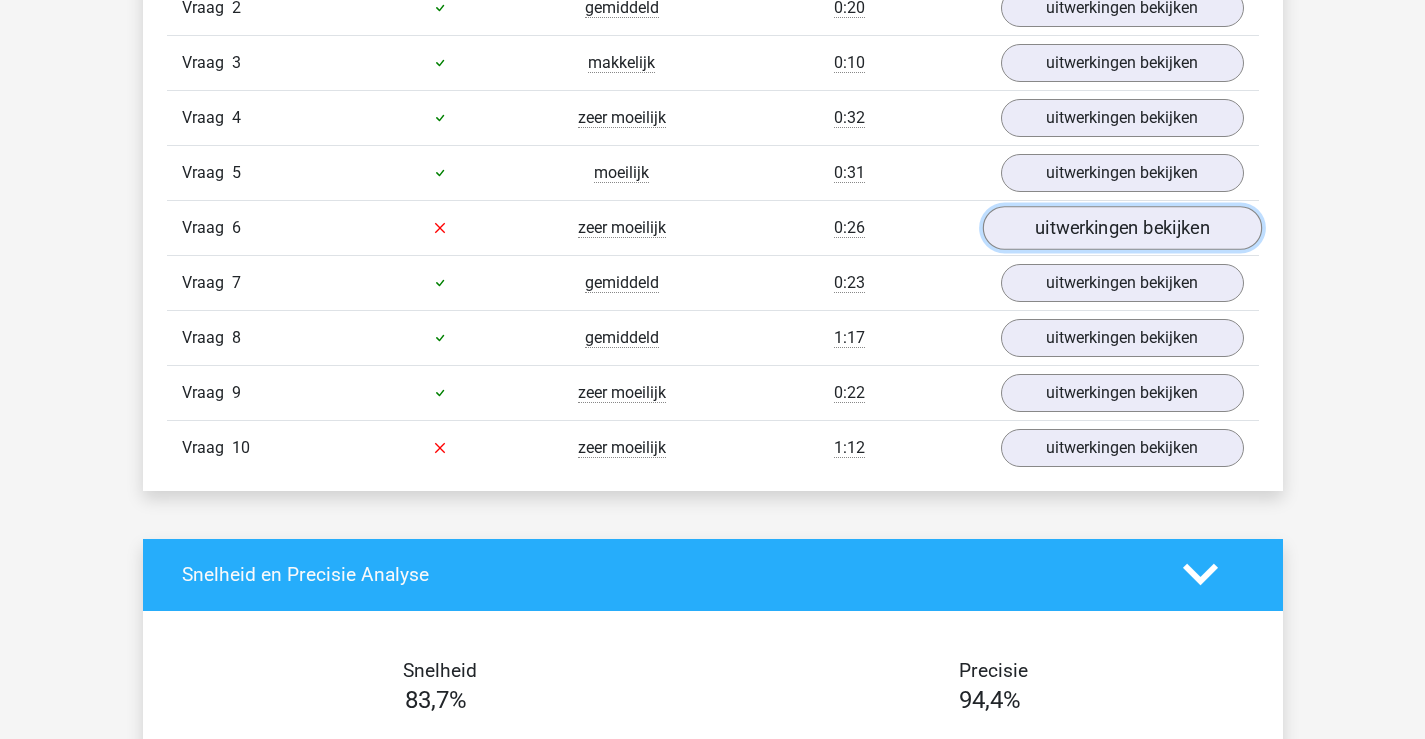 click on "uitwerkingen bekijken" at bounding box center [1121, 228] 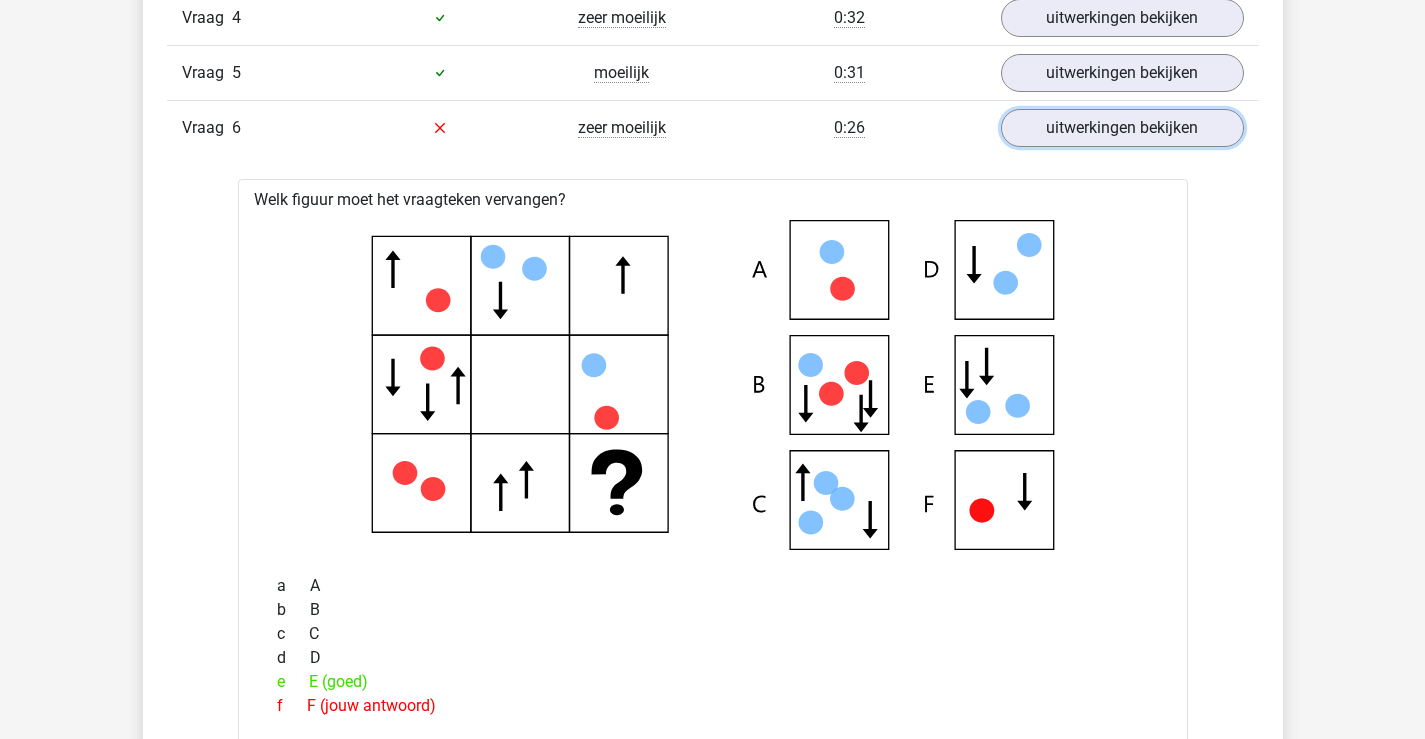 scroll, scrollTop: 2000, scrollLeft: 0, axis: vertical 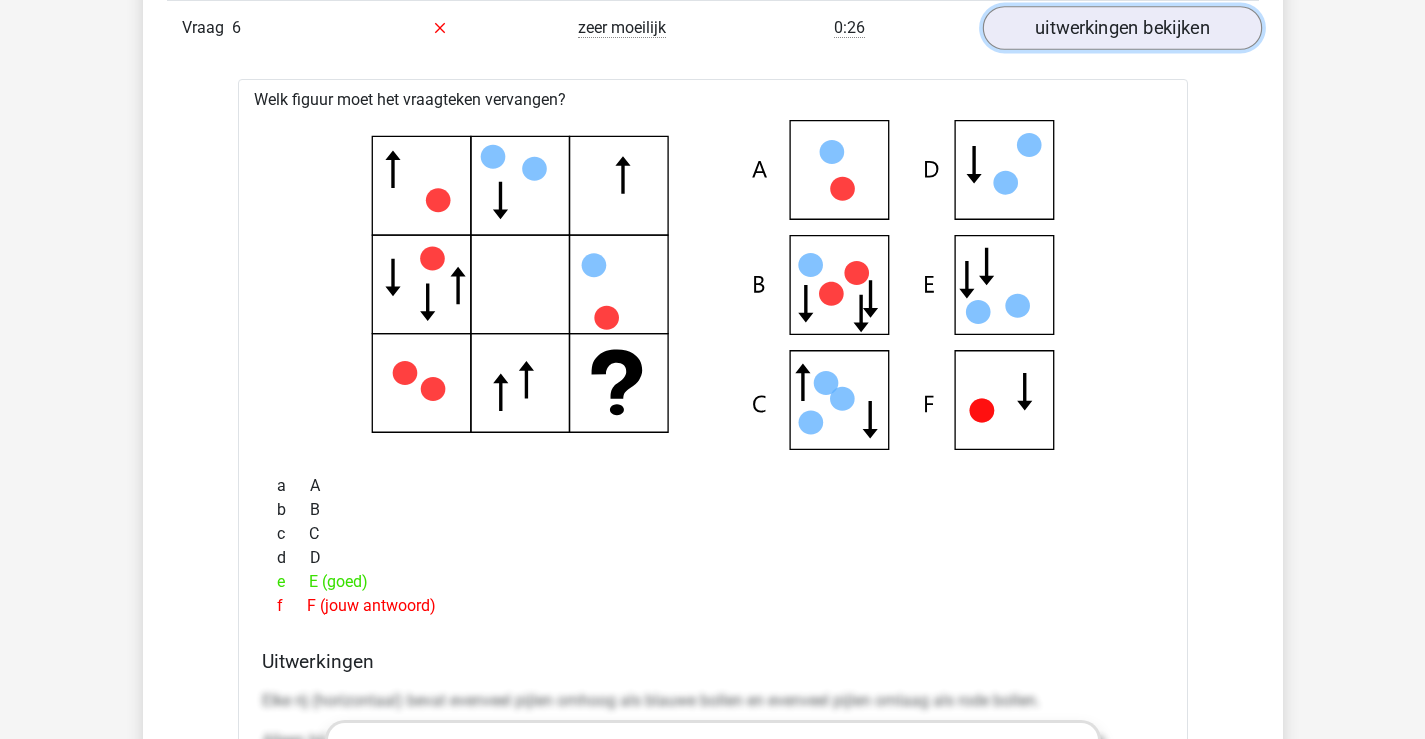 click on "uitwerkingen bekijken" at bounding box center (1121, 28) 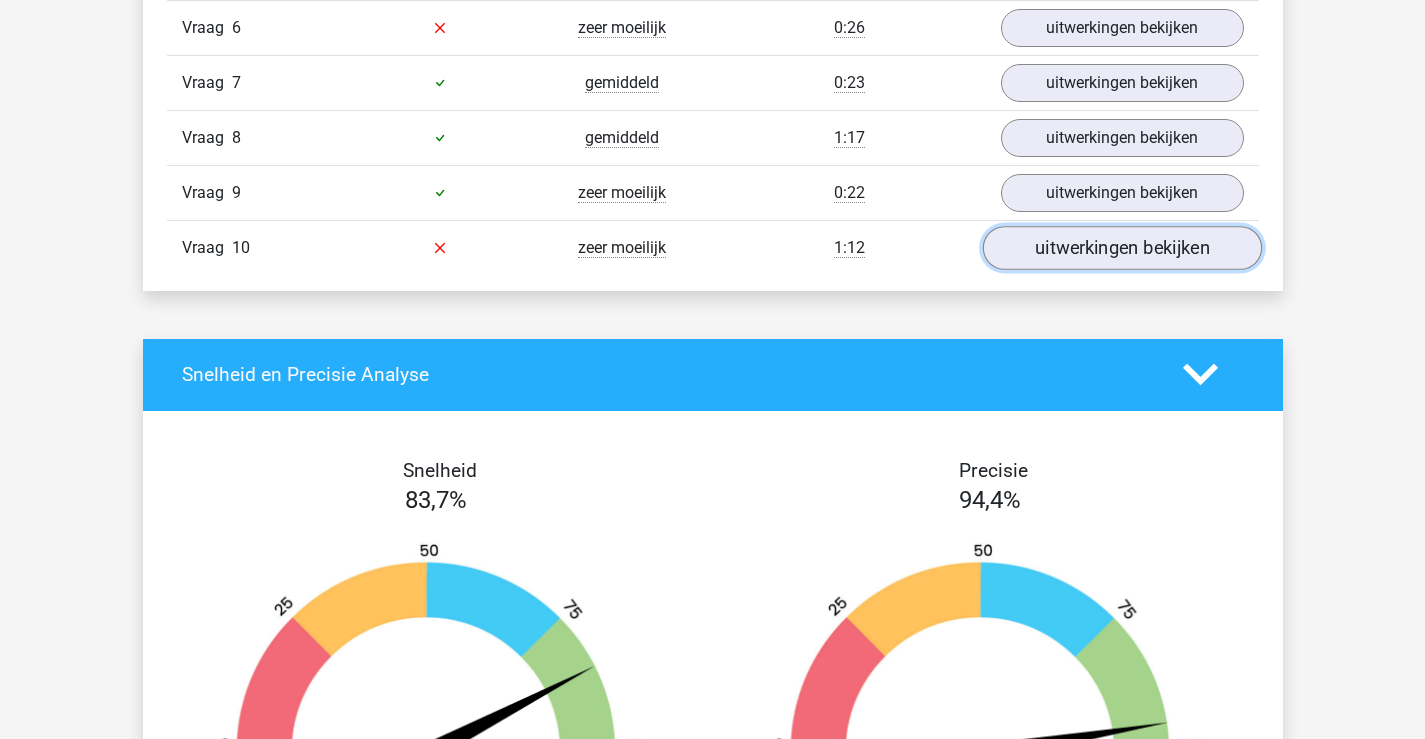 click on "uitwerkingen bekijken" at bounding box center (1121, 248) 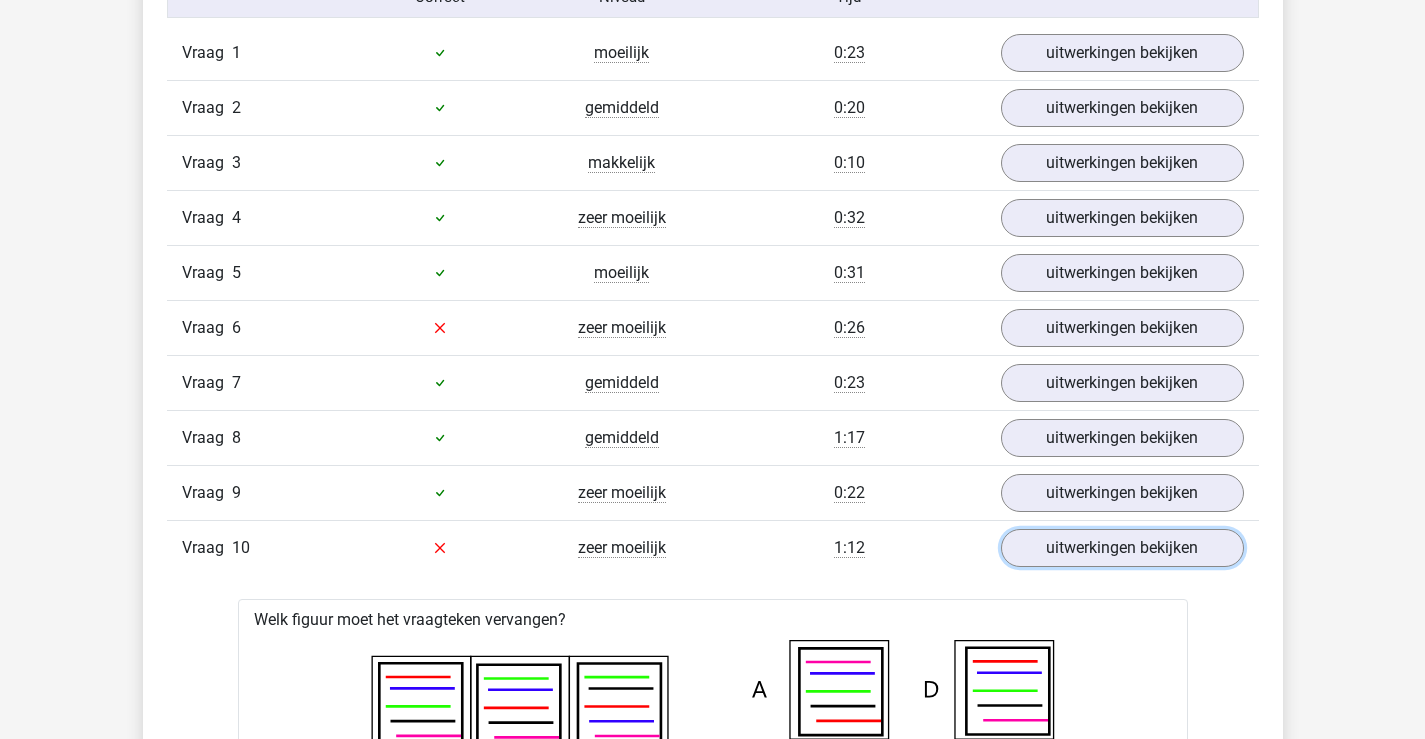 scroll, scrollTop: 900, scrollLeft: 0, axis: vertical 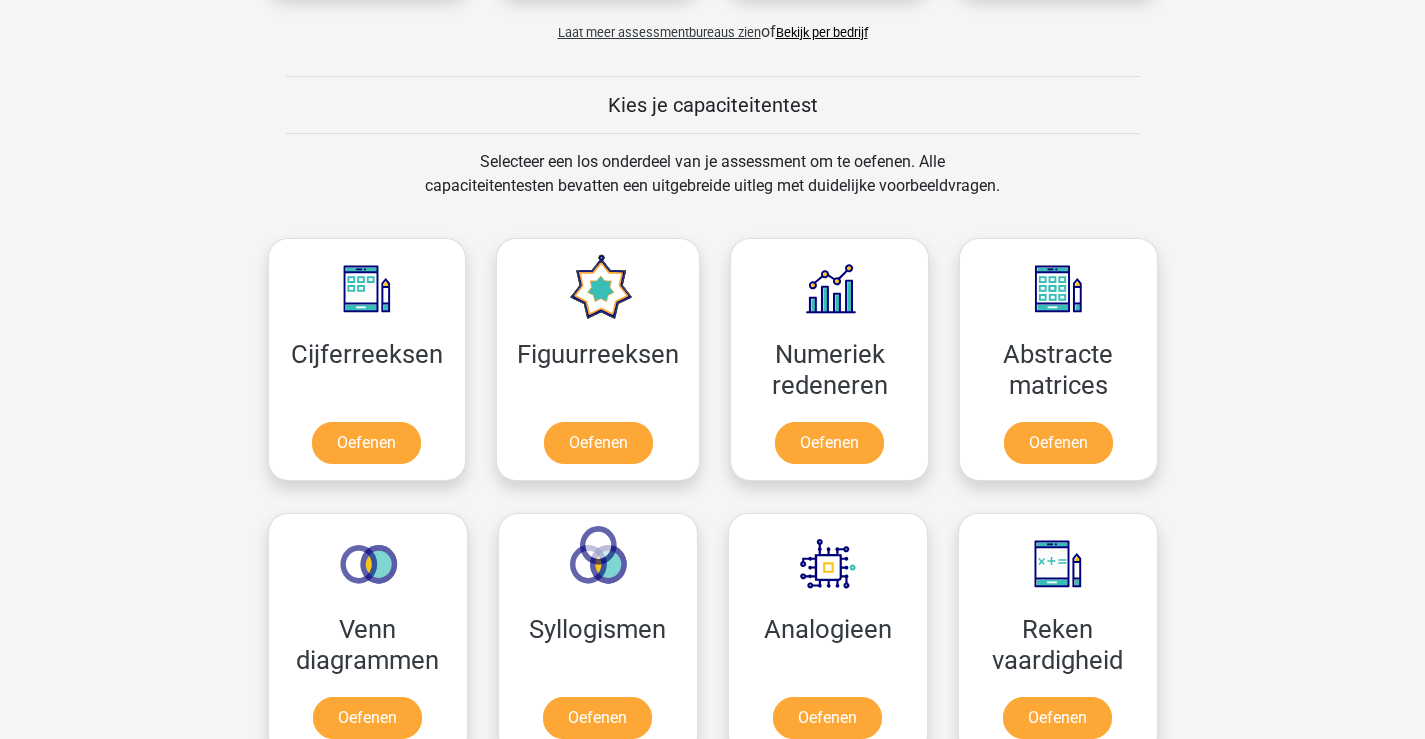 click on "Laat meer assessmentbureaus zien" at bounding box center (659, 32) 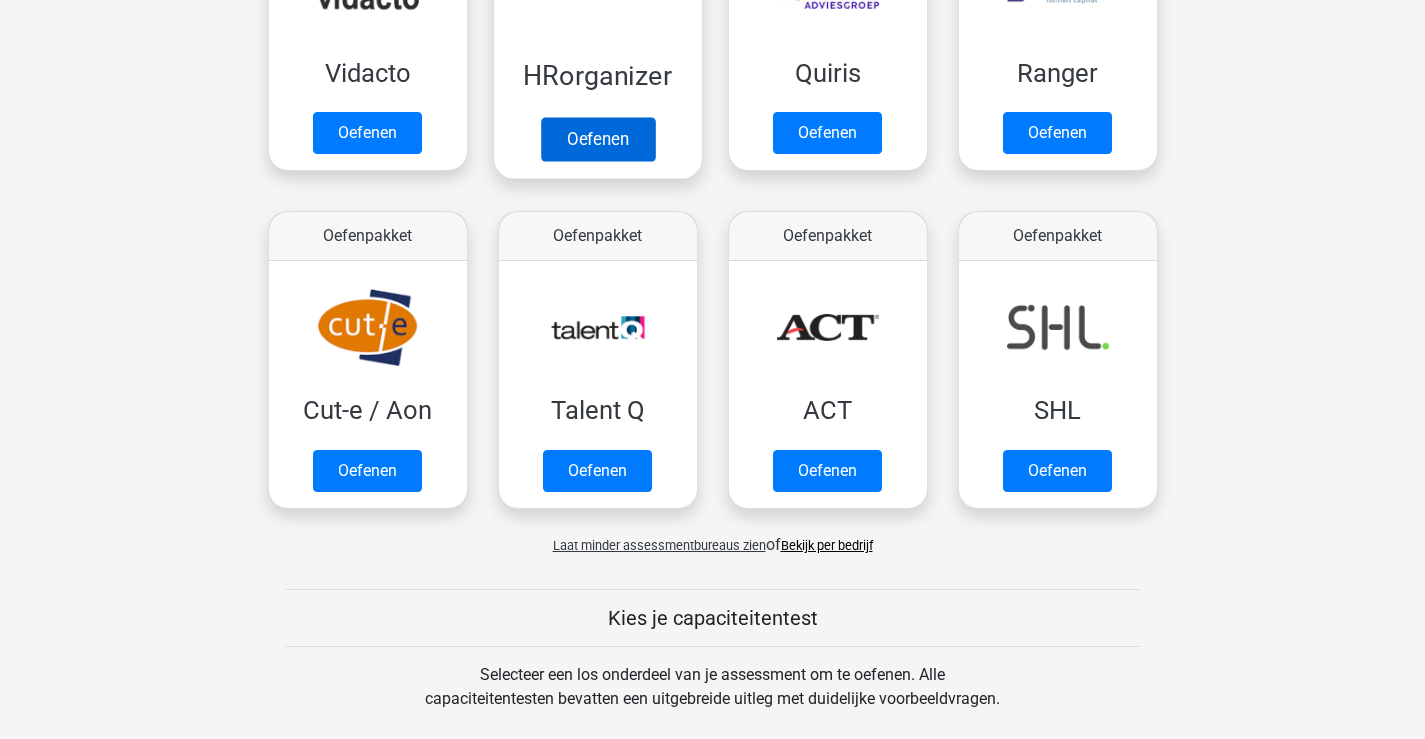 scroll, scrollTop: 1300, scrollLeft: 0, axis: vertical 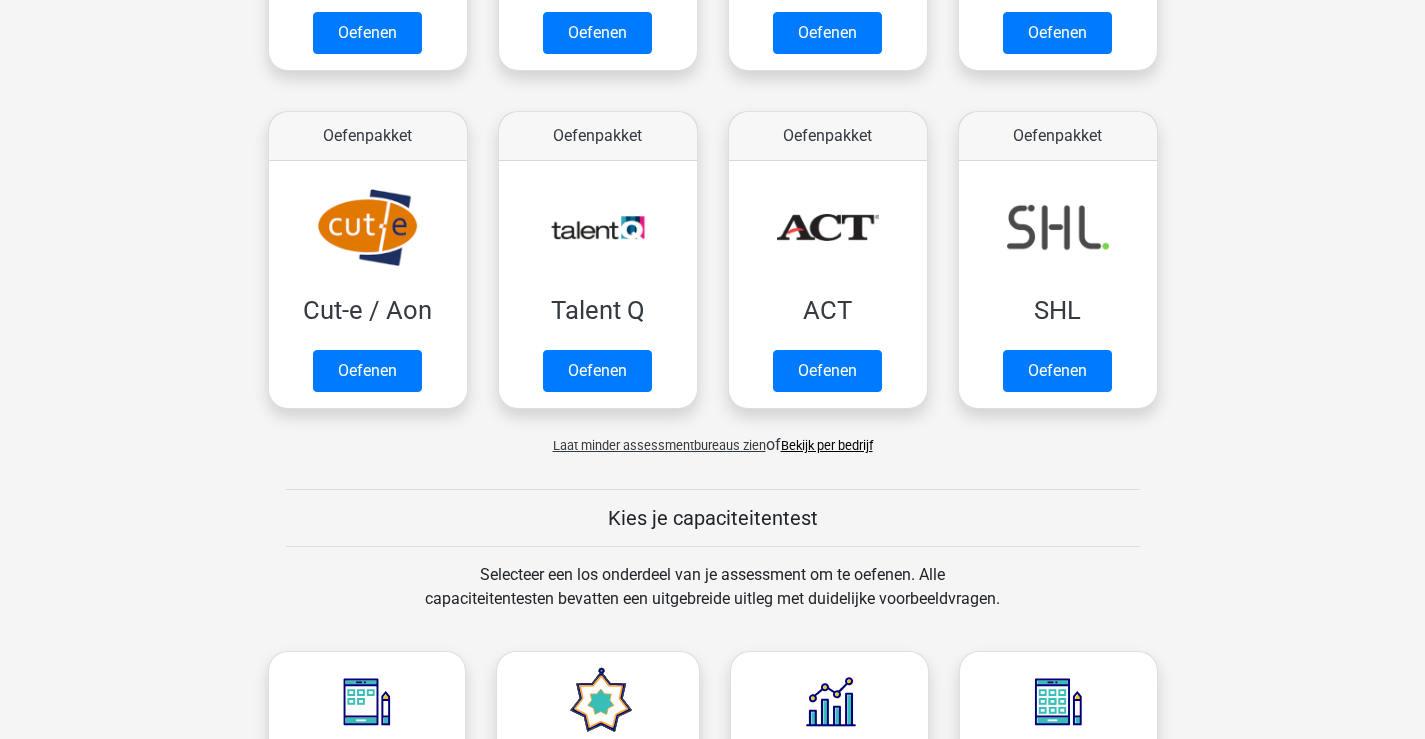 click on "Bekijk per bedrijf" at bounding box center (827, 445) 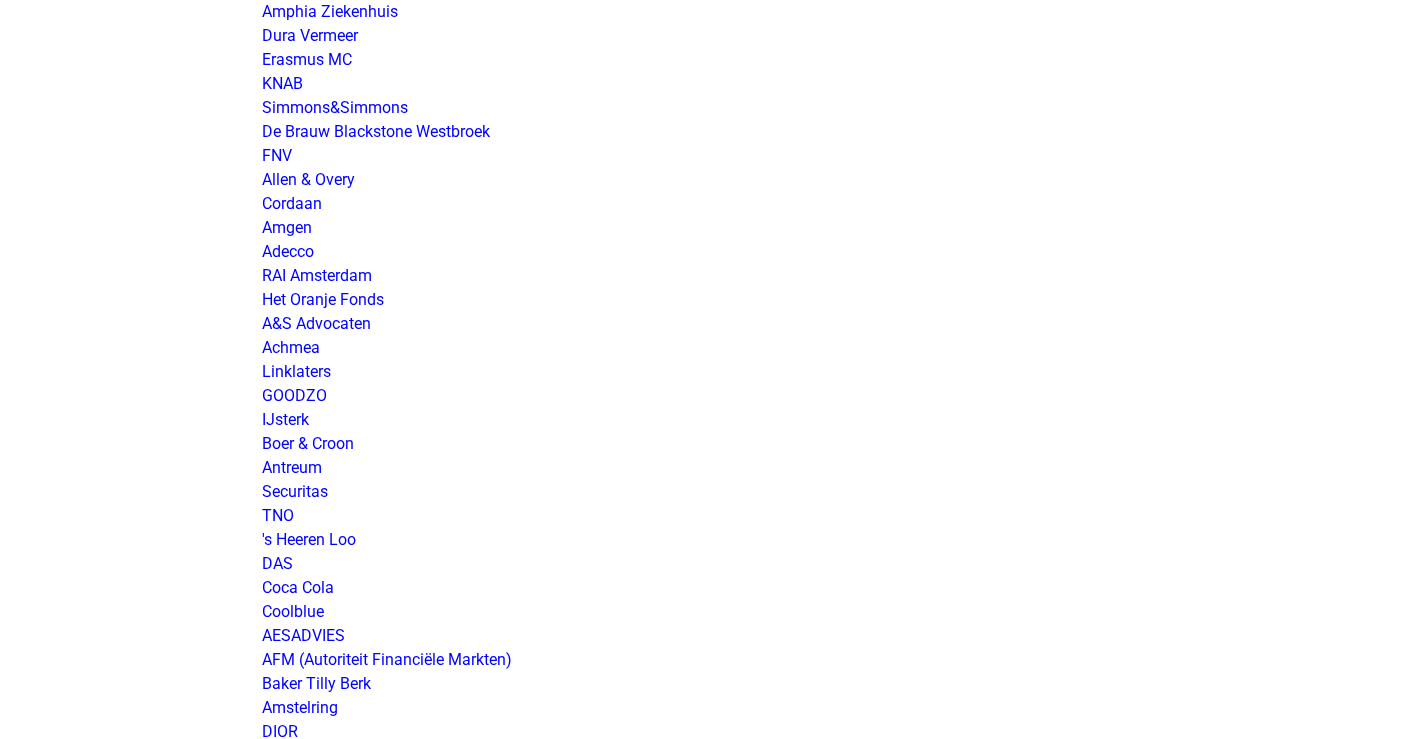 scroll, scrollTop: 400, scrollLeft: 0, axis: vertical 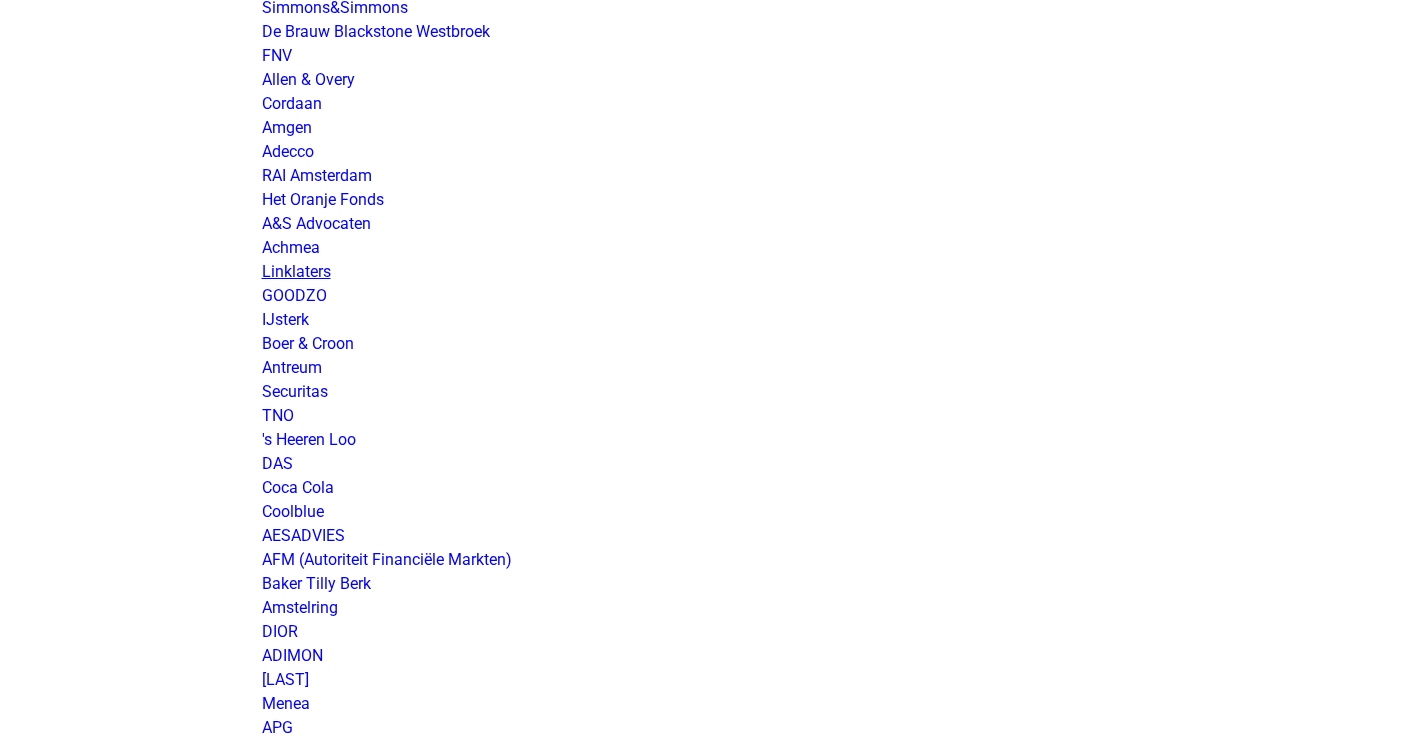 click on "Linklaters" at bounding box center (296, 271) 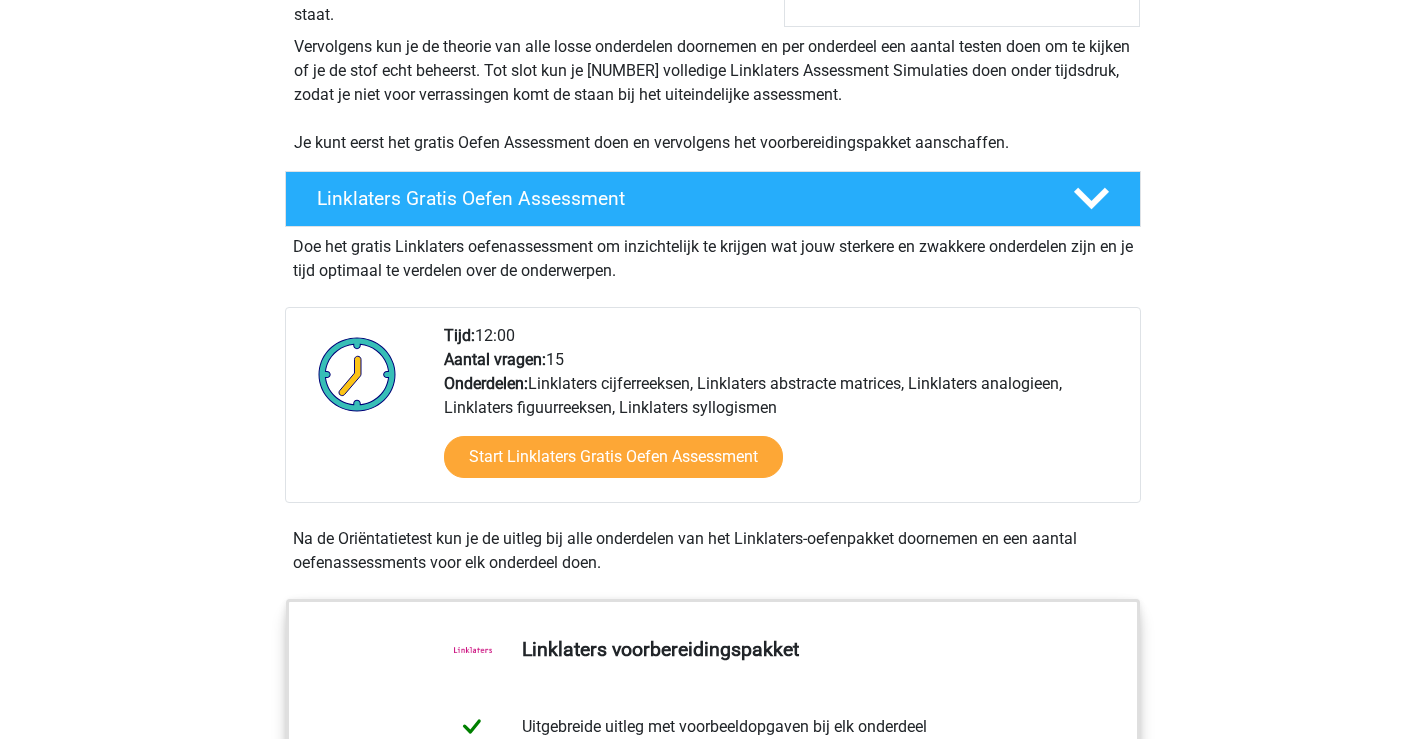 scroll, scrollTop: 500, scrollLeft: 0, axis: vertical 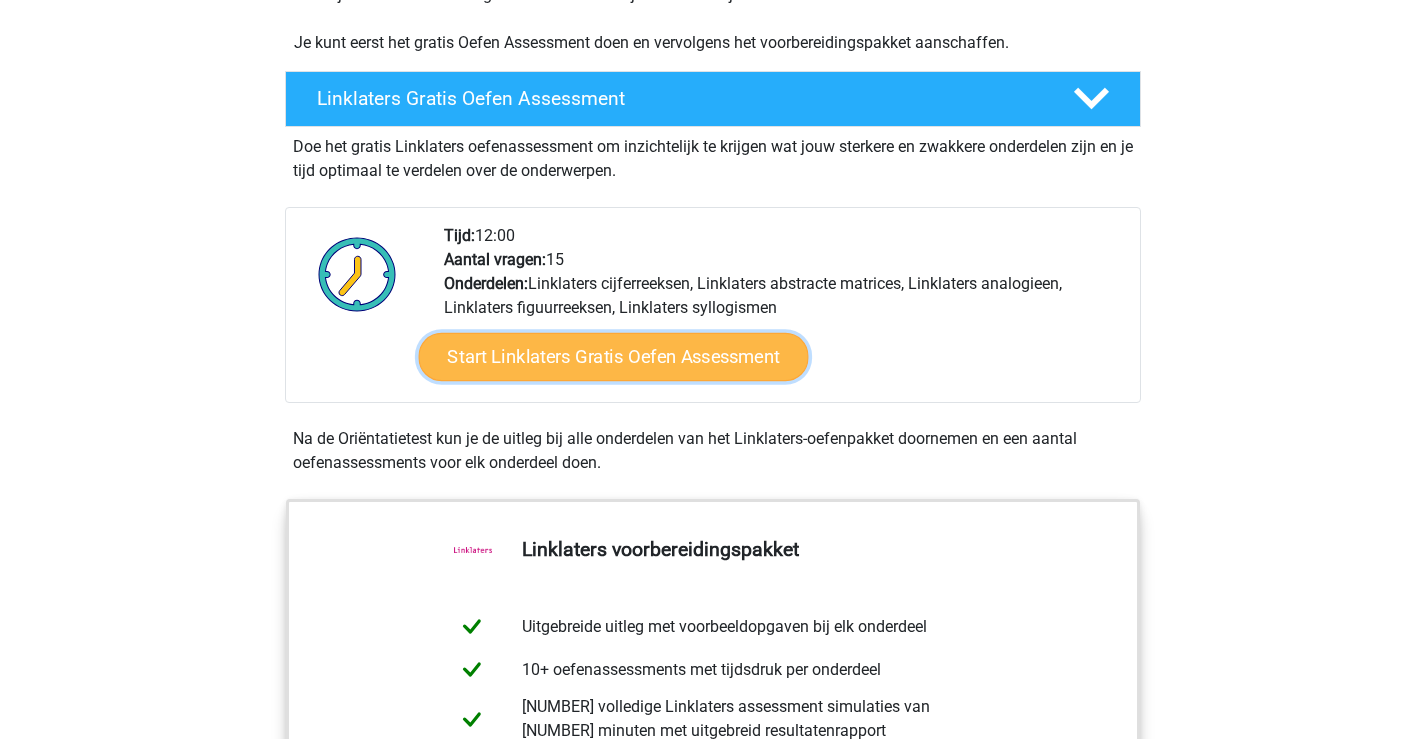 click on "Start Linklaters Gratis Oefen Assessment" at bounding box center [613, 357] 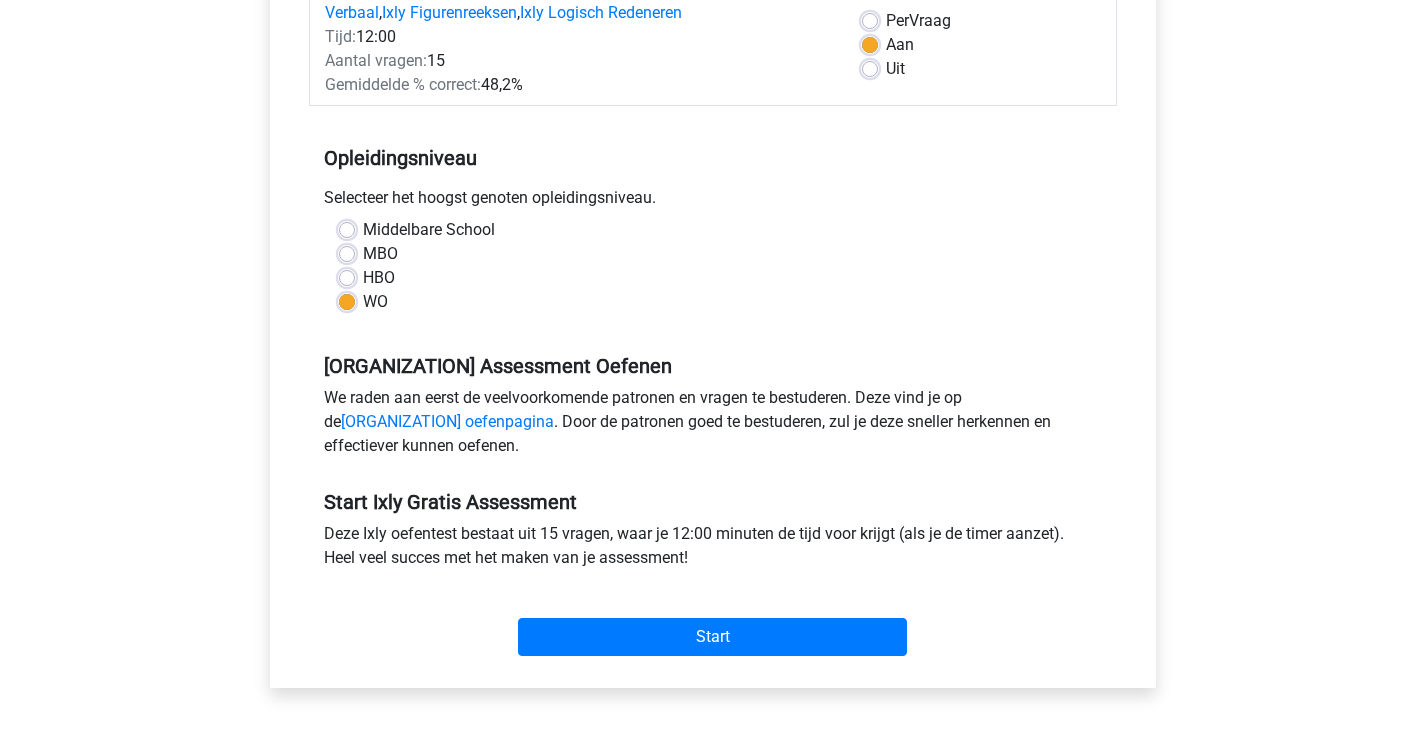 scroll, scrollTop: 400, scrollLeft: 0, axis: vertical 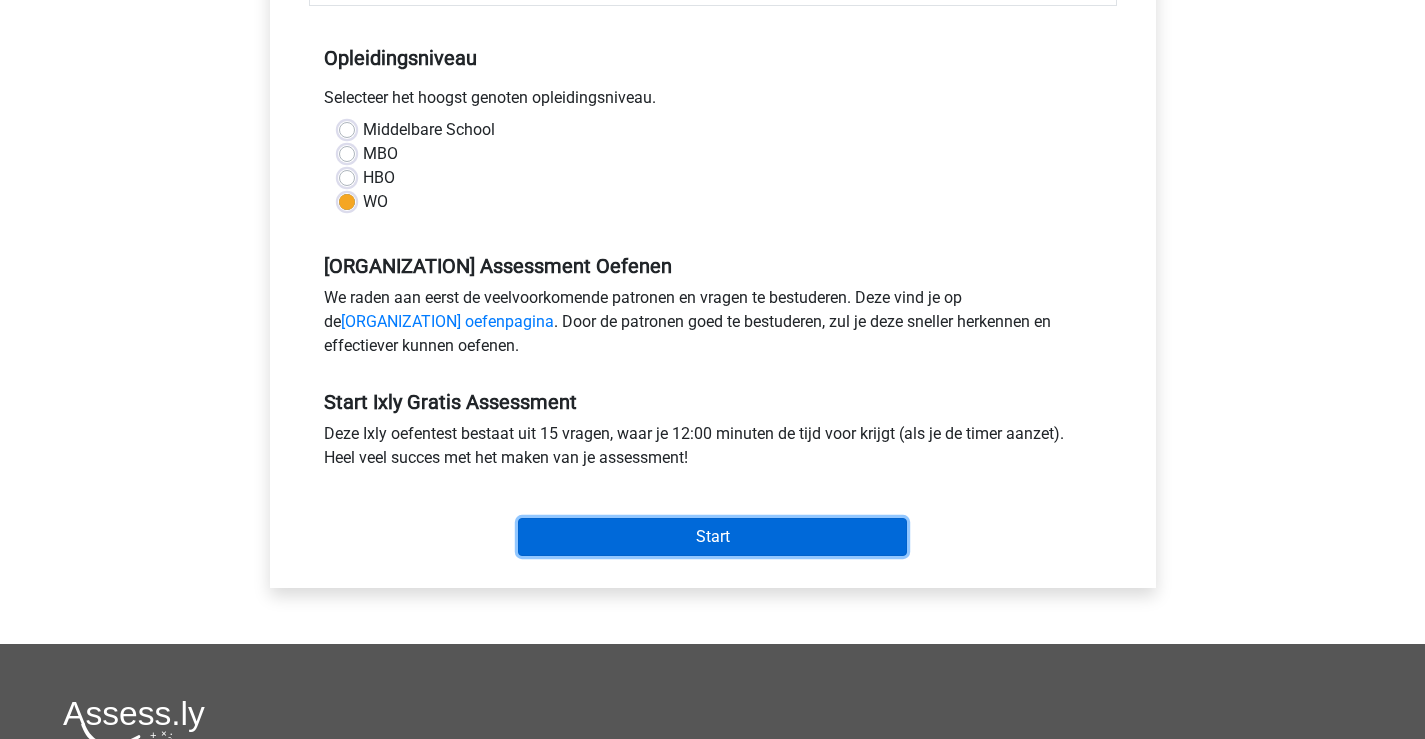 click on "Start" at bounding box center (712, 537) 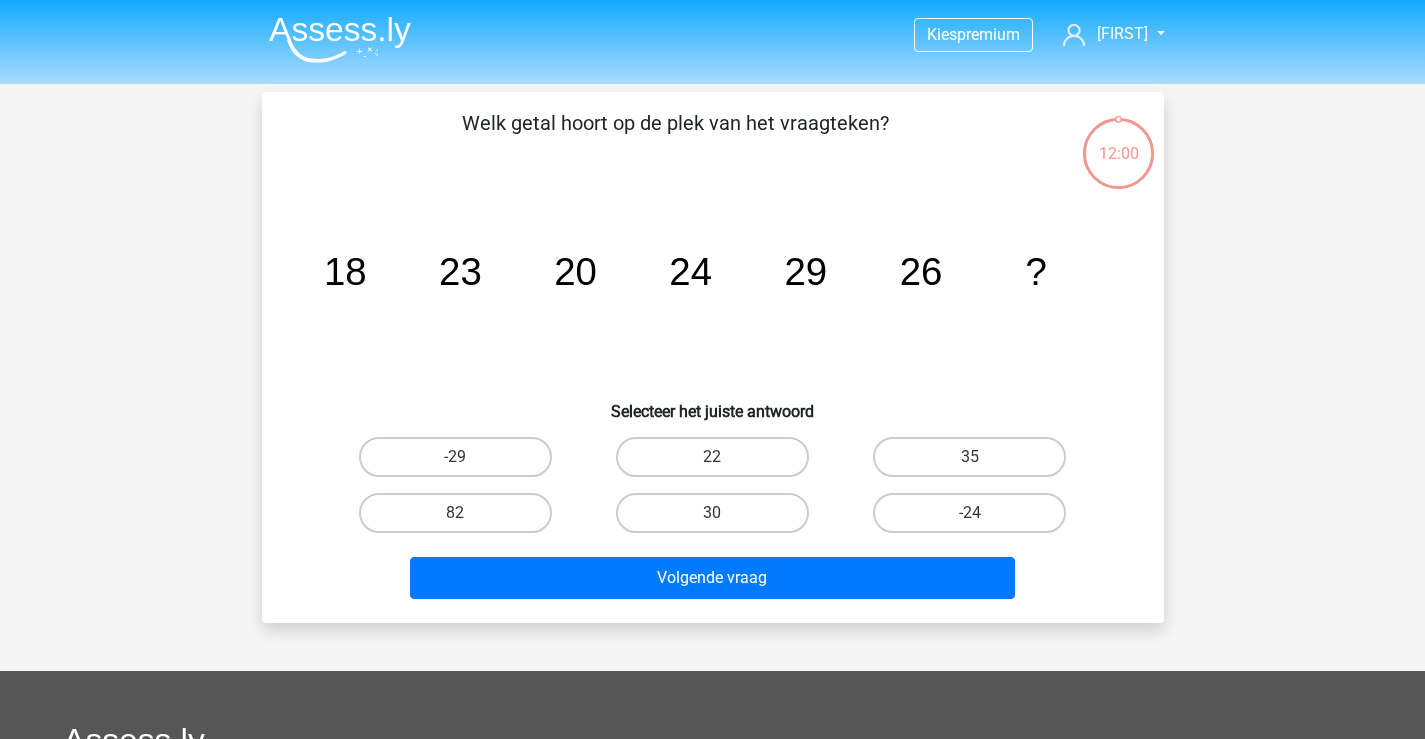 scroll, scrollTop: 0, scrollLeft: 0, axis: both 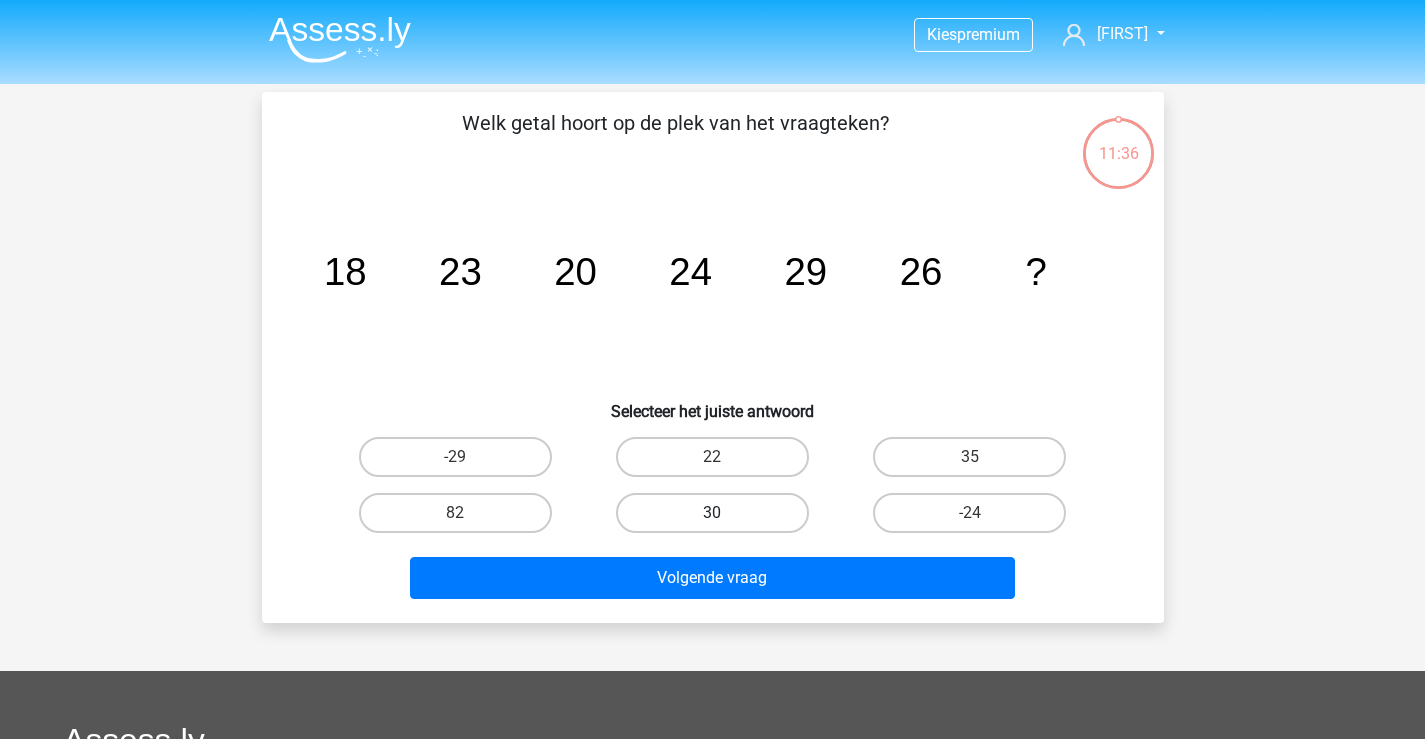 click on "30" at bounding box center (712, 513) 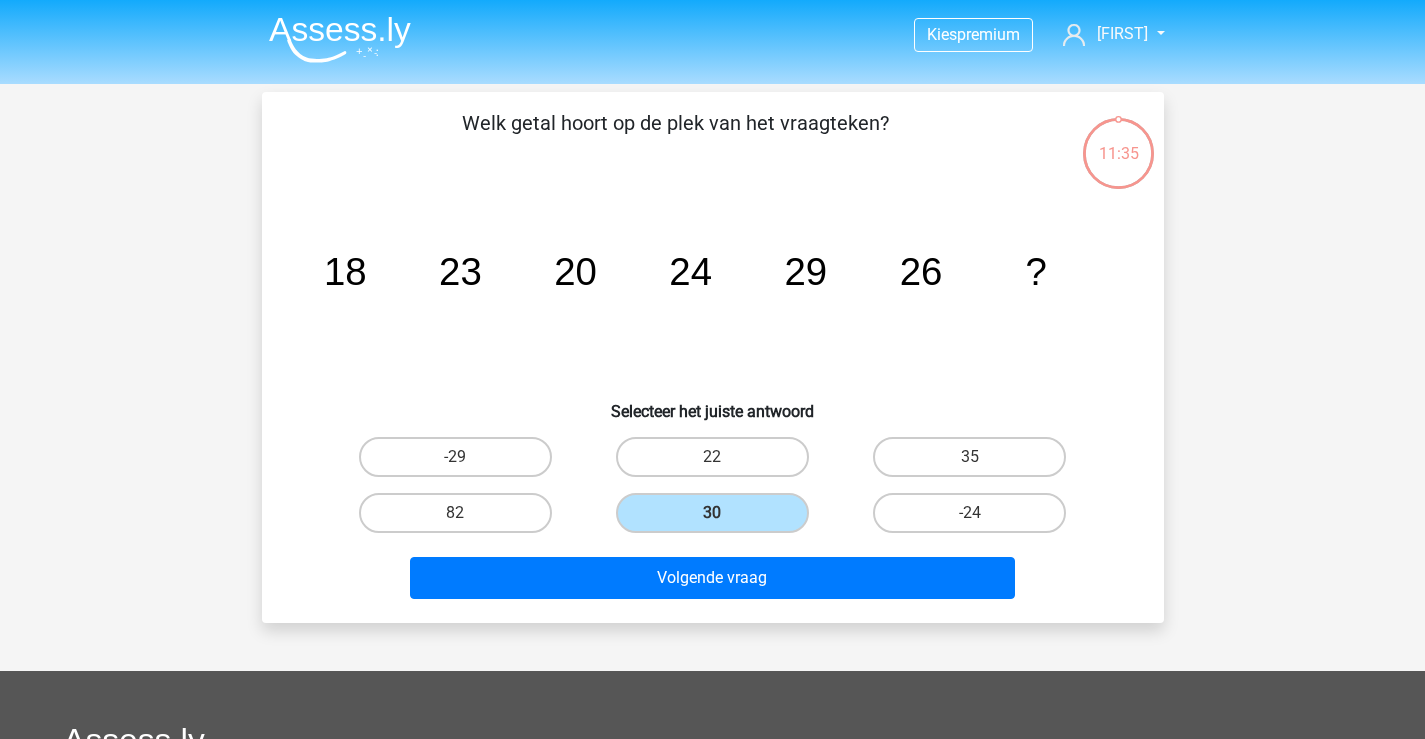 click on "Volgende vraag" at bounding box center [713, 574] 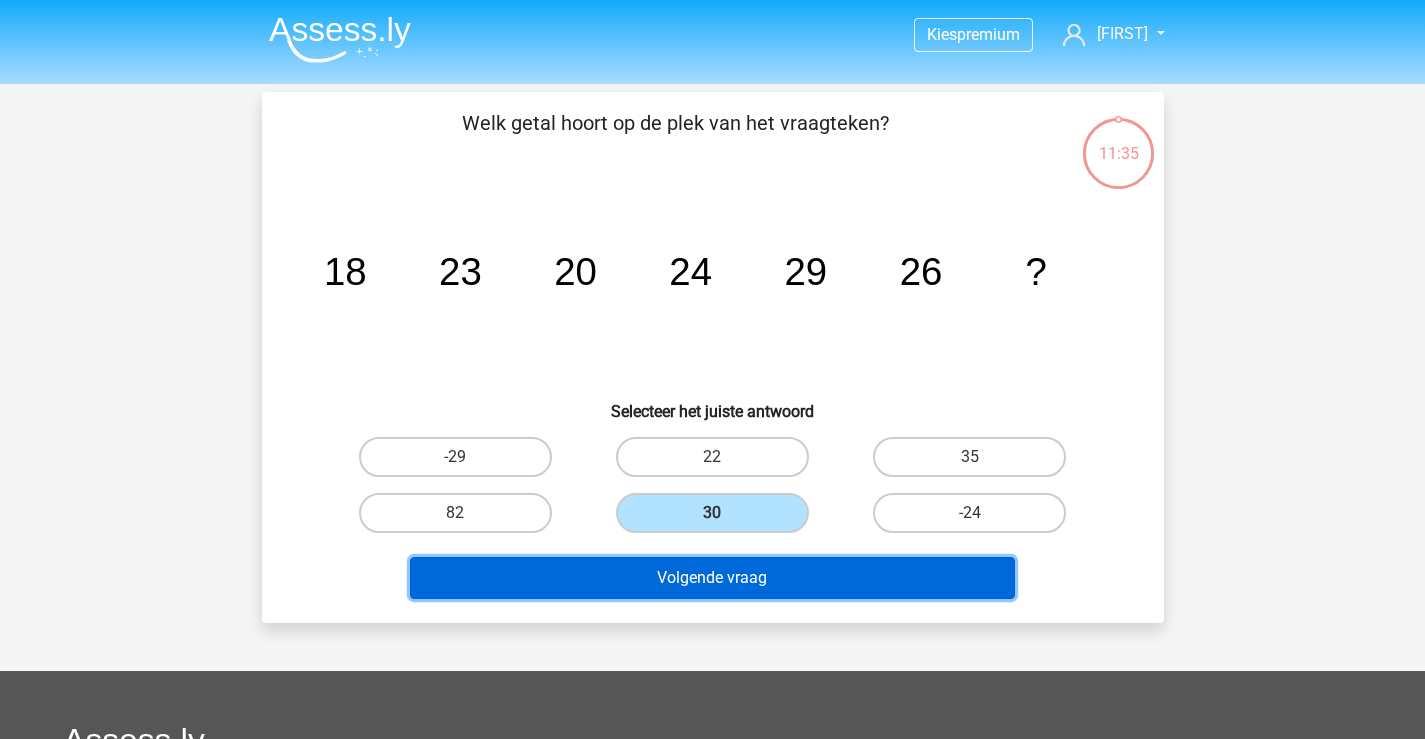 click on "Volgende vraag" at bounding box center (712, 578) 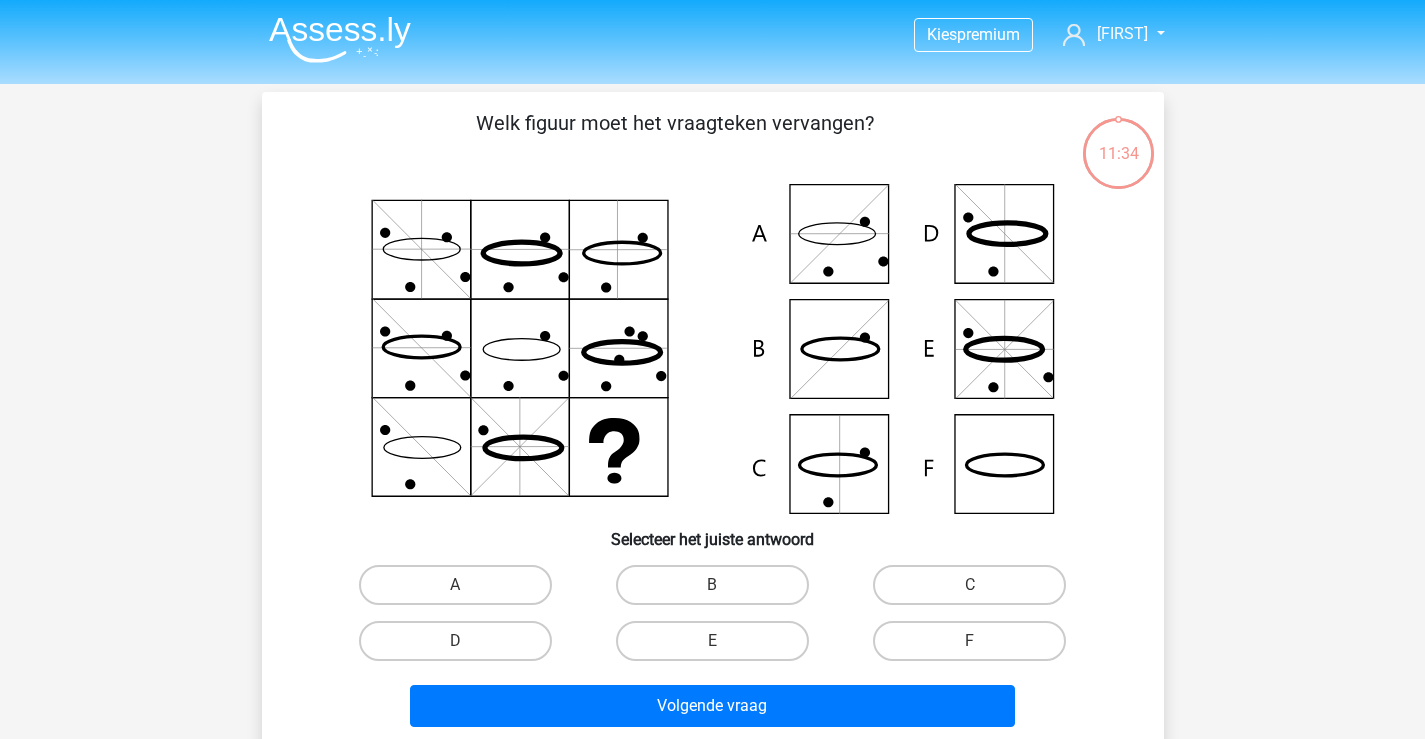 scroll, scrollTop: 92, scrollLeft: 0, axis: vertical 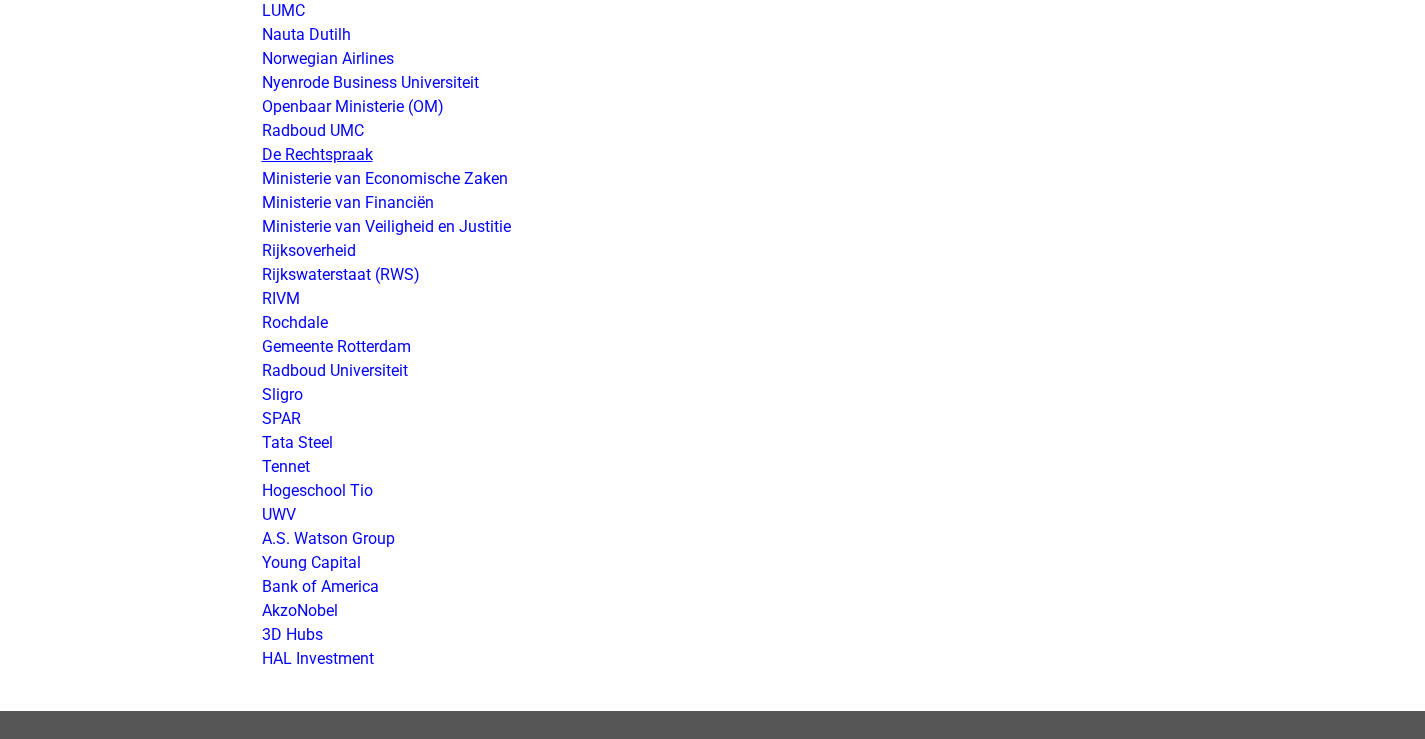 click on "De Rechtspraak" at bounding box center [317, 154] 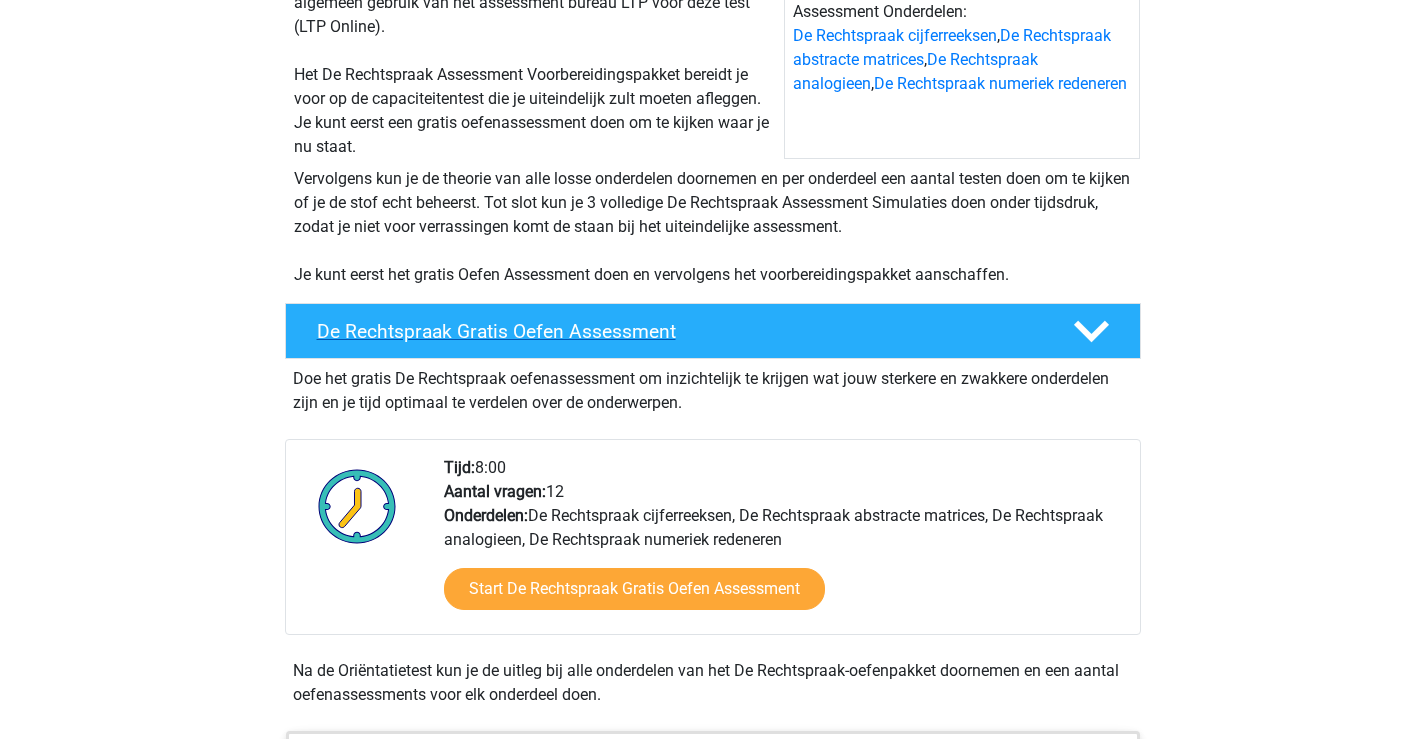 scroll, scrollTop: 400, scrollLeft: 0, axis: vertical 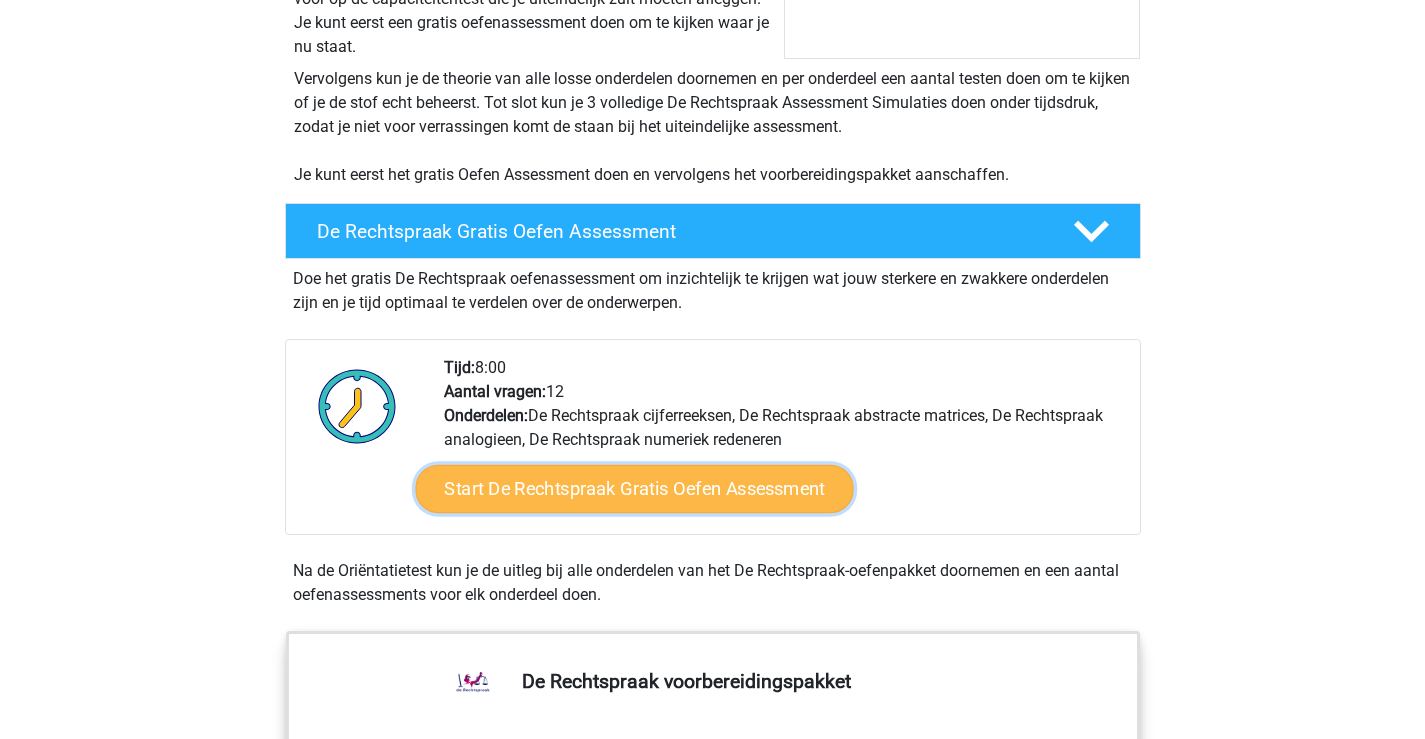 click on "Start De Rechtspraak Gratis Oefen Assessment" at bounding box center [634, 489] 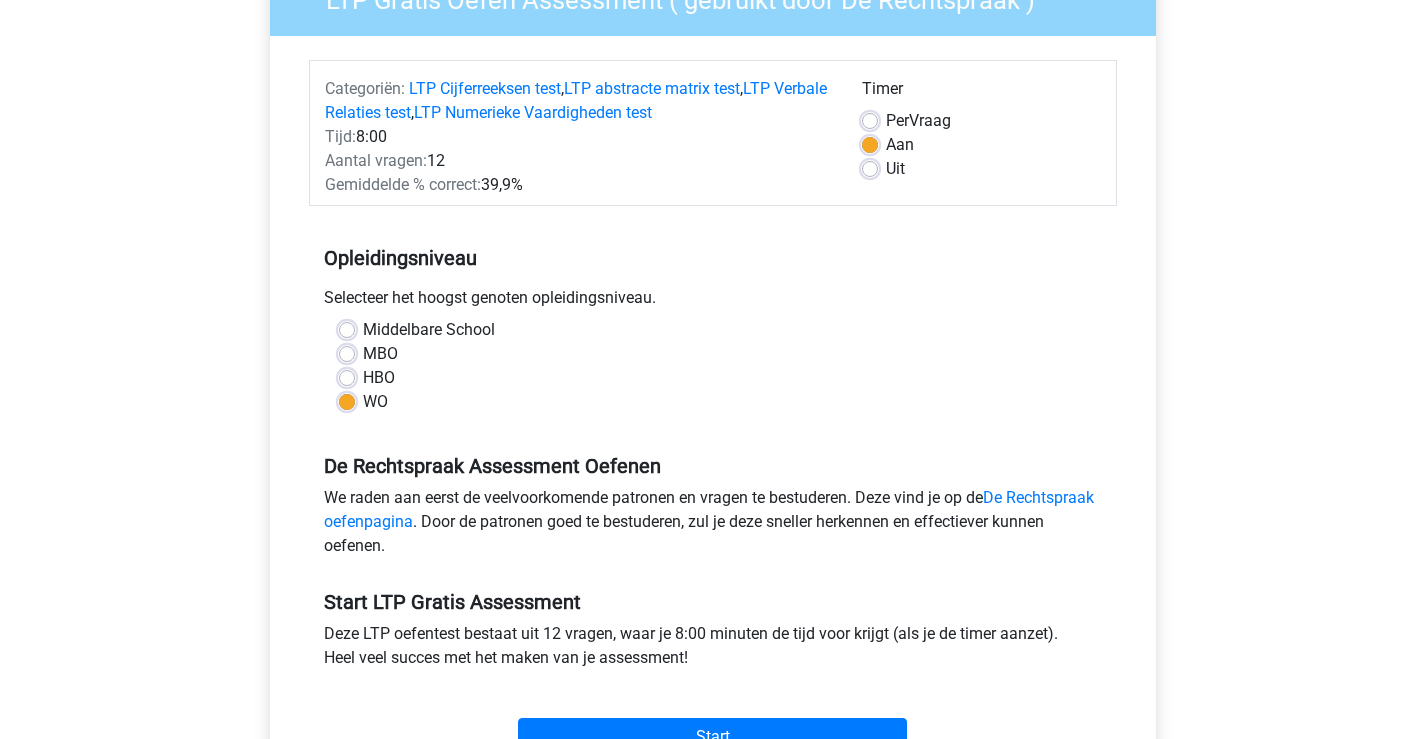 scroll, scrollTop: 300, scrollLeft: 0, axis: vertical 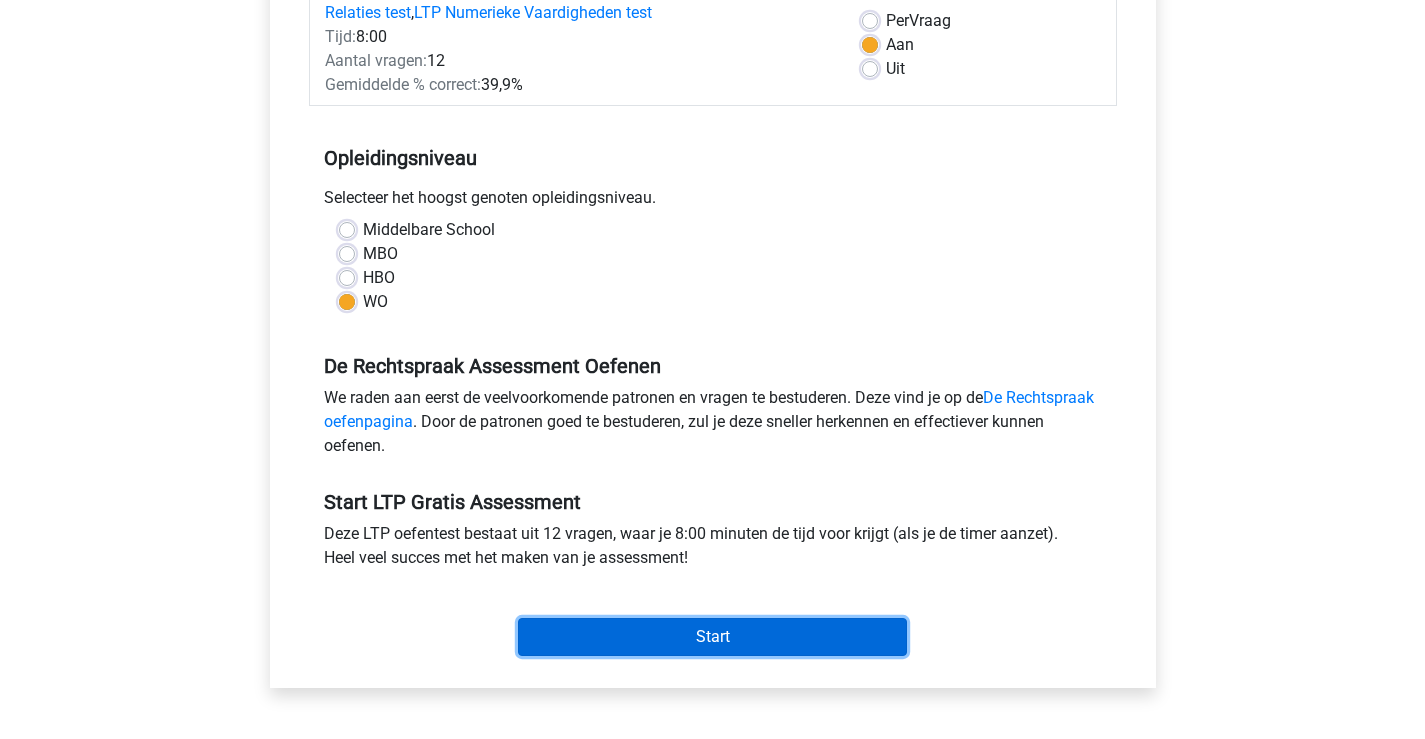 click on "Start" at bounding box center [712, 637] 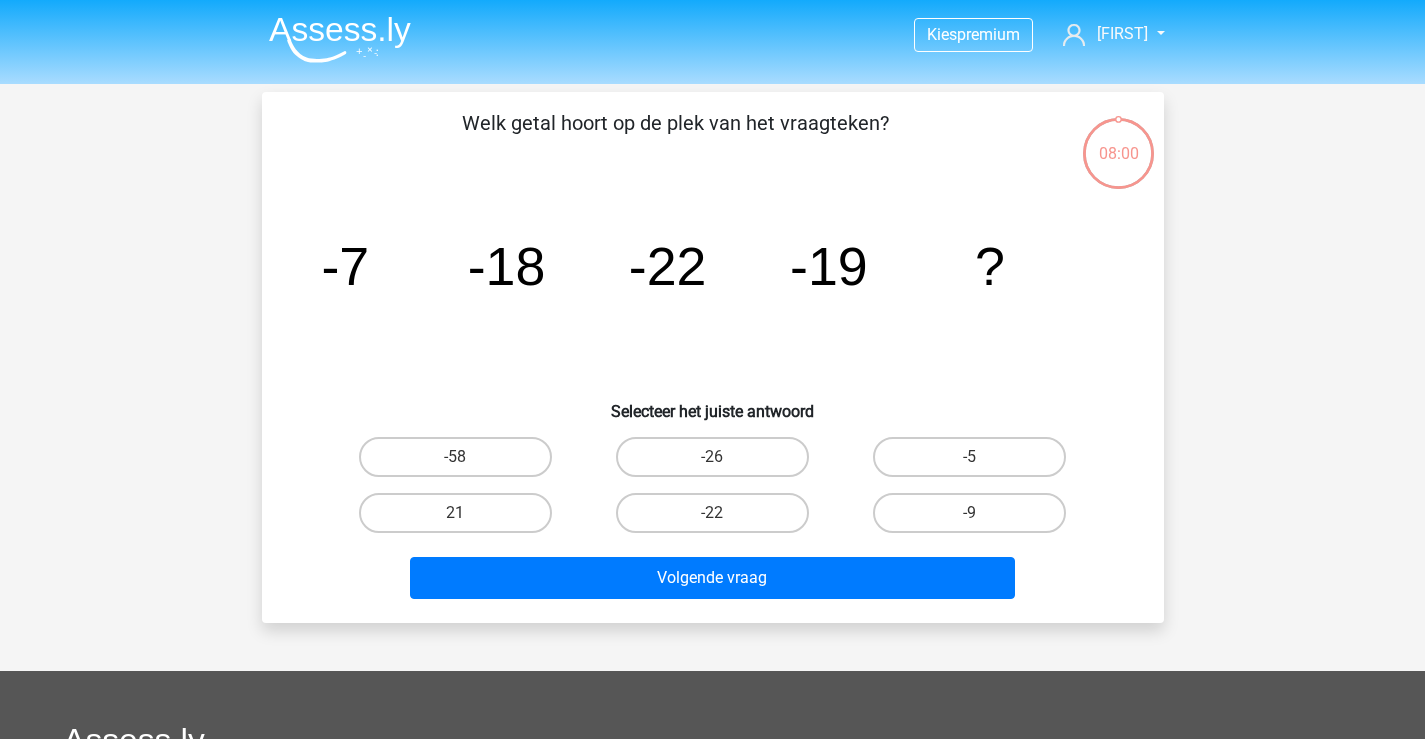 scroll, scrollTop: 0, scrollLeft: 0, axis: both 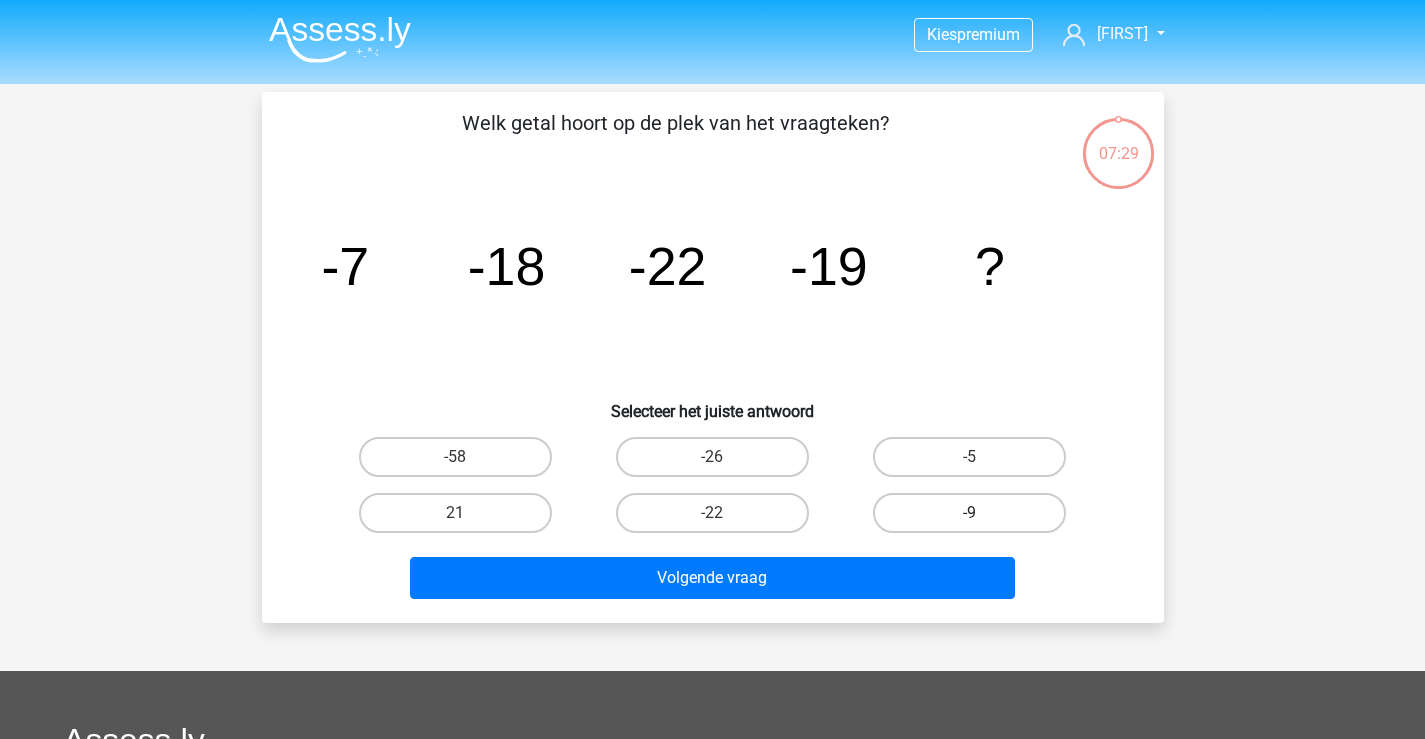 click on "-9" at bounding box center (969, 513) 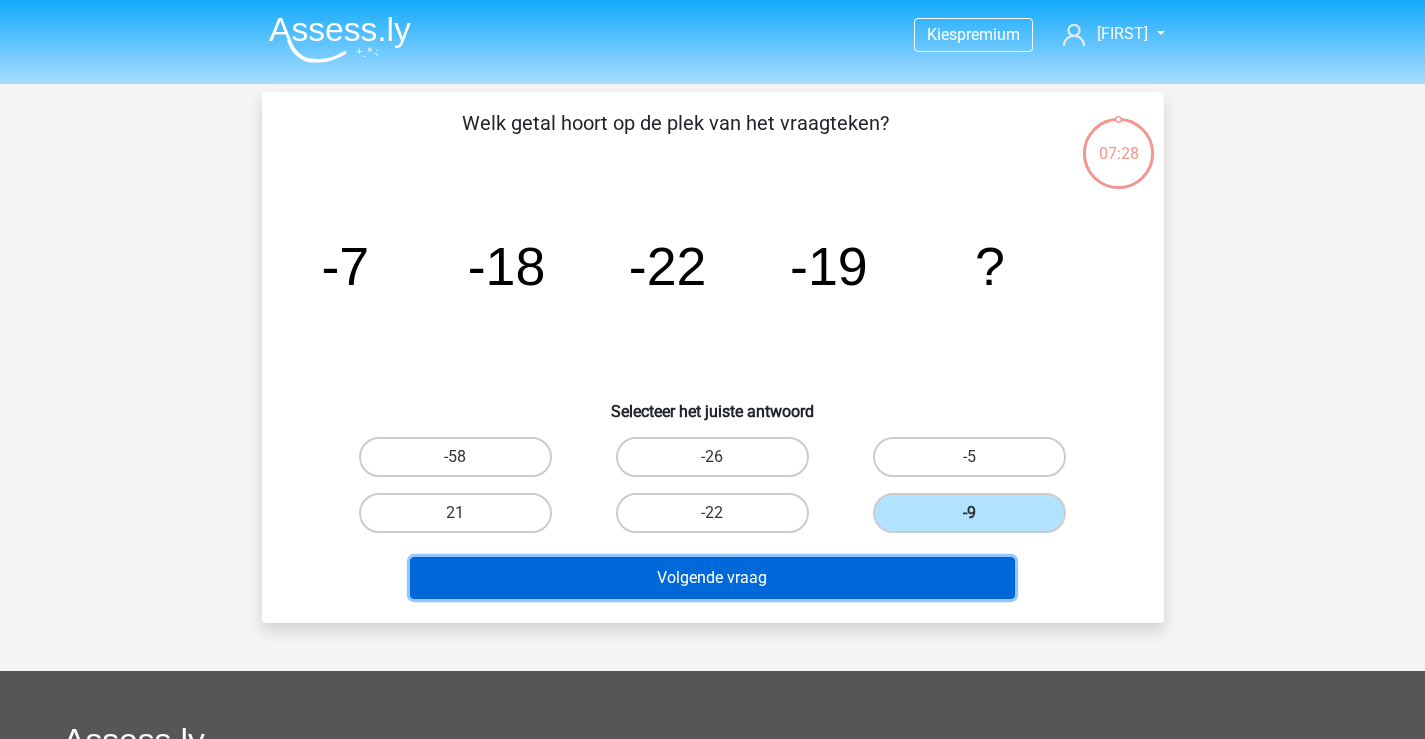 click on "Volgende vraag" at bounding box center (712, 578) 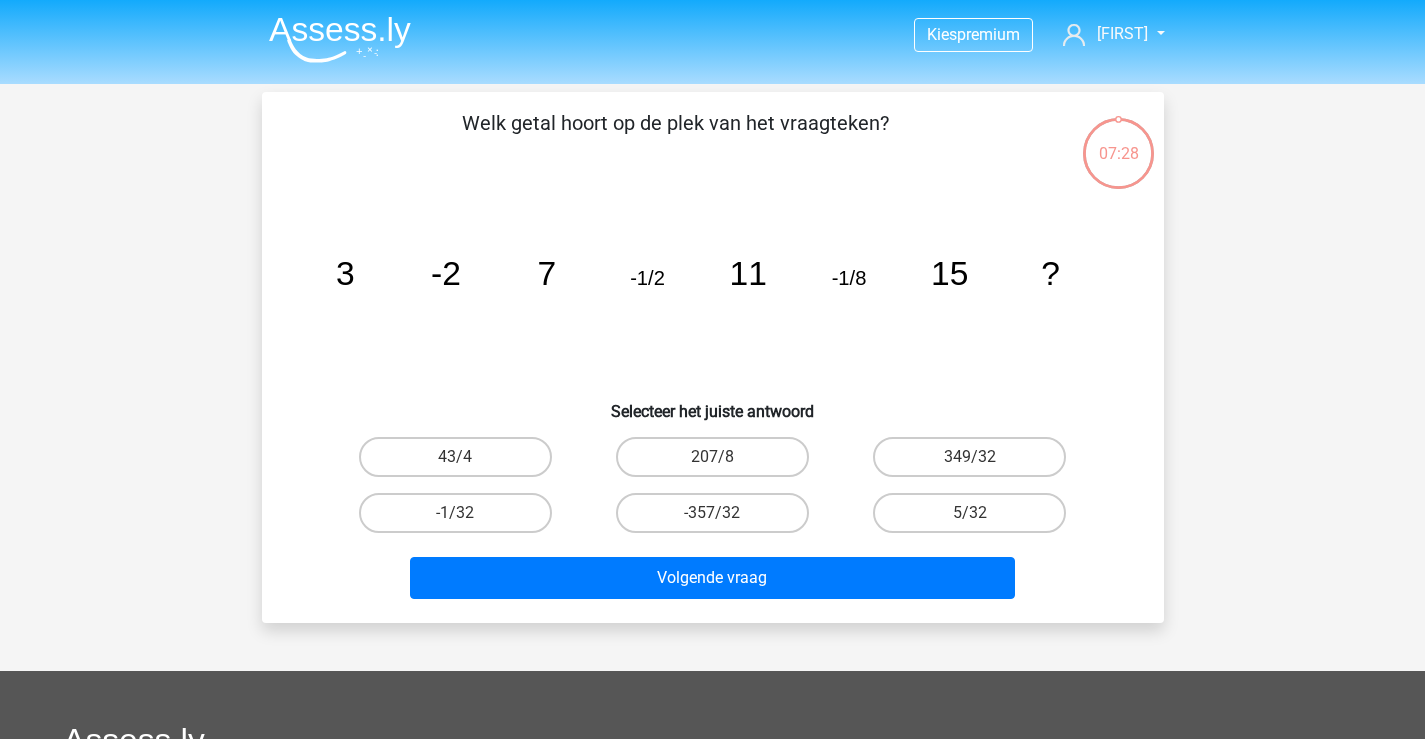 scroll, scrollTop: 92, scrollLeft: 0, axis: vertical 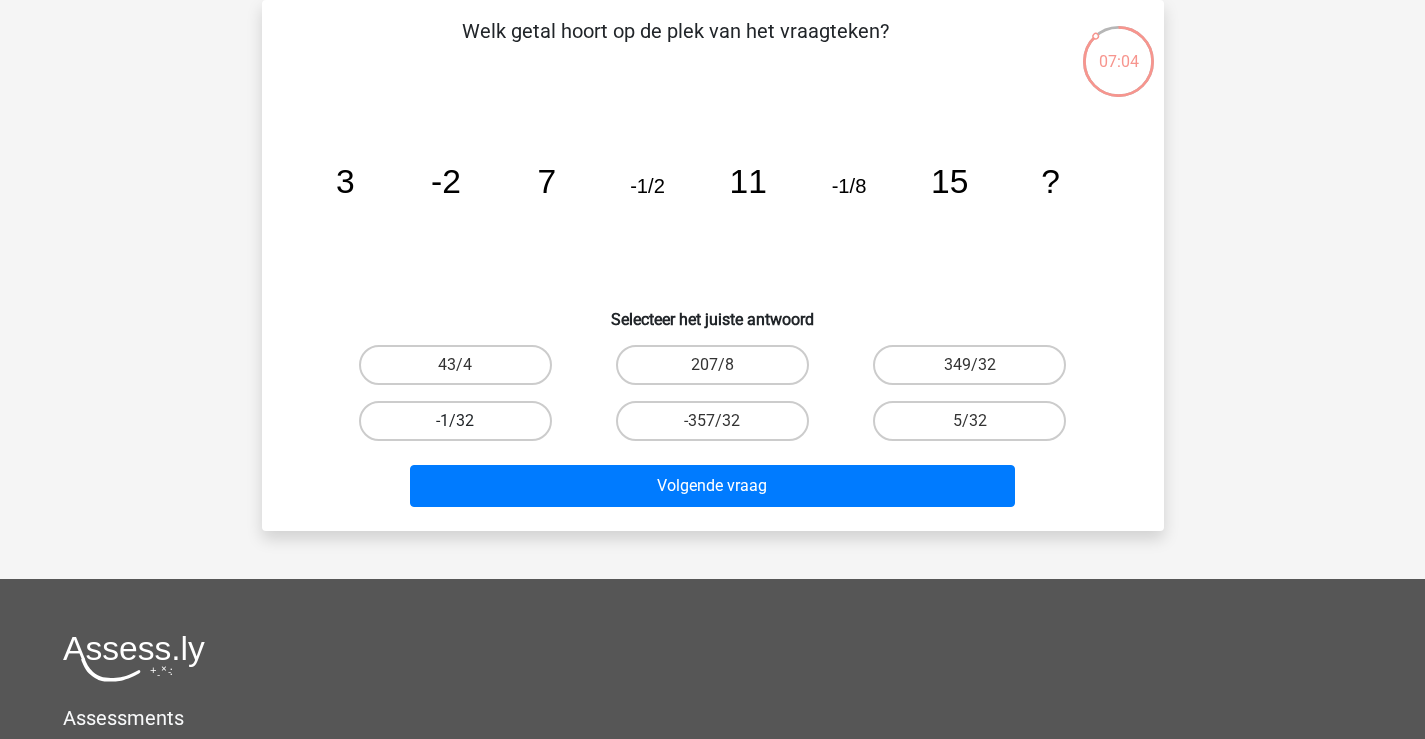 click on "-1/32" at bounding box center [455, 421] 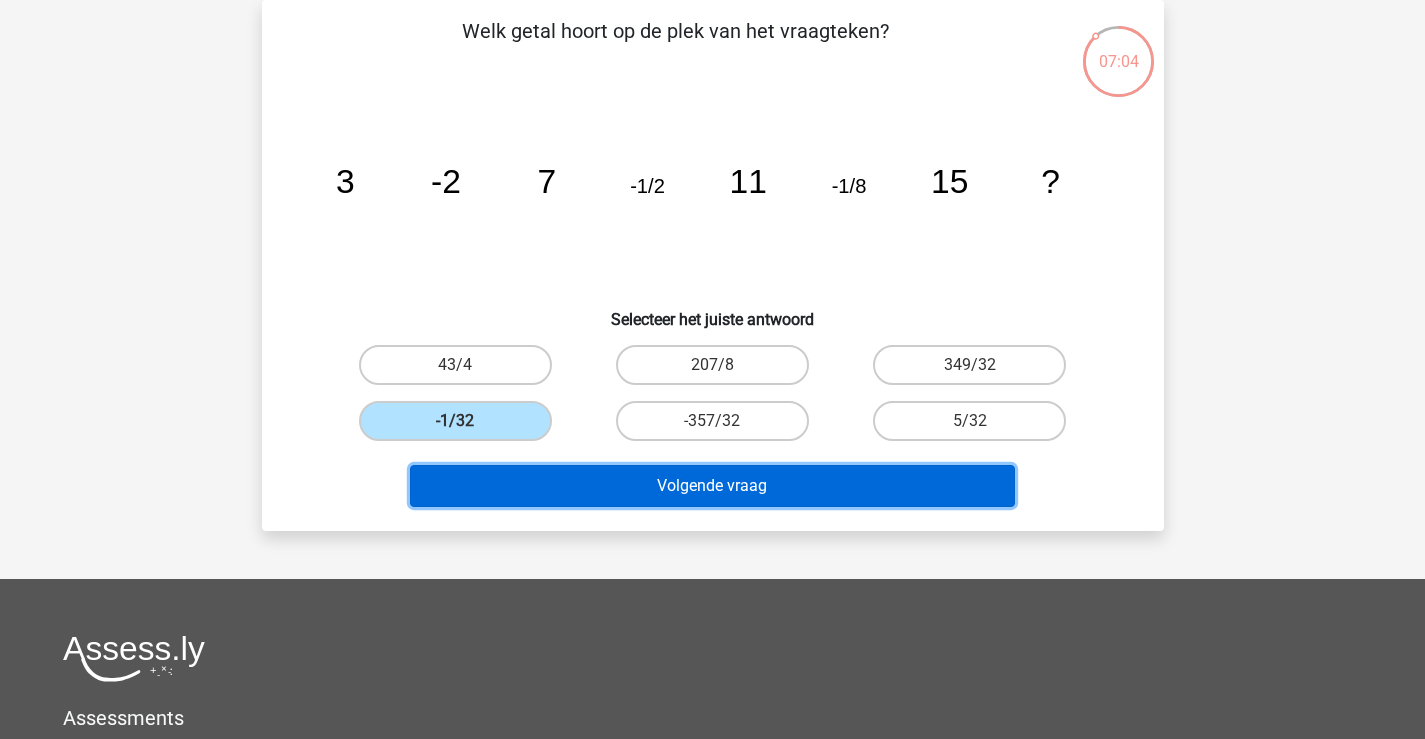 click on "Volgende vraag" at bounding box center [712, 486] 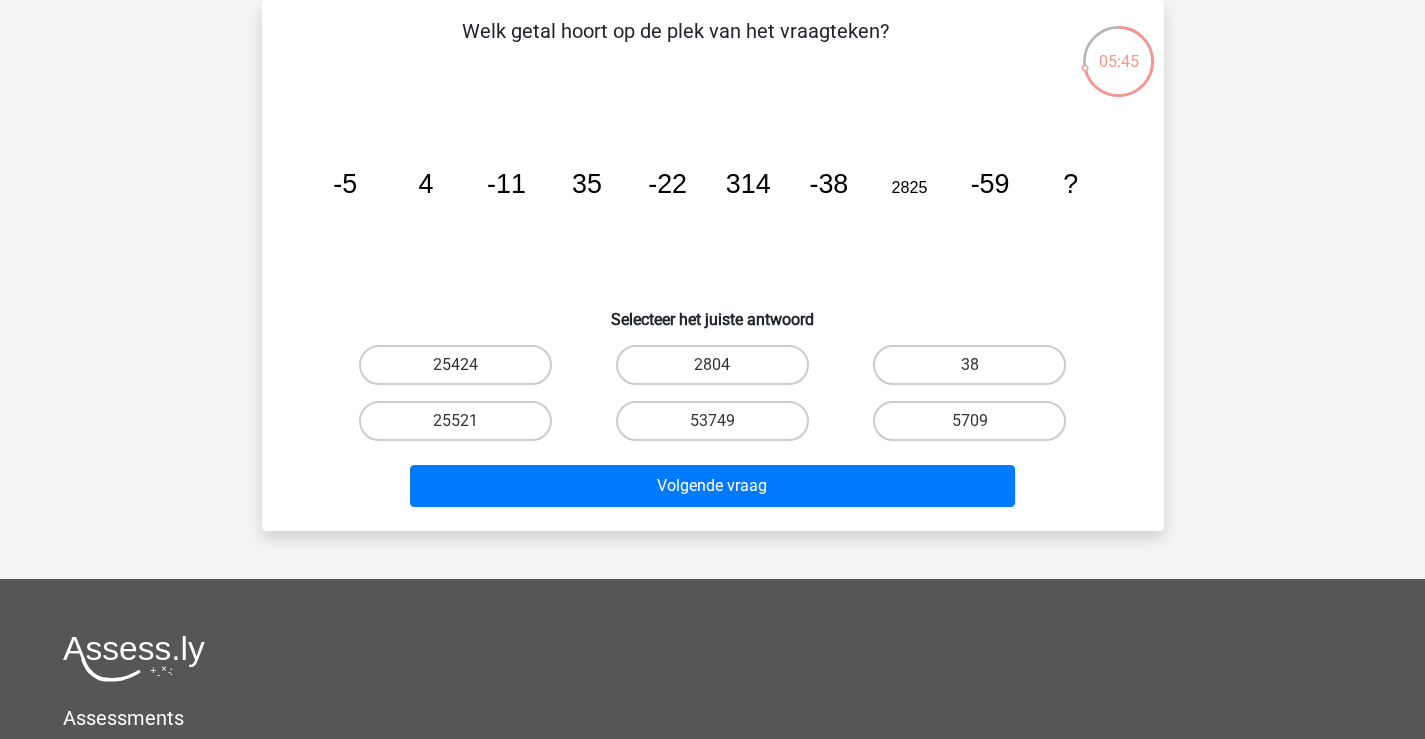 click on "5709" at bounding box center [976, 427] 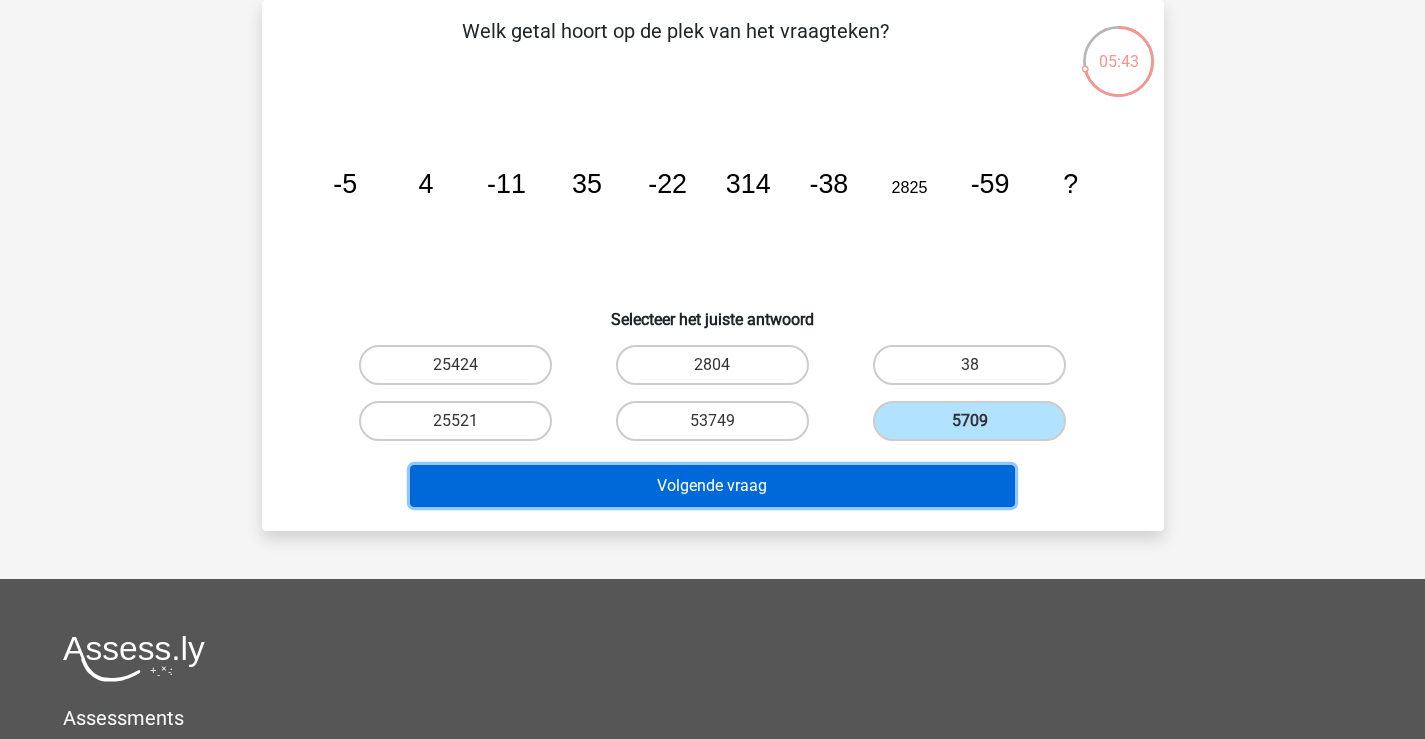 click on "Volgende vraag" at bounding box center [712, 486] 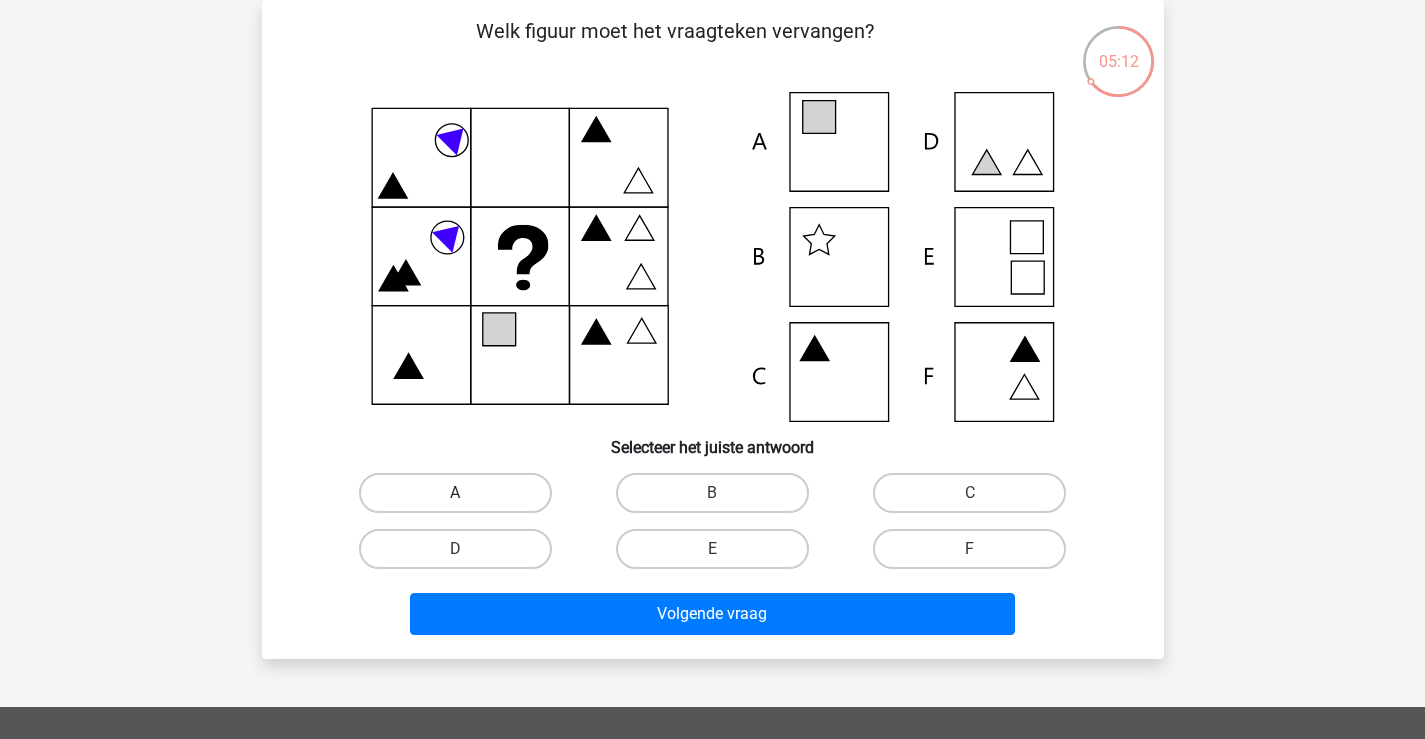 click on "A" at bounding box center (455, 493) 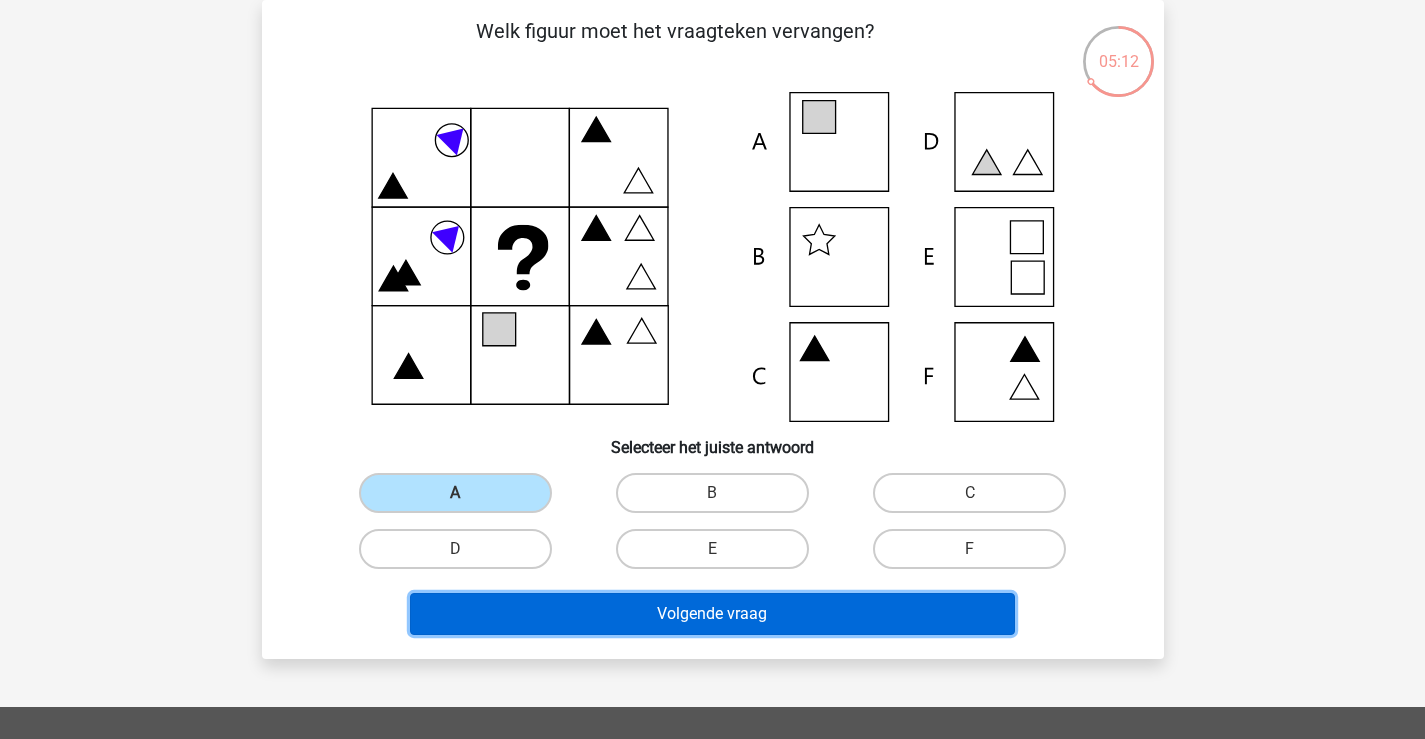 click on "Volgende vraag" at bounding box center (712, 614) 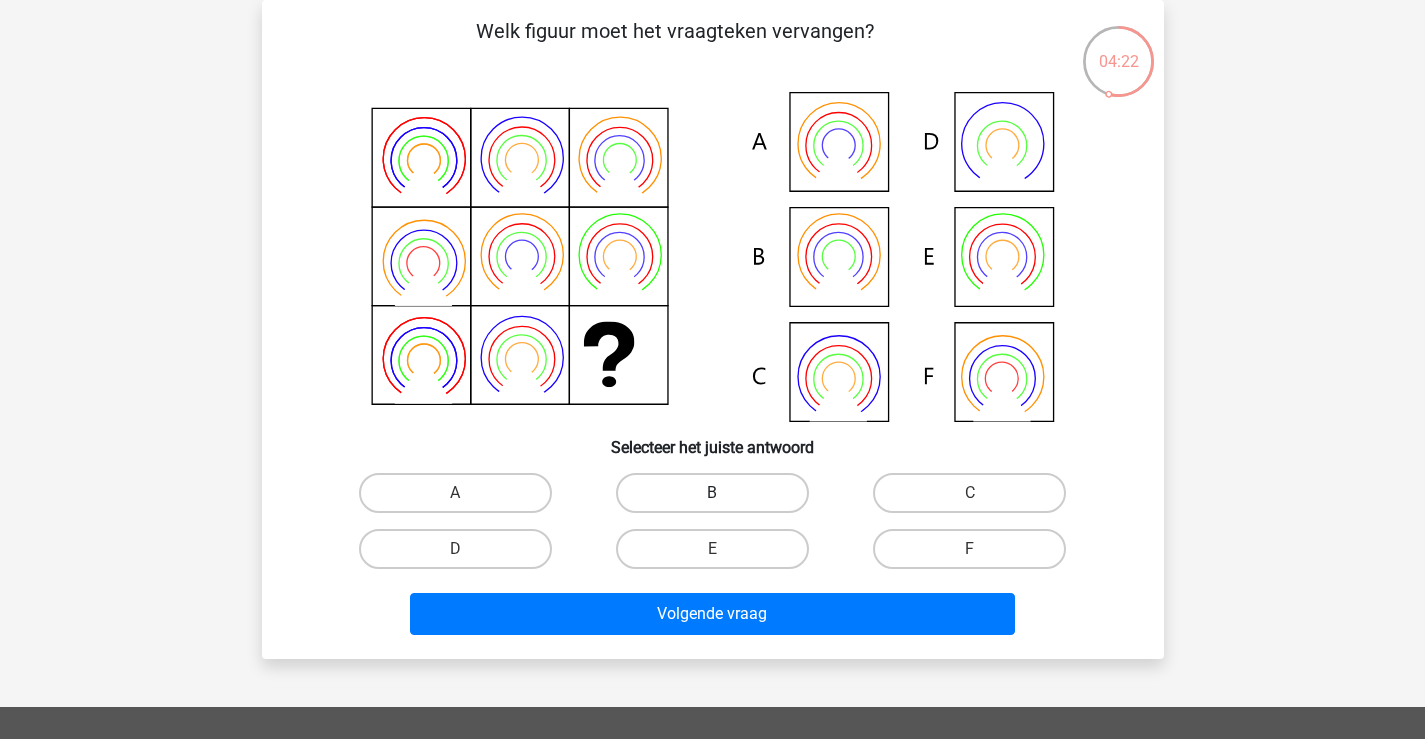click on "B" at bounding box center (712, 493) 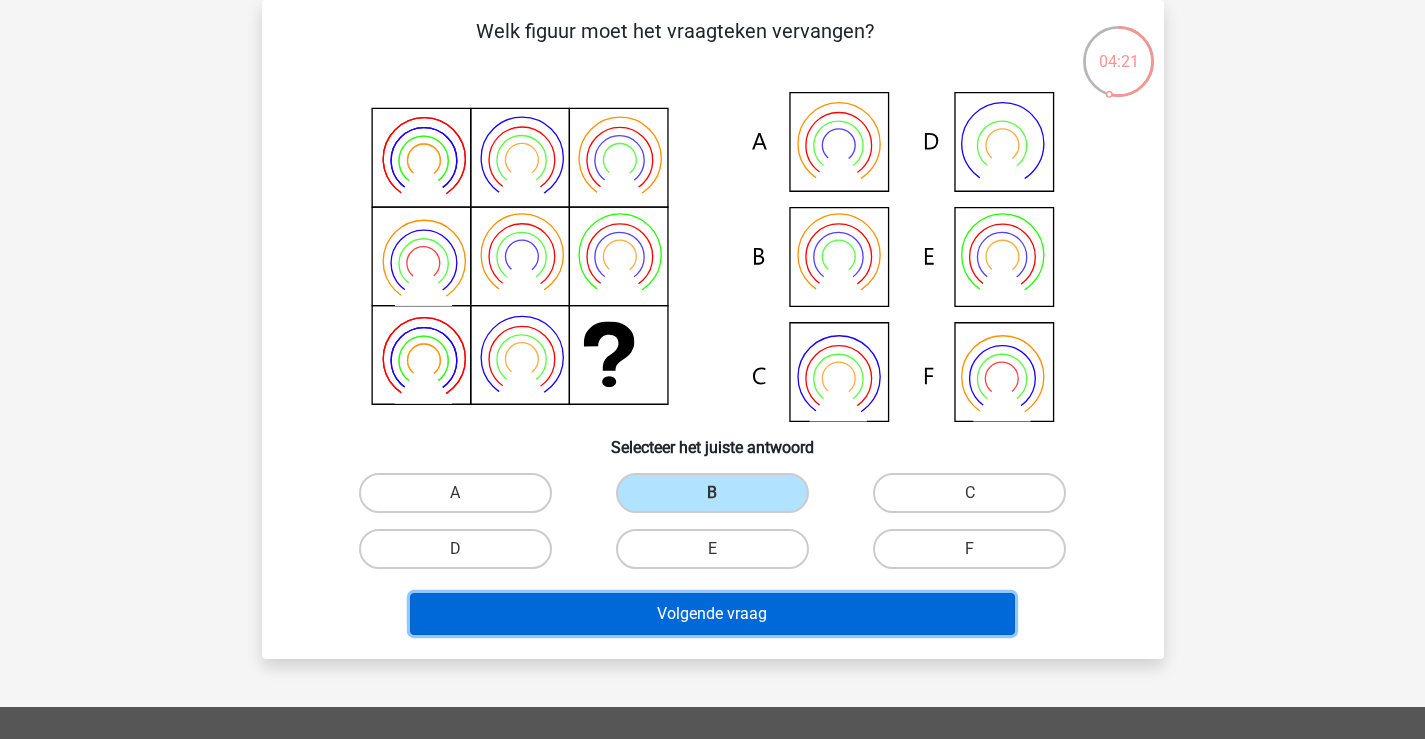 click on "Volgende vraag" at bounding box center (712, 614) 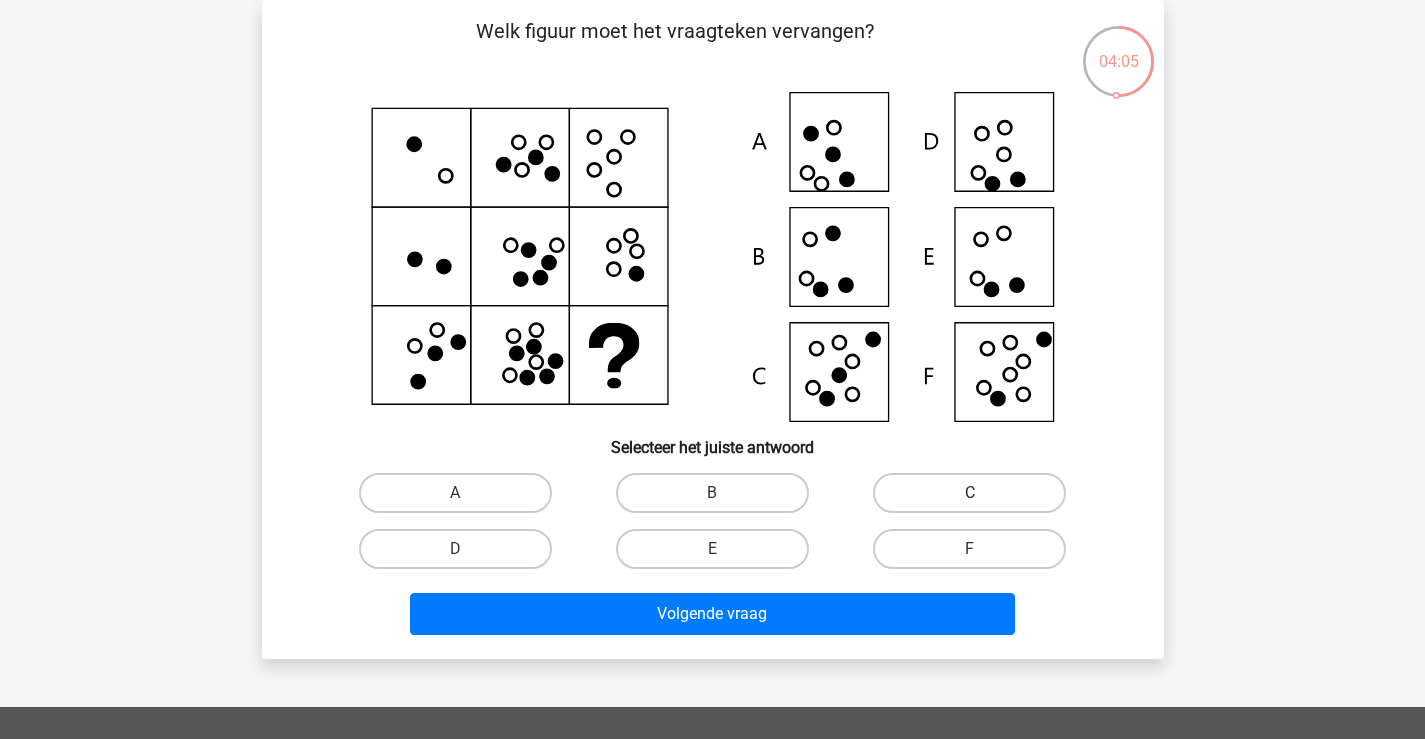 click on "C" at bounding box center (969, 493) 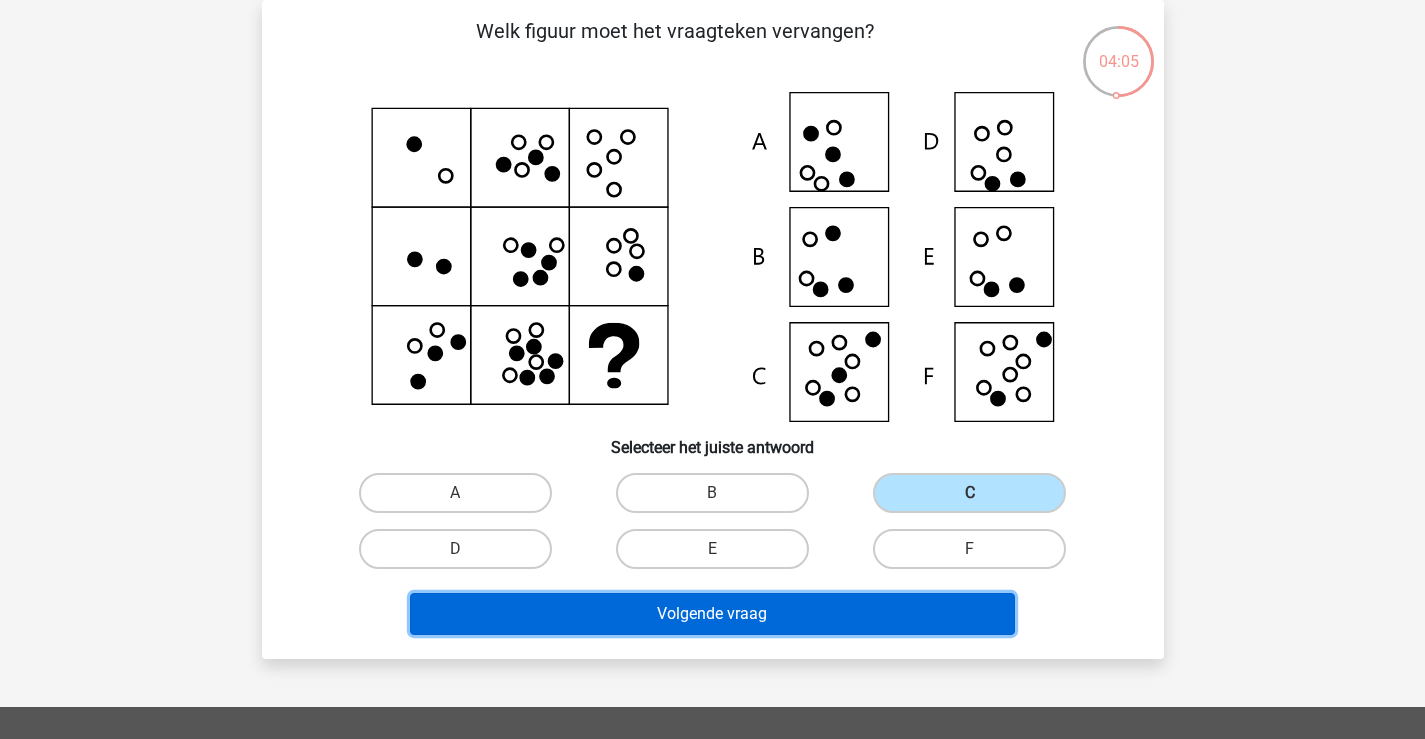 click on "Volgende vraag" at bounding box center [712, 614] 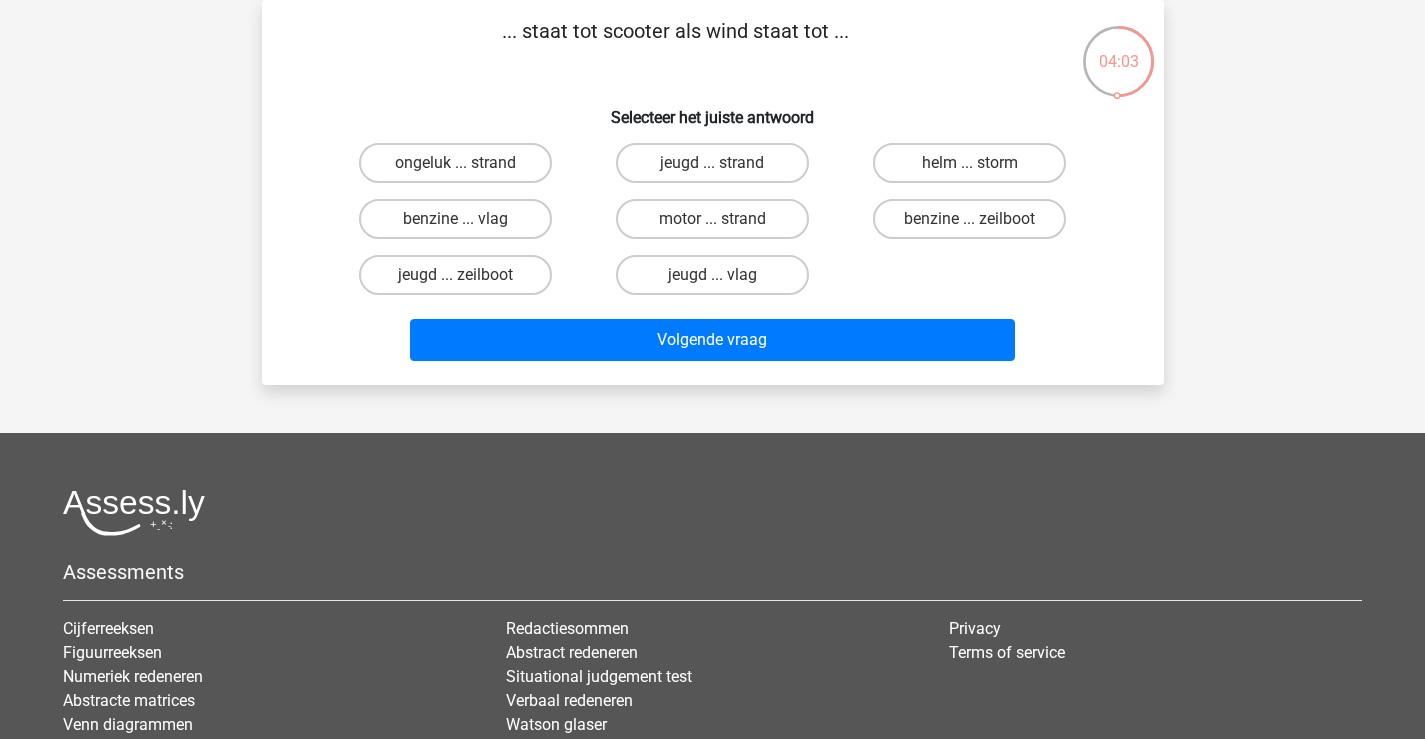 scroll, scrollTop: 0, scrollLeft: 0, axis: both 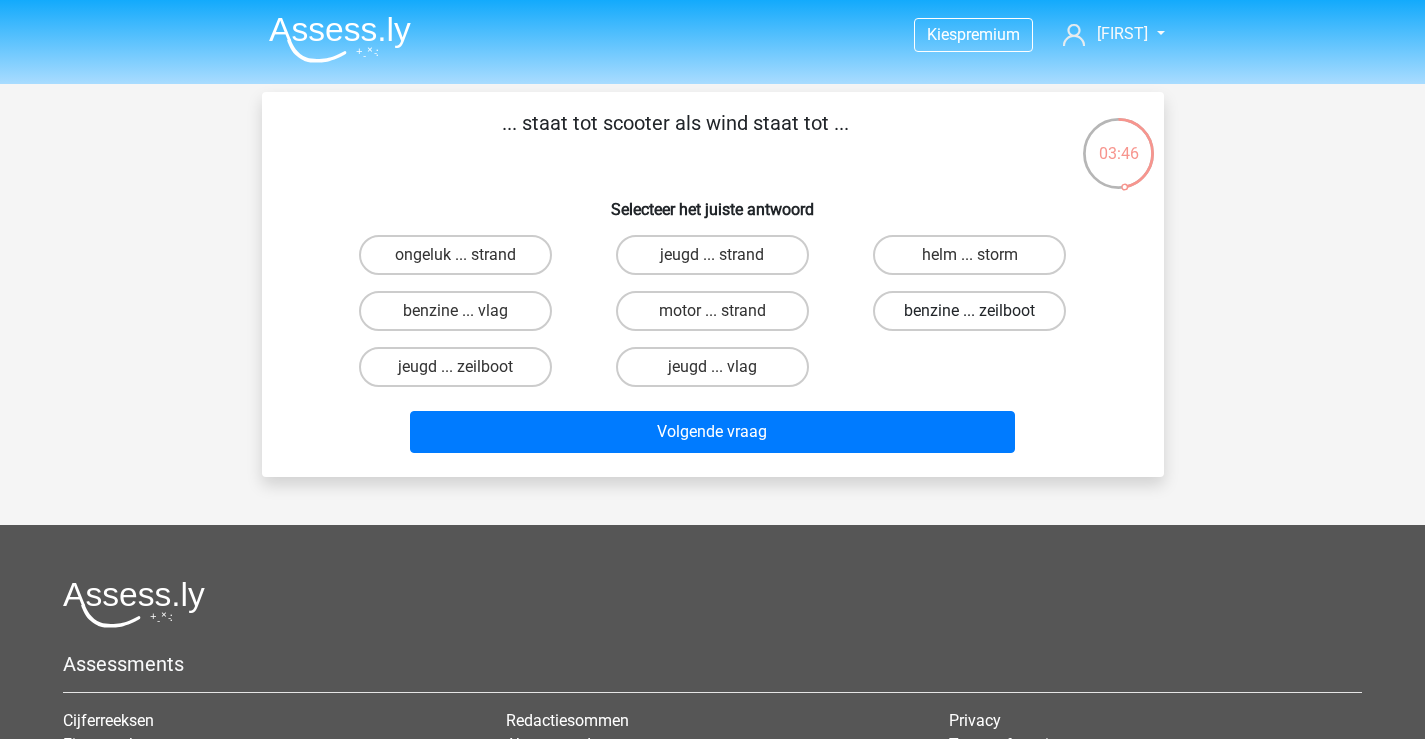 click on "benzine ... zeilboot" at bounding box center [969, 311] 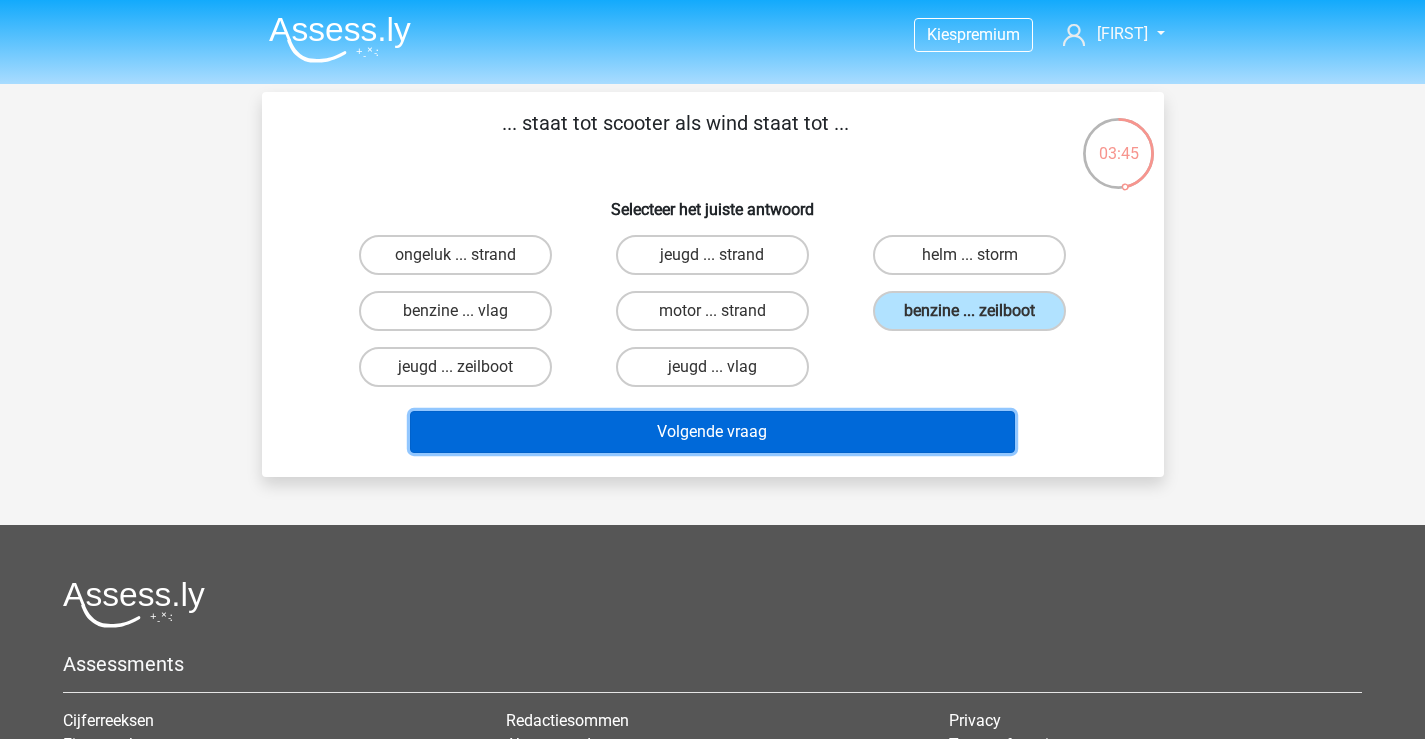 click on "Volgende vraag" at bounding box center (712, 432) 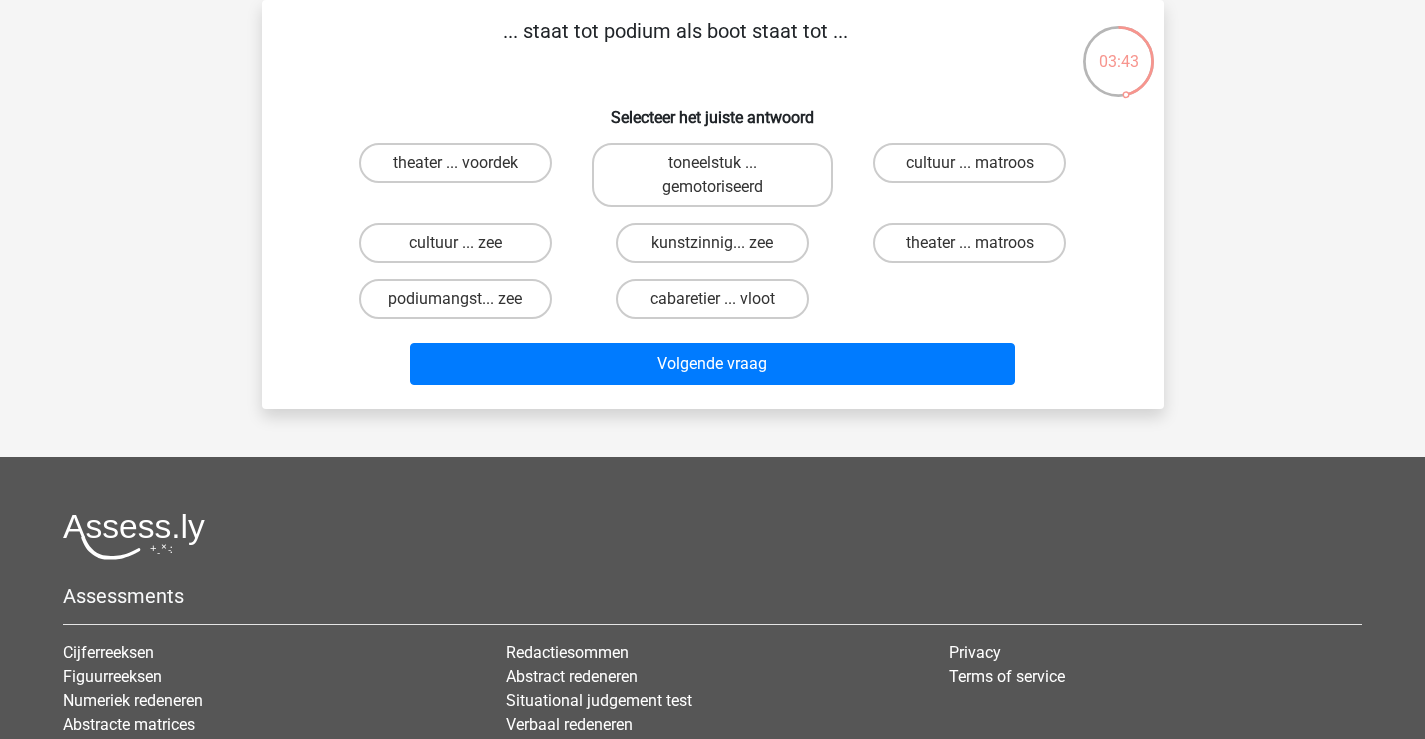 scroll, scrollTop: 0, scrollLeft: 0, axis: both 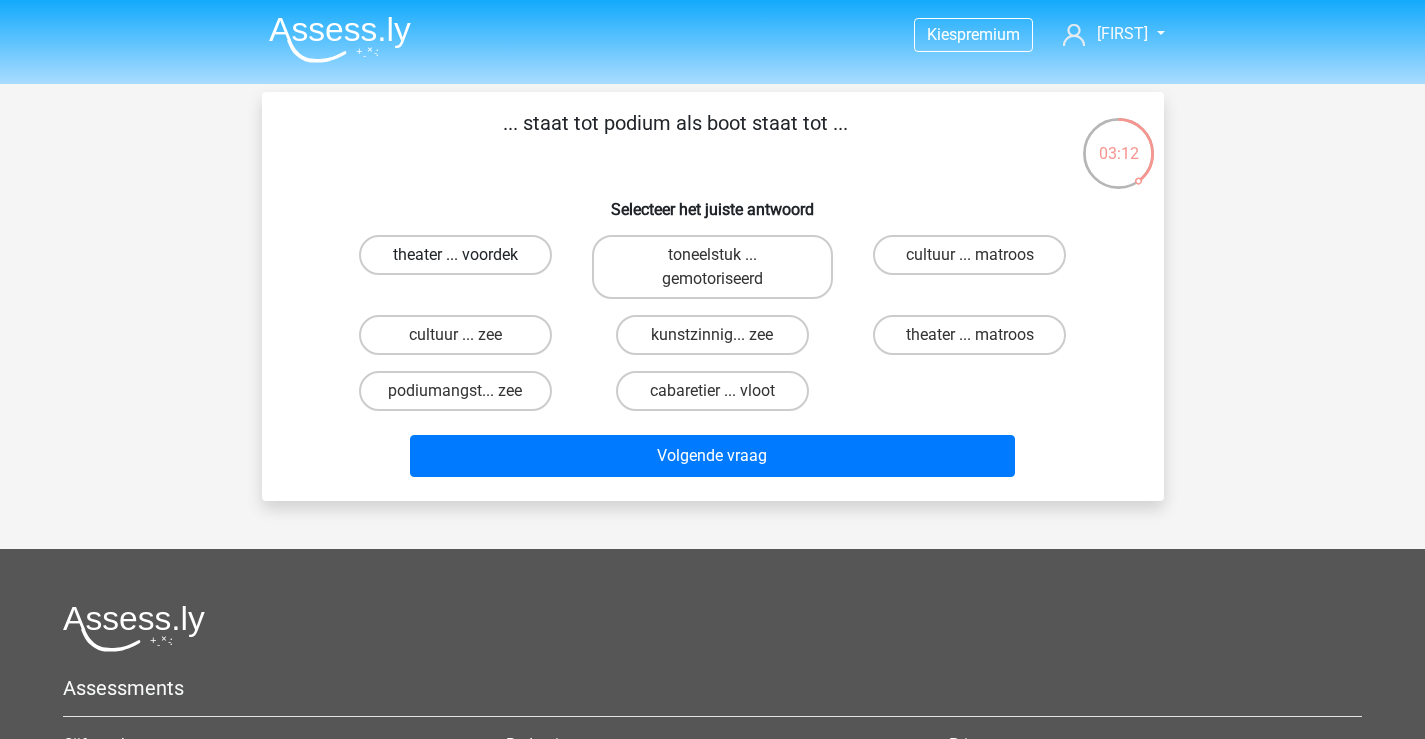 click on "theater ... voordek" at bounding box center [455, 255] 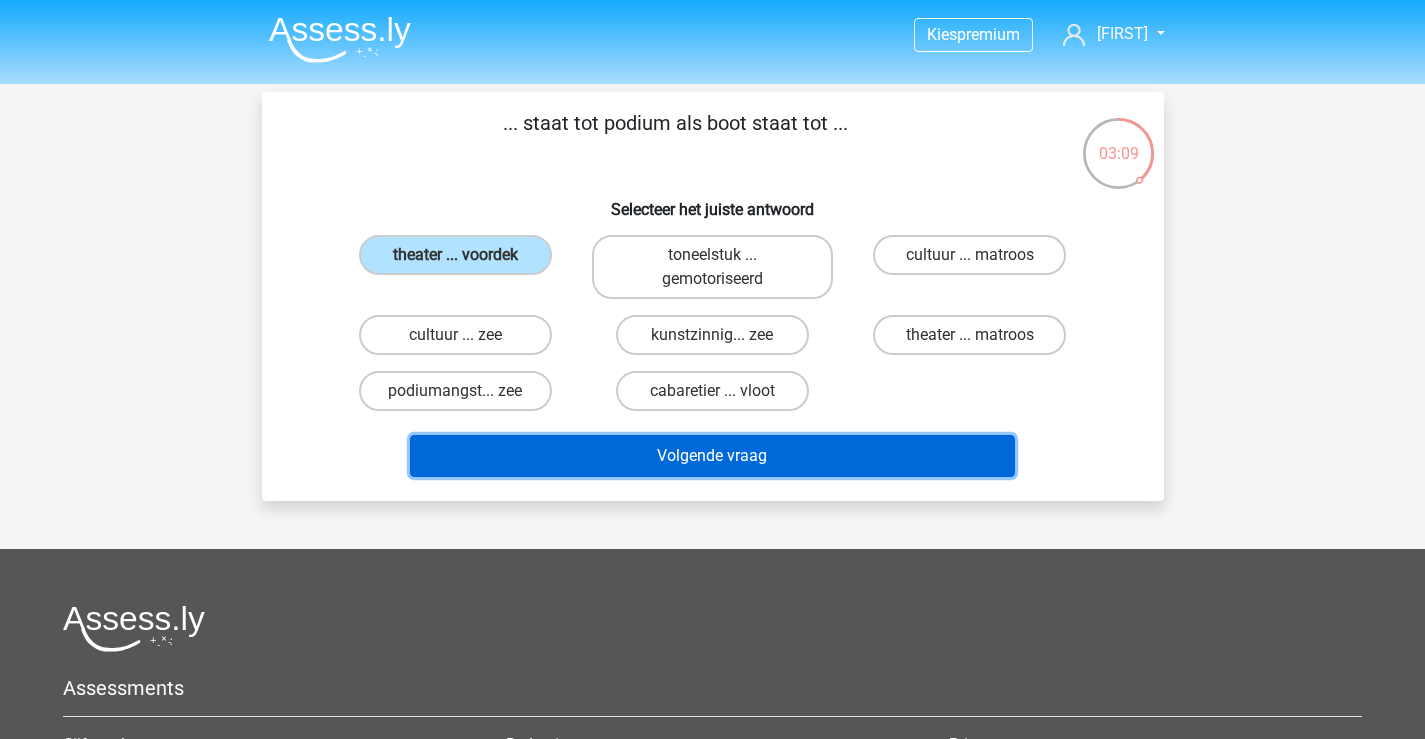 click on "Volgende vraag" at bounding box center (712, 456) 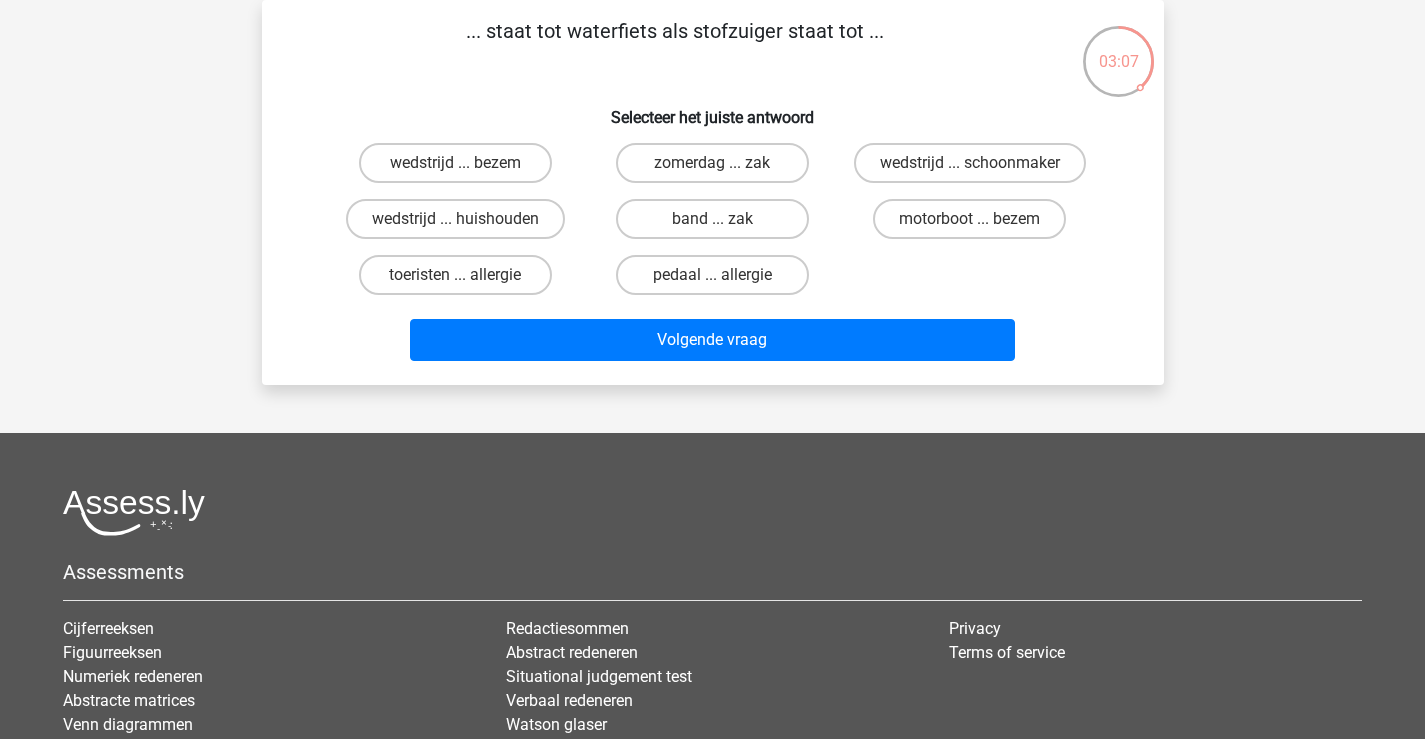 scroll, scrollTop: 0, scrollLeft: 0, axis: both 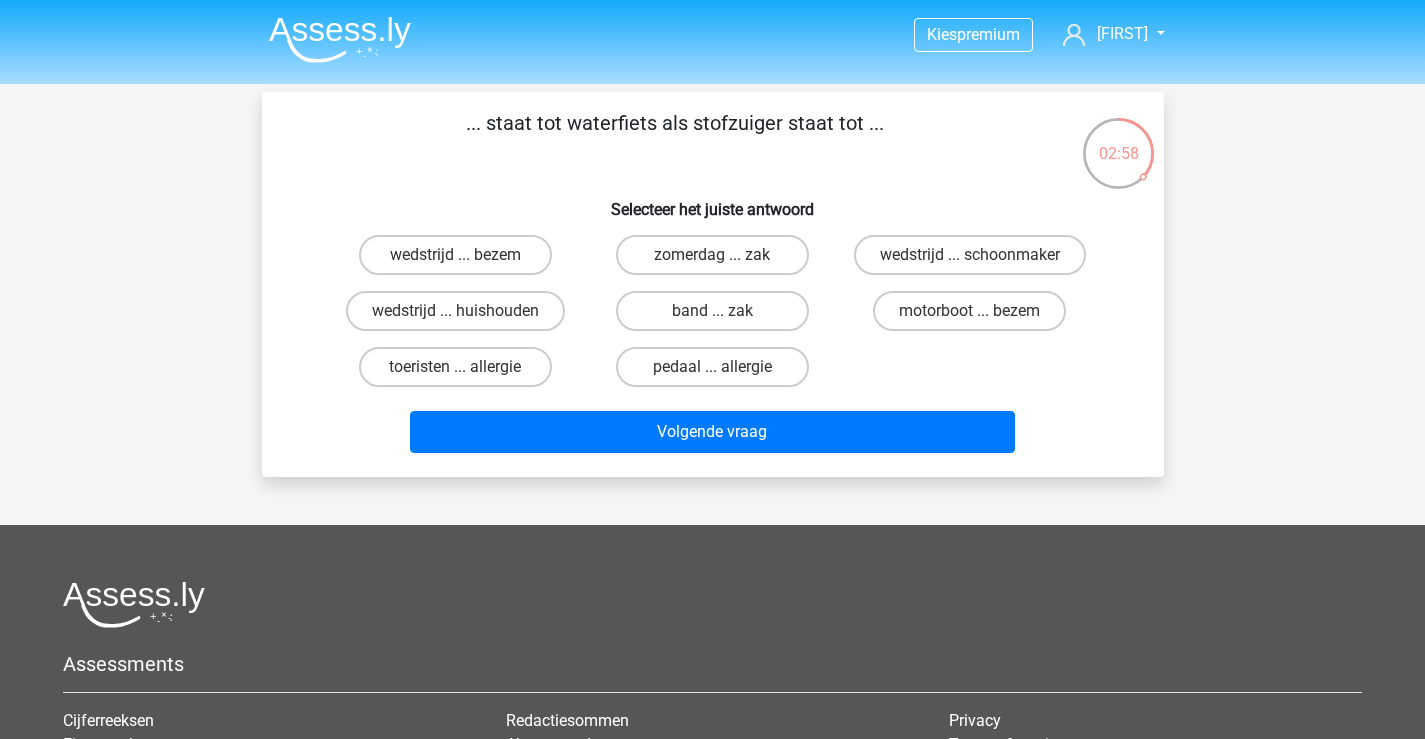 click on "motorboot ... bezem" at bounding box center [976, 317] 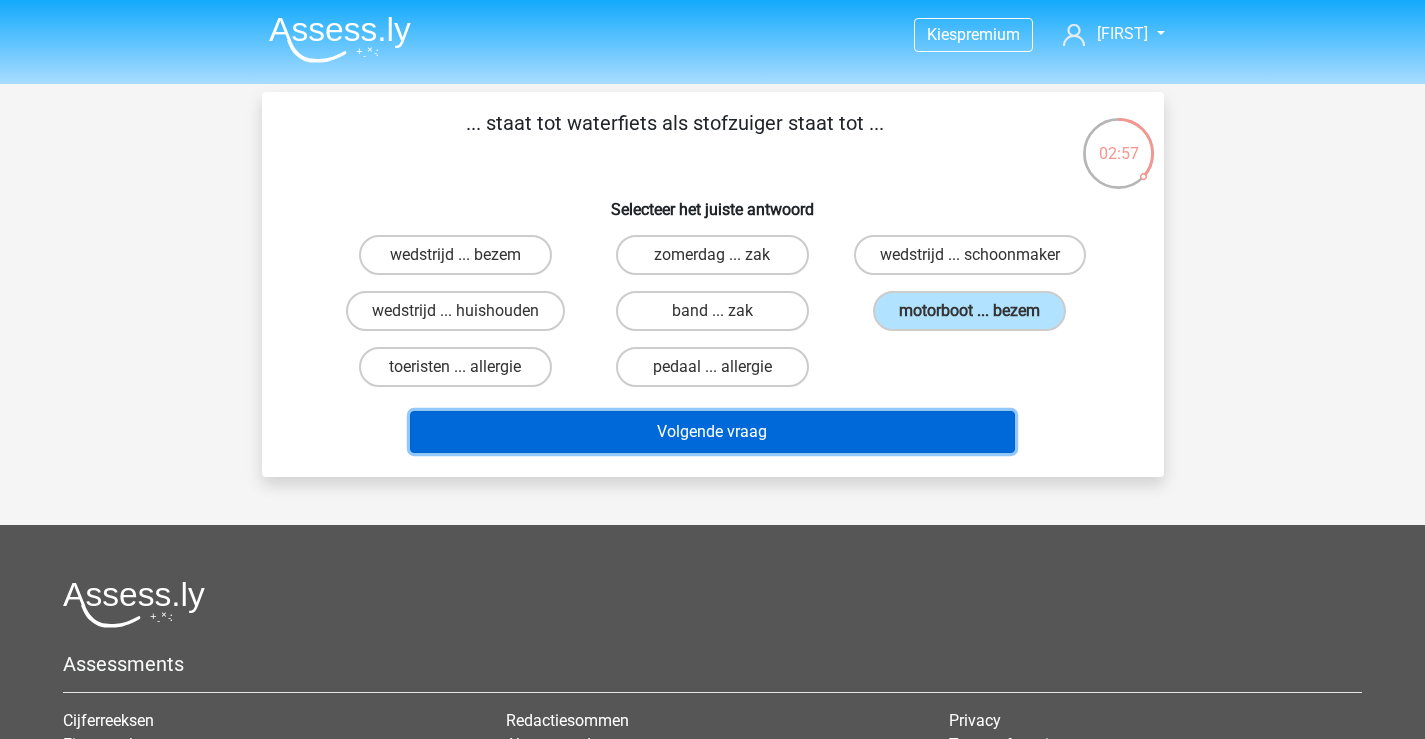 click on "Volgende vraag" at bounding box center (712, 432) 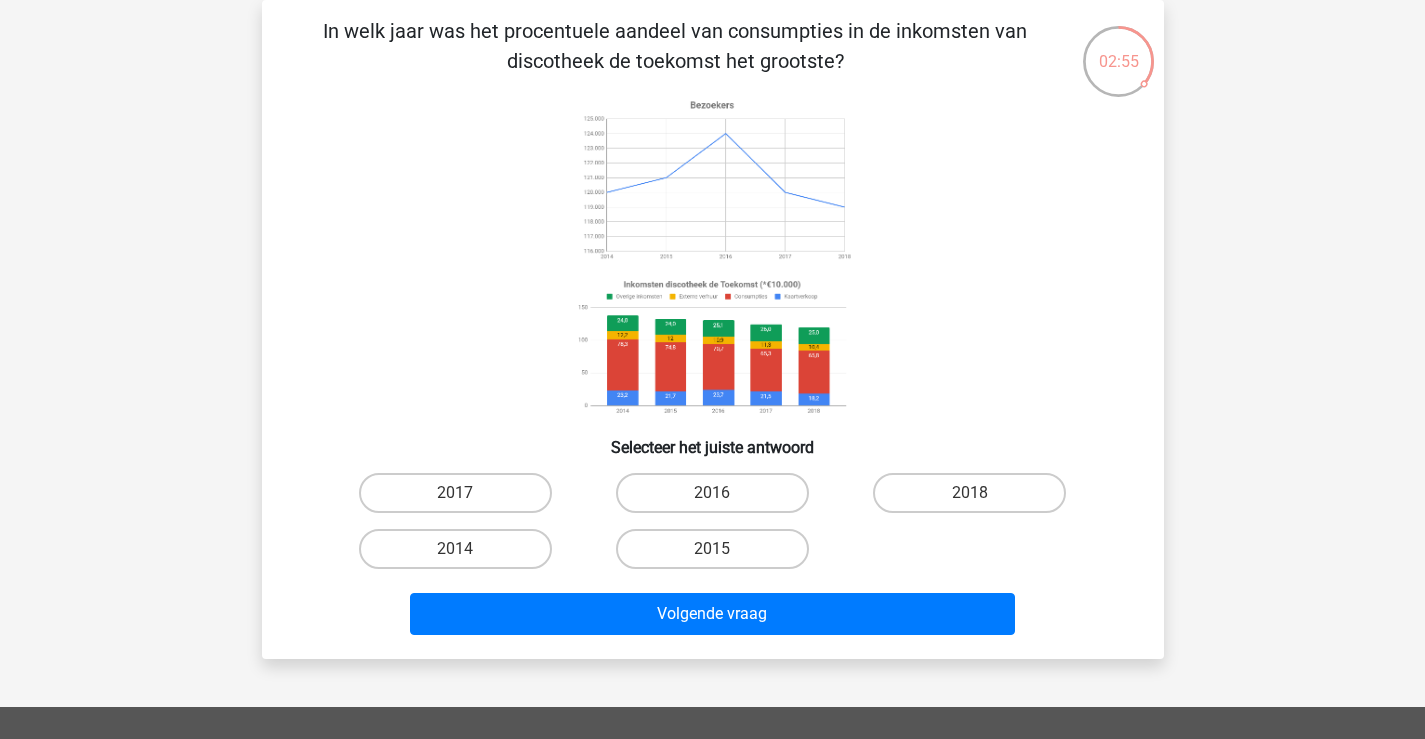 scroll, scrollTop: 0, scrollLeft: 0, axis: both 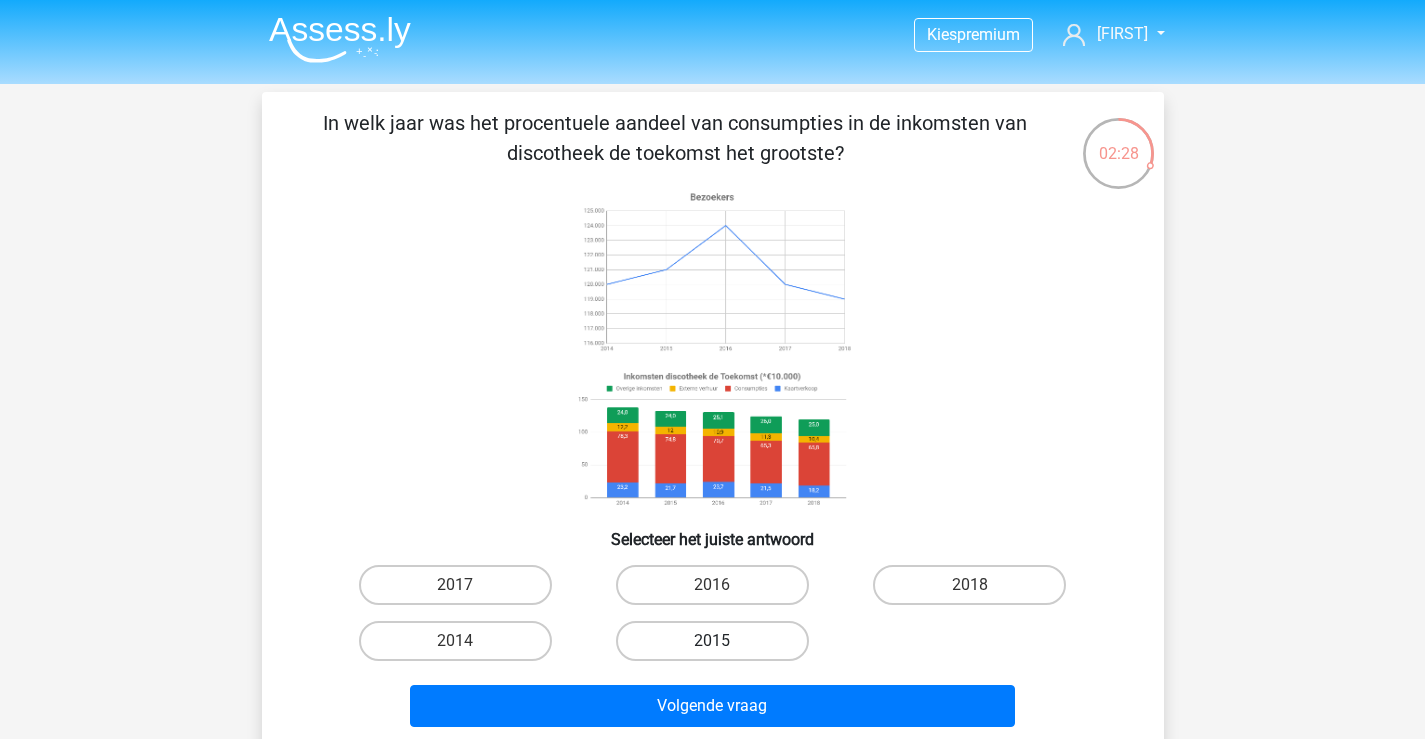 click on "2015" at bounding box center (712, 641) 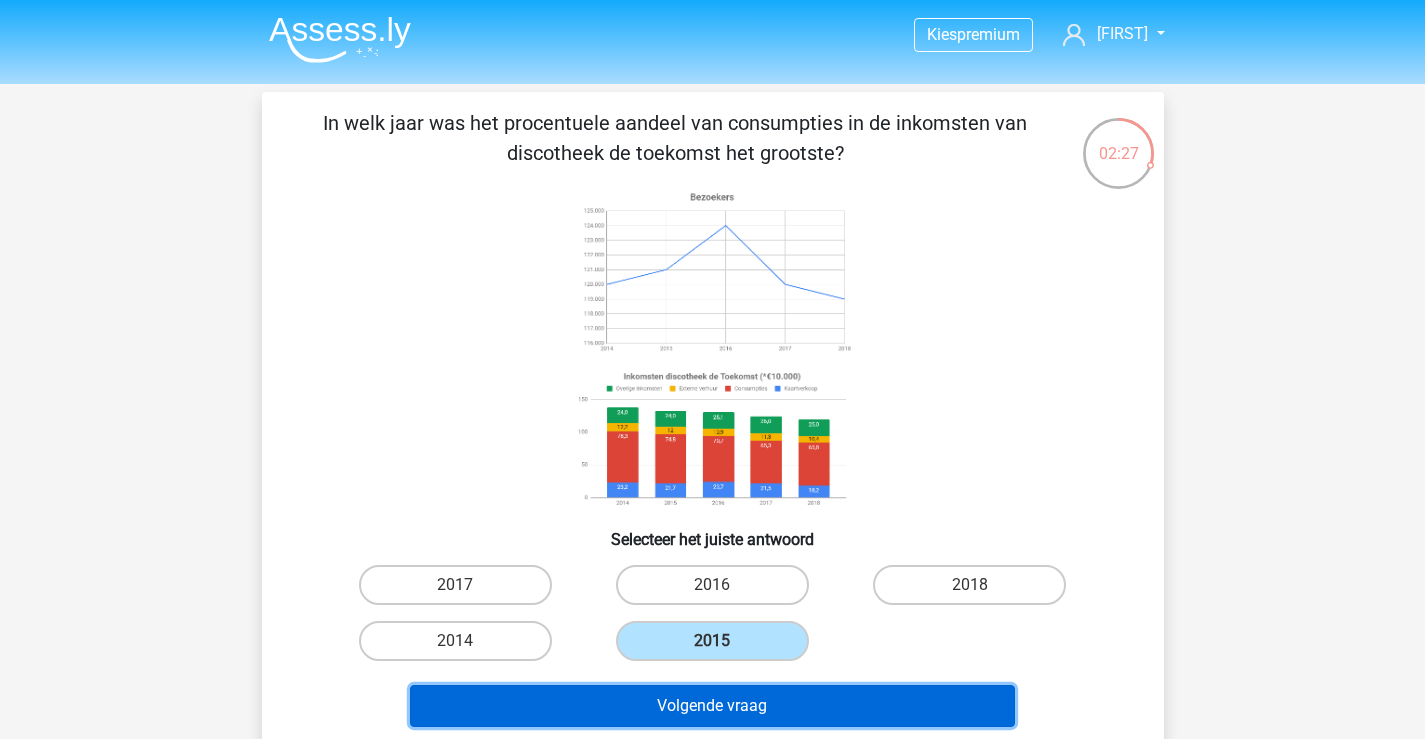 click on "Volgende vraag" at bounding box center (712, 706) 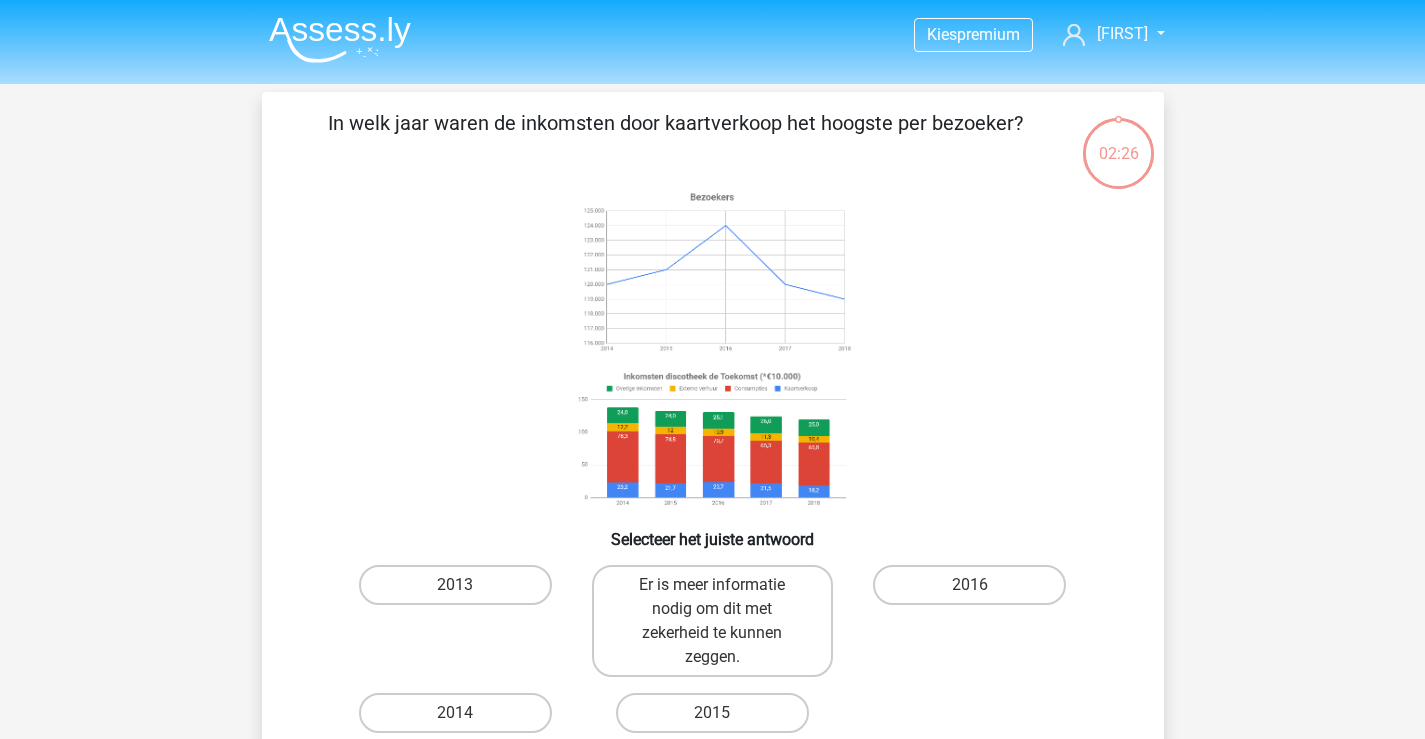scroll, scrollTop: 92, scrollLeft: 0, axis: vertical 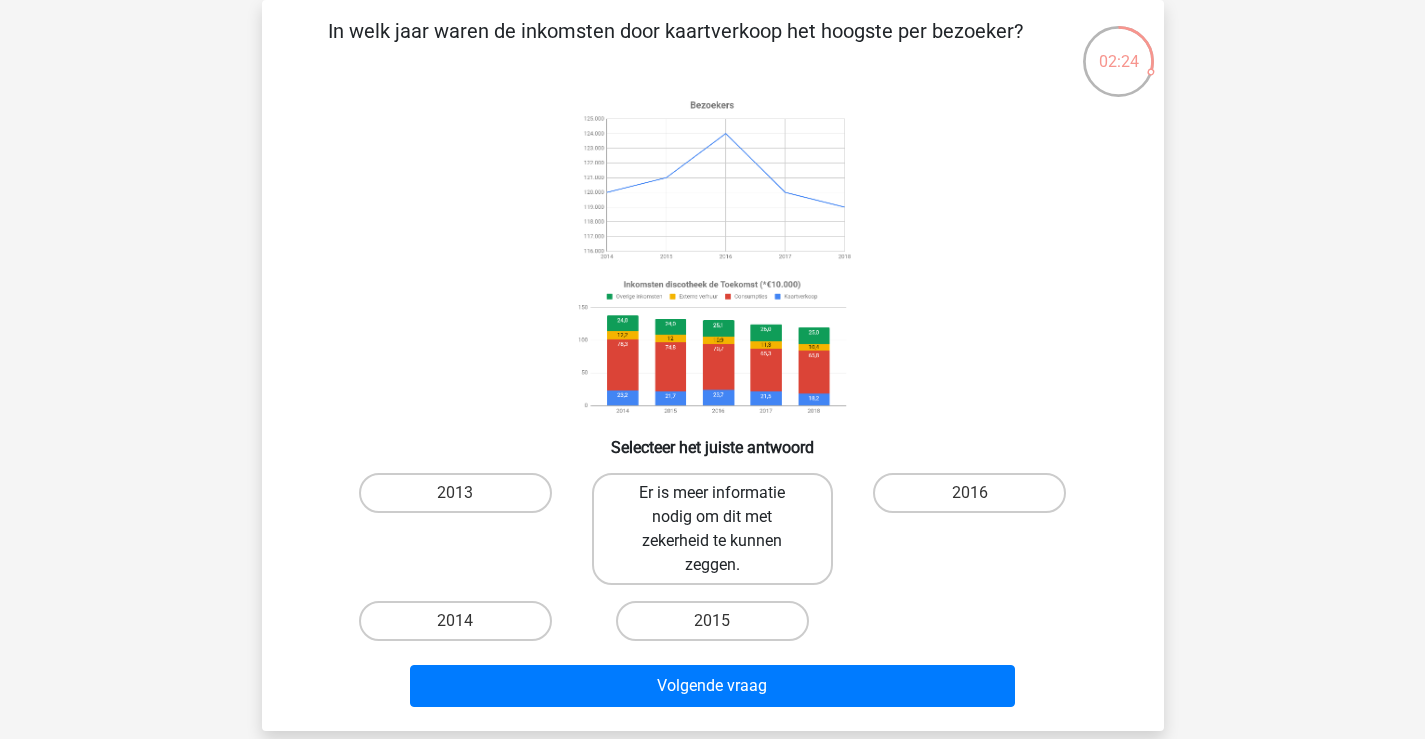 click on "Er is meer informatie nodig om dit met zekerheid te kunnen zeggen." at bounding box center (712, 529) 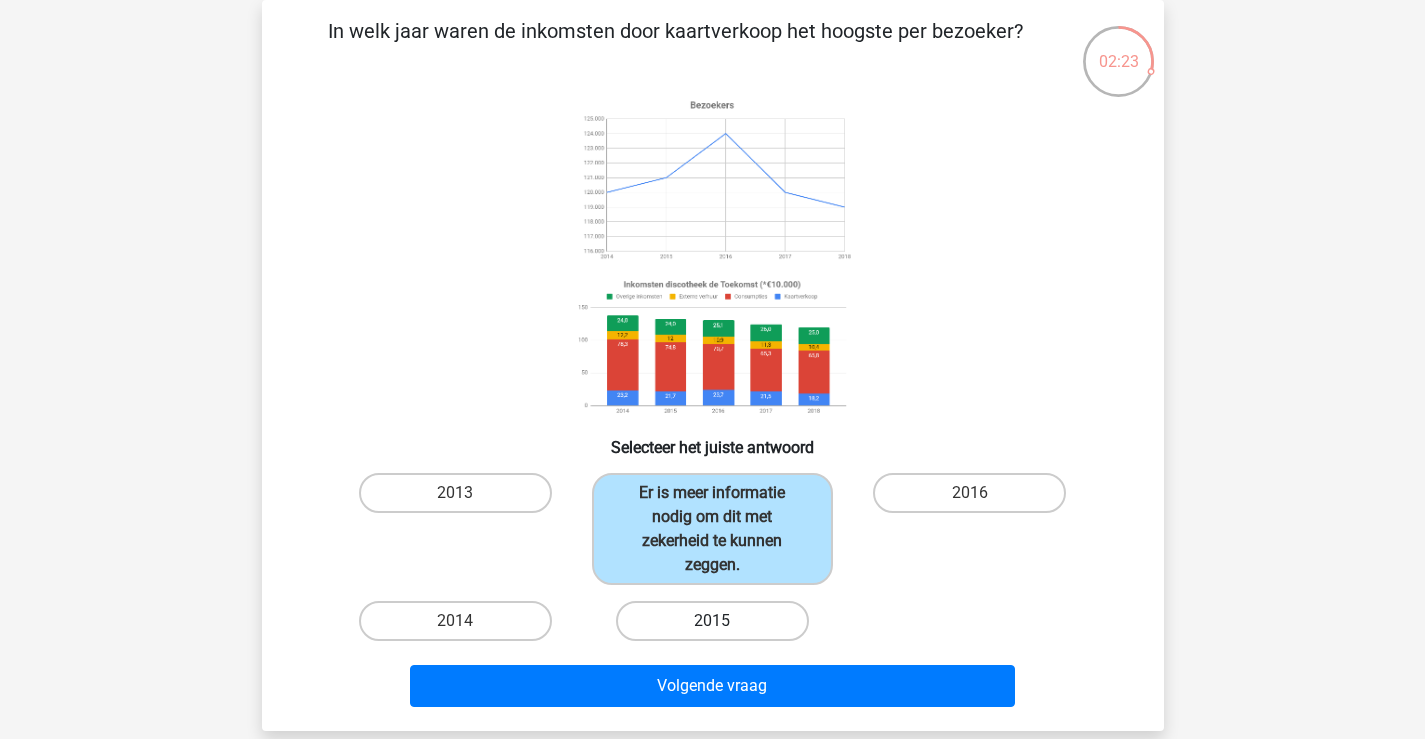 click on "2015" at bounding box center [712, 621] 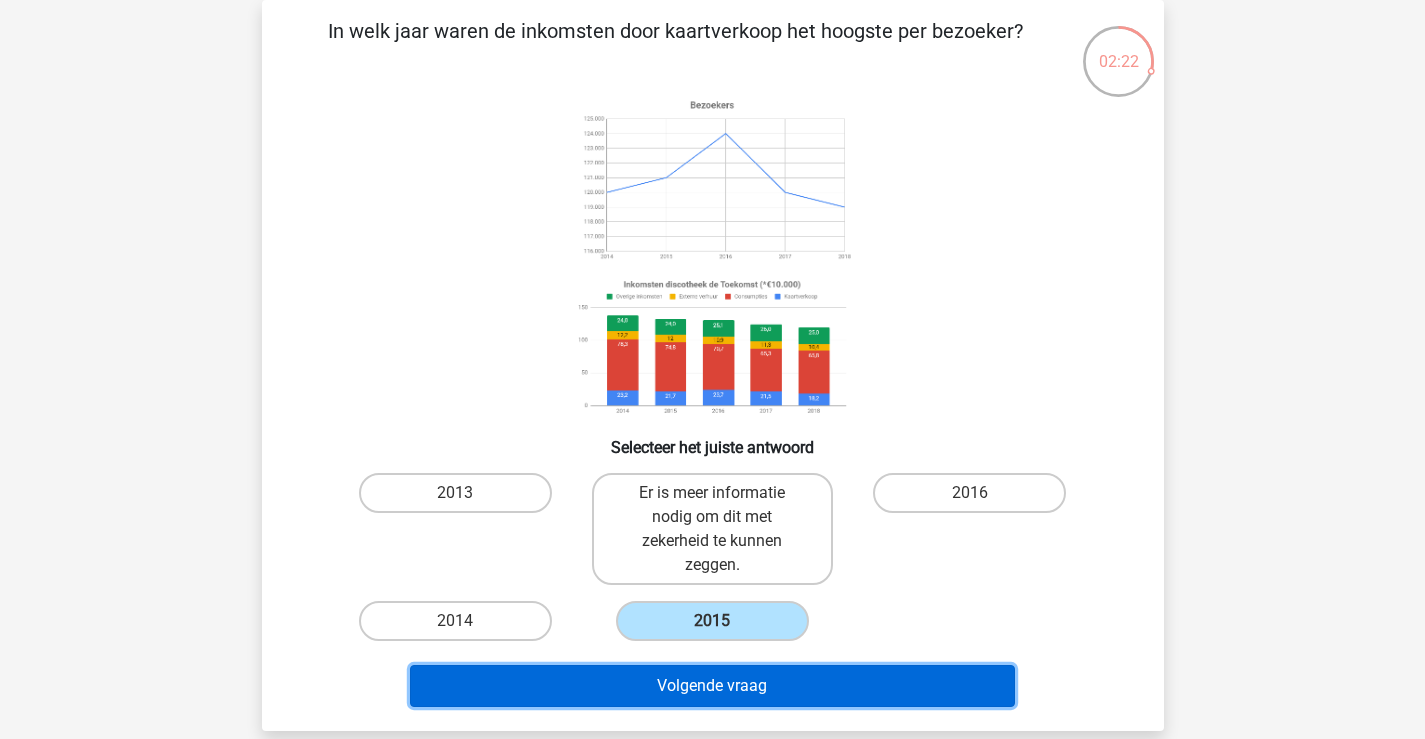 click on "Volgende vraag" at bounding box center (712, 686) 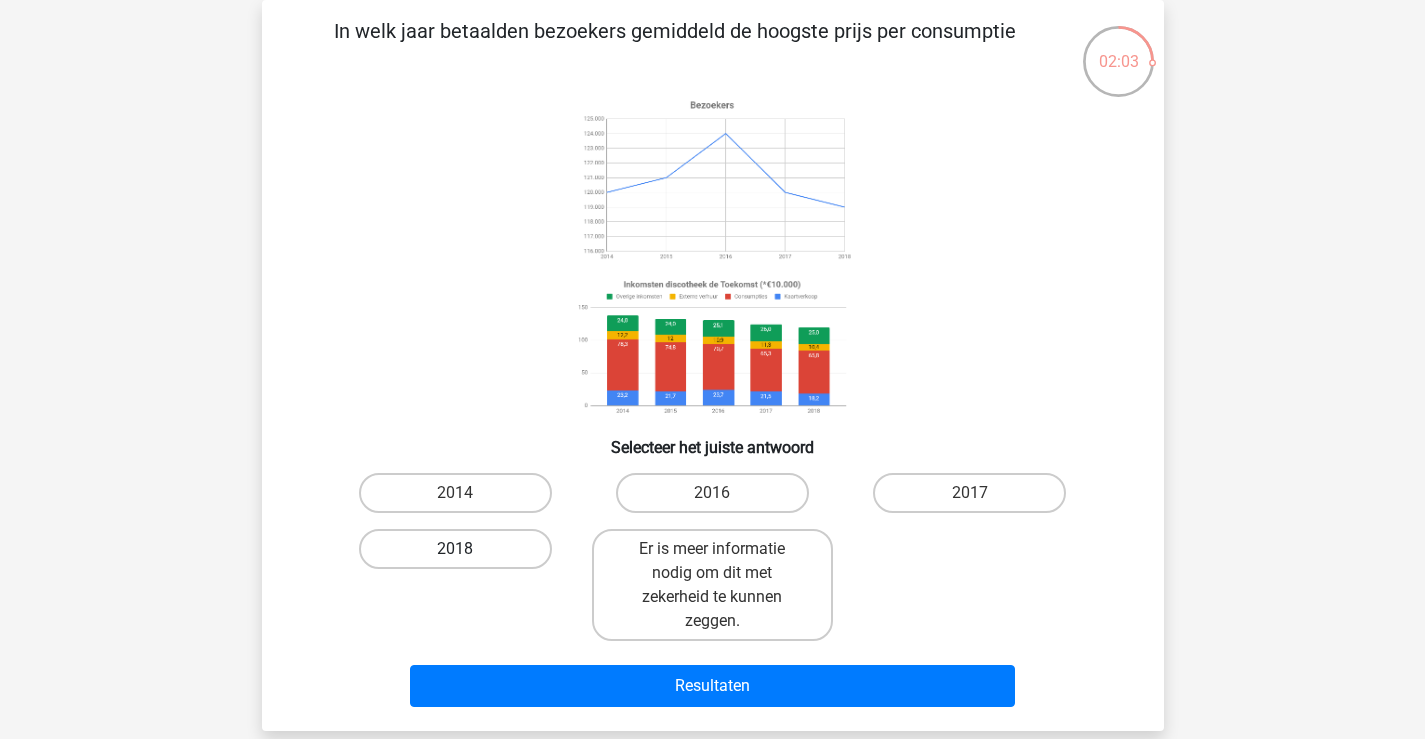 click on "2018" at bounding box center [455, 549] 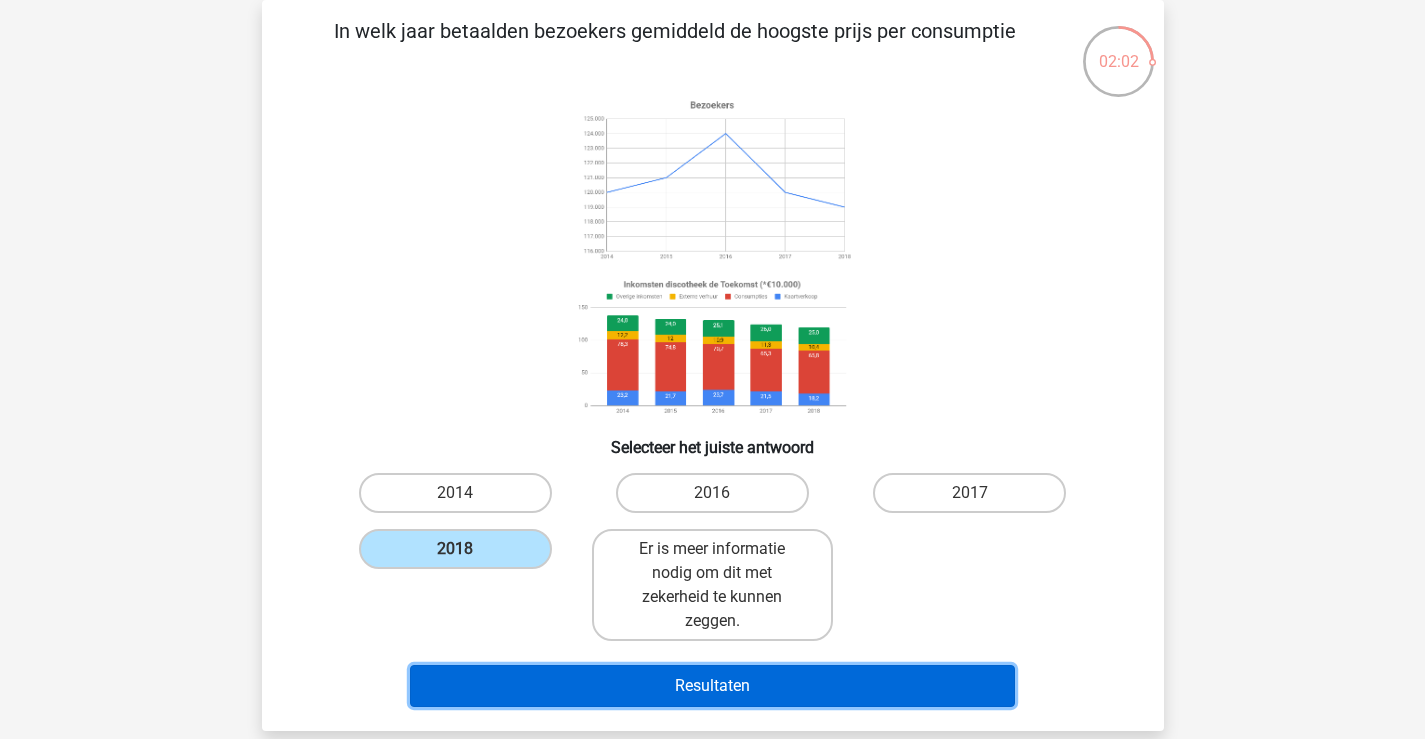 click on "Resultaten" at bounding box center [712, 686] 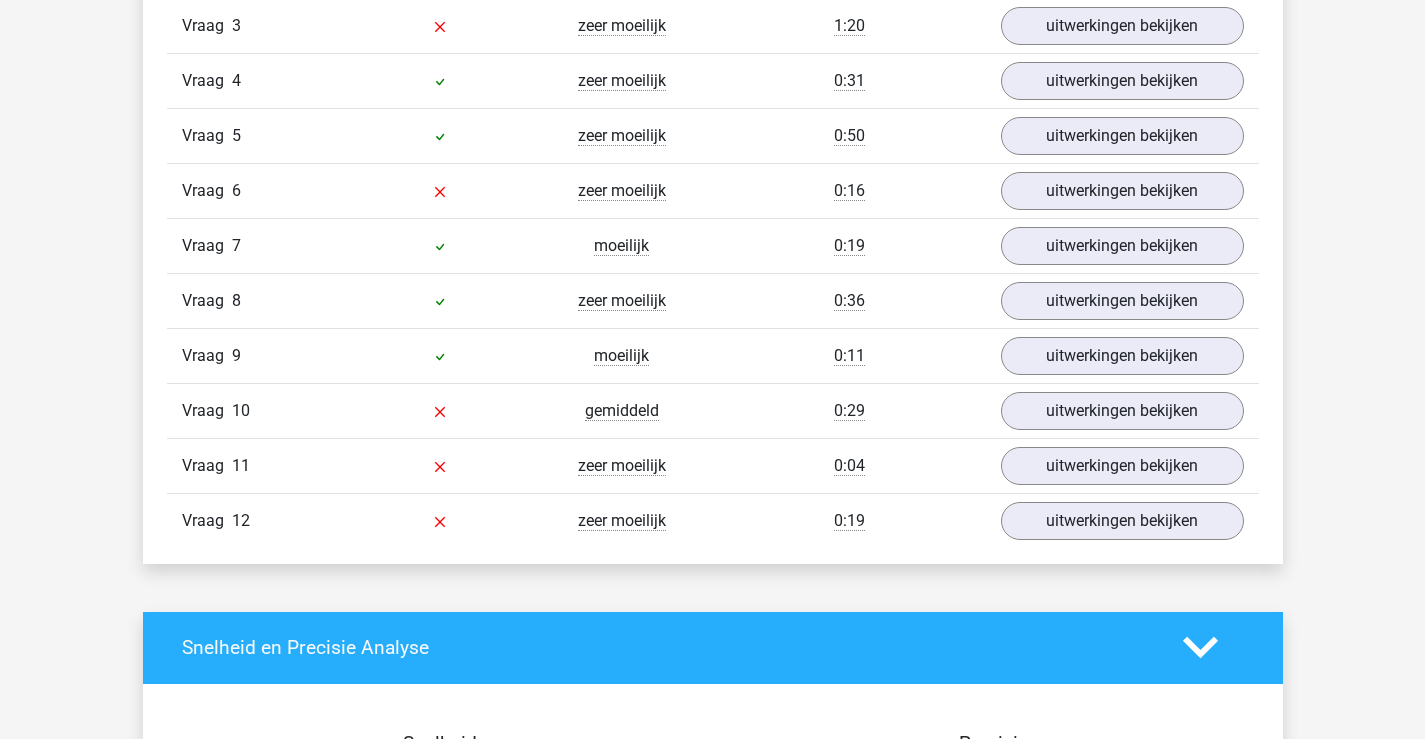 scroll, scrollTop: 2300, scrollLeft: 0, axis: vertical 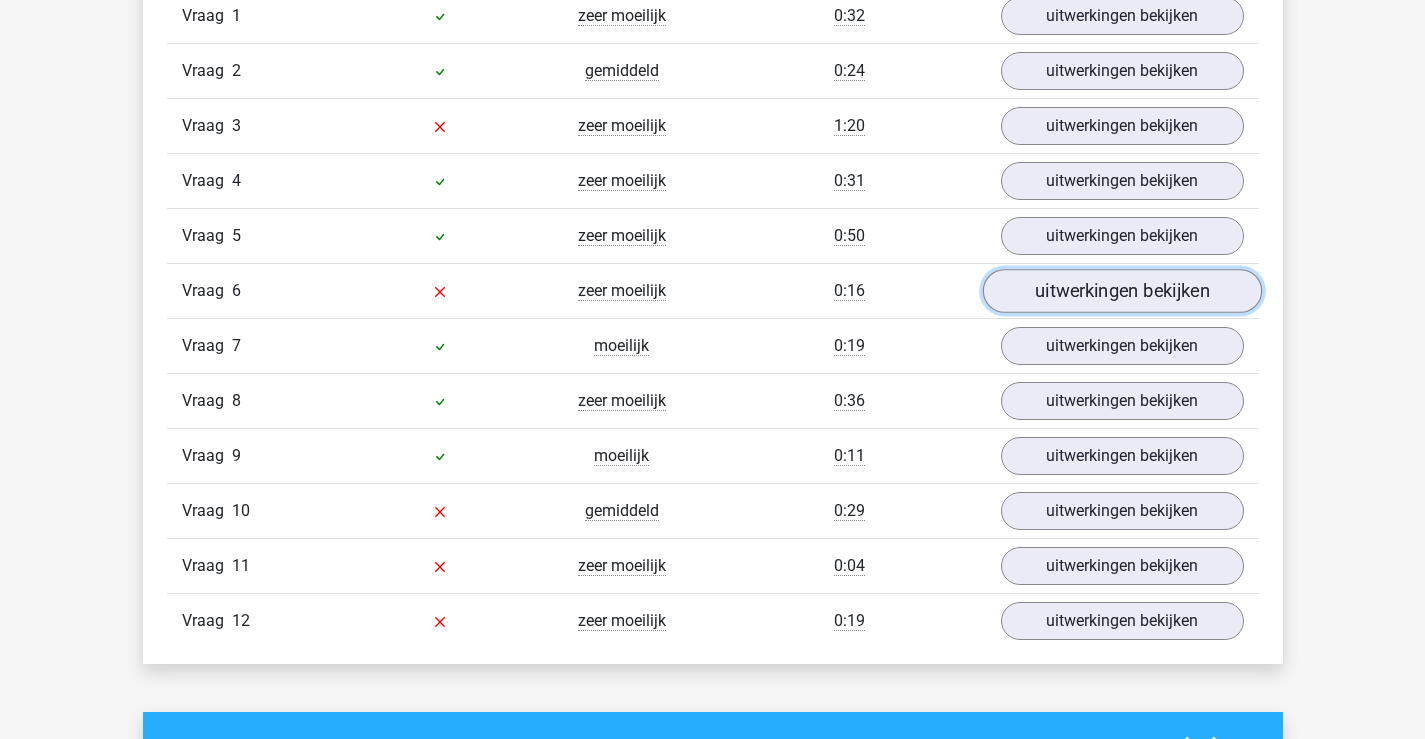 click on "uitwerkingen bekijken" at bounding box center (1121, 291) 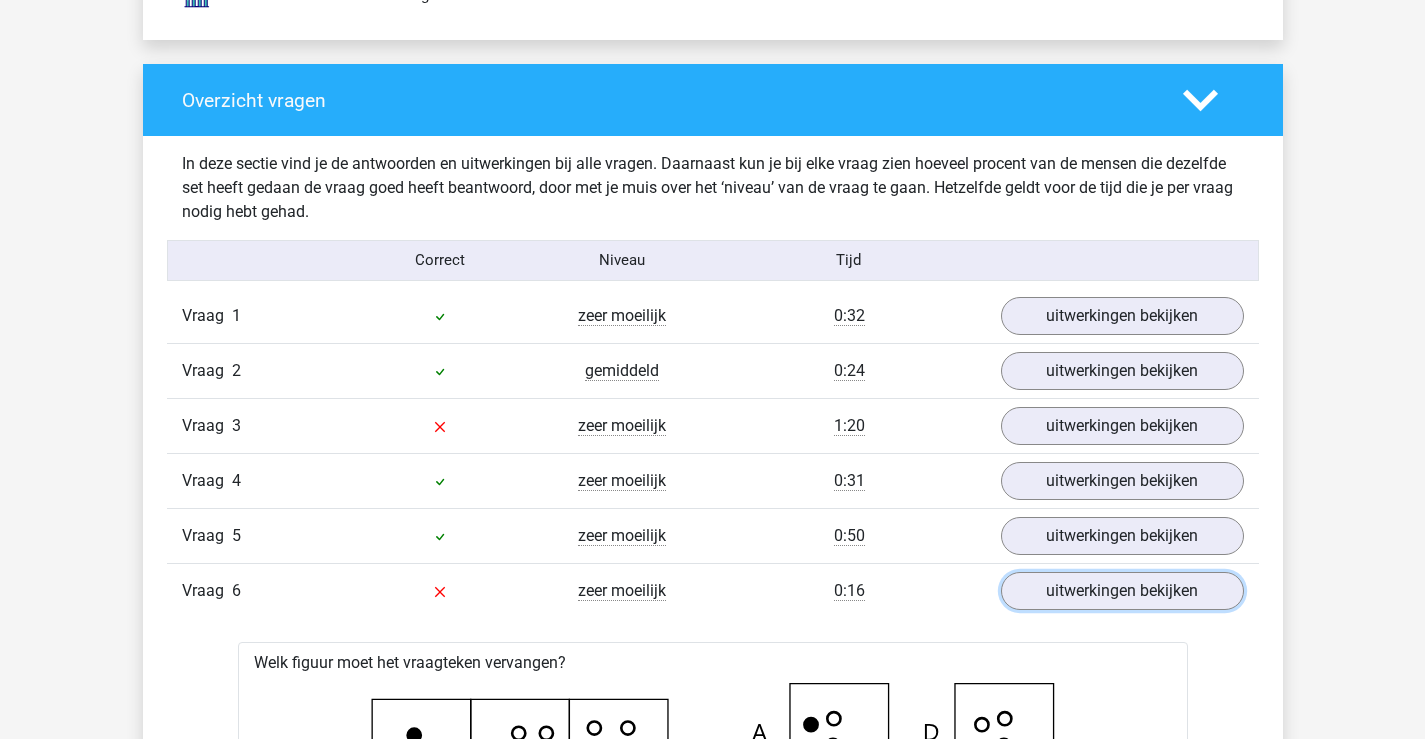 scroll, scrollTop: 2100, scrollLeft: 0, axis: vertical 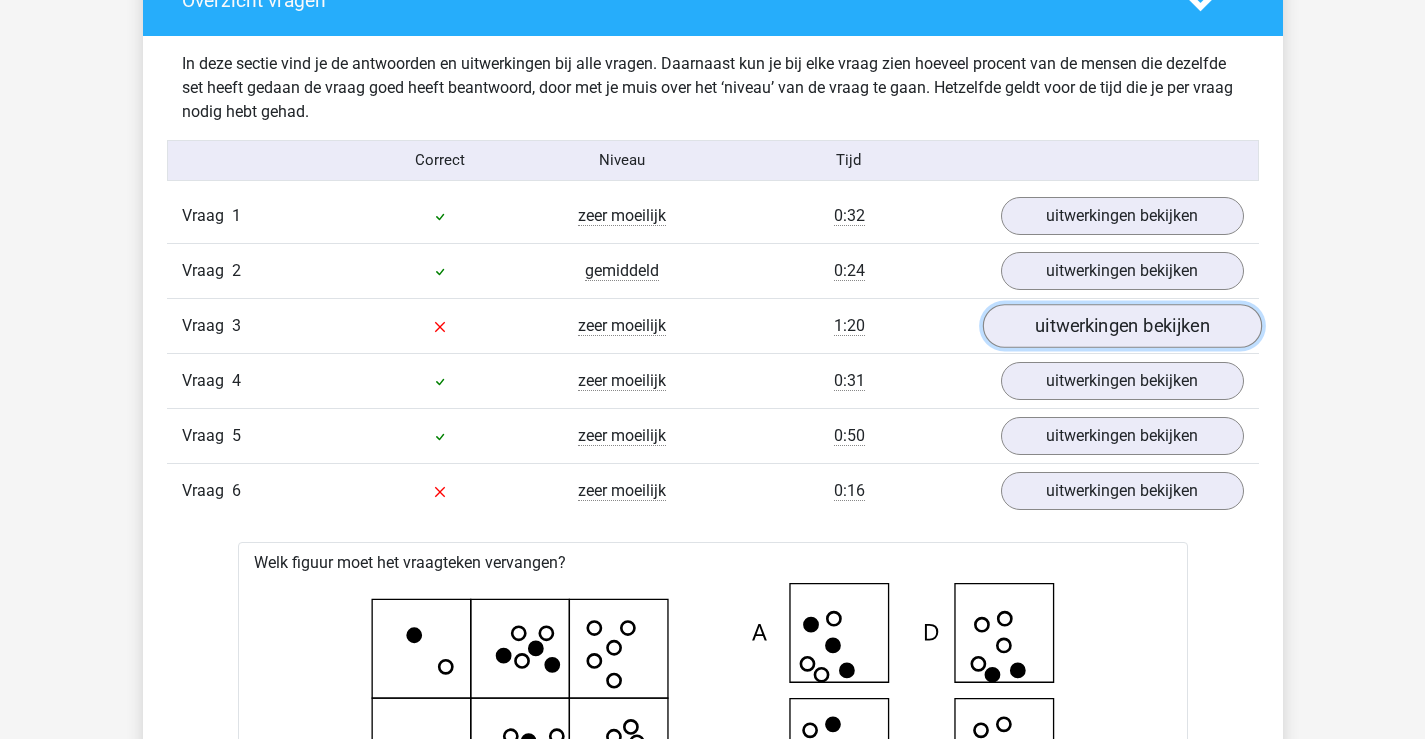 click on "uitwerkingen bekijken" at bounding box center (1121, 326) 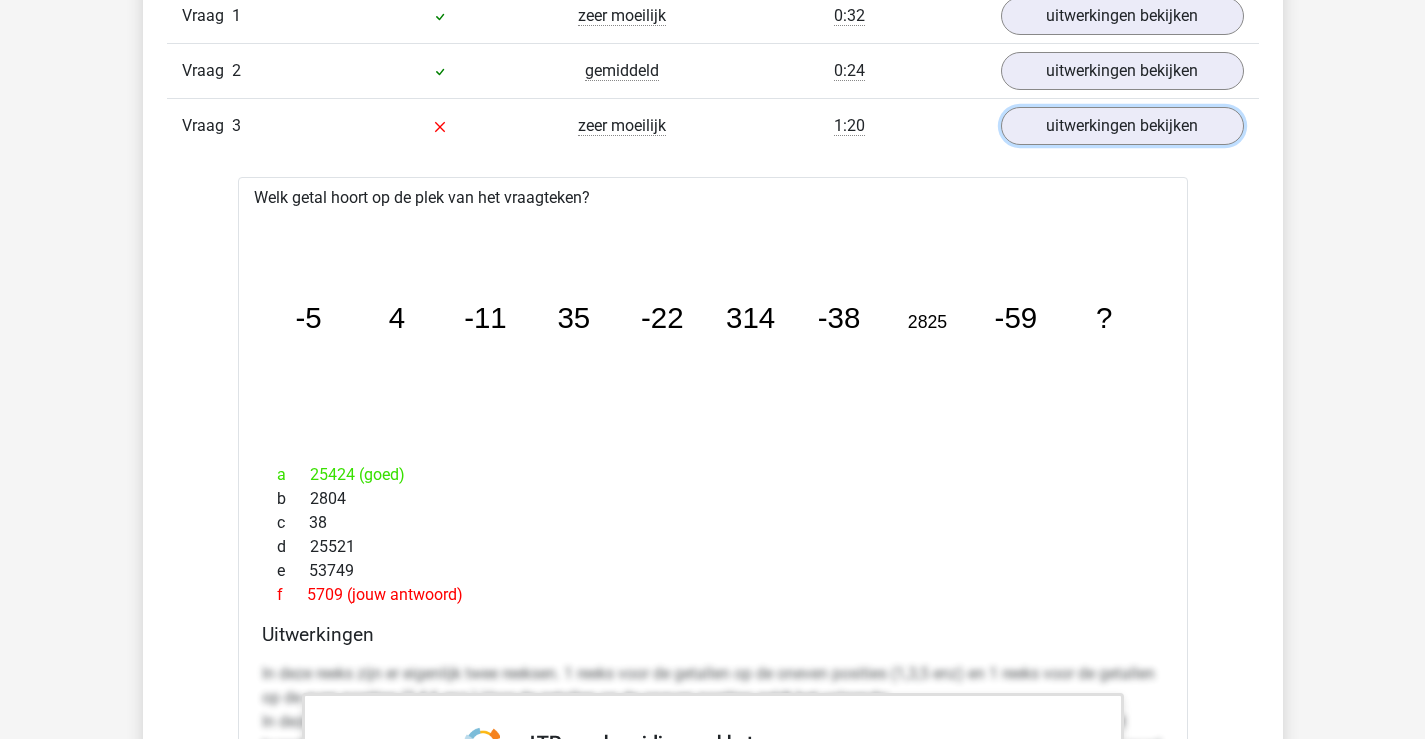 scroll, scrollTop: 2200, scrollLeft: 0, axis: vertical 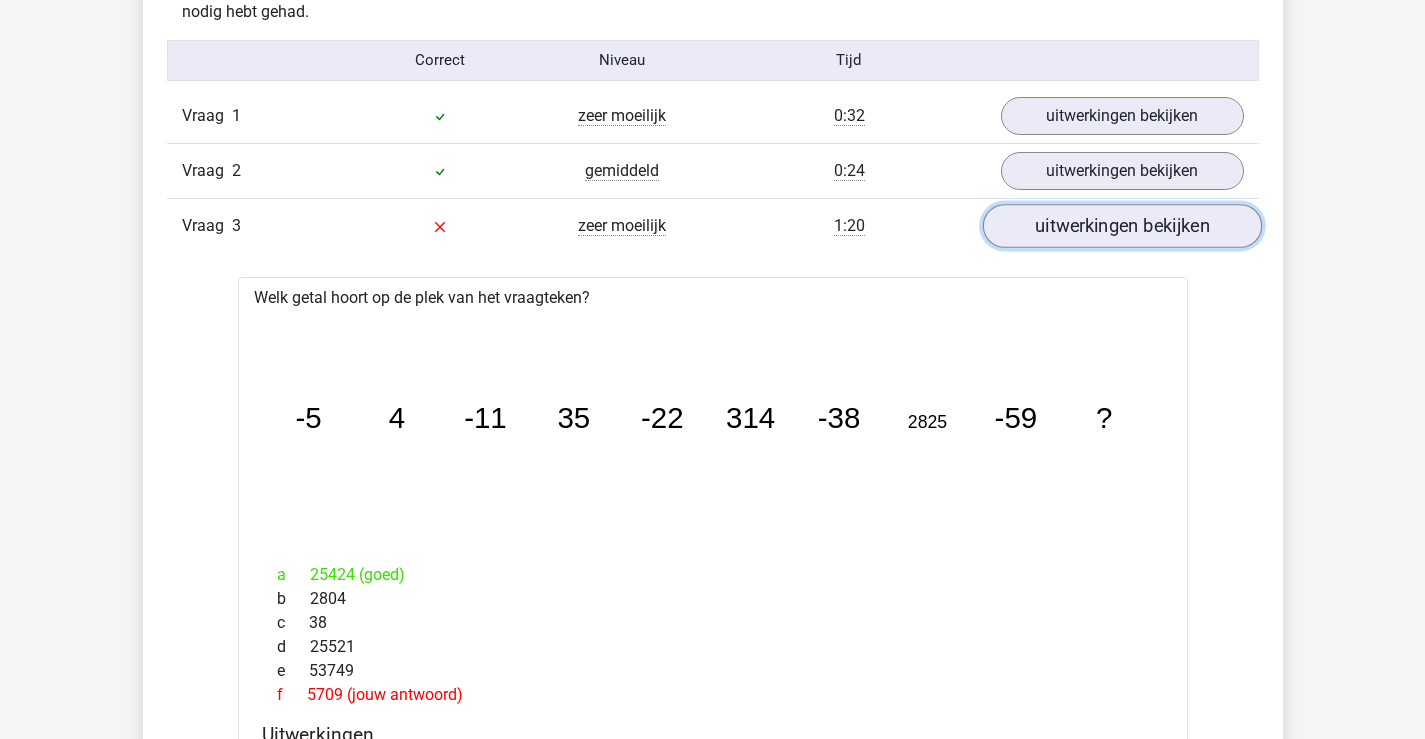 click on "uitwerkingen bekijken" at bounding box center (1121, 226) 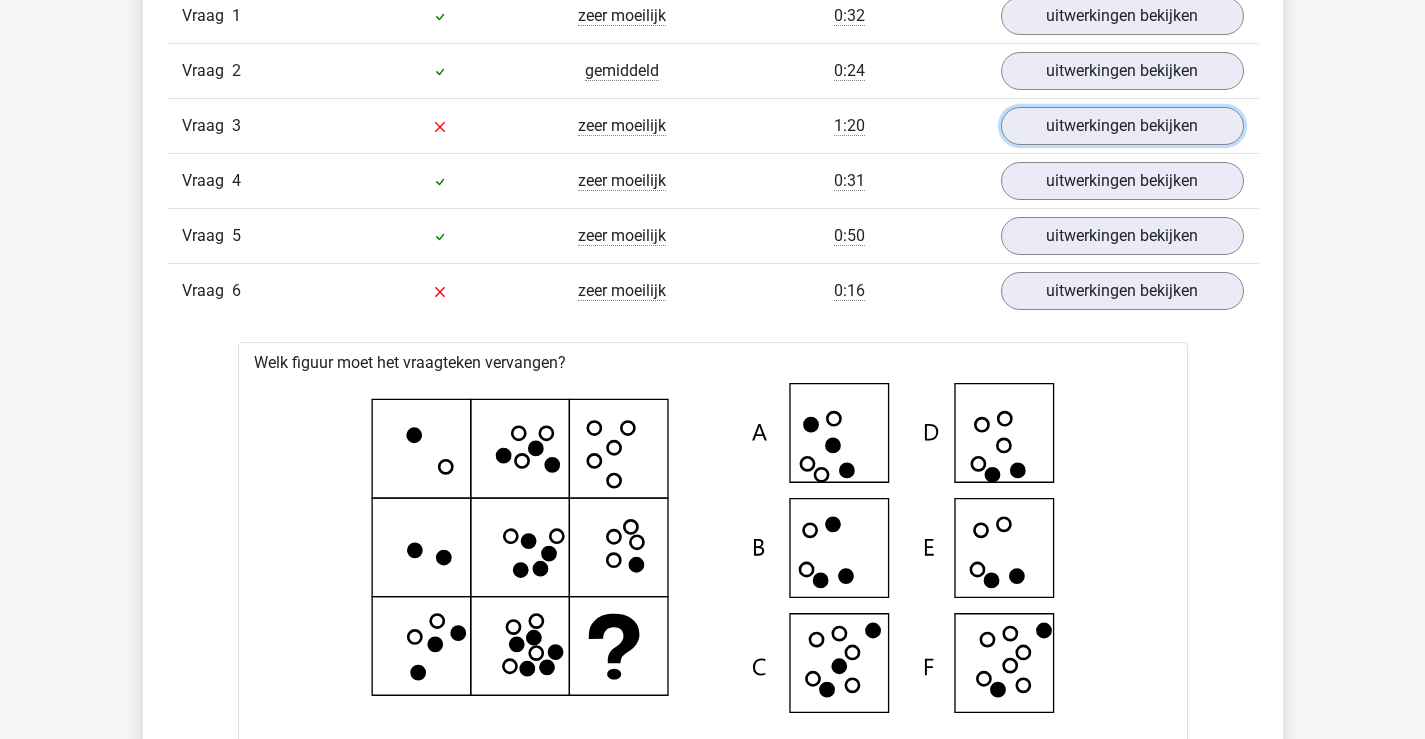 scroll, scrollTop: 2400, scrollLeft: 0, axis: vertical 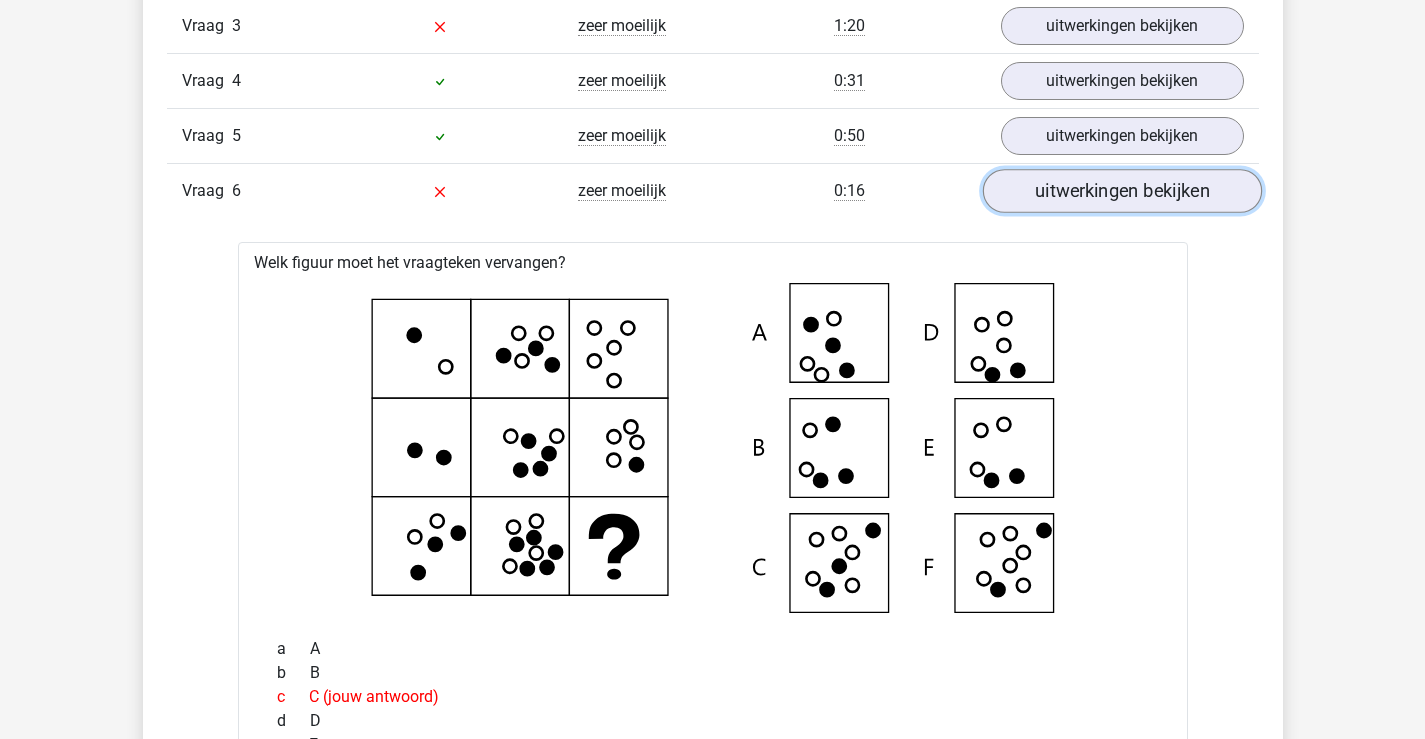 click on "uitwerkingen bekijken" at bounding box center (1121, 191) 